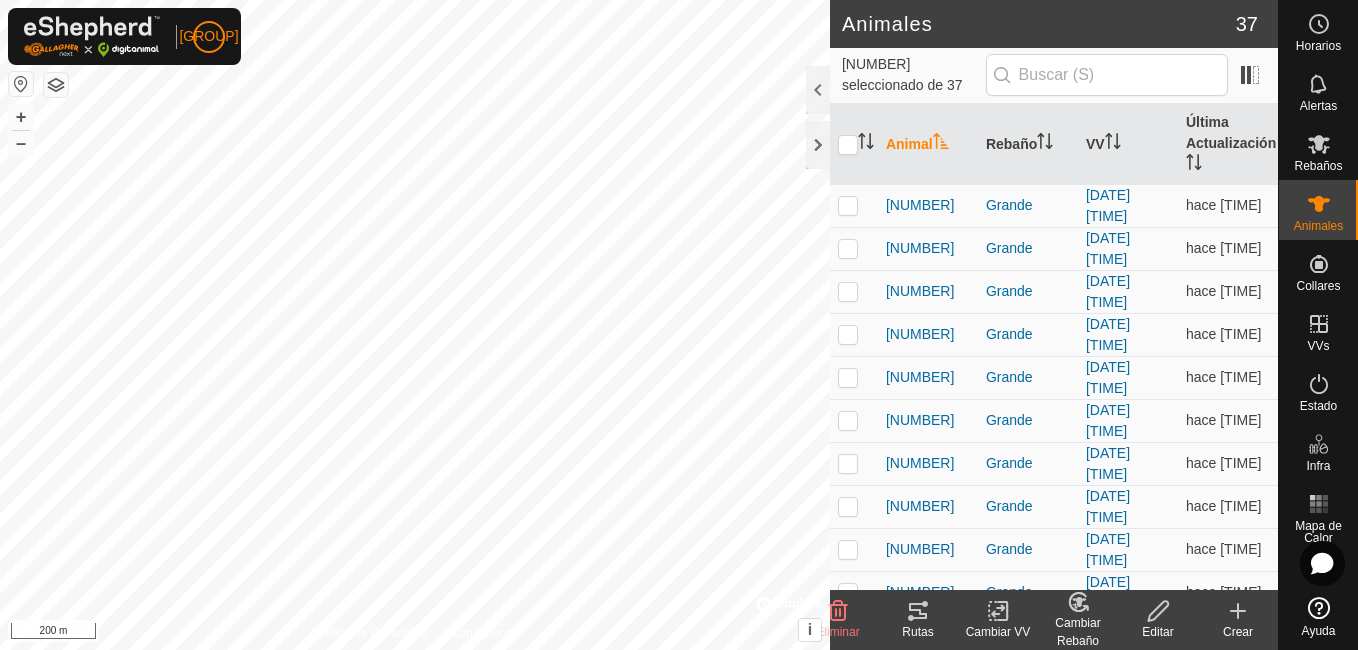 scroll, scrollTop: 0, scrollLeft: 0, axis: both 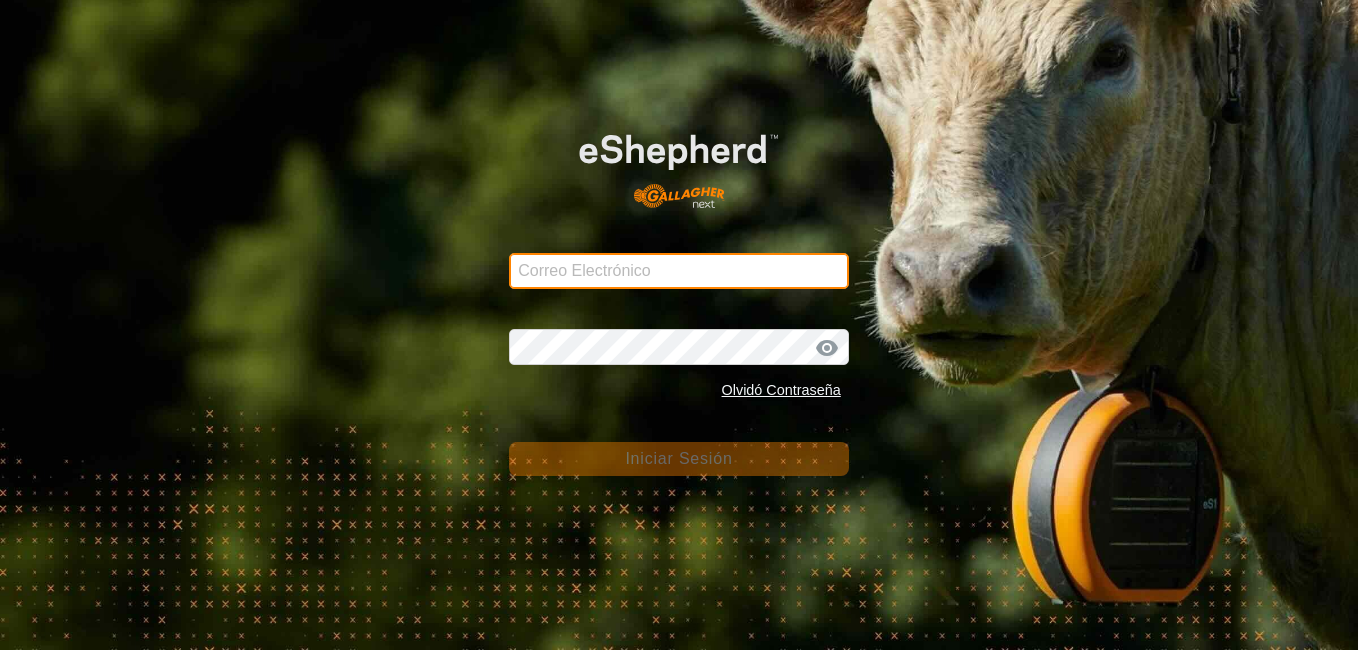 type on "[EMAIL]" 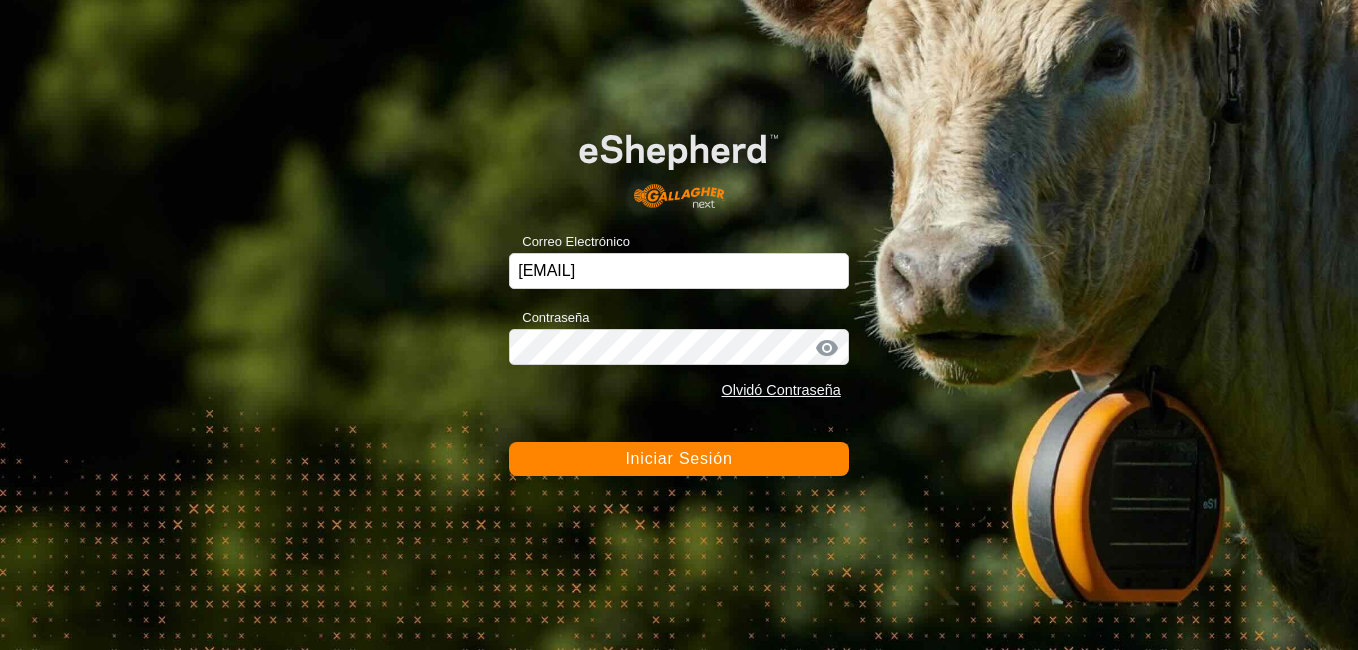 click on "Iniciar Sesión" 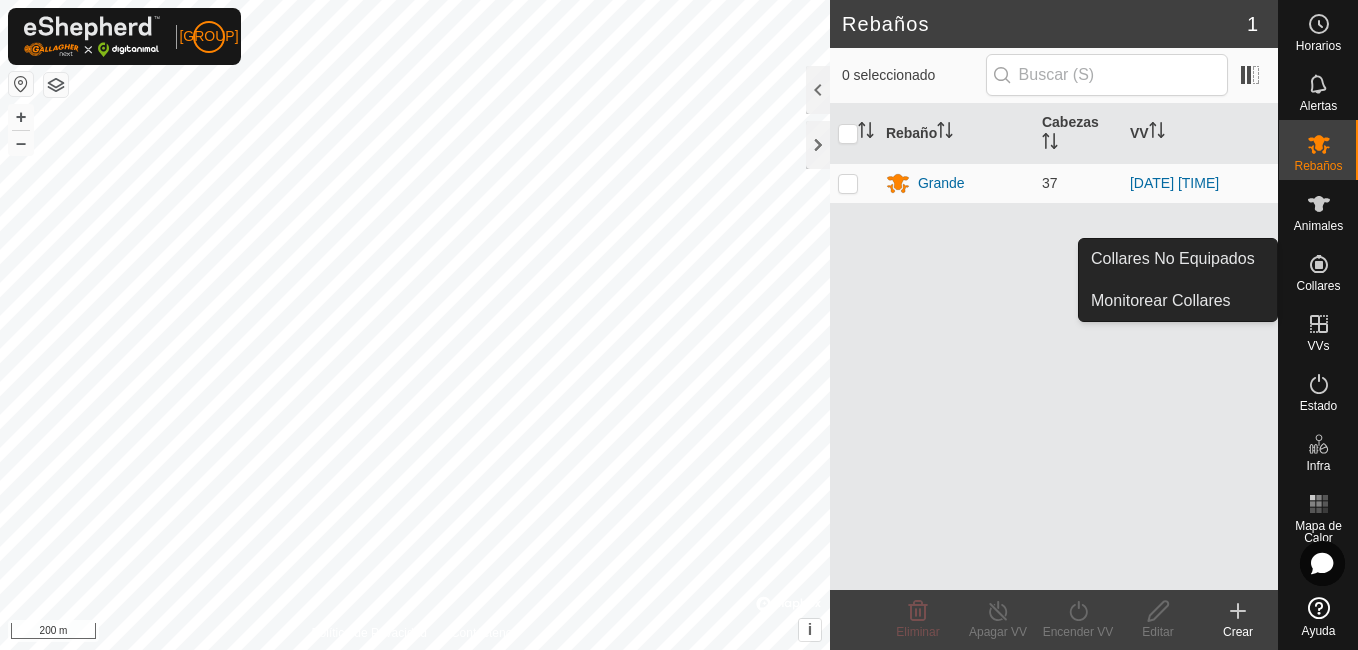 click 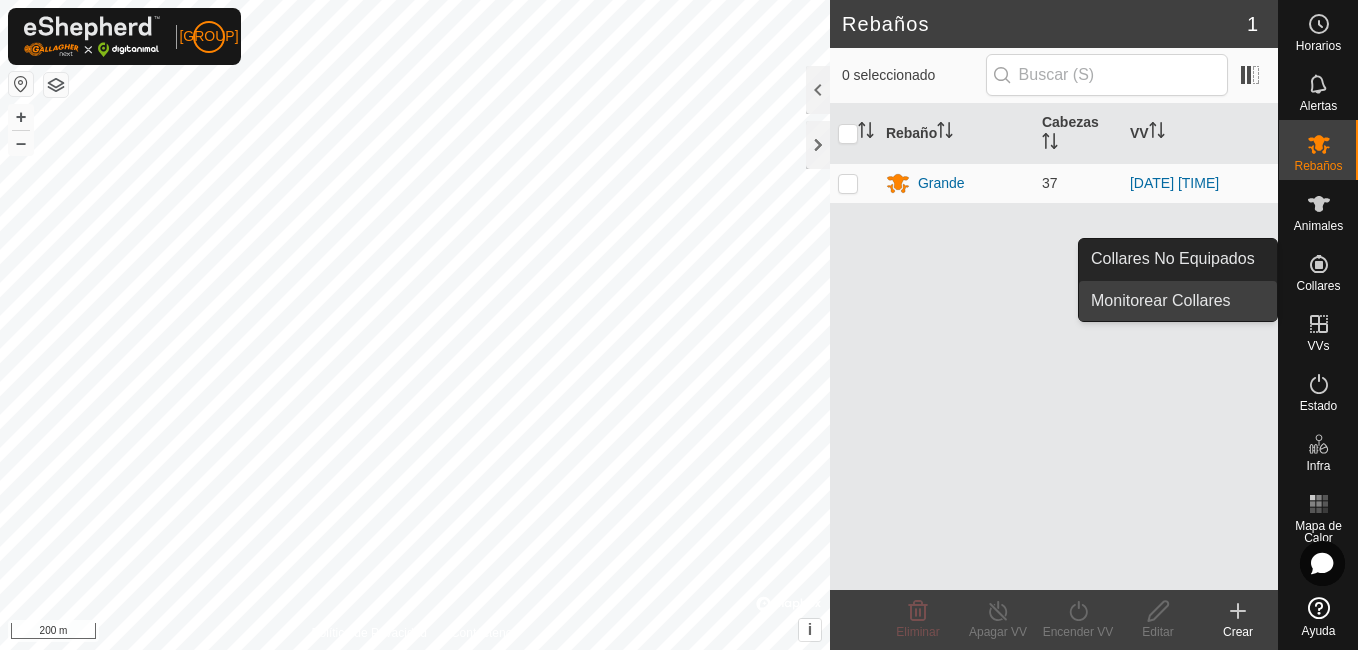 click on "Monitorear Collares" at bounding box center [1178, 301] 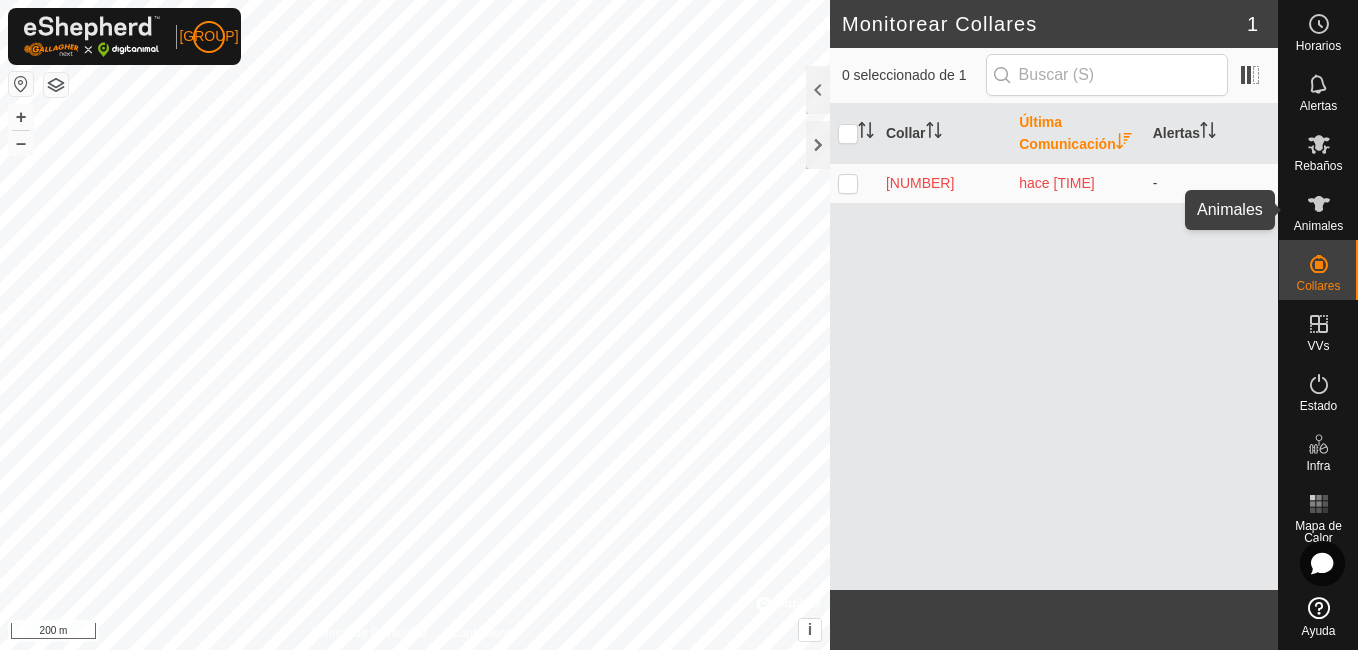 click on "Animales" at bounding box center (1318, 226) 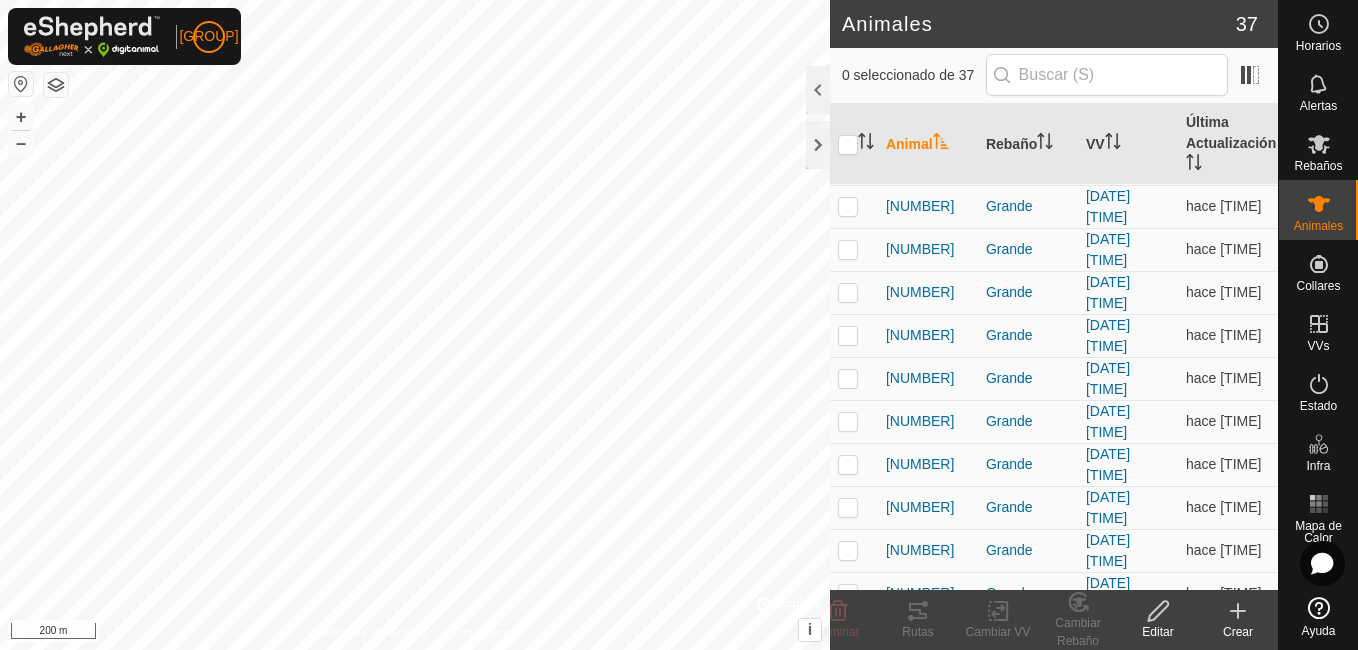 scroll, scrollTop: 369, scrollLeft: 0, axis: vertical 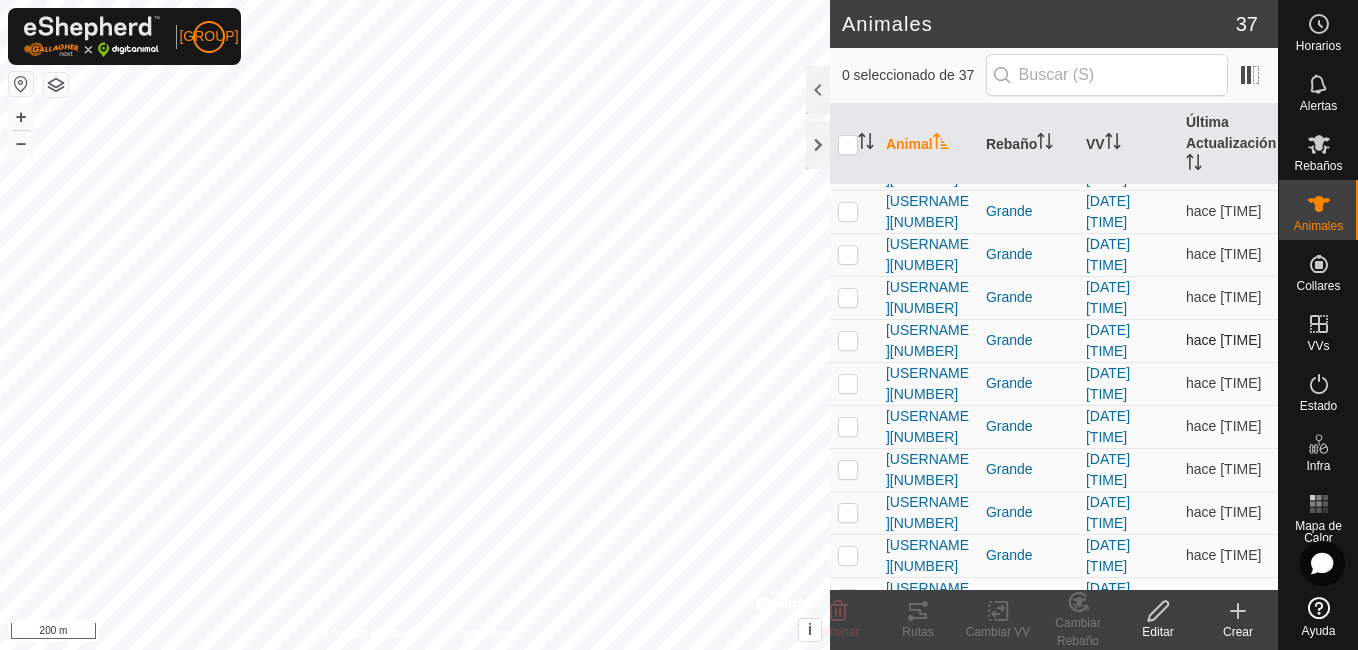 click at bounding box center (848, 340) 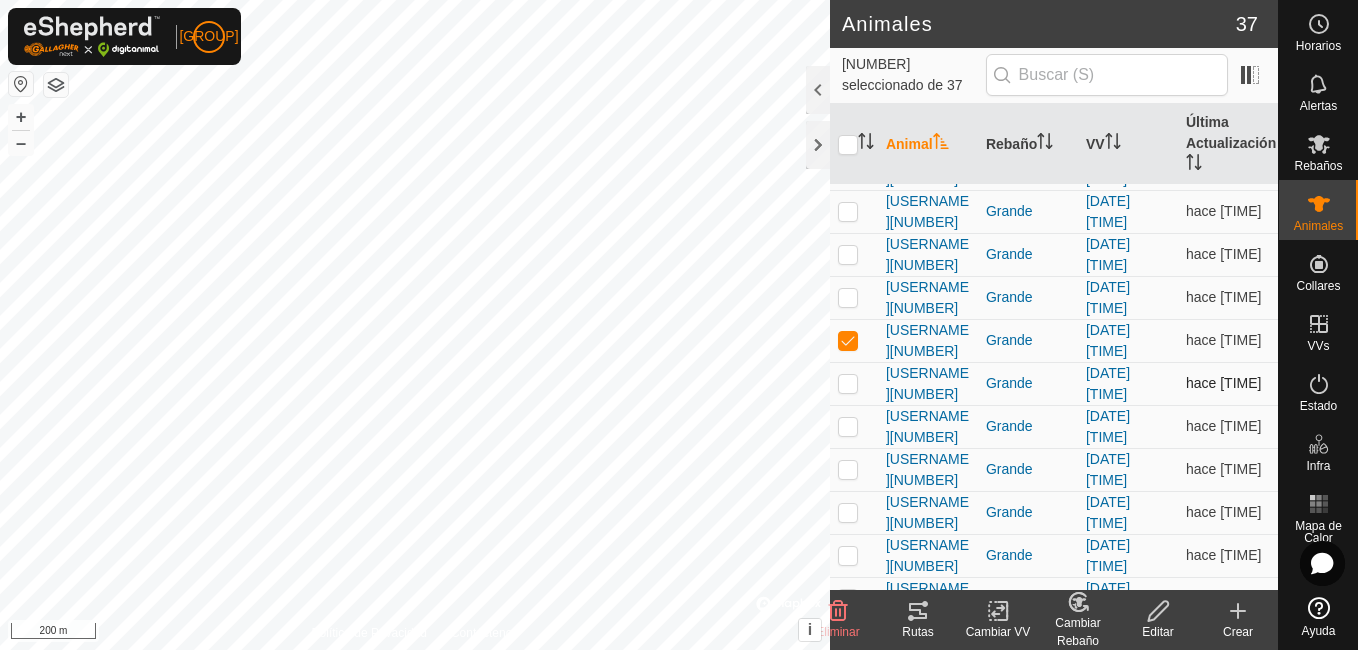 click at bounding box center (854, 383) 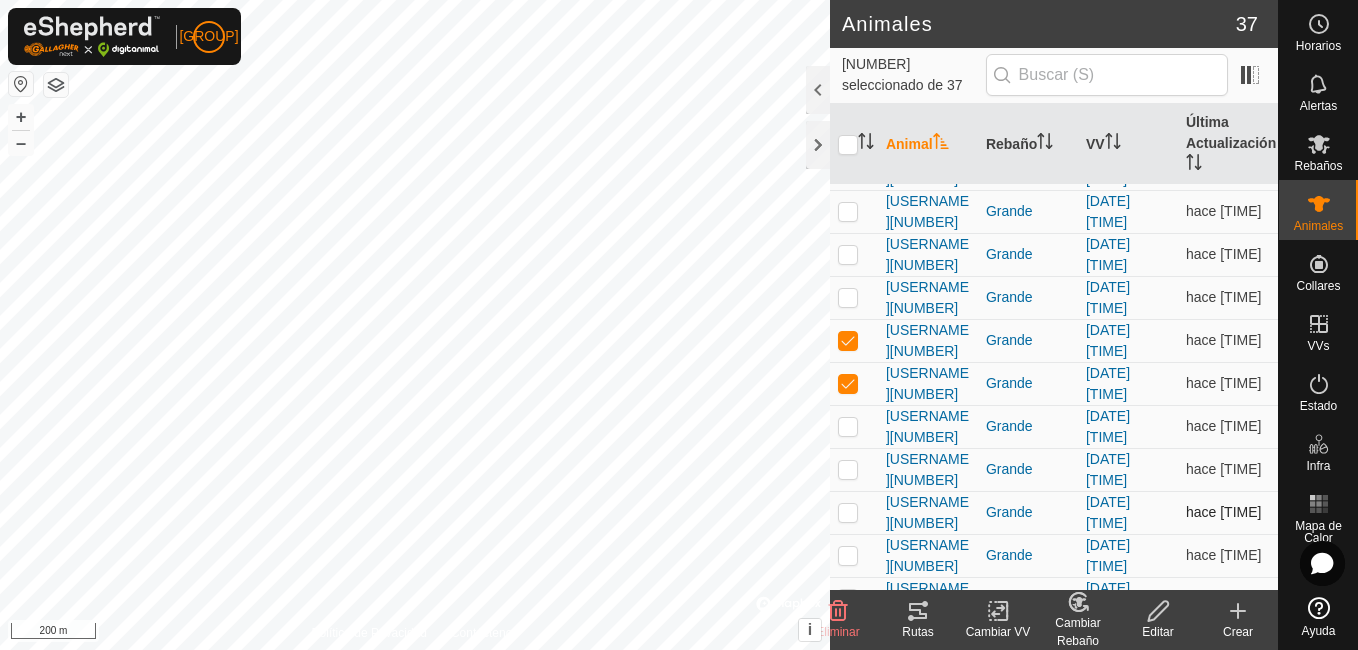click at bounding box center (848, 512) 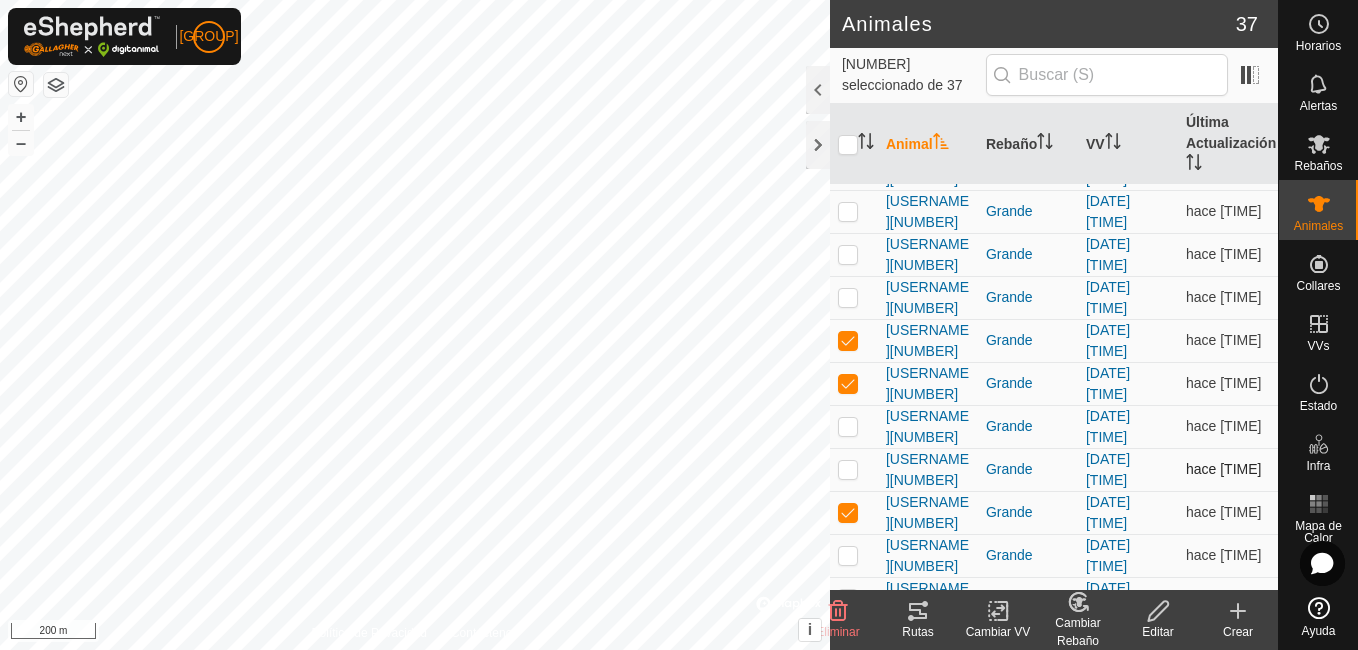 click at bounding box center [848, 469] 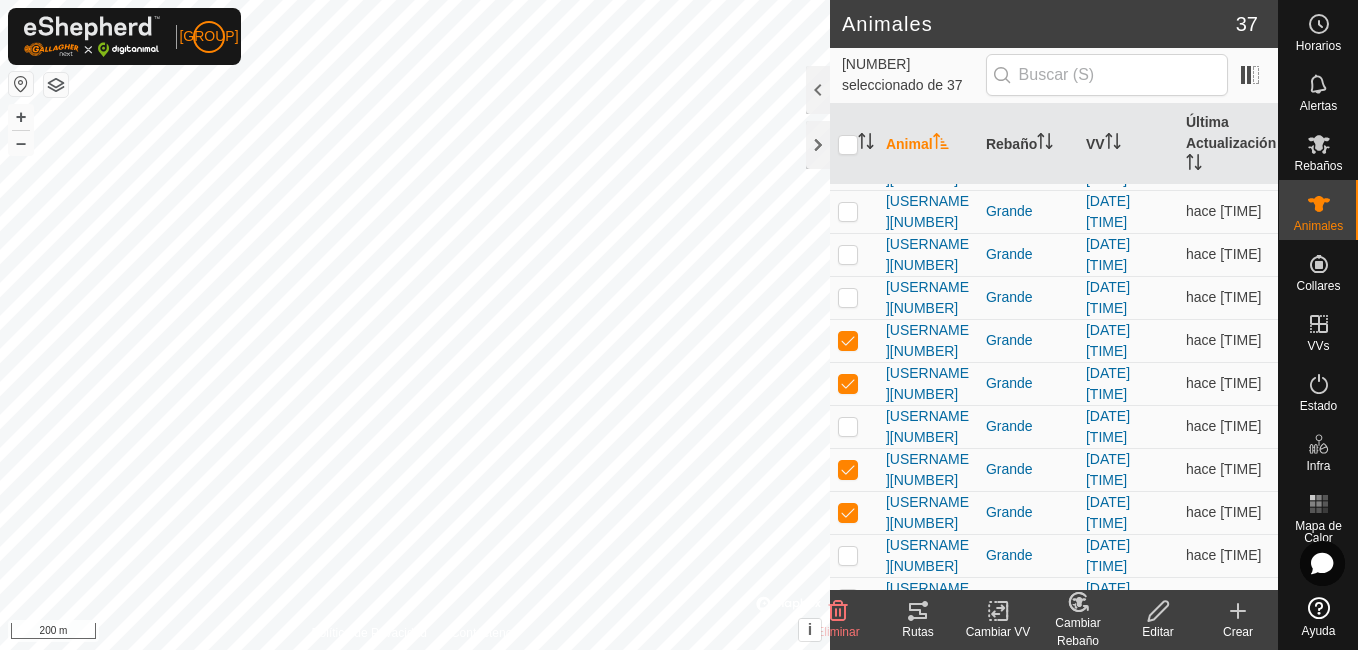 scroll, scrollTop: 1000, scrollLeft: 0, axis: vertical 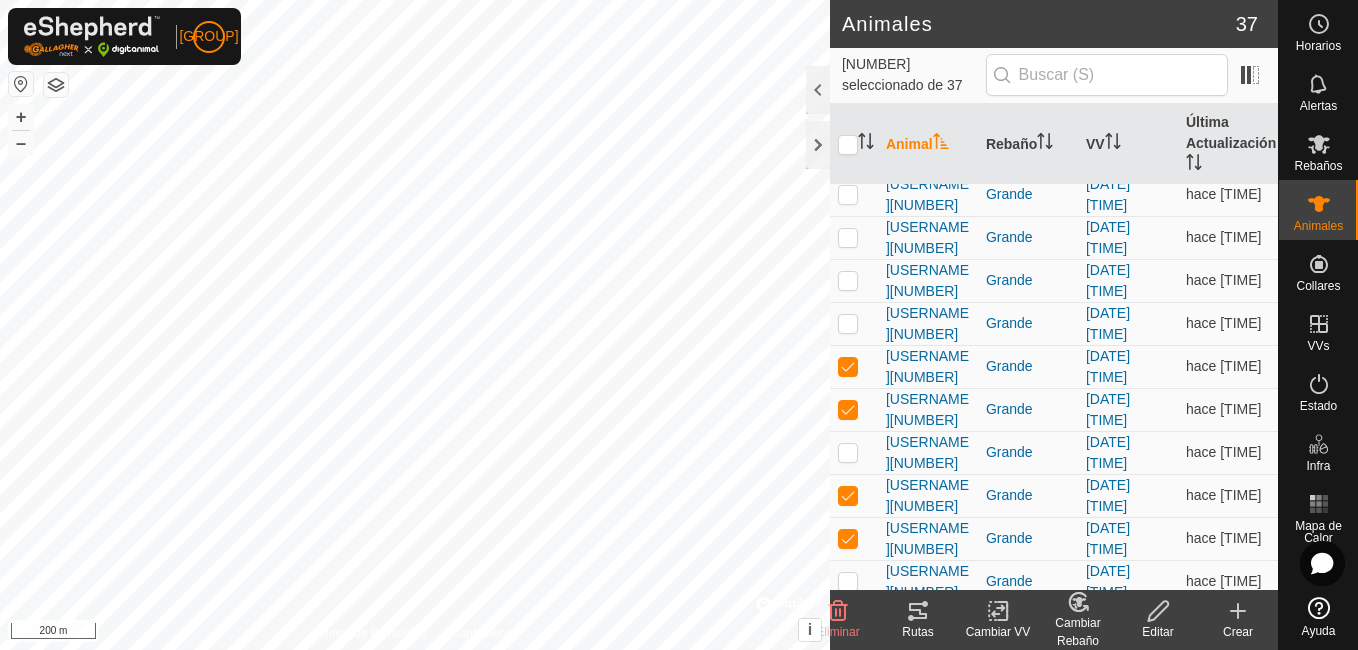click 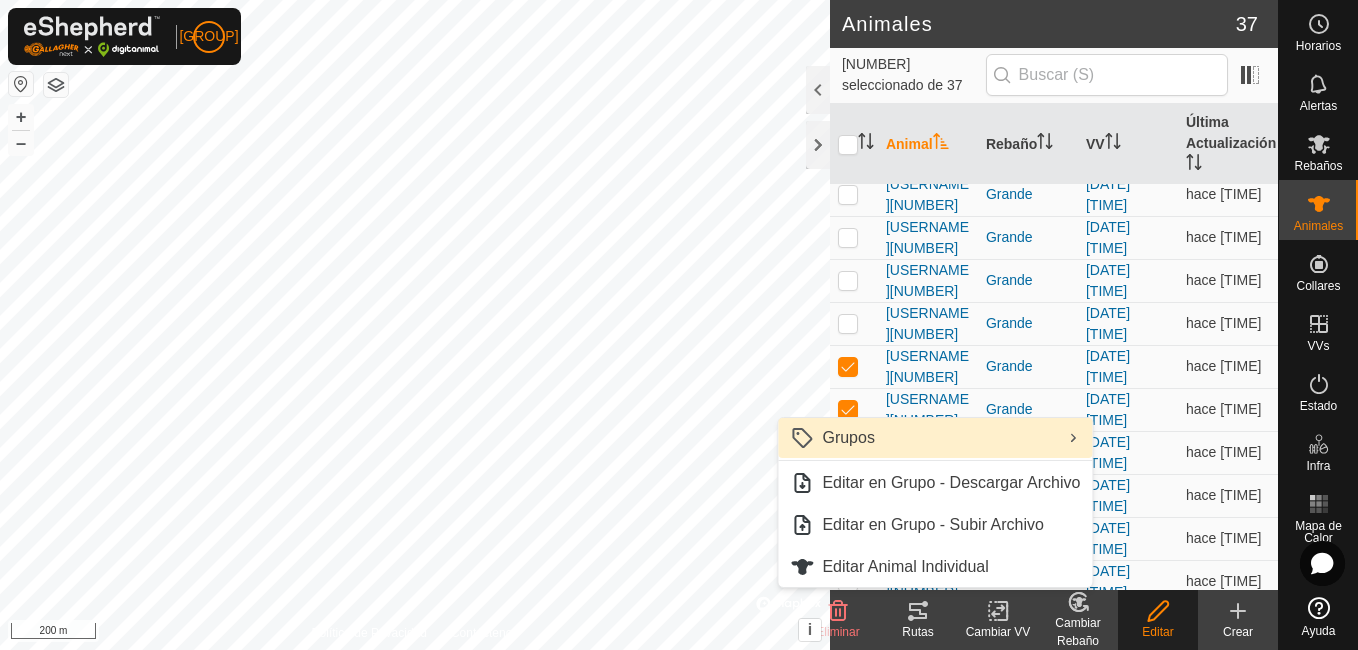 click on "Grupos" at bounding box center (935, 438) 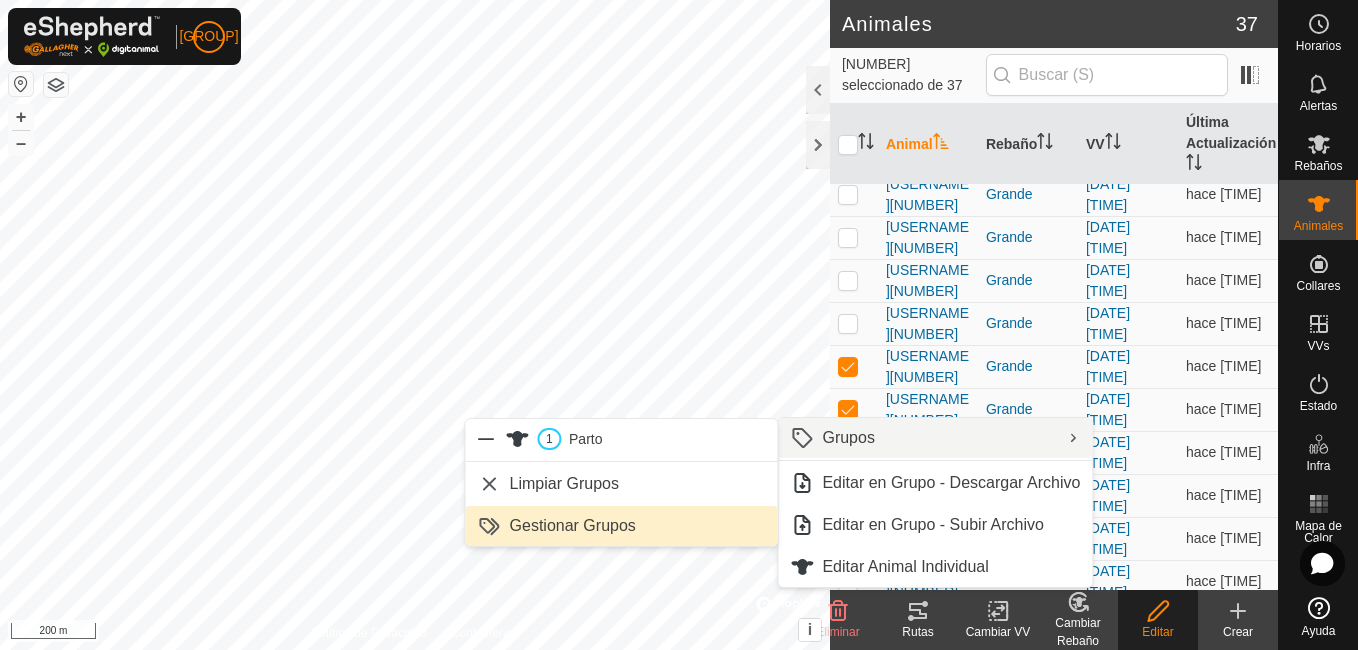 click on "Gestionar Grupos" at bounding box center [622, 526] 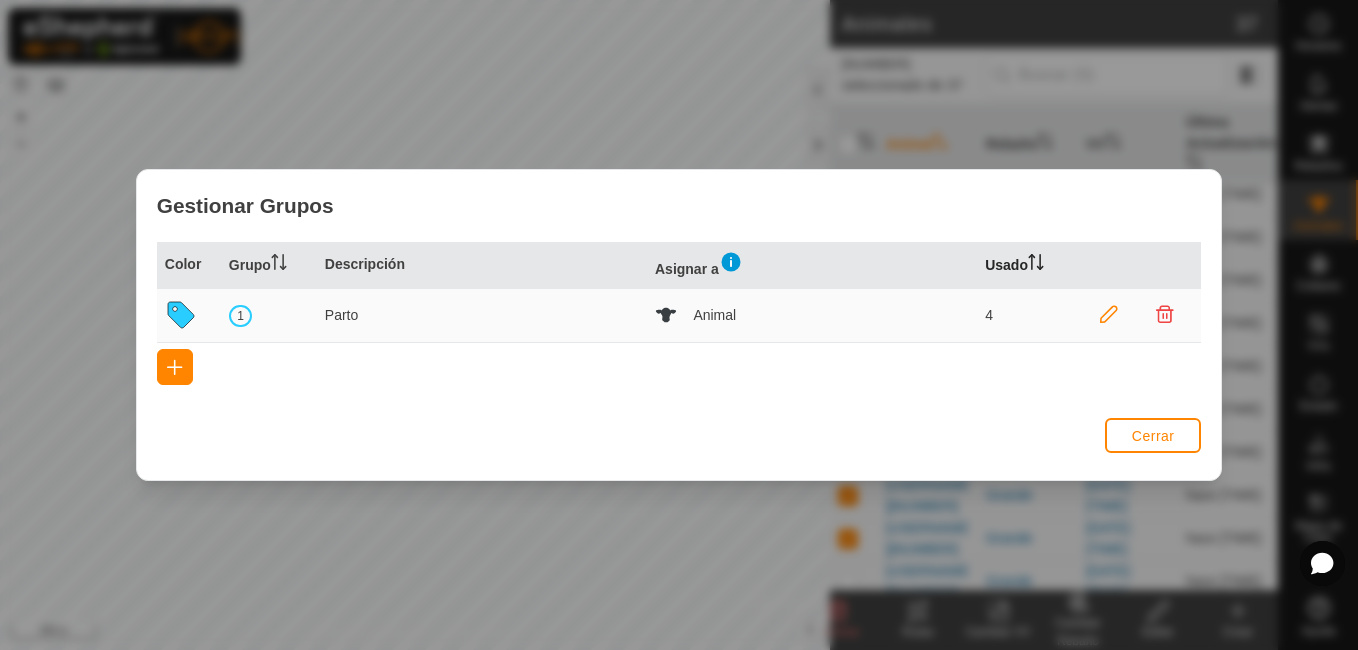click on "Usado" at bounding box center [1025, 265] 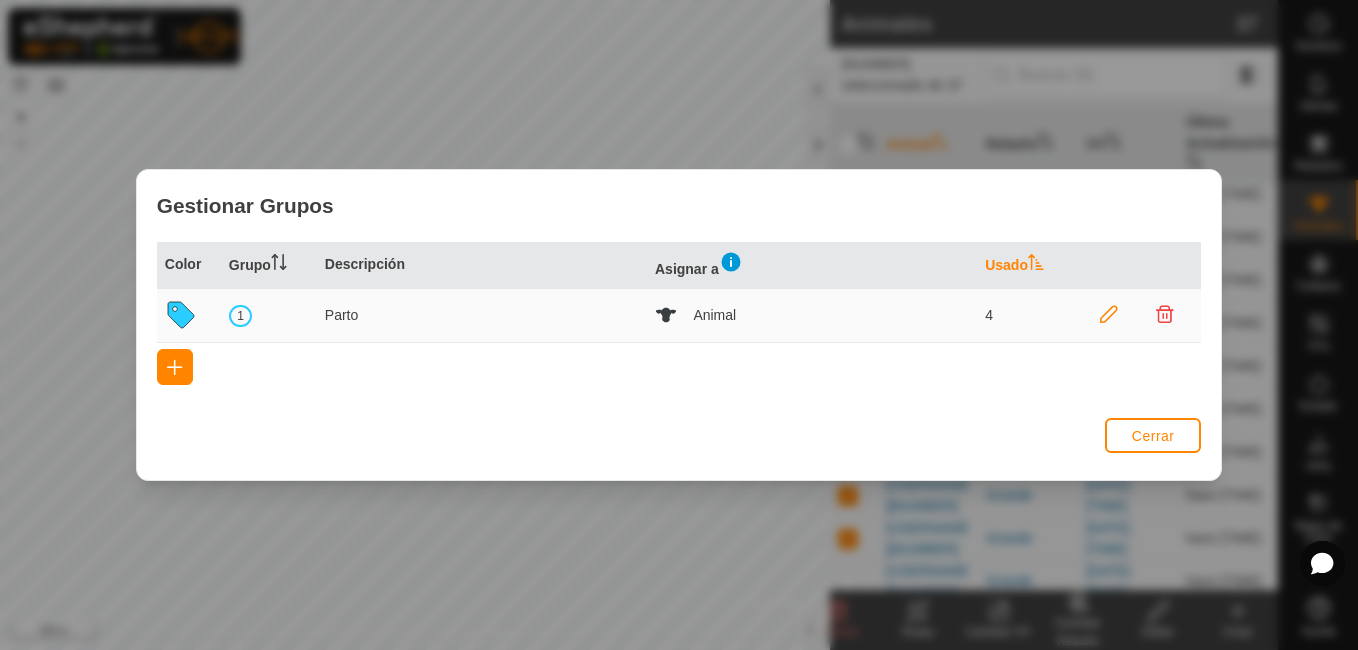click on "Usado" at bounding box center (1025, 265) 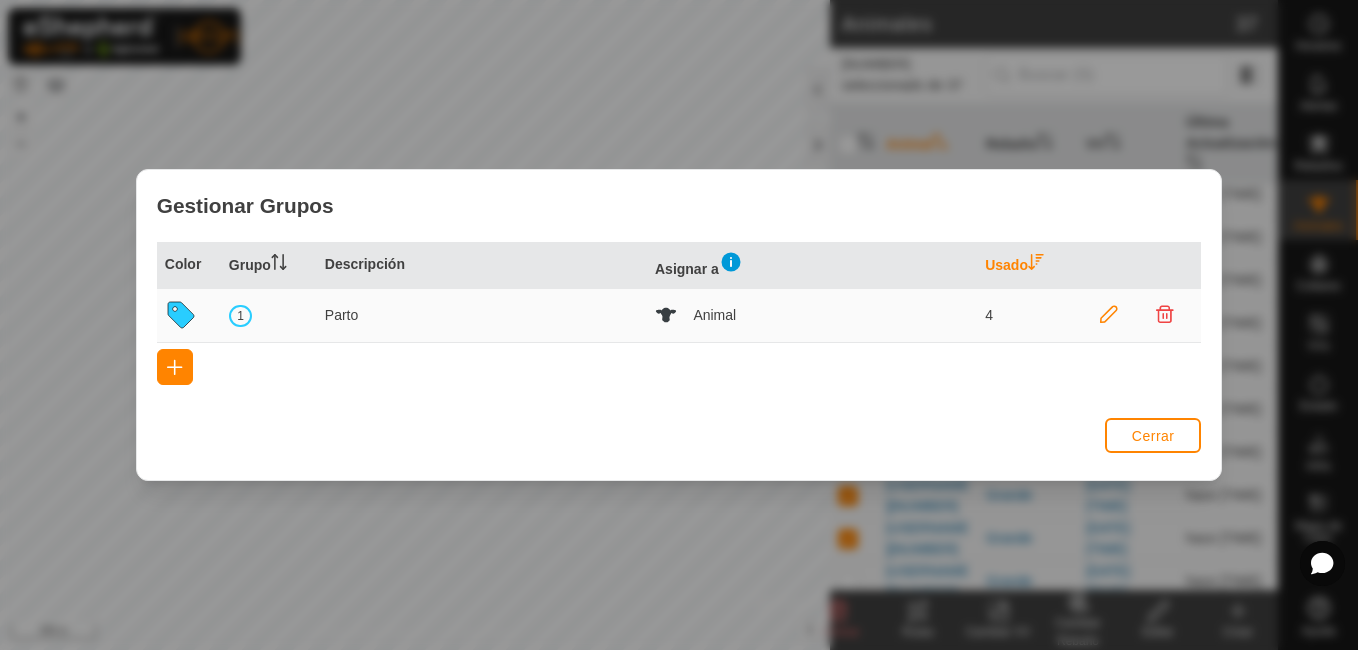 click on "Usado" at bounding box center [1025, 265] 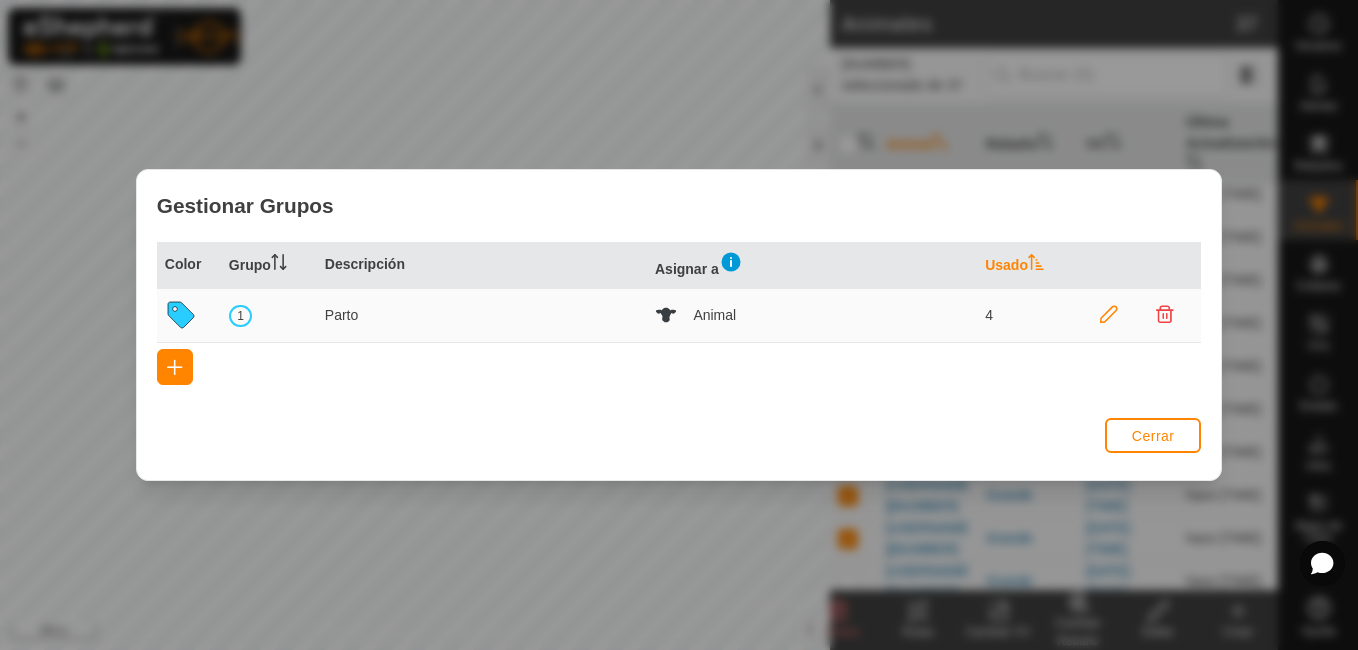 click 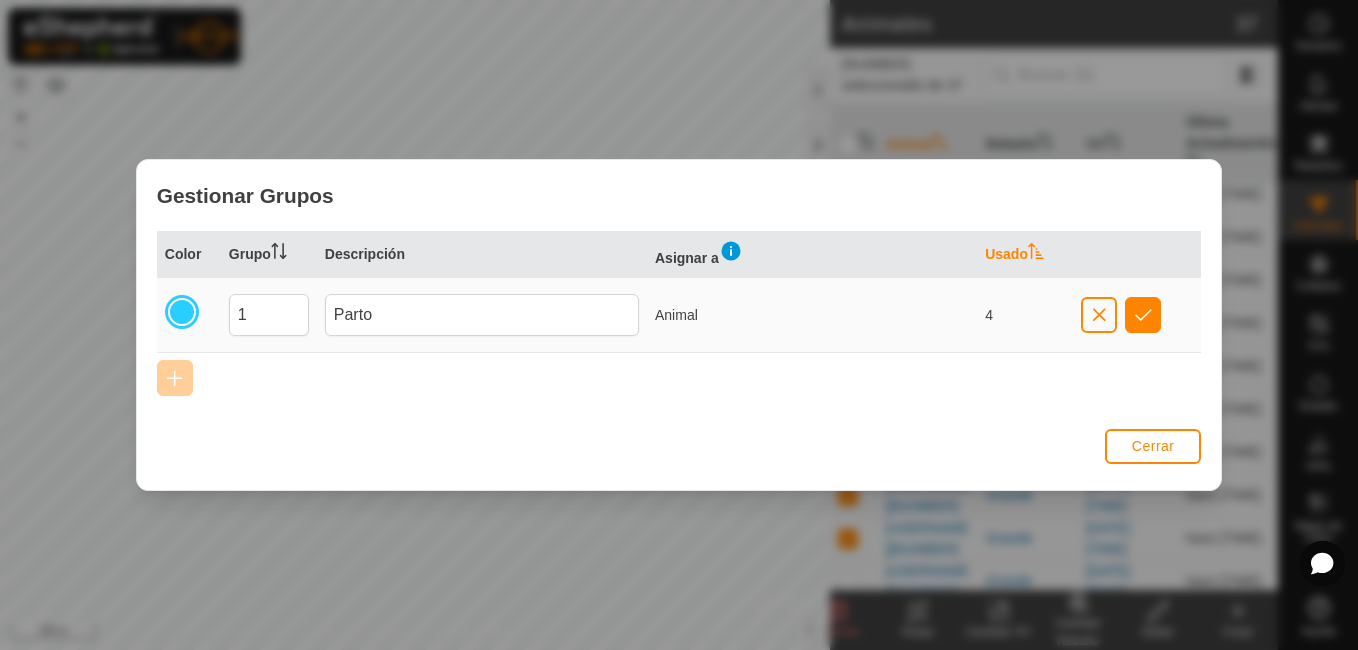 click at bounding box center [731, 251] 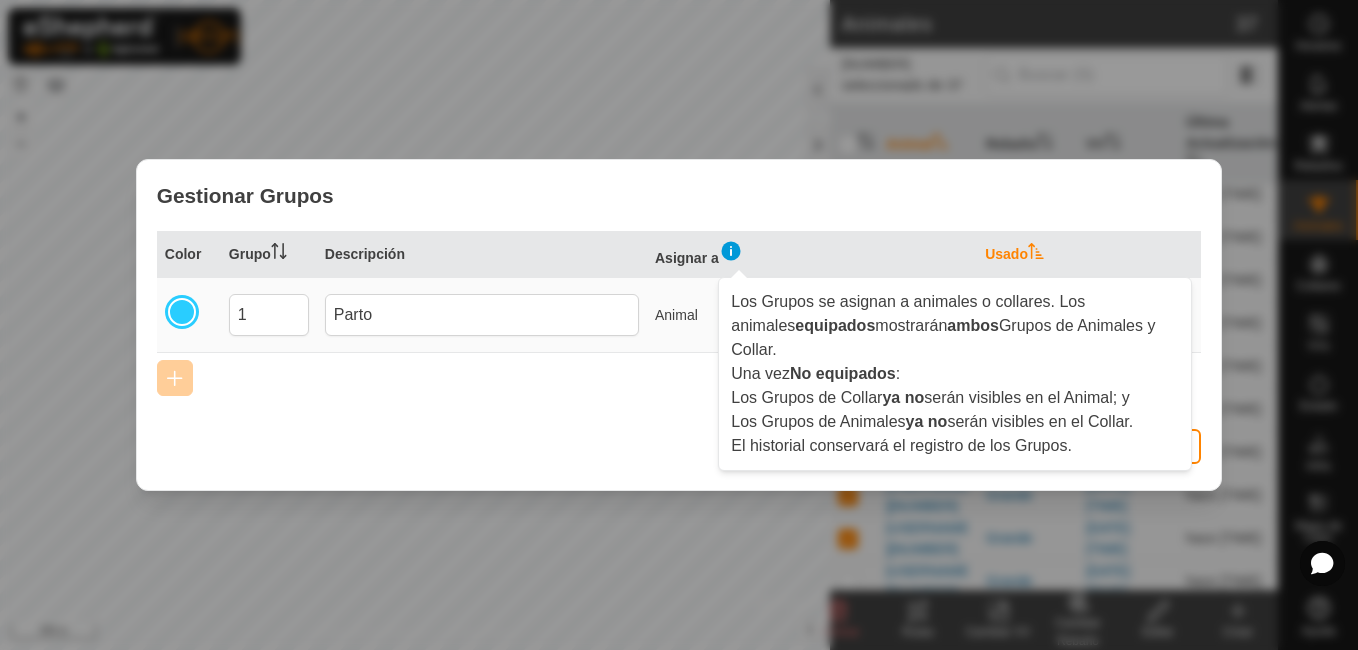 click at bounding box center [182, 312] 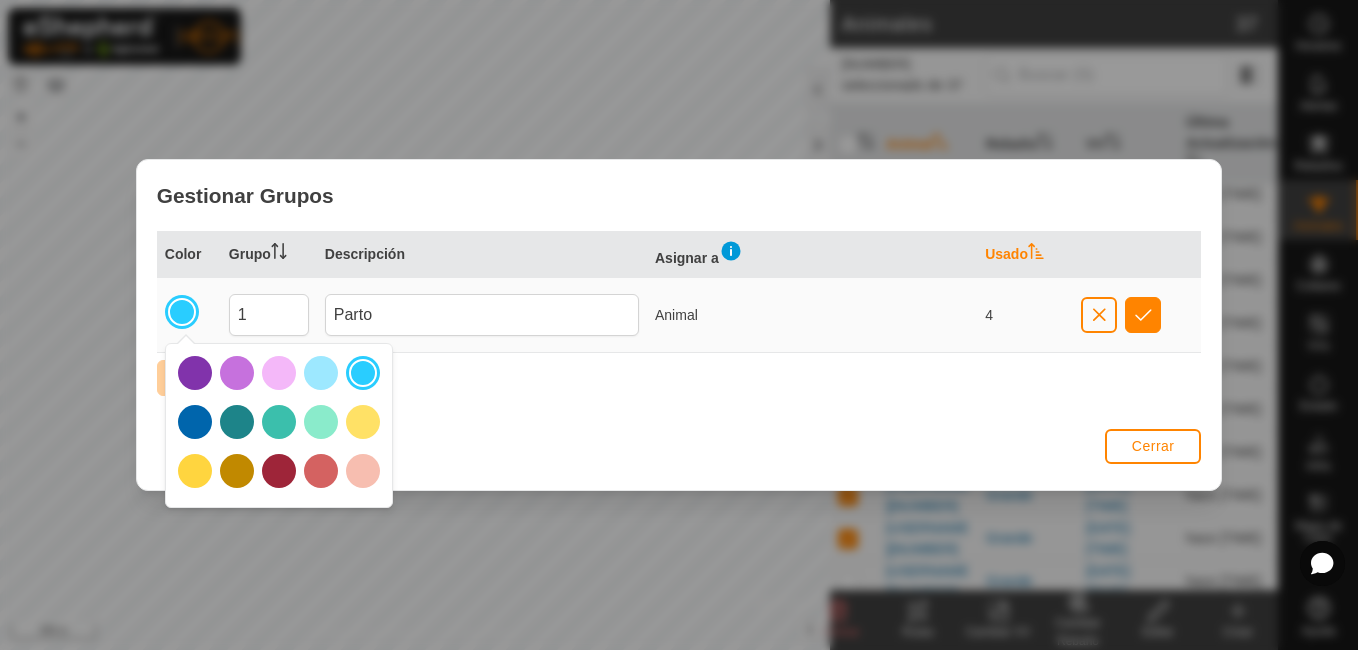click at bounding box center [363, 373] 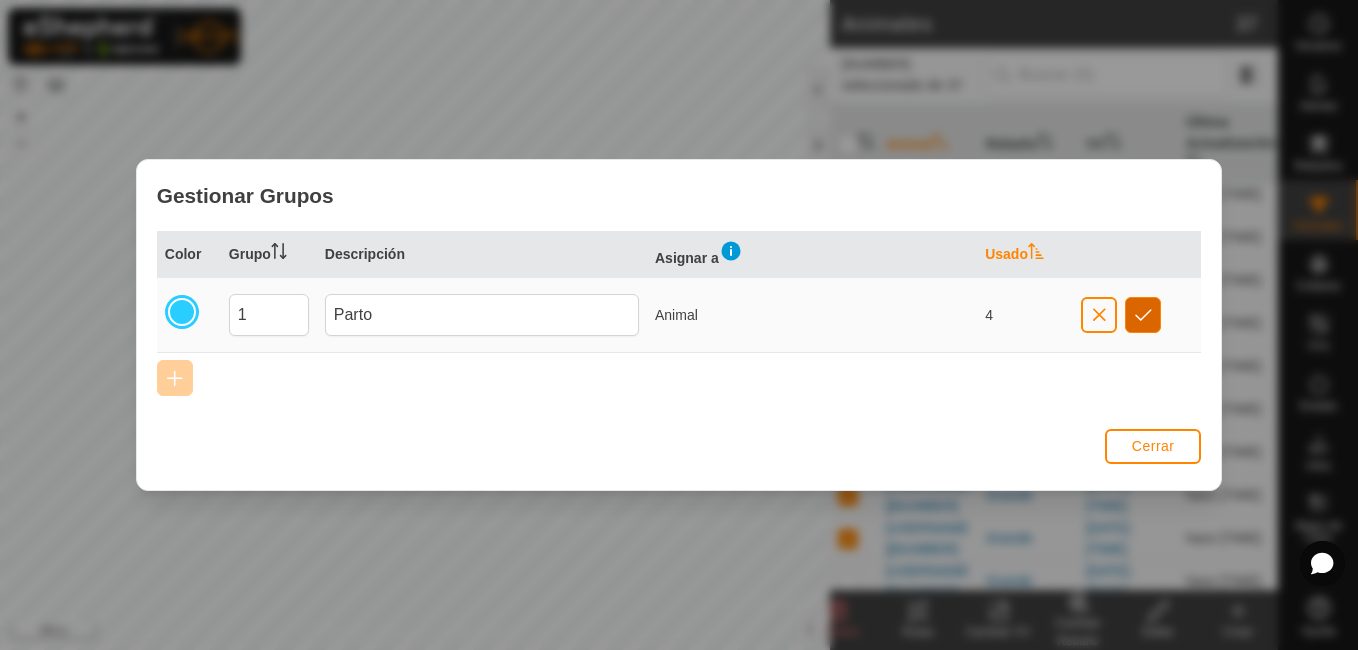 click at bounding box center (1143, 315) 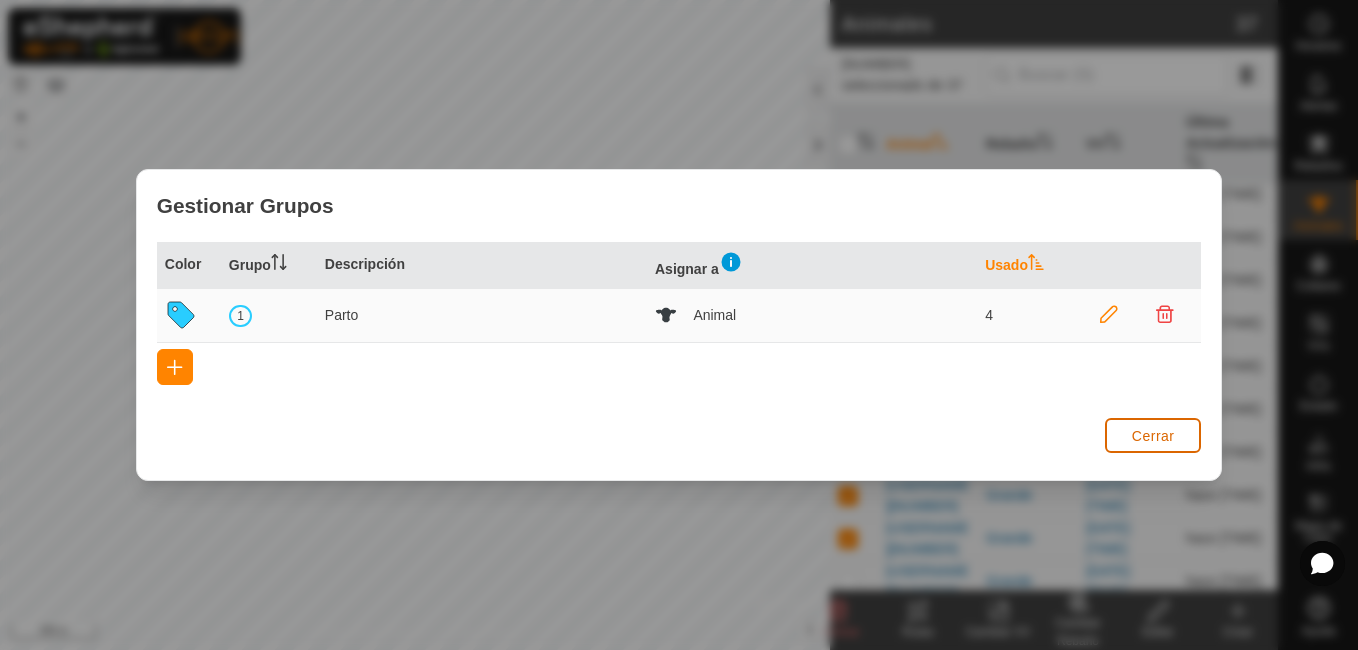 click on "Cerrar" 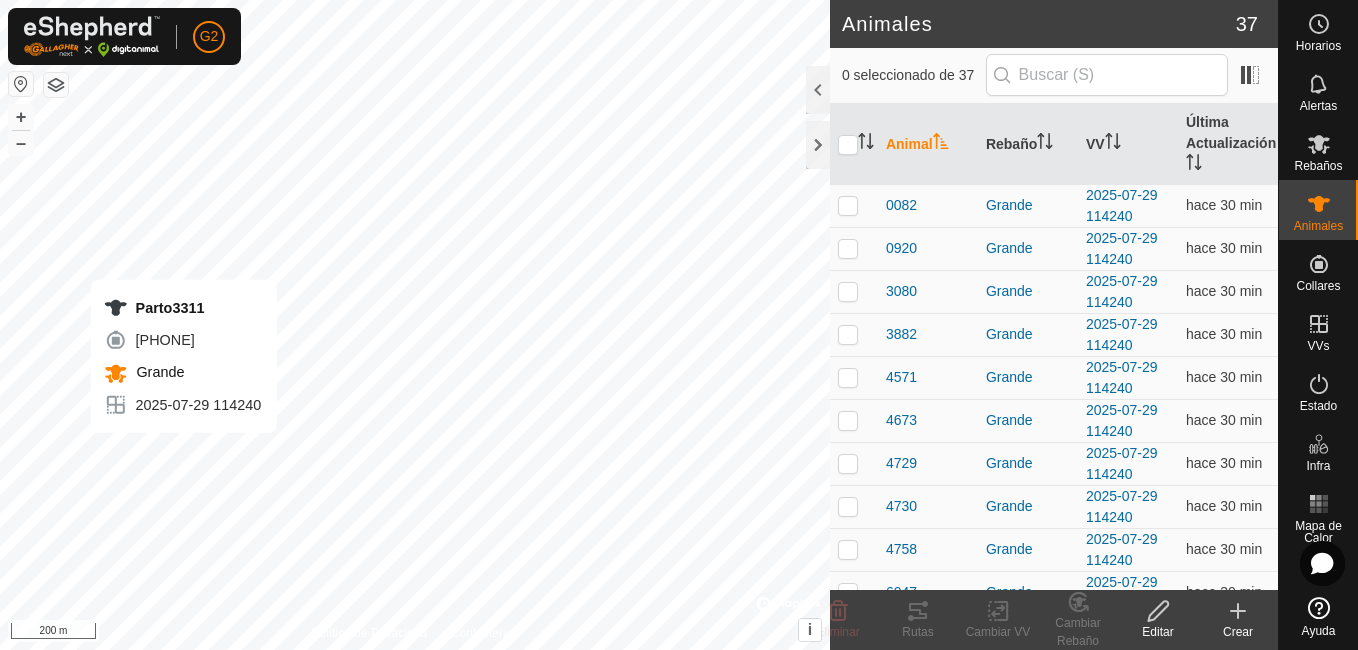 scroll, scrollTop: 0, scrollLeft: 0, axis: both 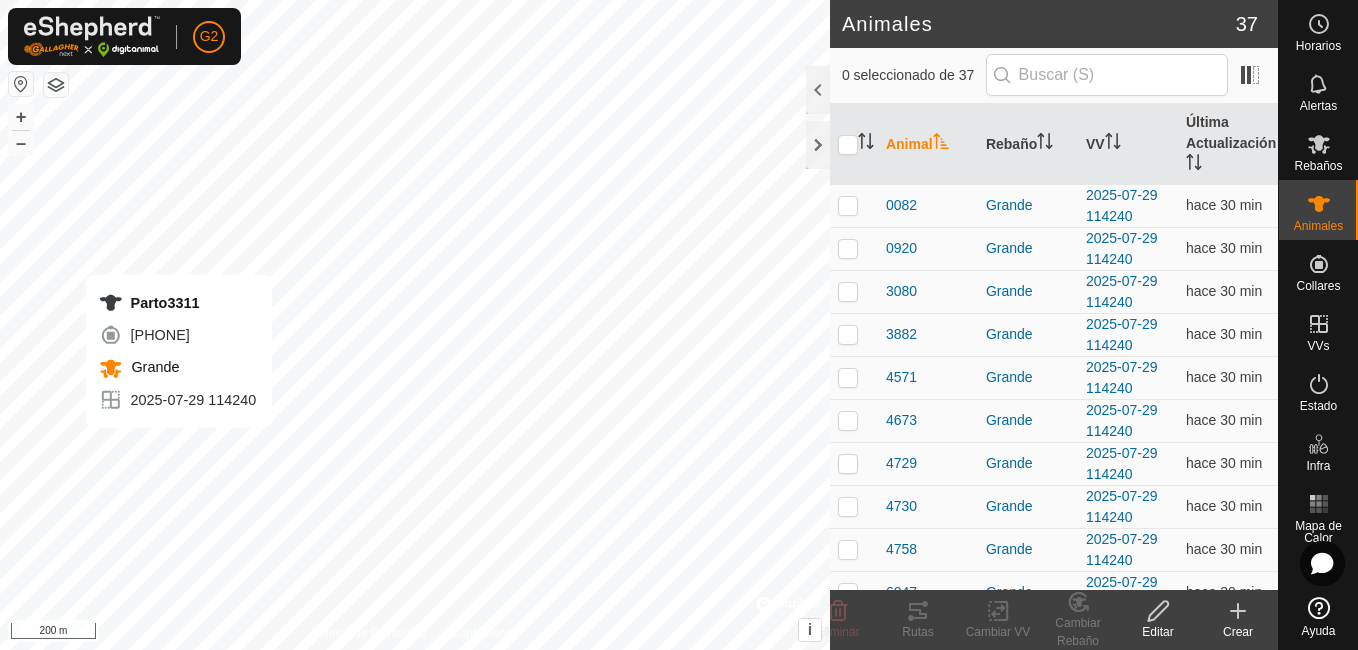 checkbox on "true" 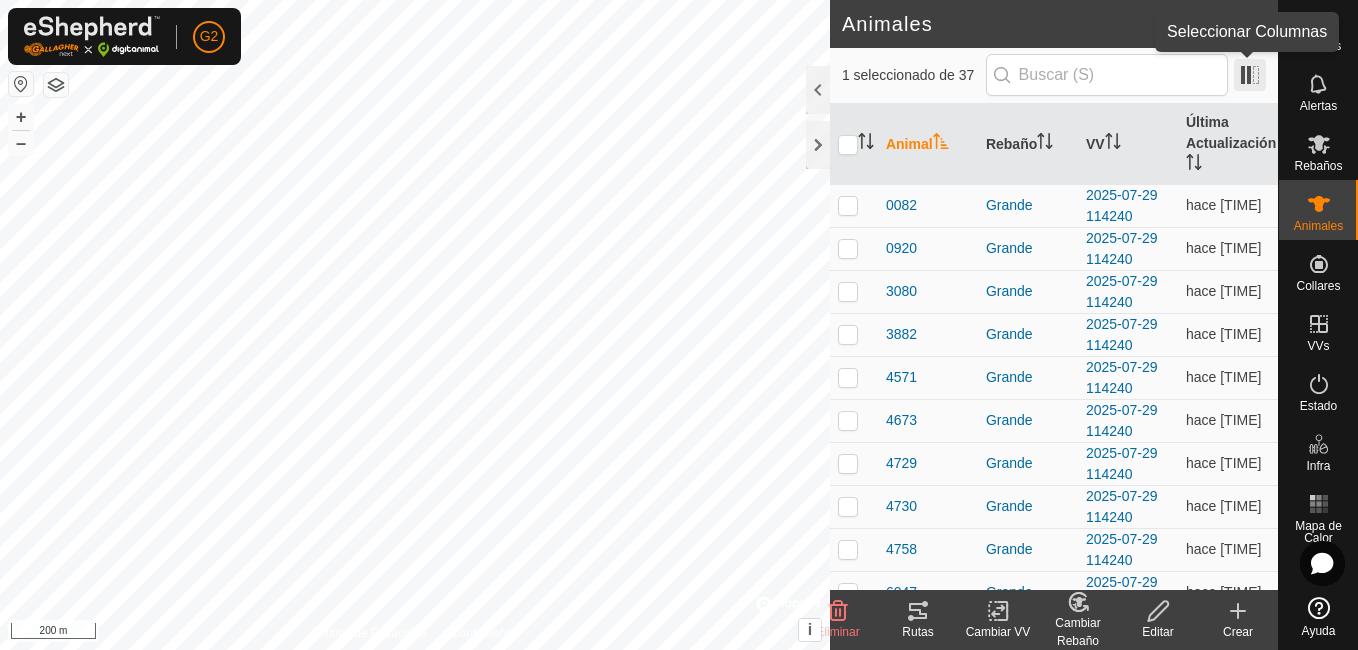 click at bounding box center [1250, 75] 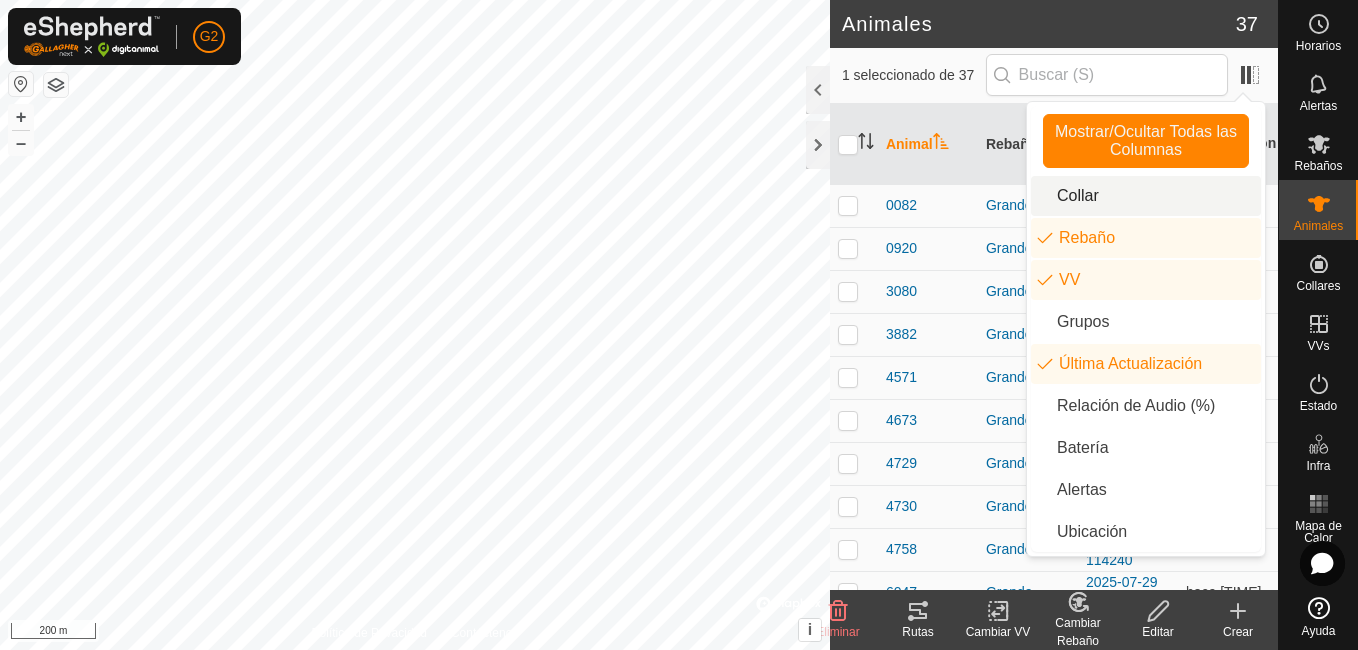 click on "Collar" at bounding box center [1146, 196] 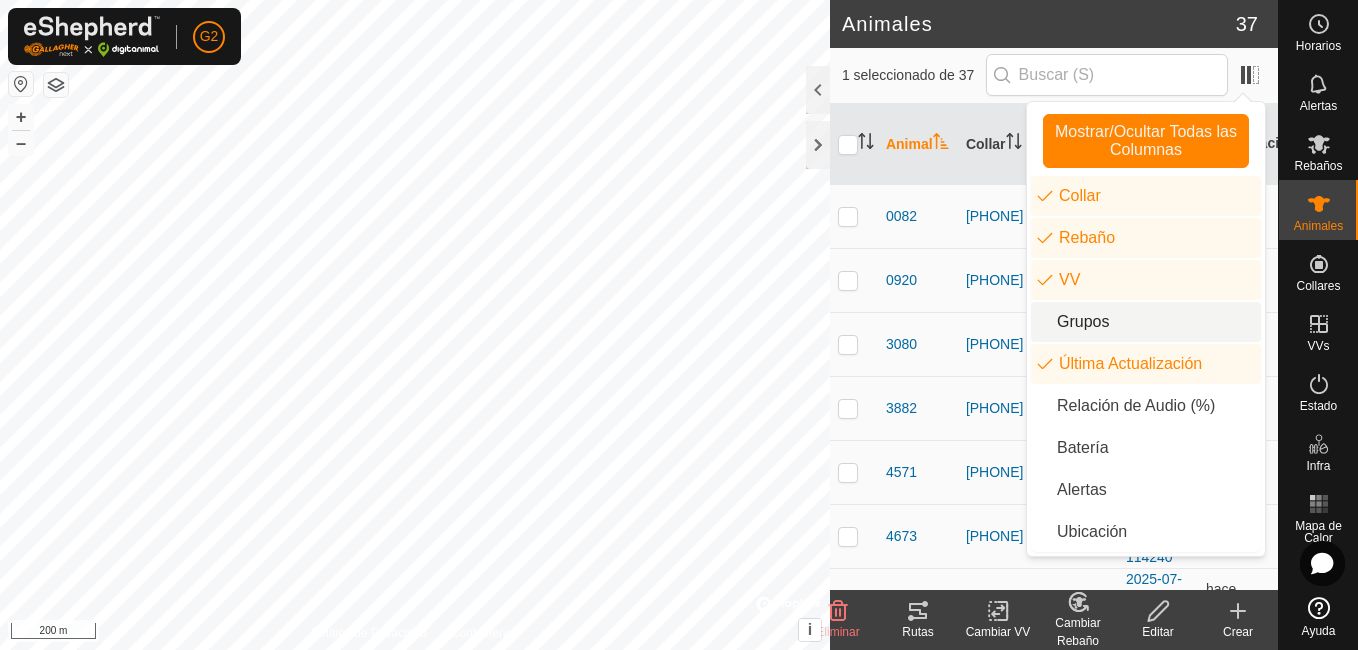 click on "Grupos" at bounding box center [1146, 322] 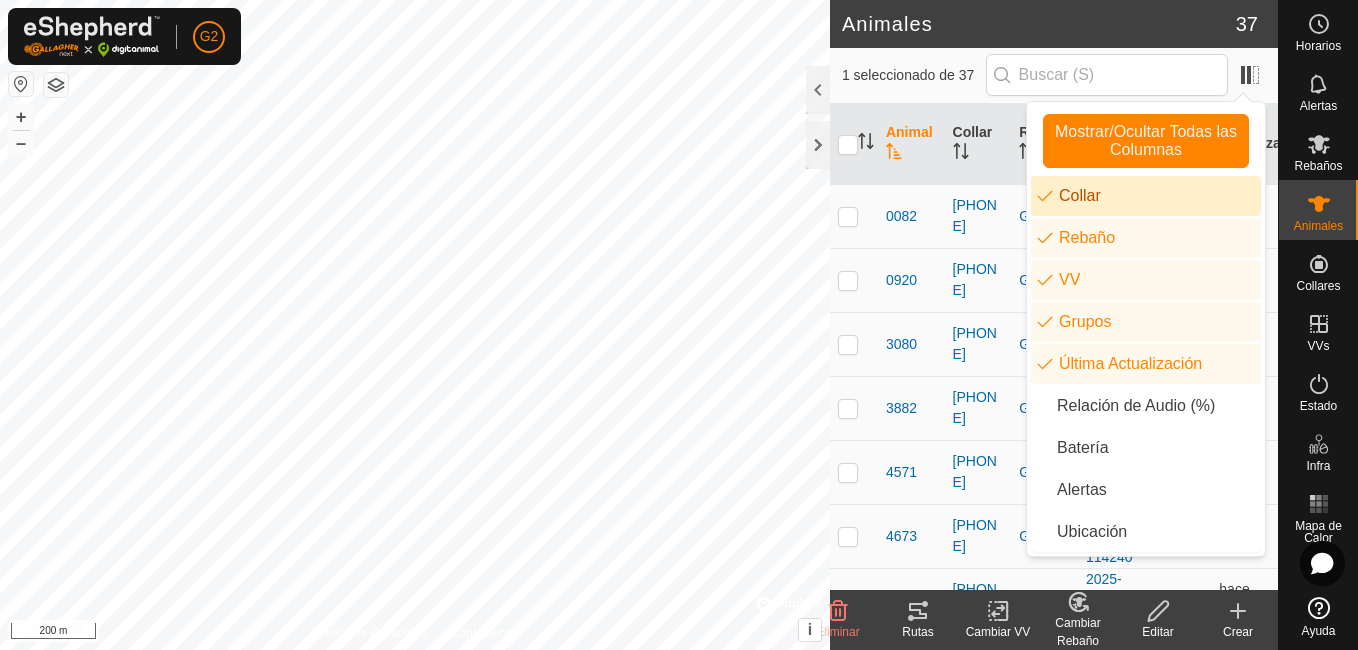 click on "Collar" at bounding box center (1146, 196) 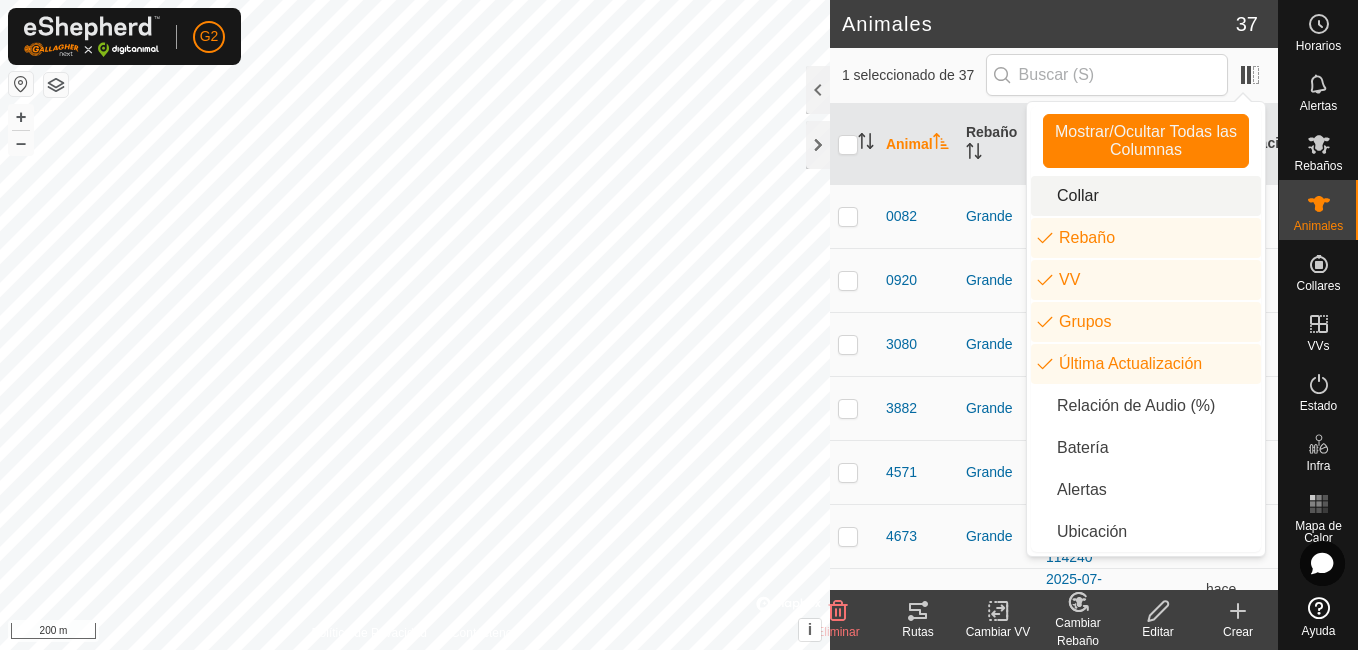 click on "Collar" at bounding box center [1146, 196] 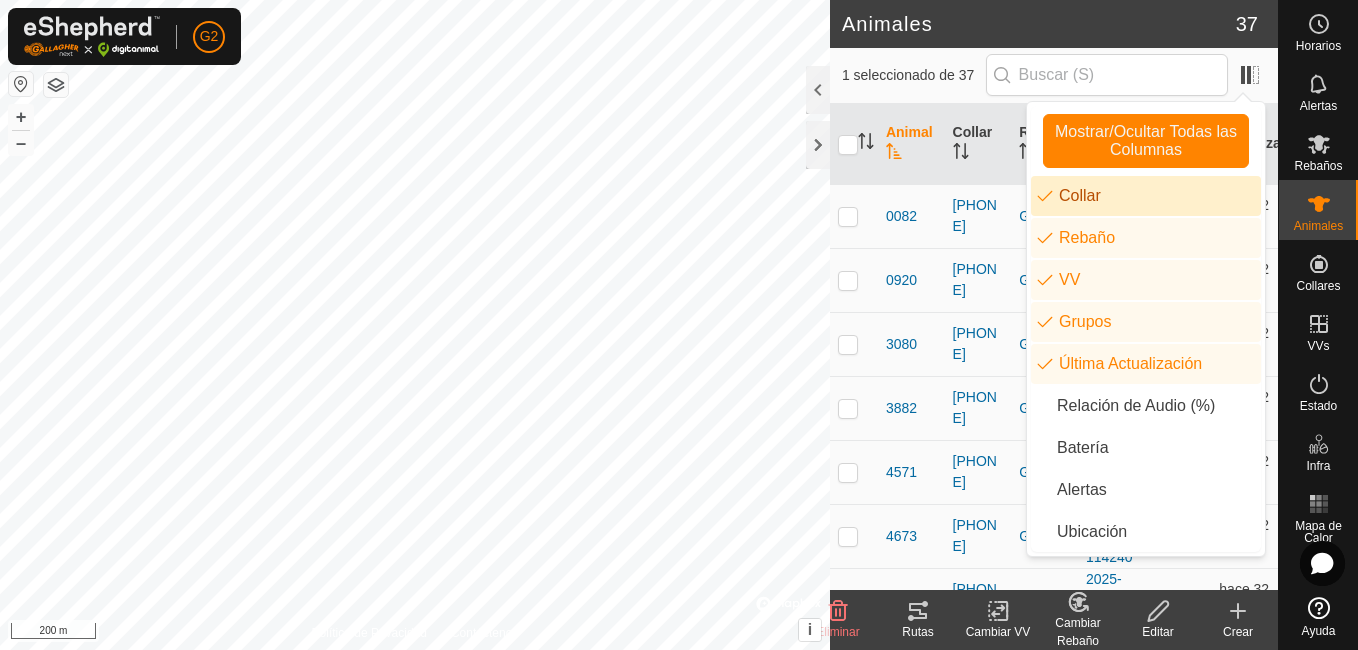 click on "Collar" at bounding box center (1146, 196) 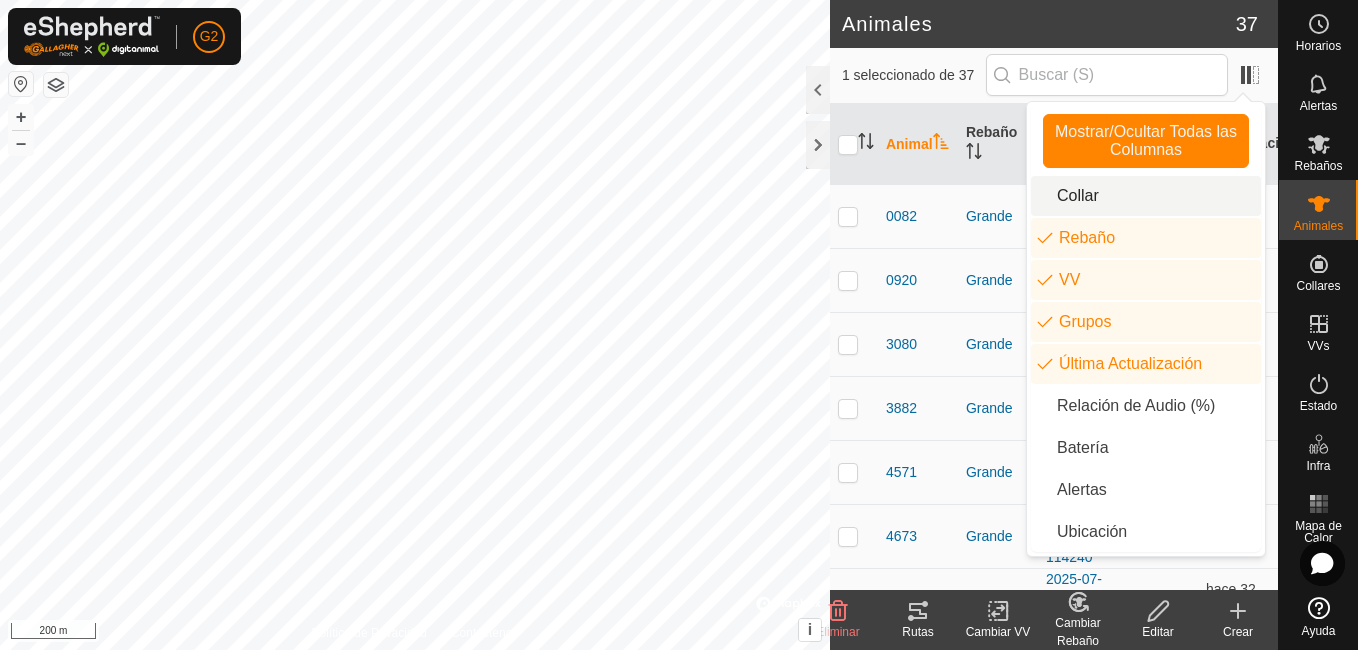 scroll, scrollTop: 61, scrollLeft: 0, axis: vertical 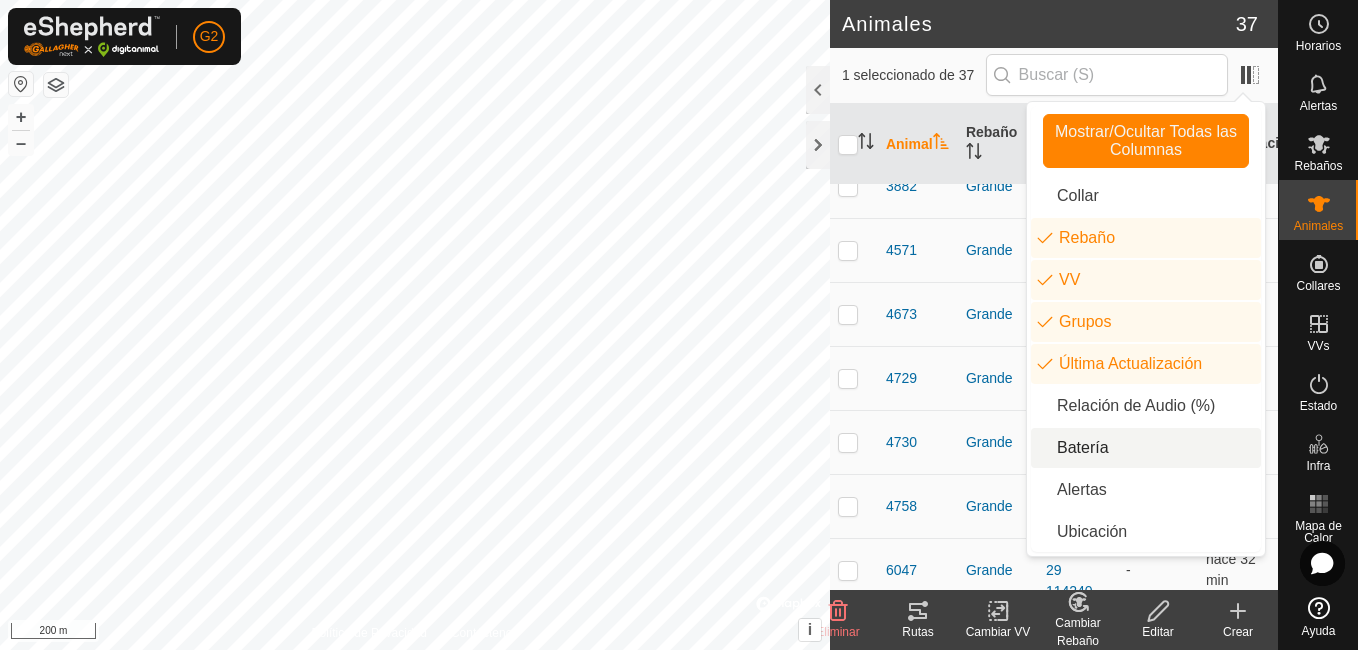 click on "Batería" at bounding box center [1146, 448] 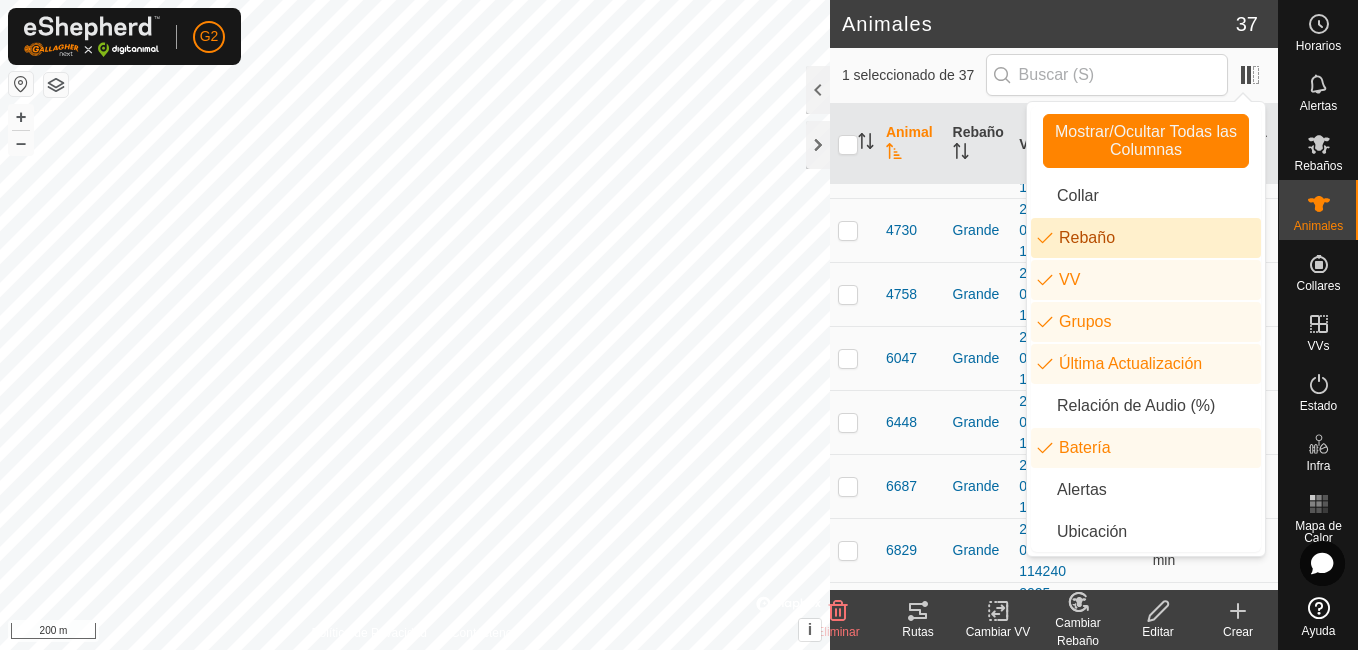 scroll, scrollTop: 439, scrollLeft: 0, axis: vertical 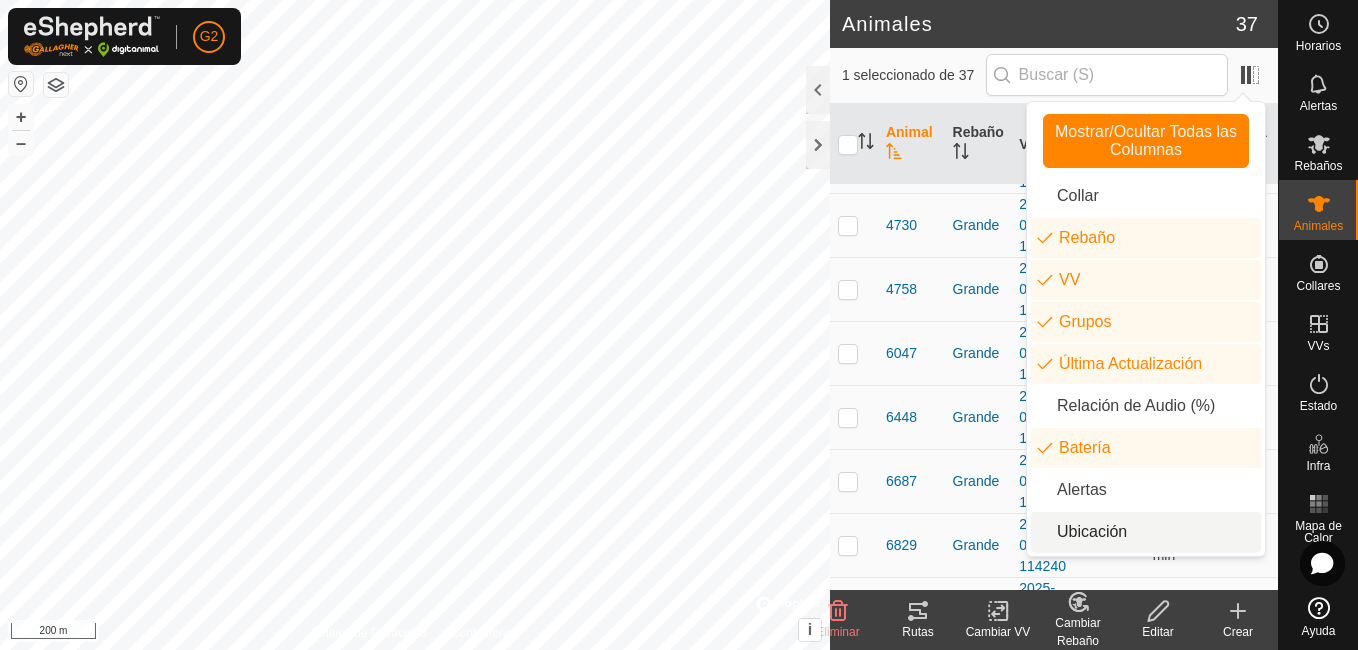 click on "Ubicación" at bounding box center [1146, 532] 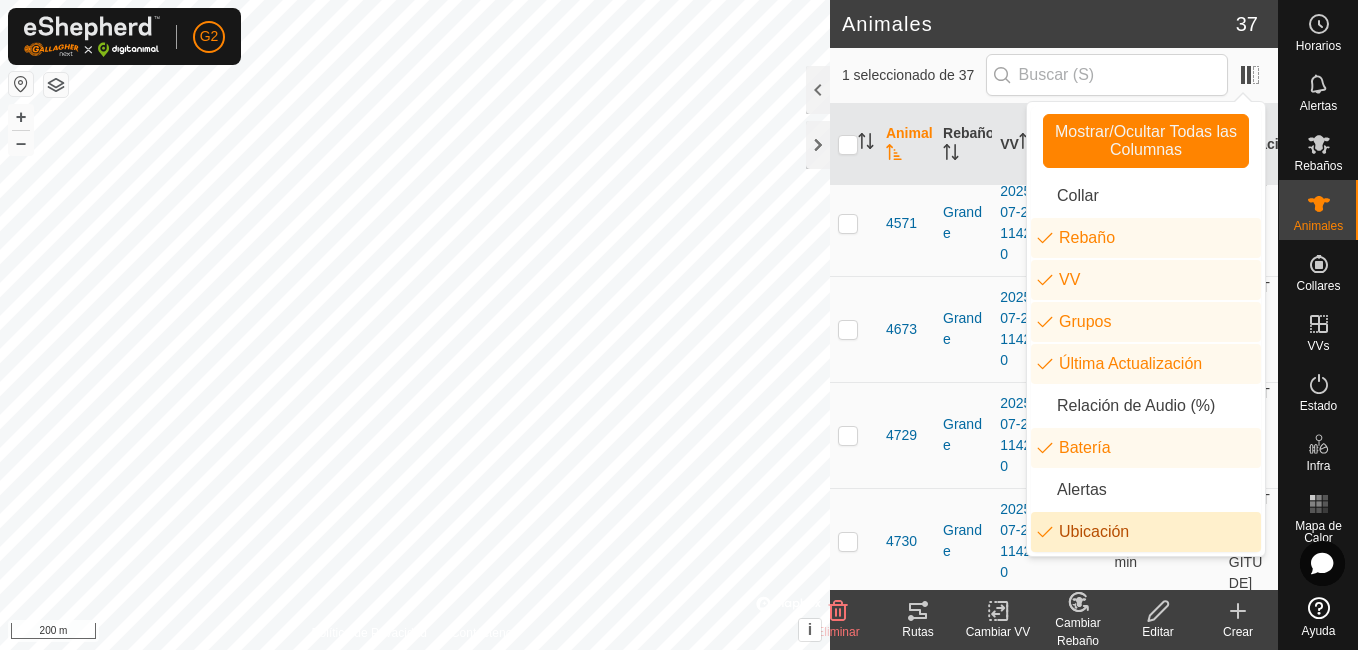 click on "Ubicación" at bounding box center (1146, 532) 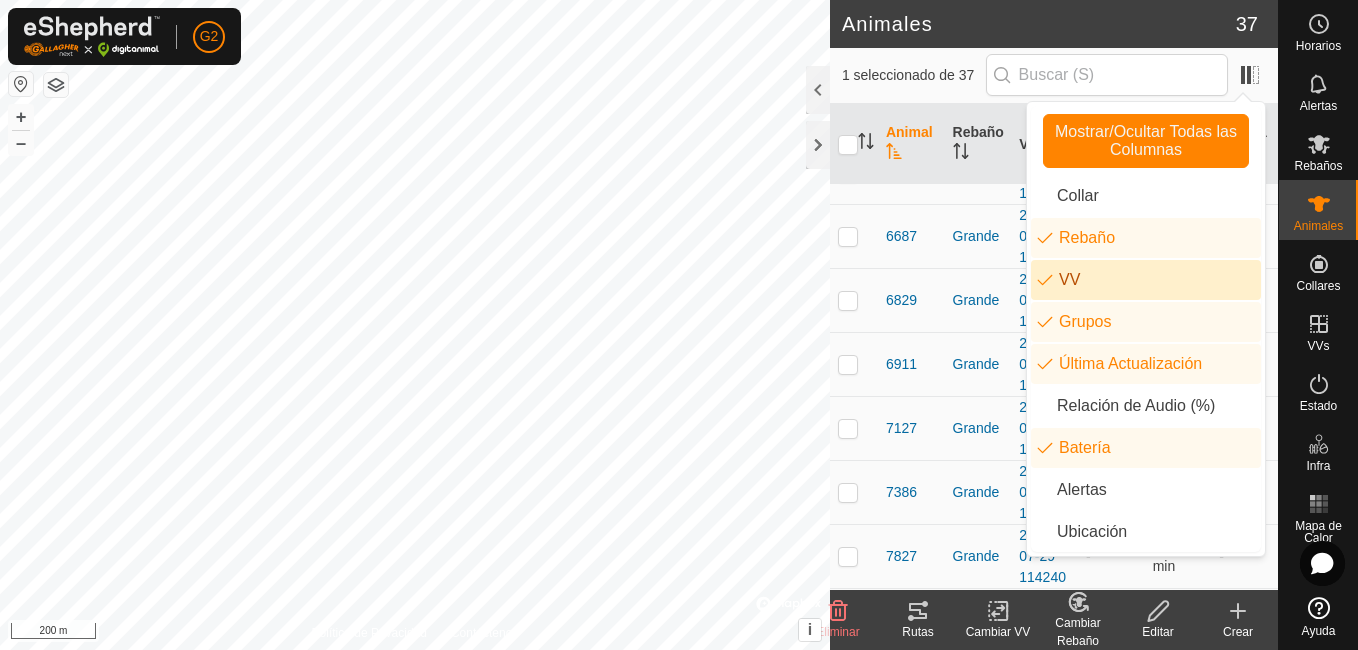 scroll, scrollTop: 689, scrollLeft: 0, axis: vertical 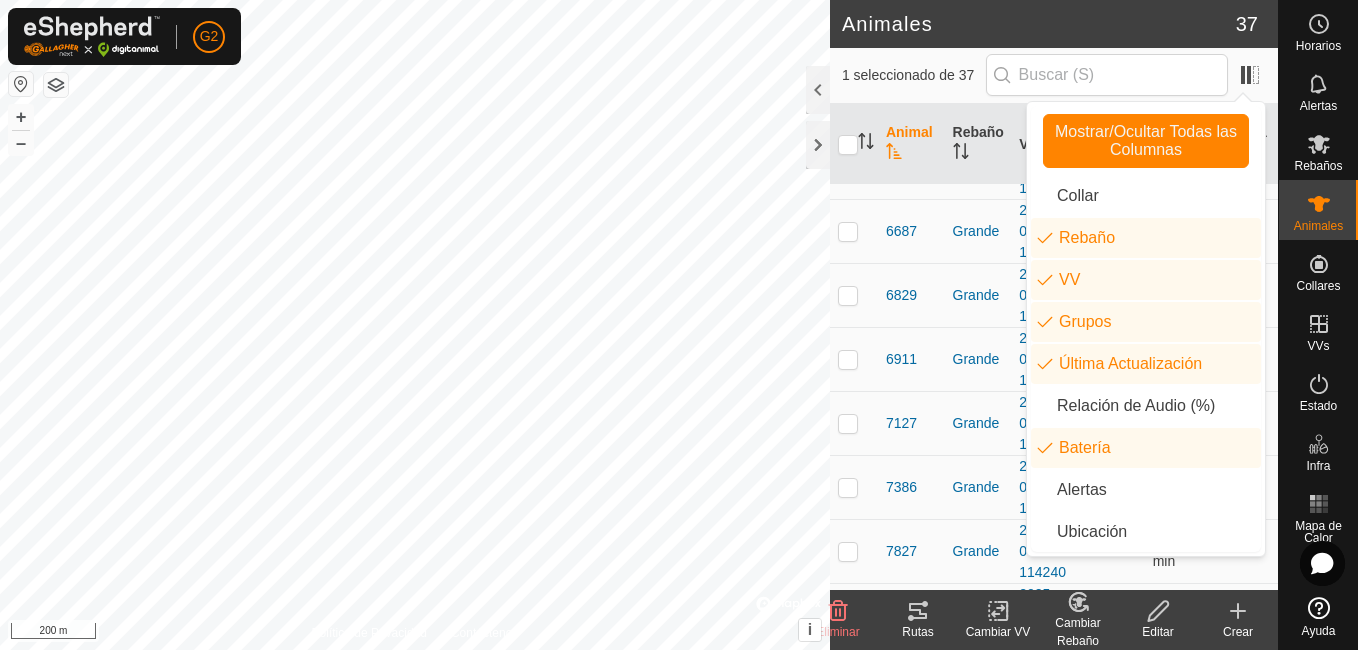click on "[NUMBER] [WORD] de [NUMBER]" at bounding box center [914, 75] 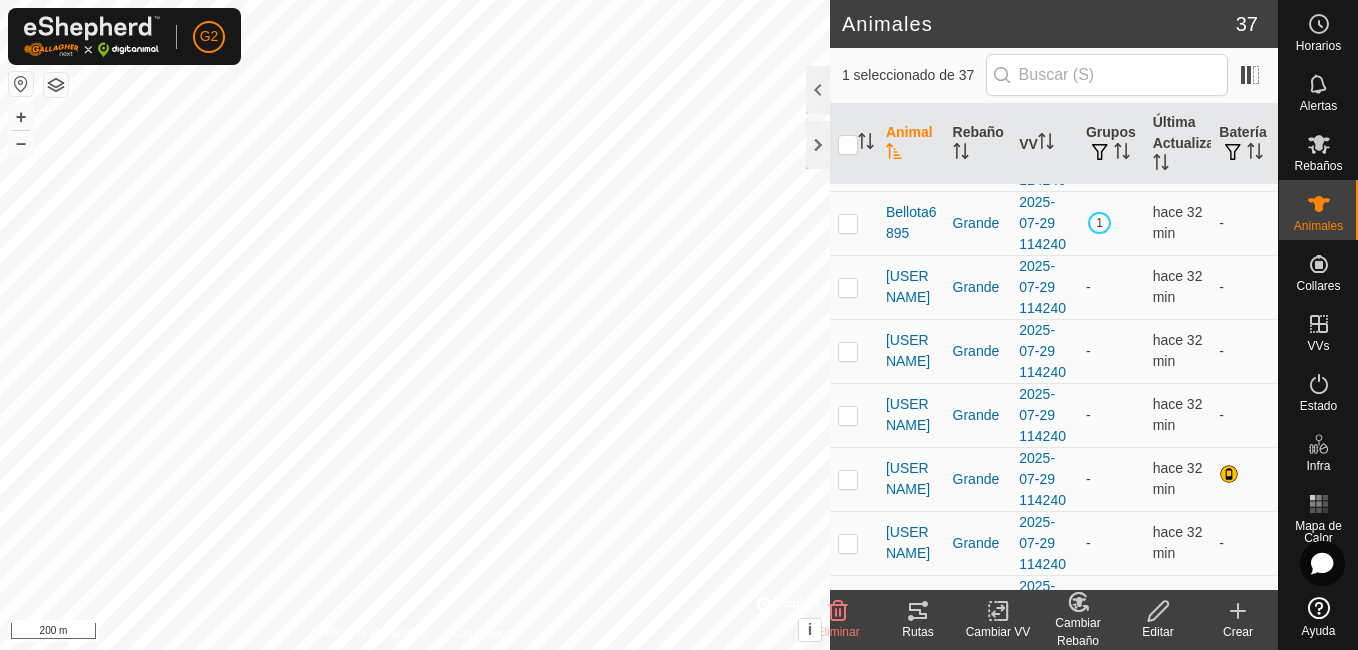 scroll, scrollTop: 1268, scrollLeft: 0, axis: vertical 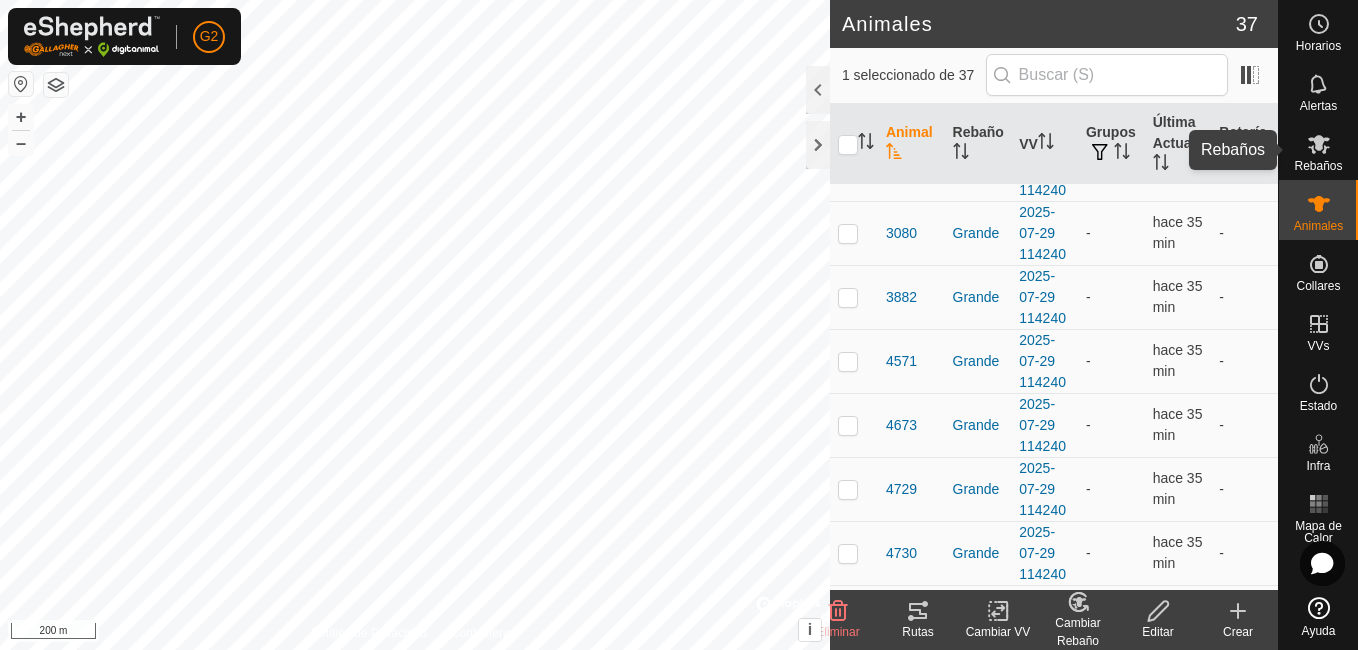 click at bounding box center [1319, 144] 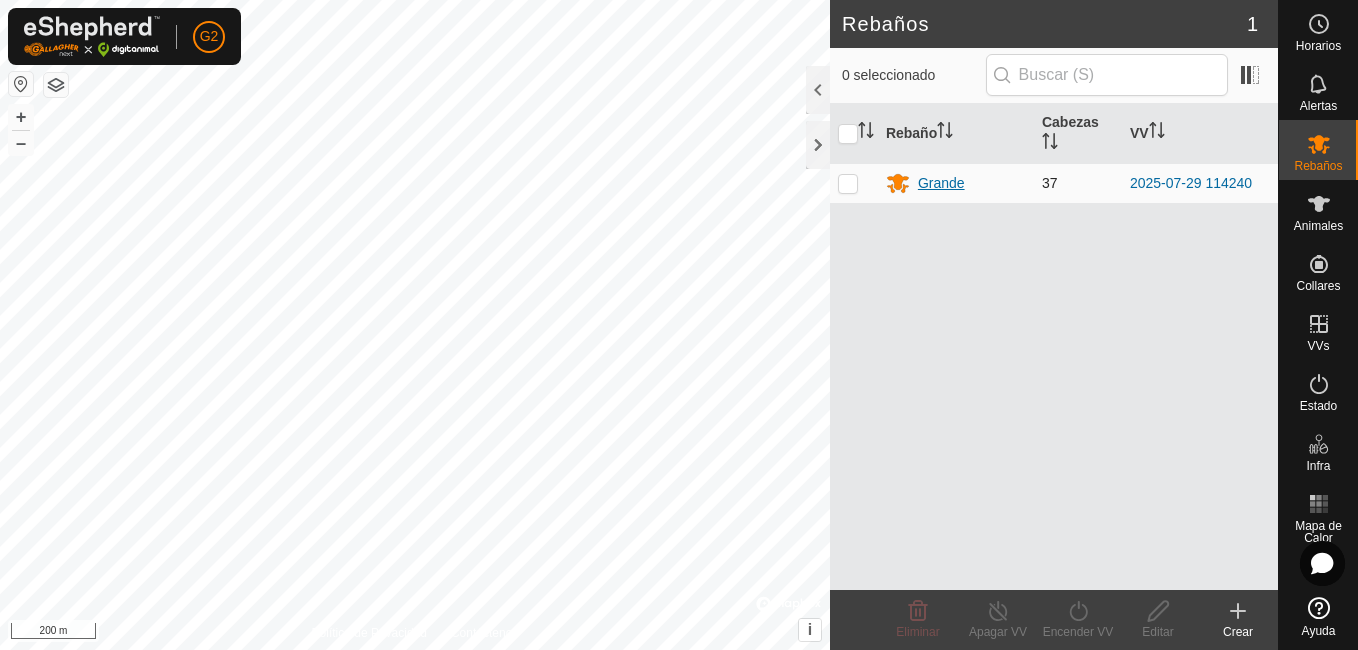 click 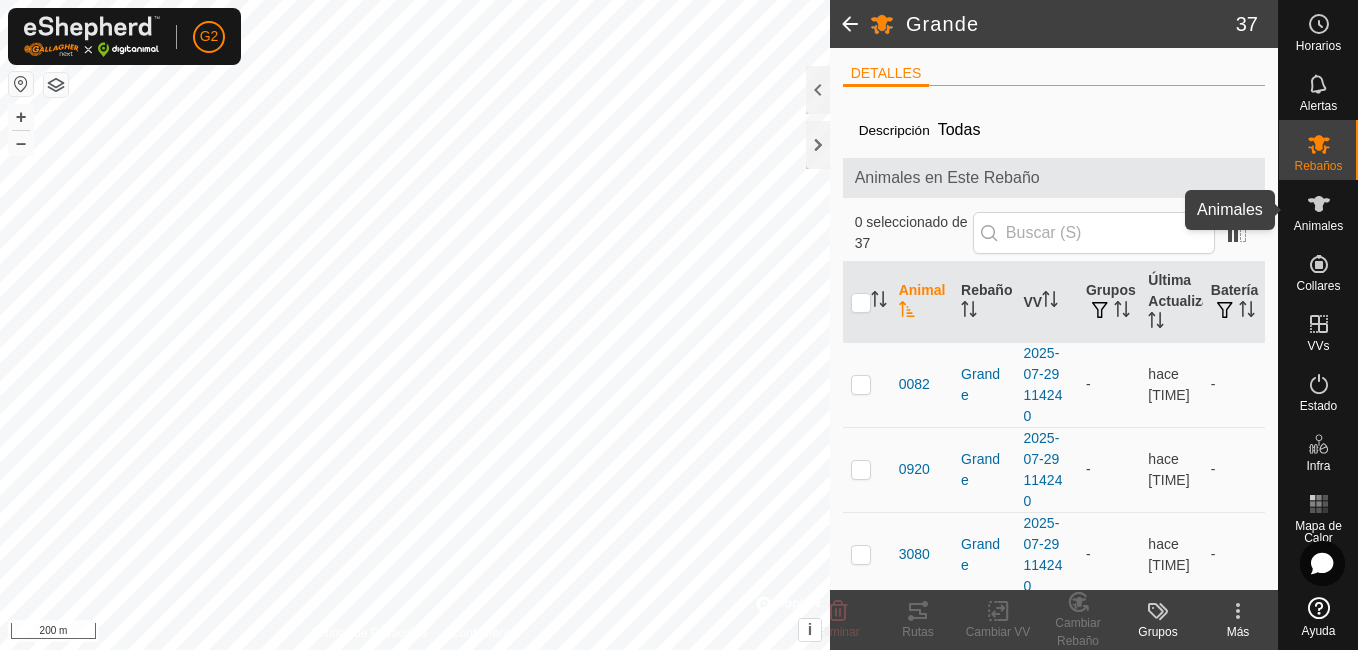 click 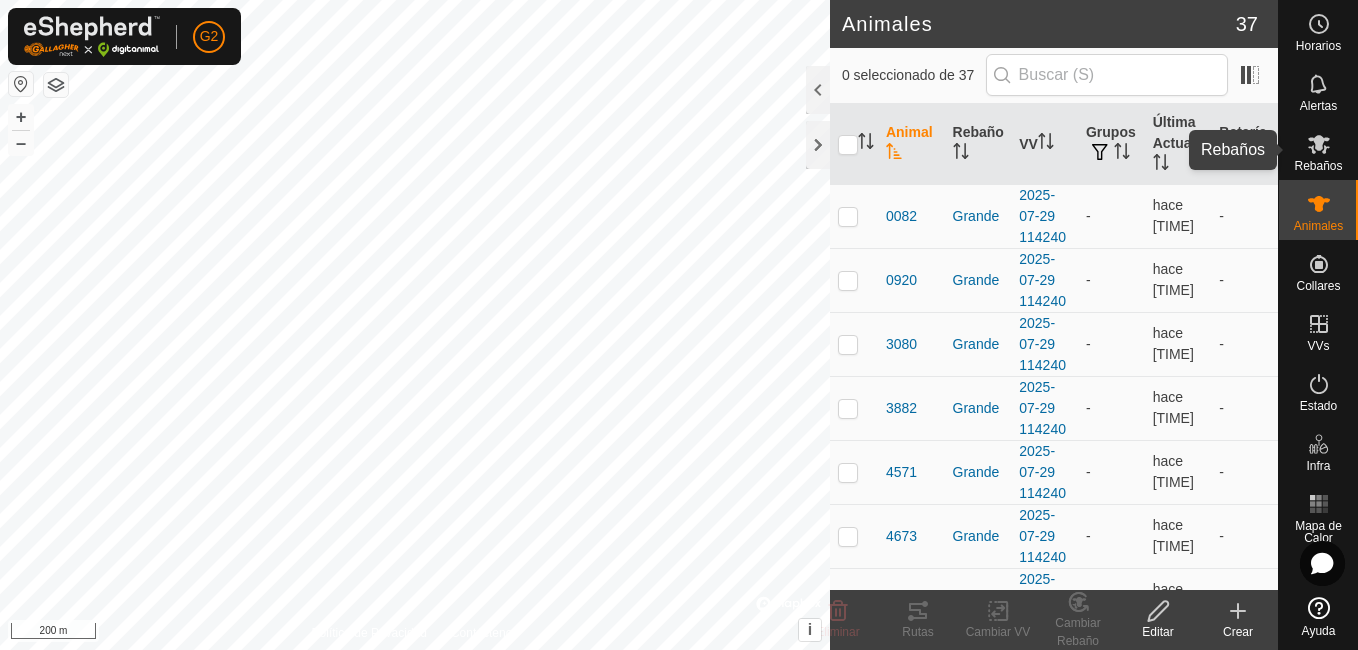 click at bounding box center [1319, 144] 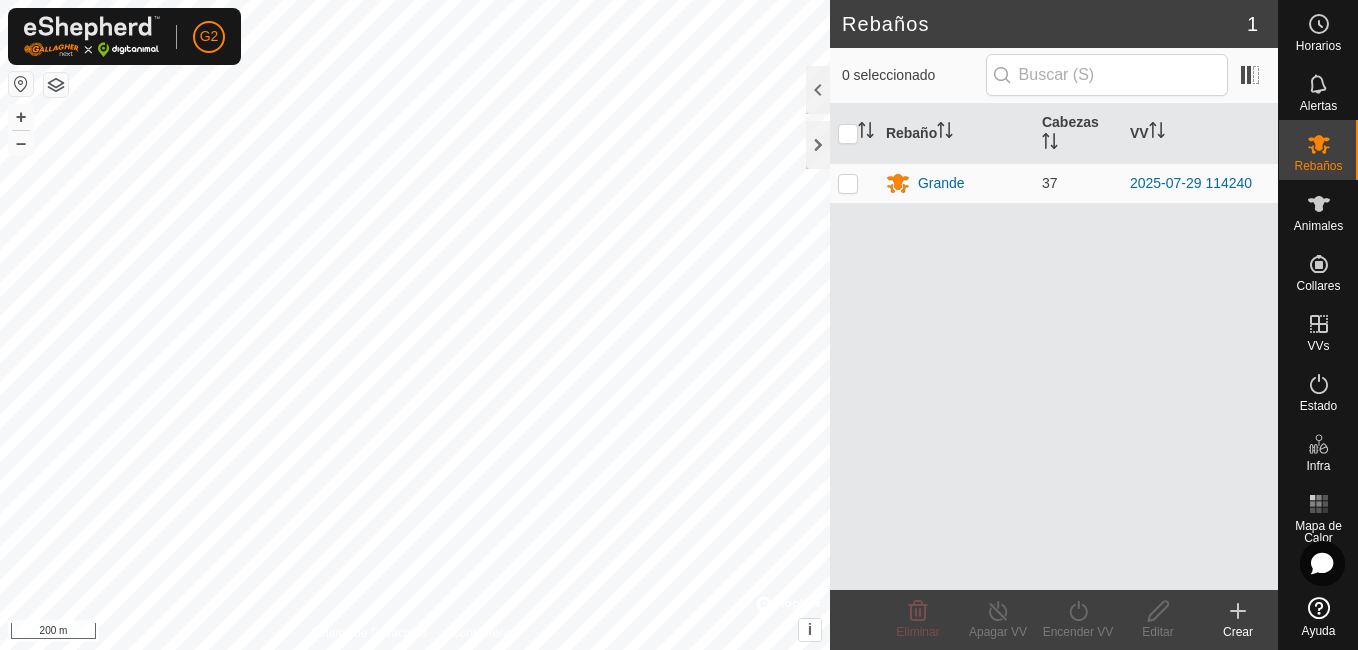 click on "Crear" 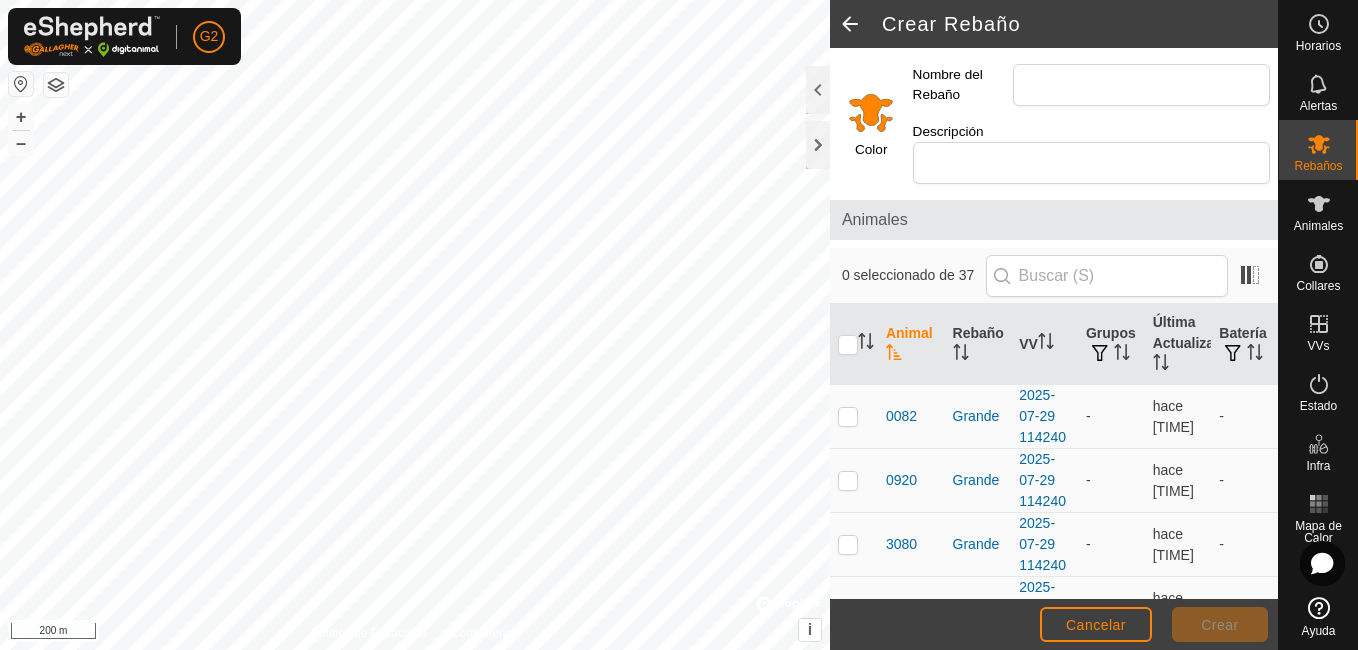 click 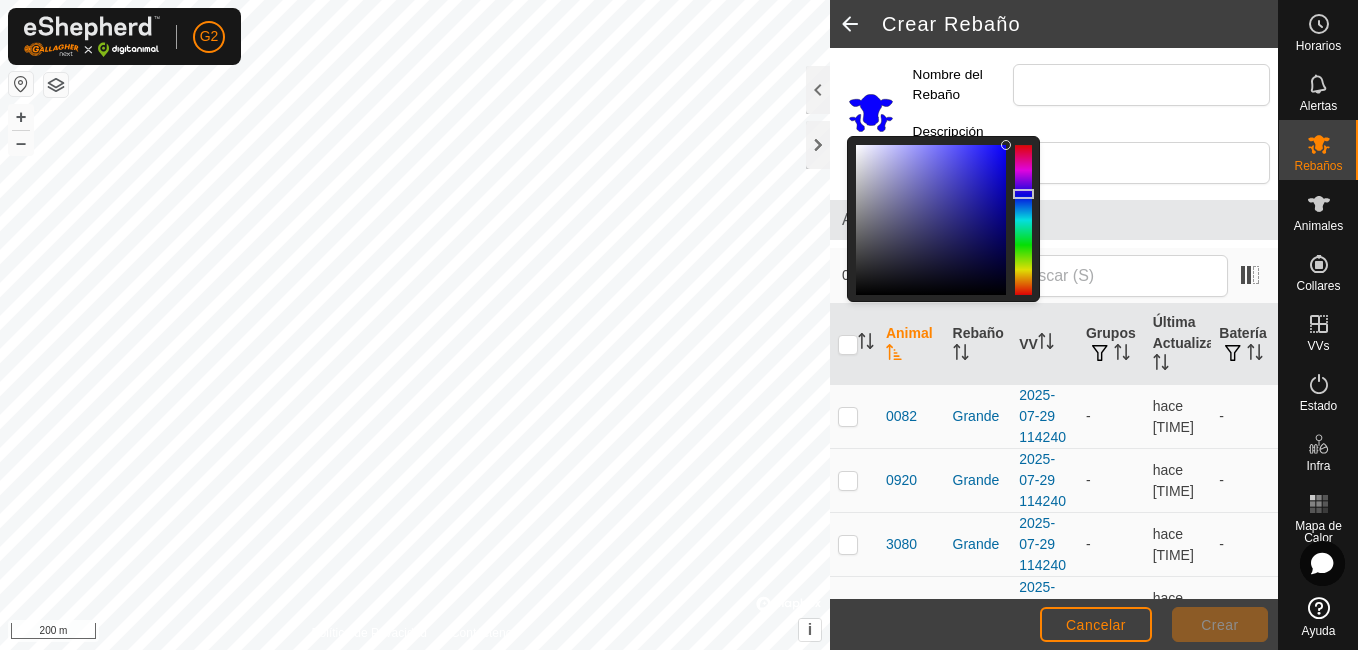drag, startPoint x: 1027, startPoint y: 276, endPoint x: 1025, endPoint y: 194, distance: 82.02438 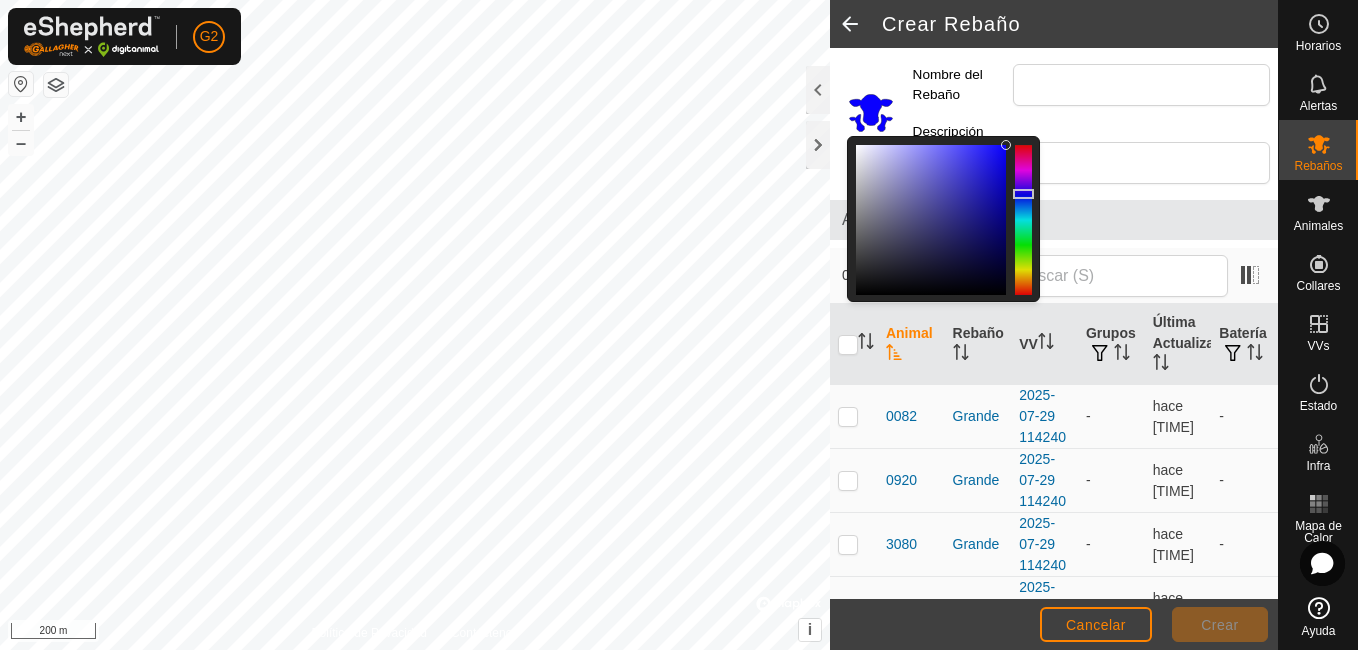 click 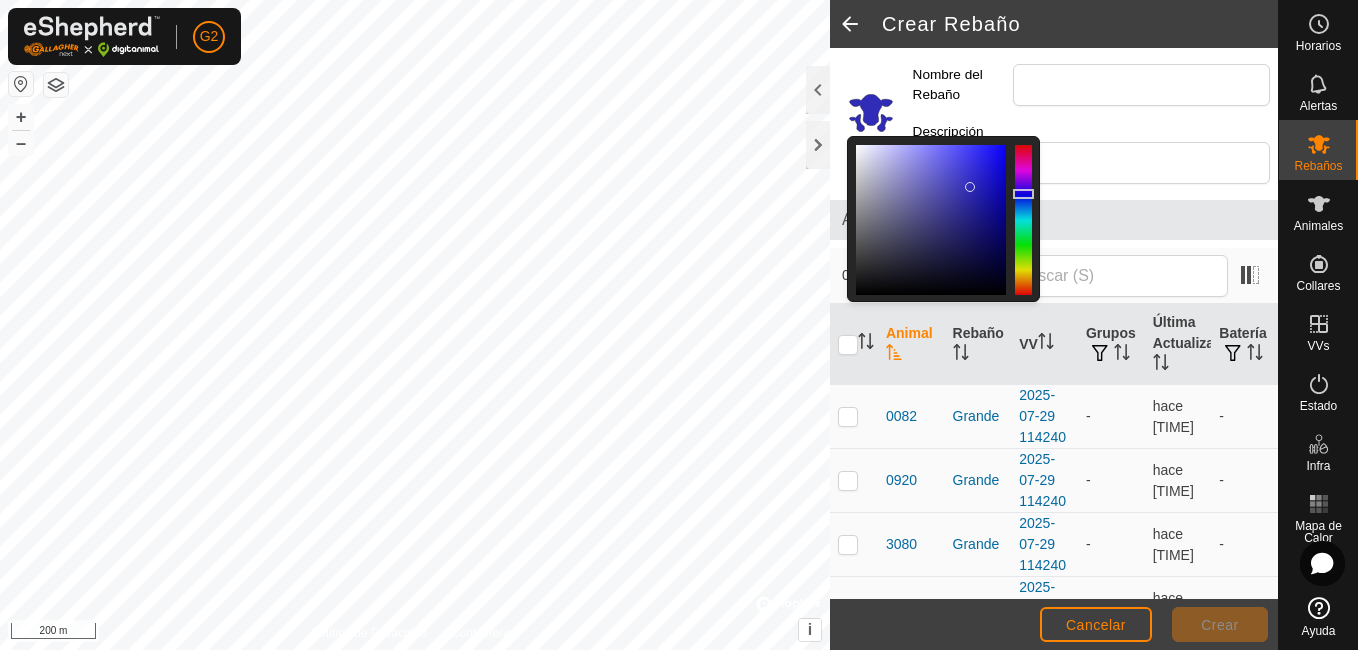click 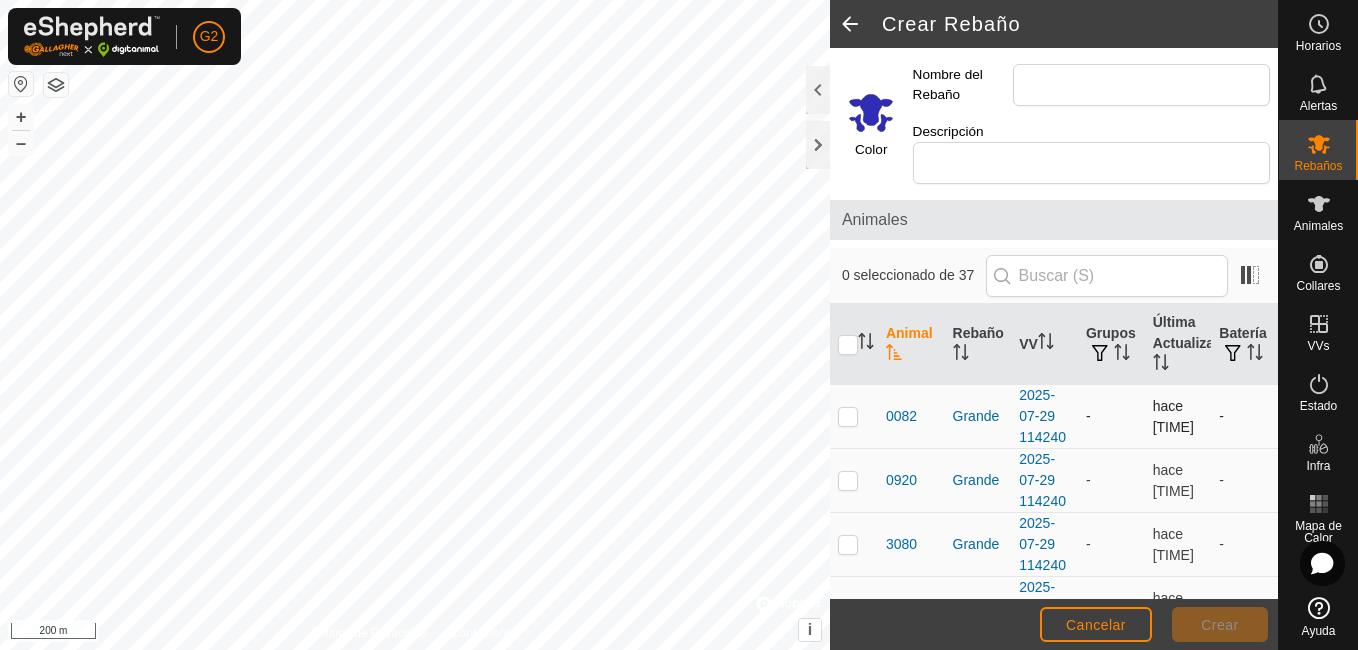 click at bounding box center [848, 416] 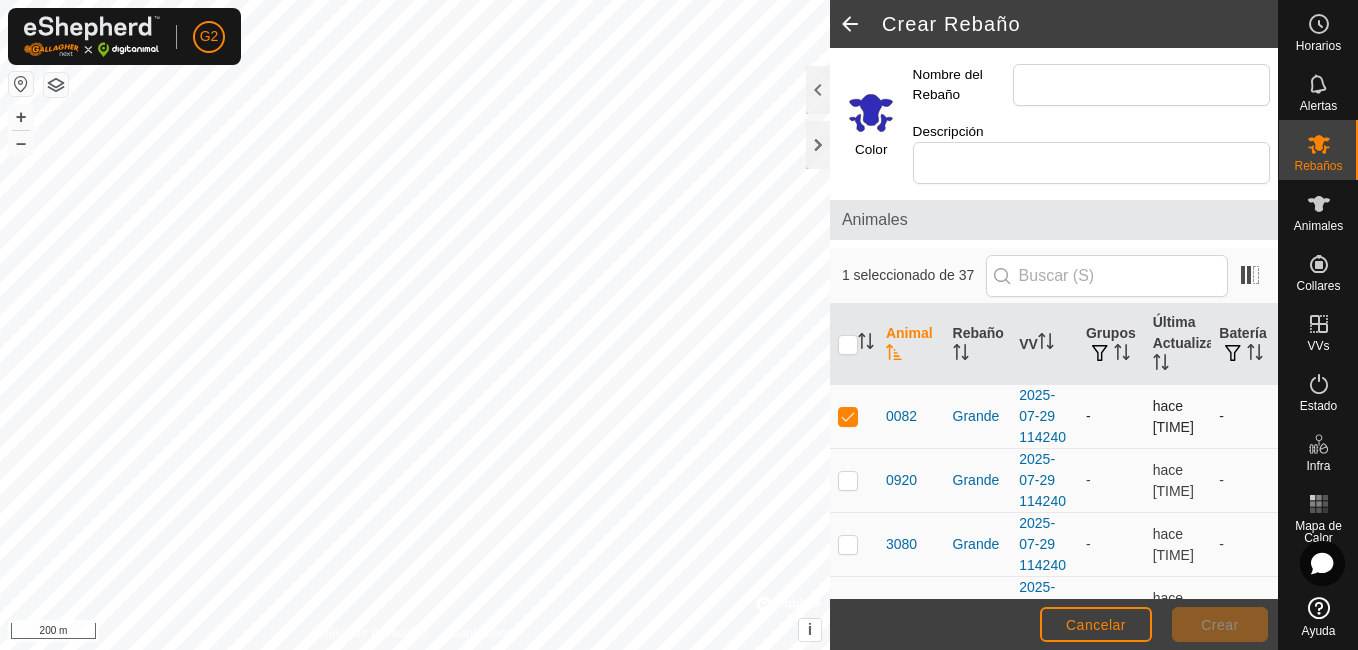 click at bounding box center (854, 417) 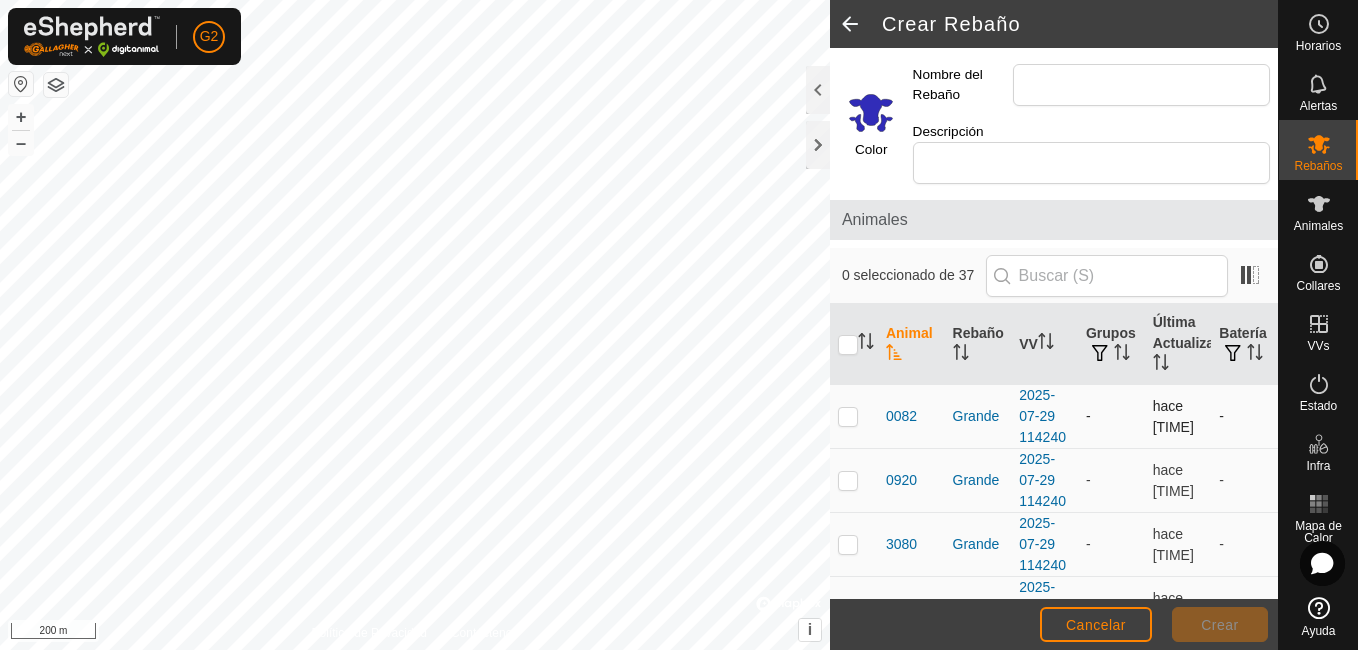 click at bounding box center (848, 416) 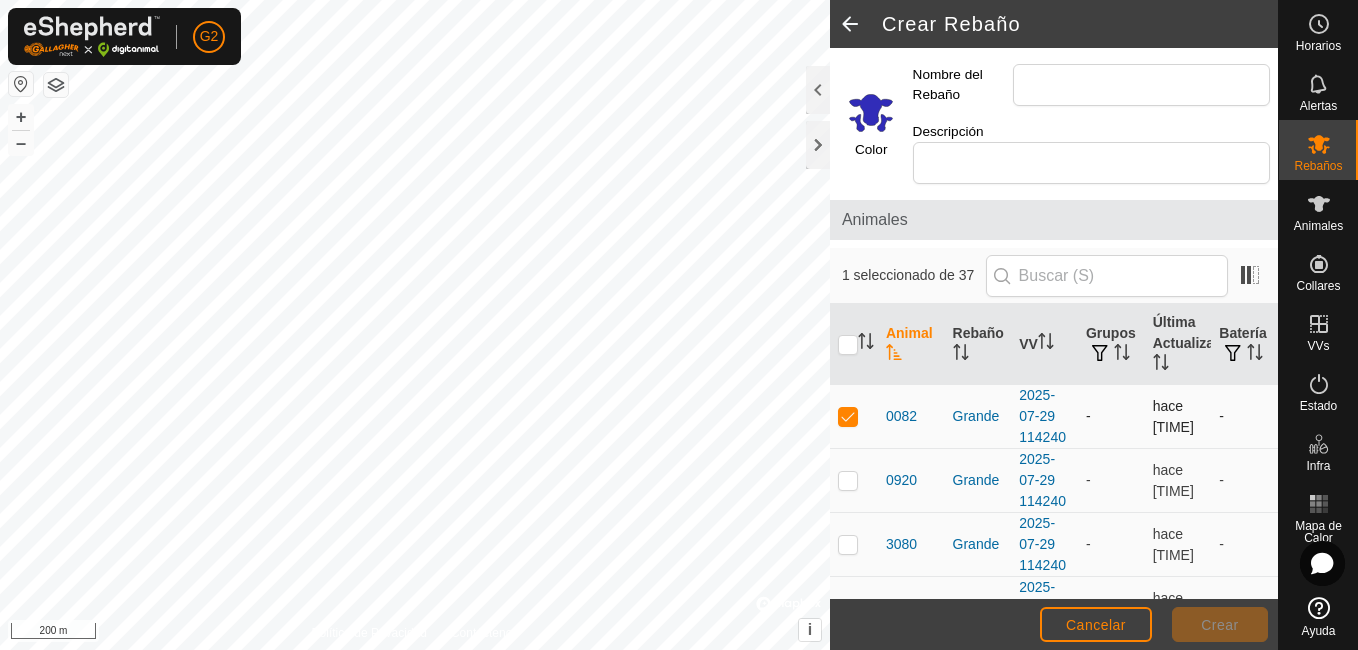 click at bounding box center (848, 416) 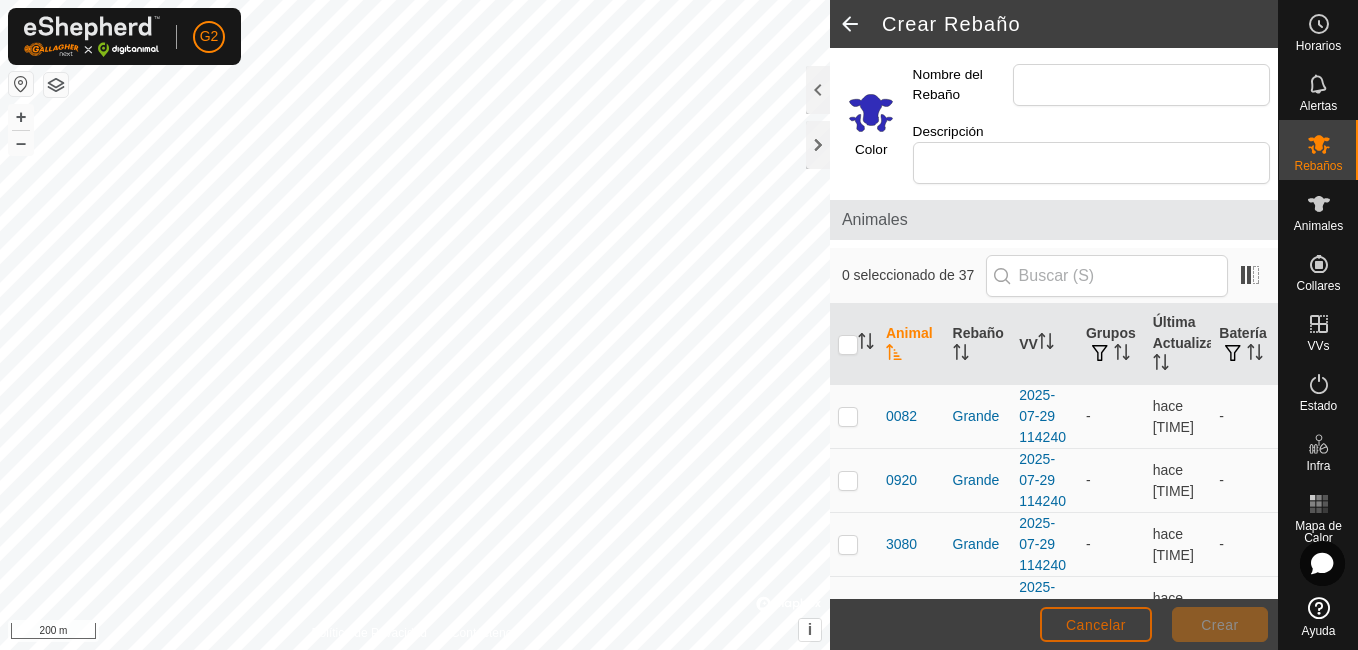 click on "Cancelar" 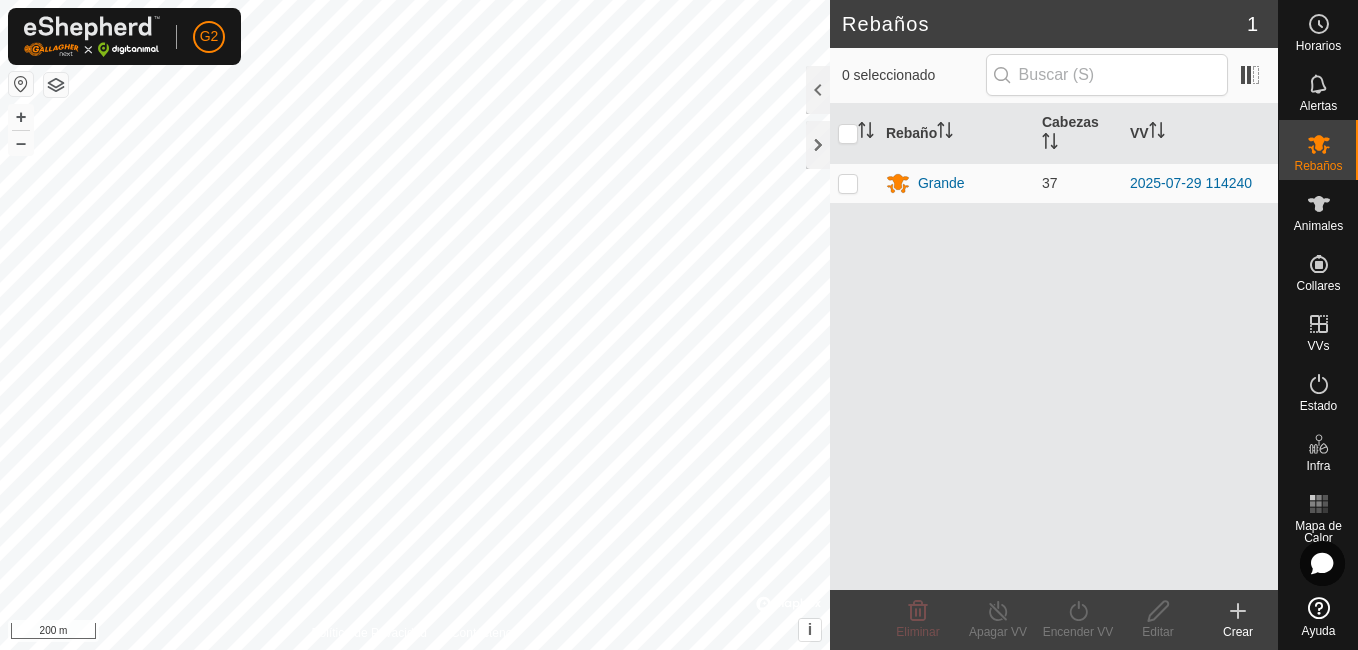click 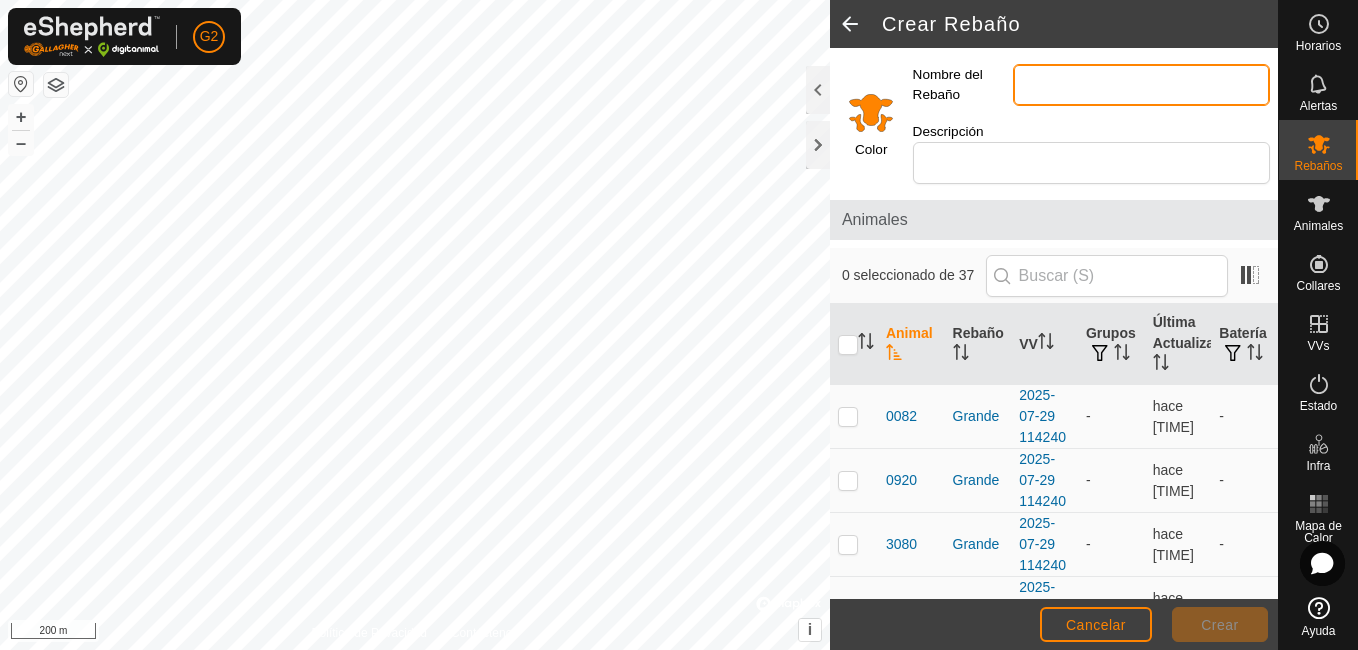 click on "Nombre del Rebaño" at bounding box center [1141, 85] 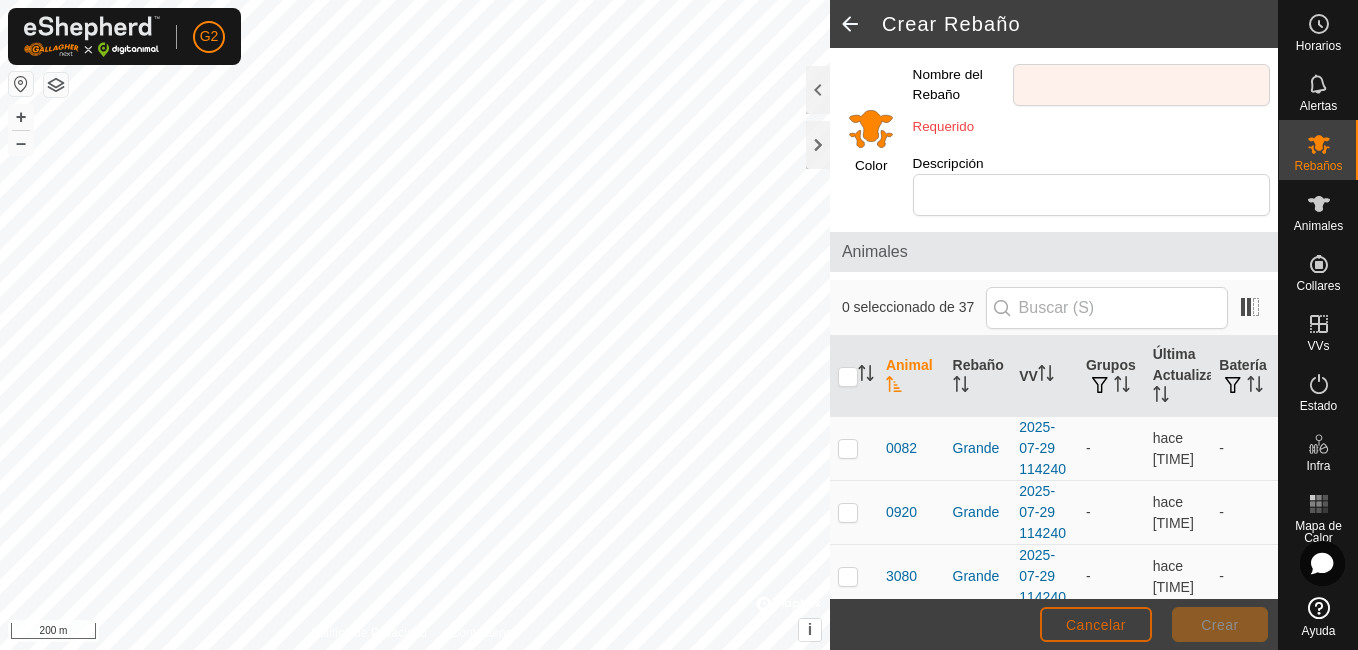click on "Cancelar" 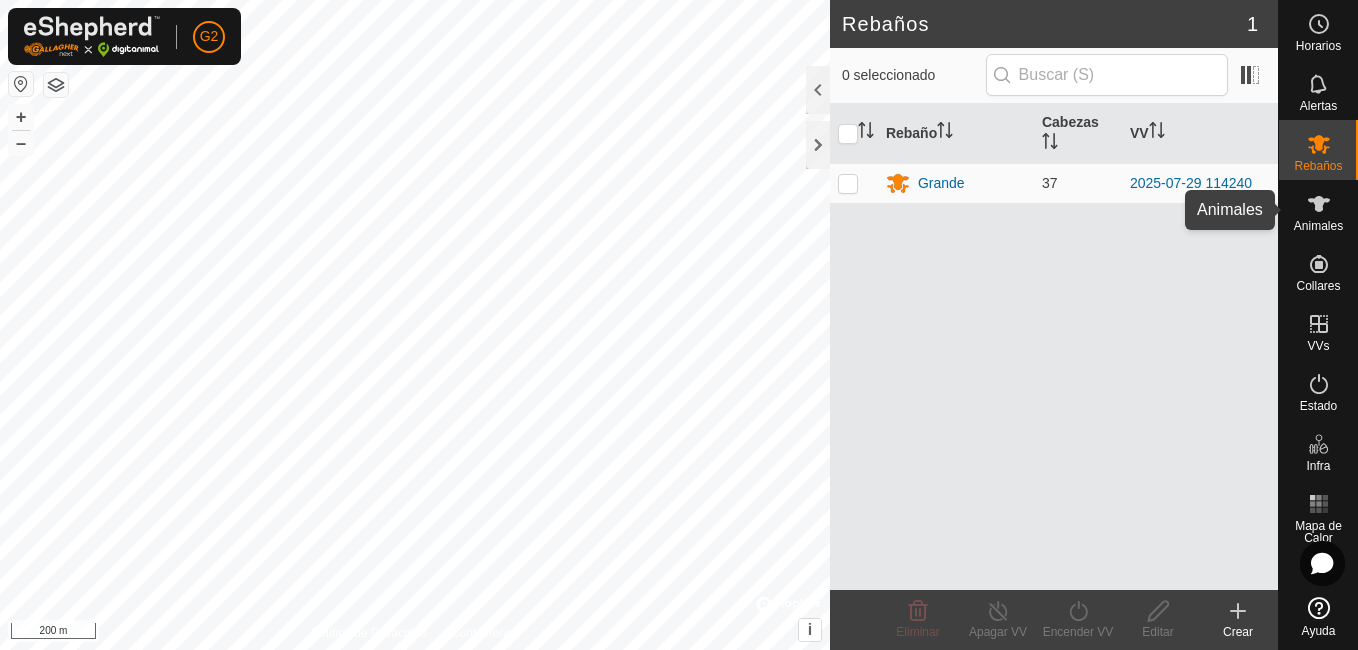 click 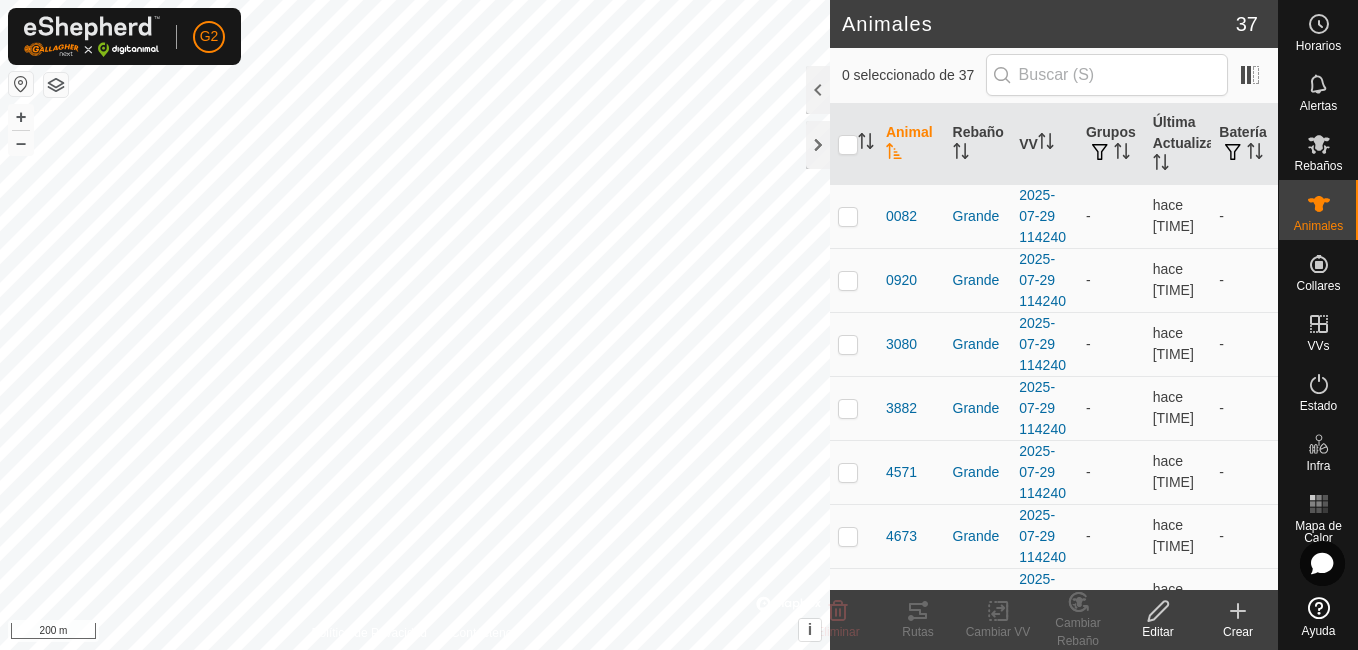 click 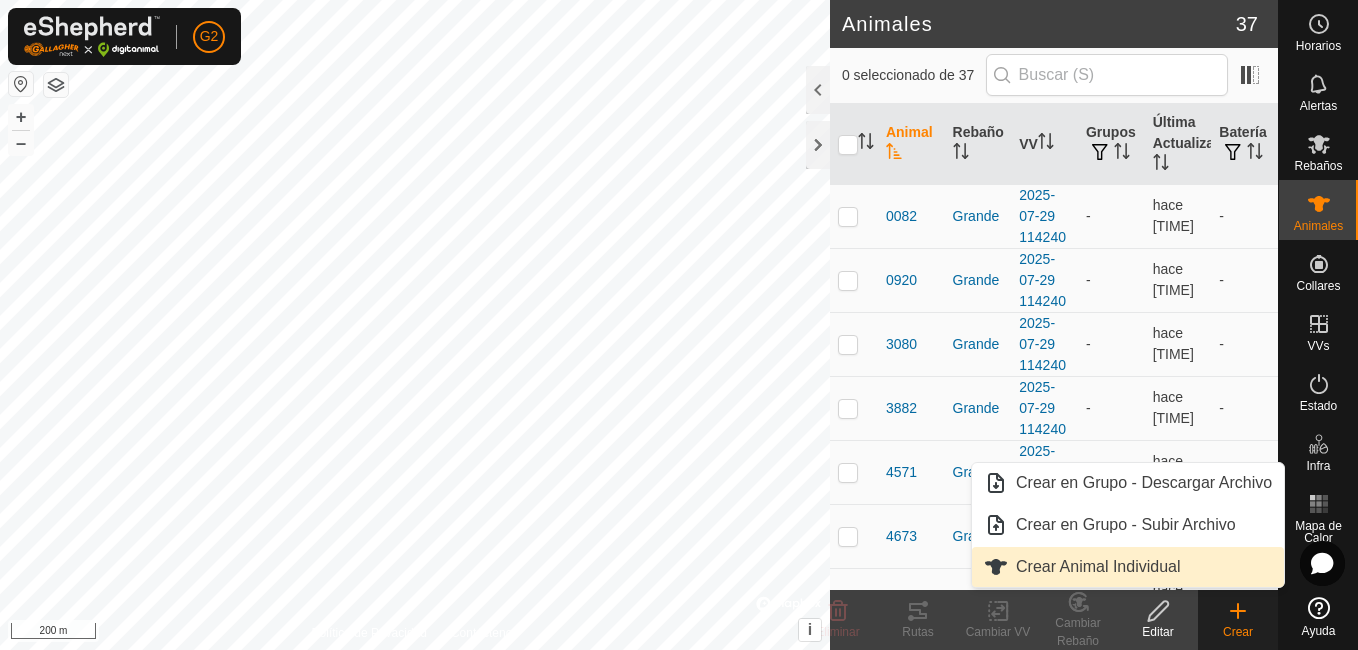 click on "Crear Animal Individual" at bounding box center [1128, 567] 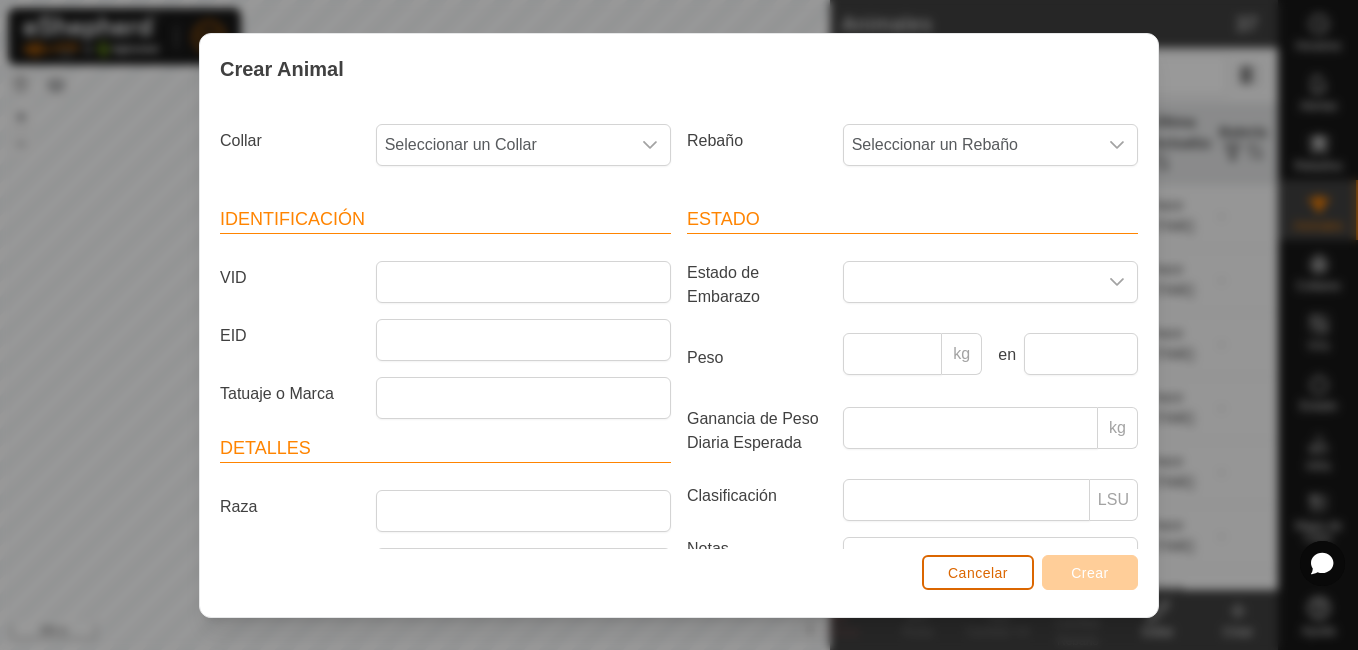 click on "Cancelar" at bounding box center (978, 572) 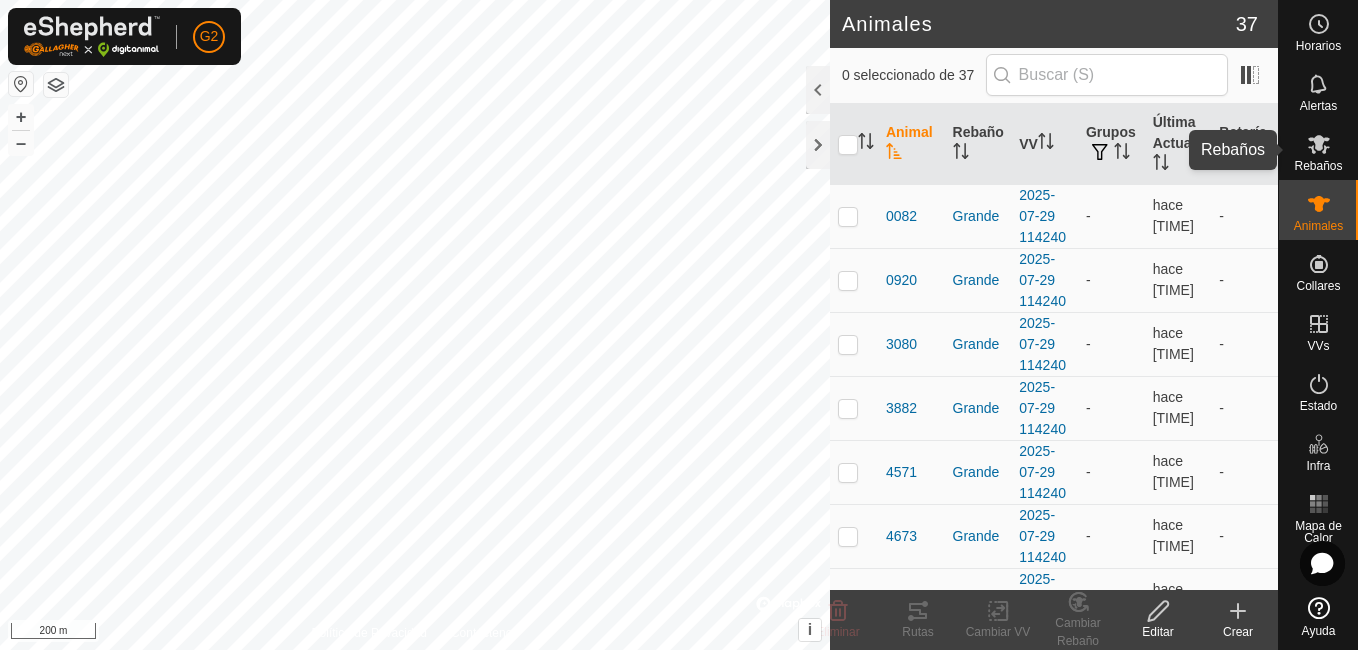 click 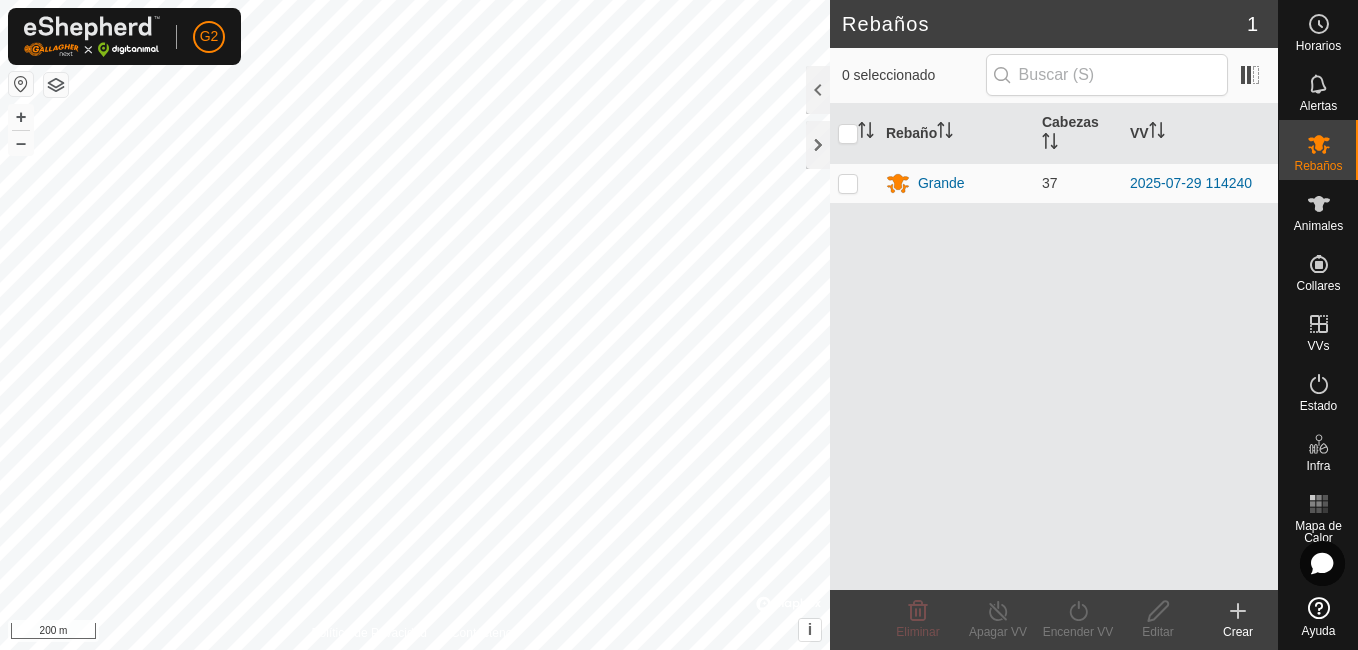 click on "Crear" 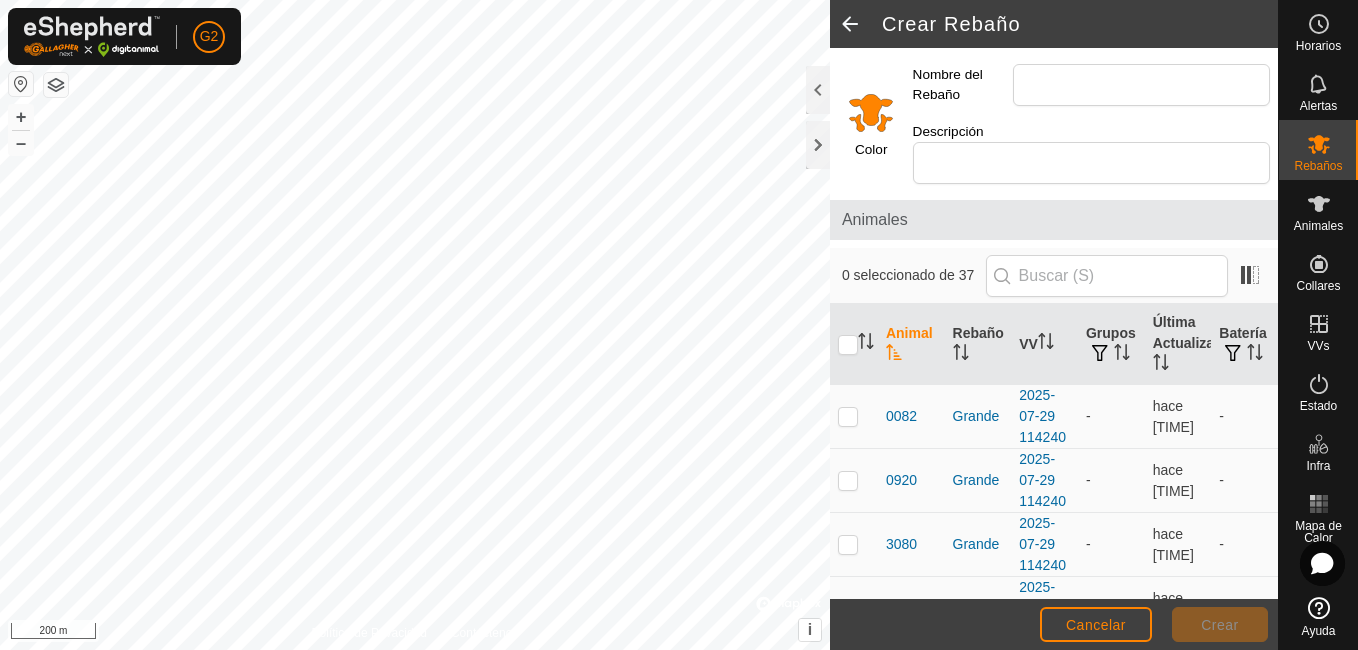 click 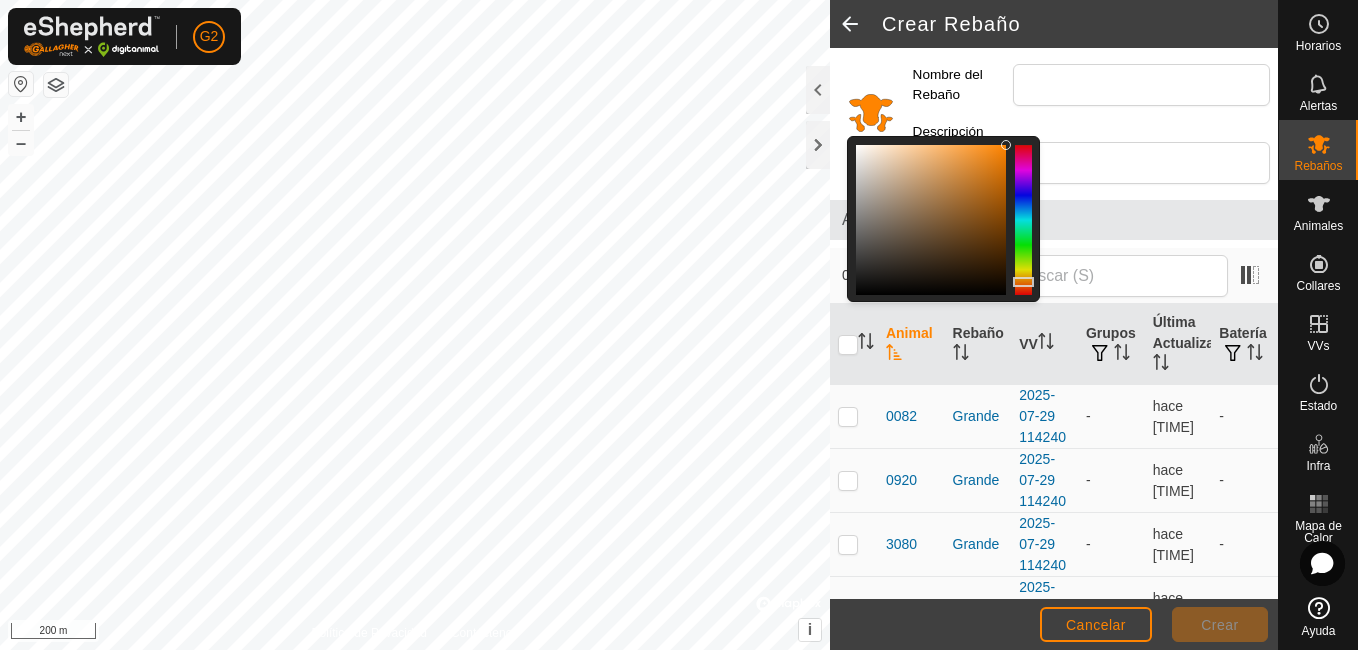 click 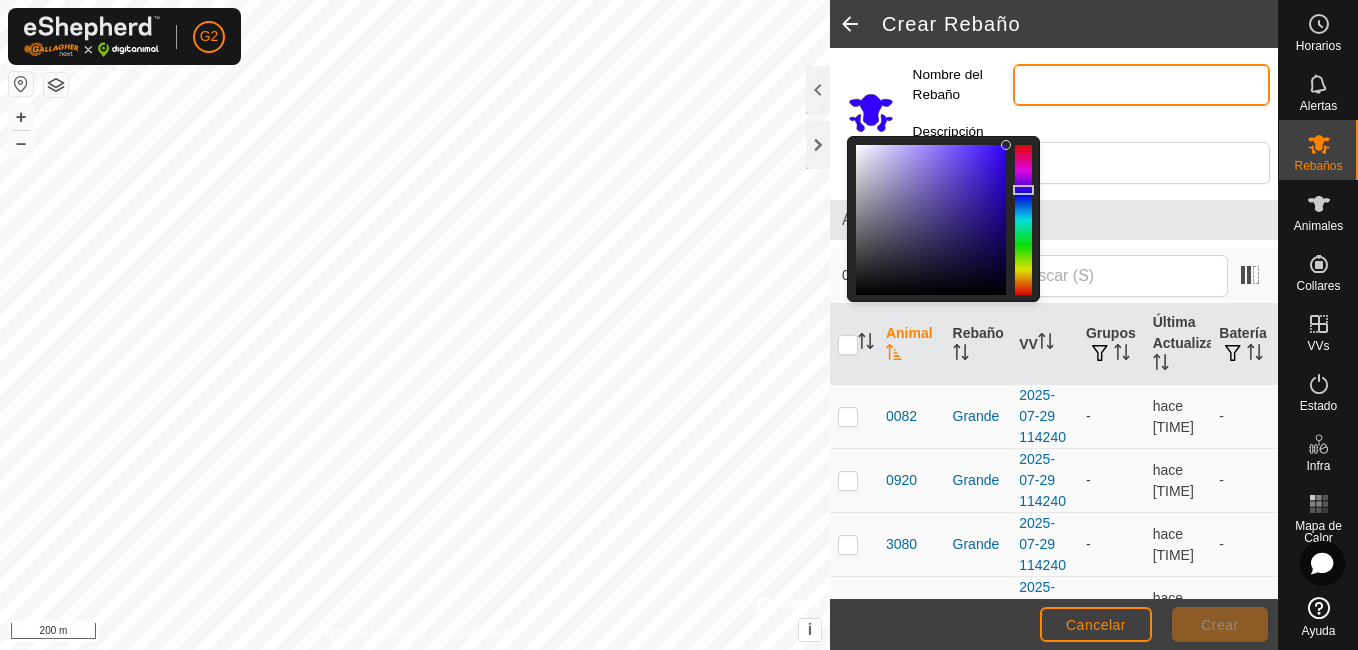 click on "Nombre del Rebaño" at bounding box center [1141, 85] 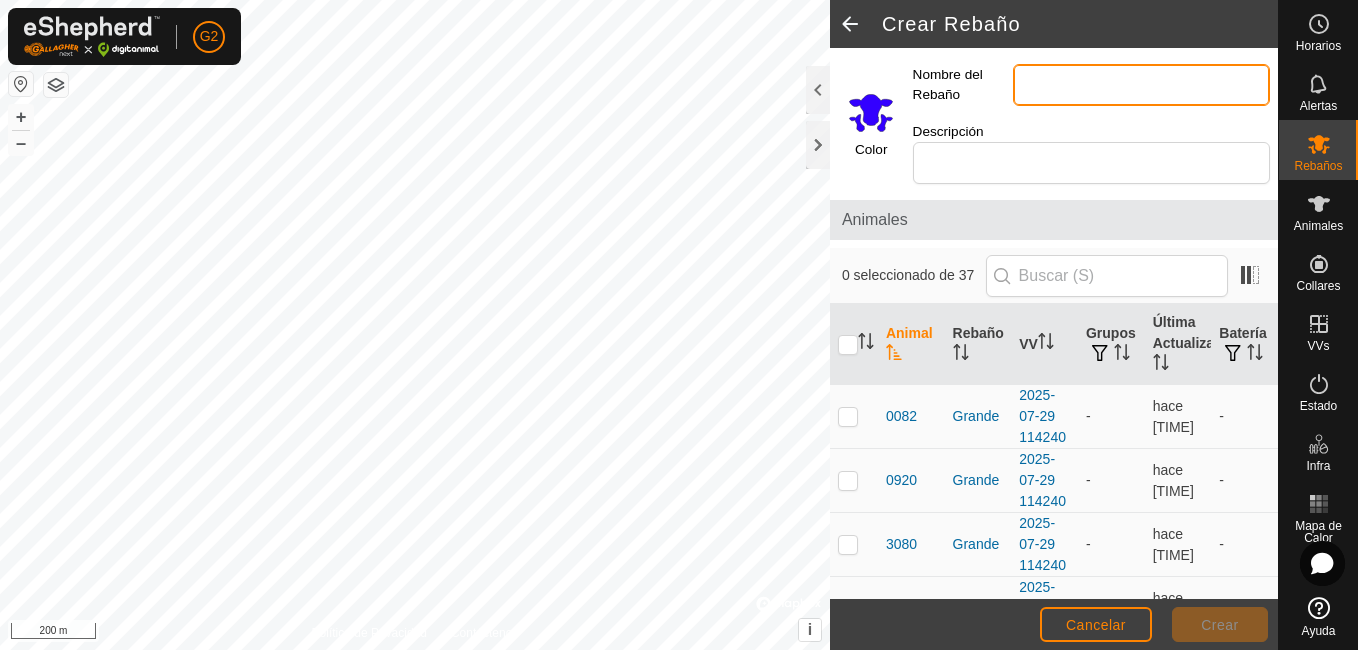 click on "Nombre del Rebaño" at bounding box center [1141, 85] 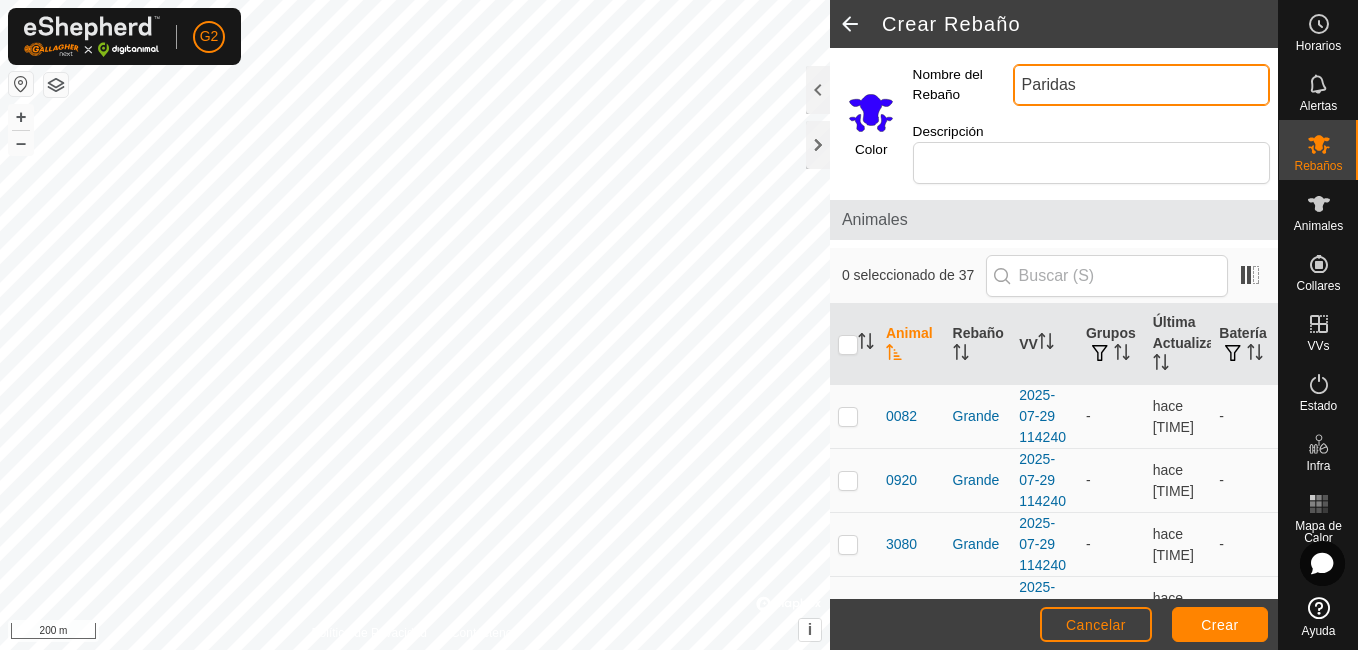 type on "Paridas" 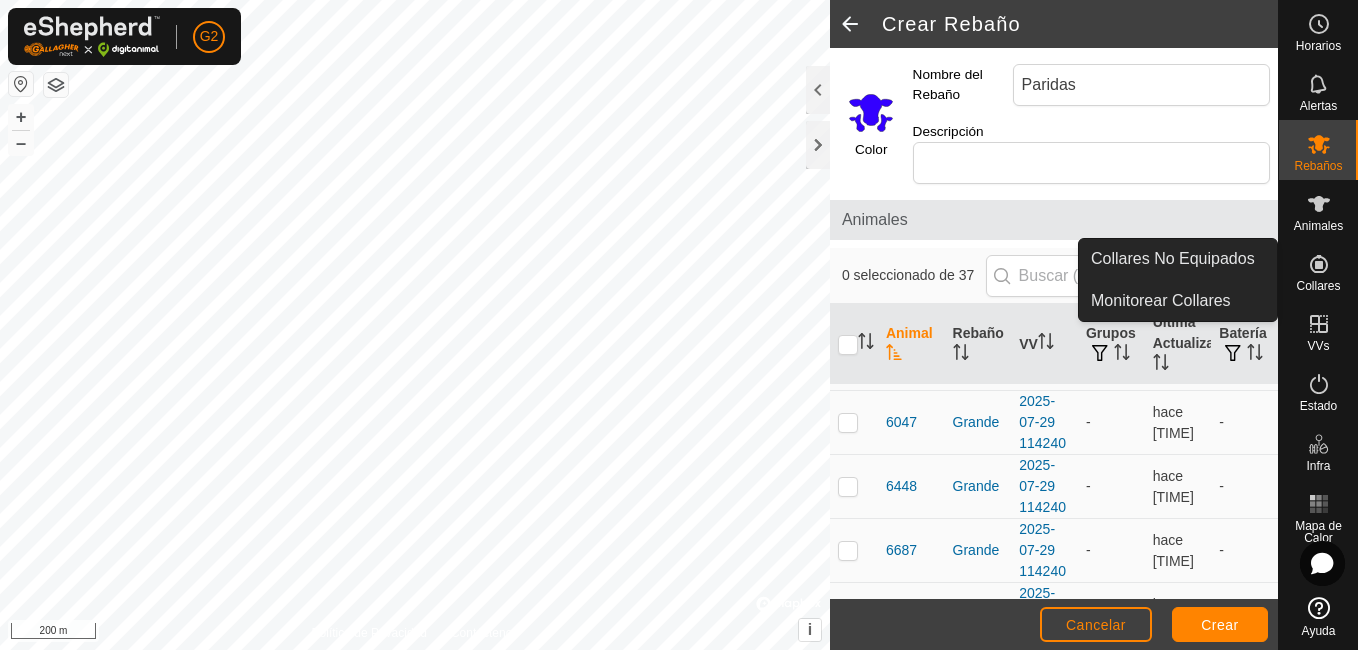 scroll, scrollTop: 600, scrollLeft: 0, axis: vertical 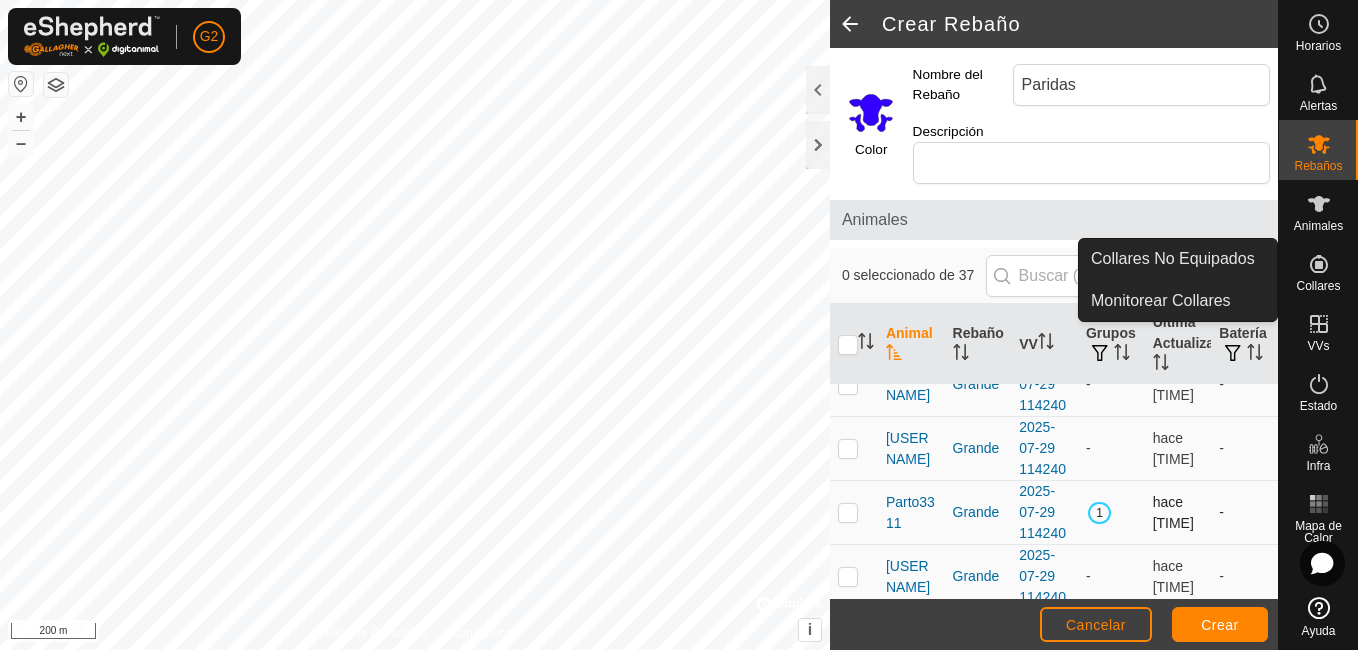 click at bounding box center (848, 512) 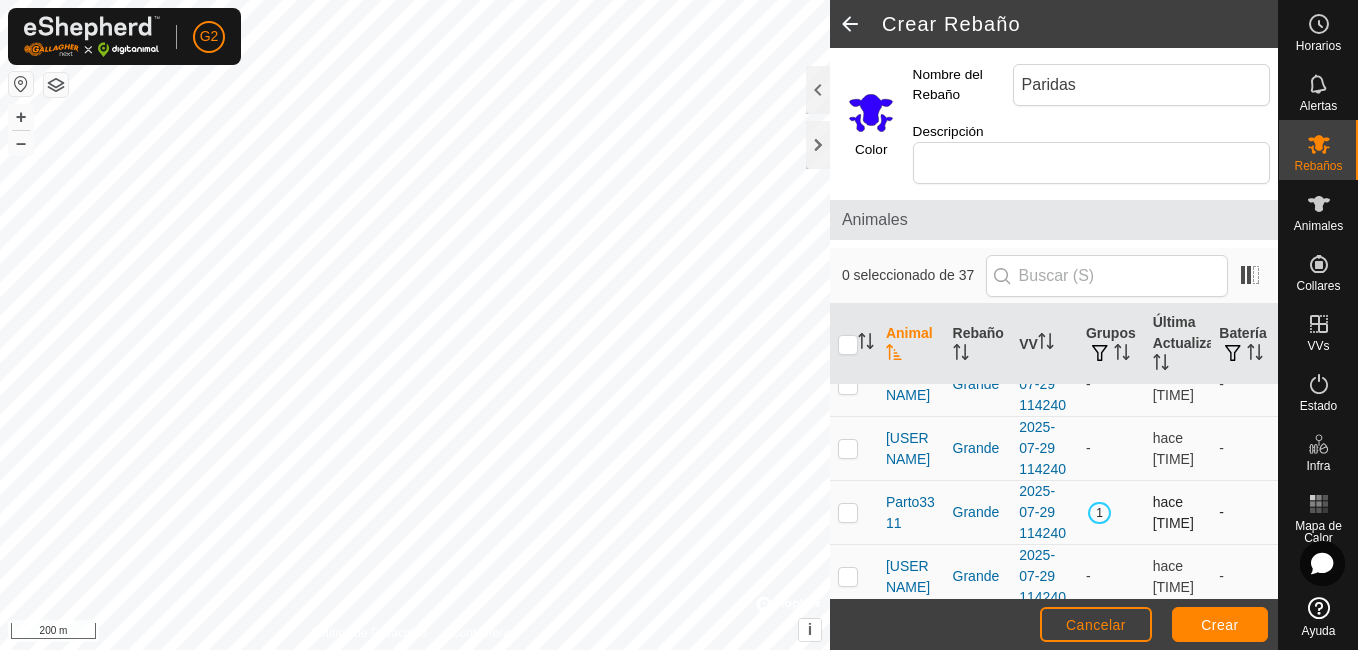checkbox on "true" 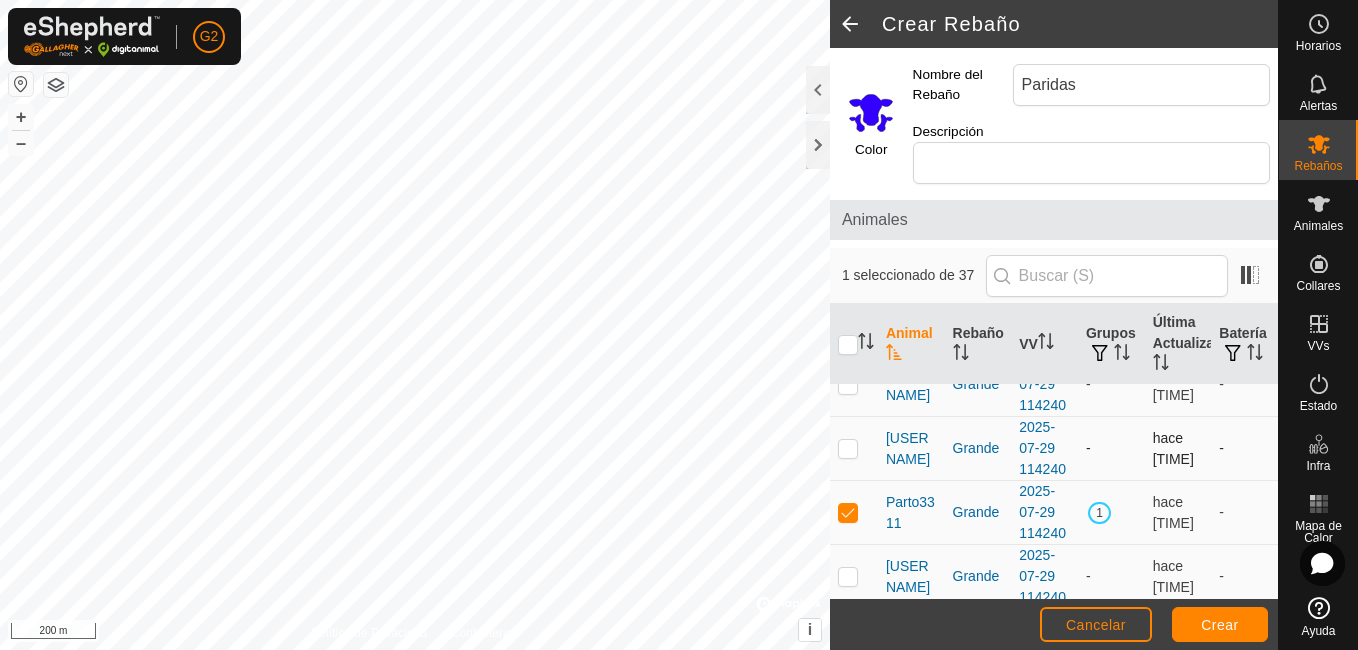 click at bounding box center [848, 448] 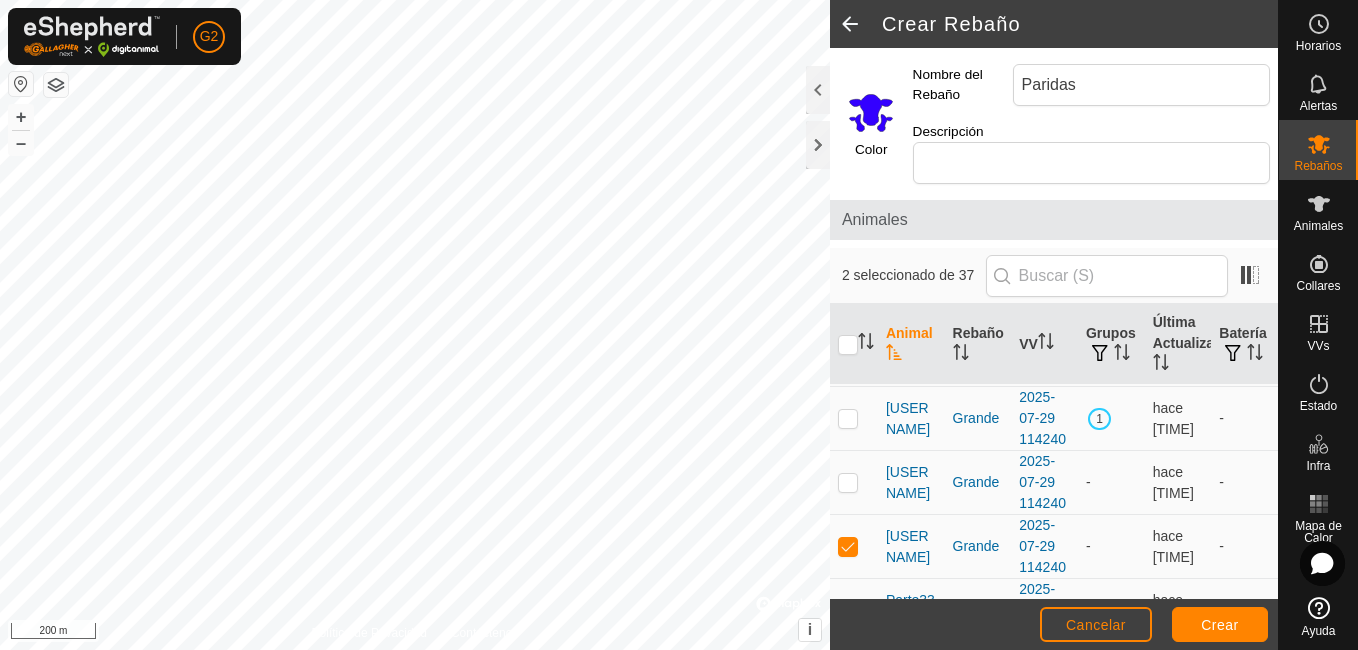 scroll, scrollTop: 1770, scrollLeft: 0, axis: vertical 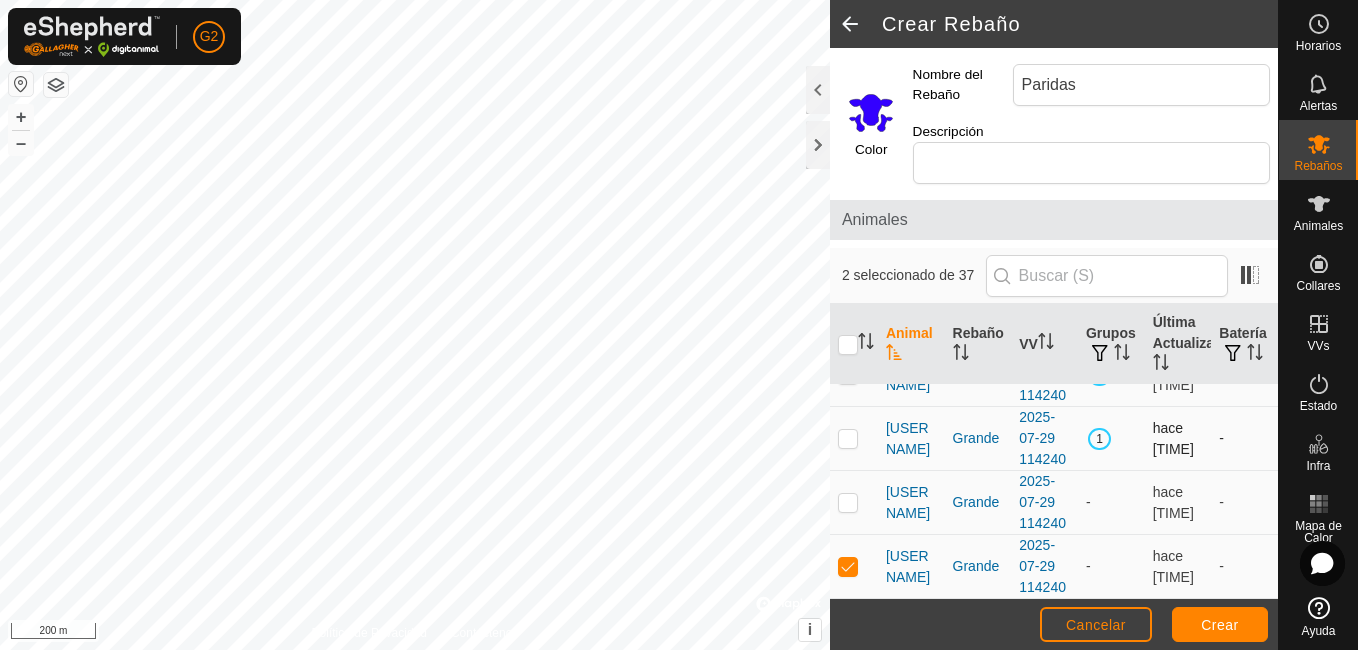 click at bounding box center (848, 438) 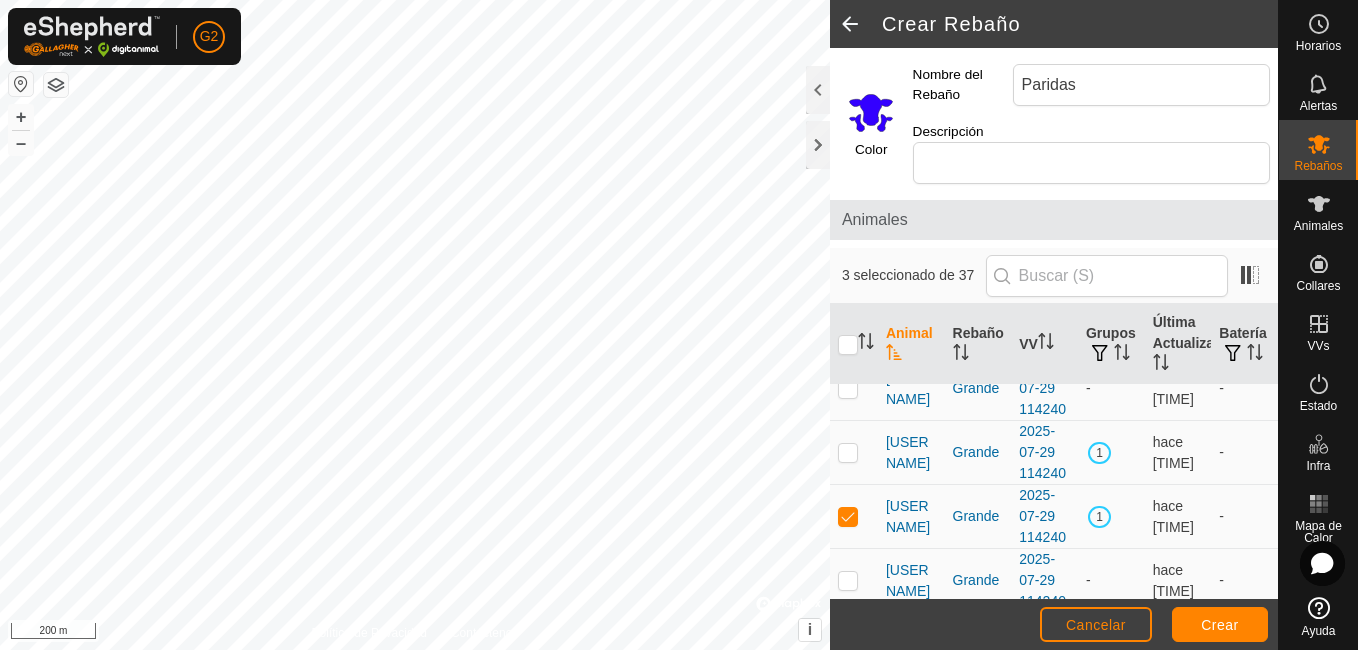scroll, scrollTop: 1682, scrollLeft: 0, axis: vertical 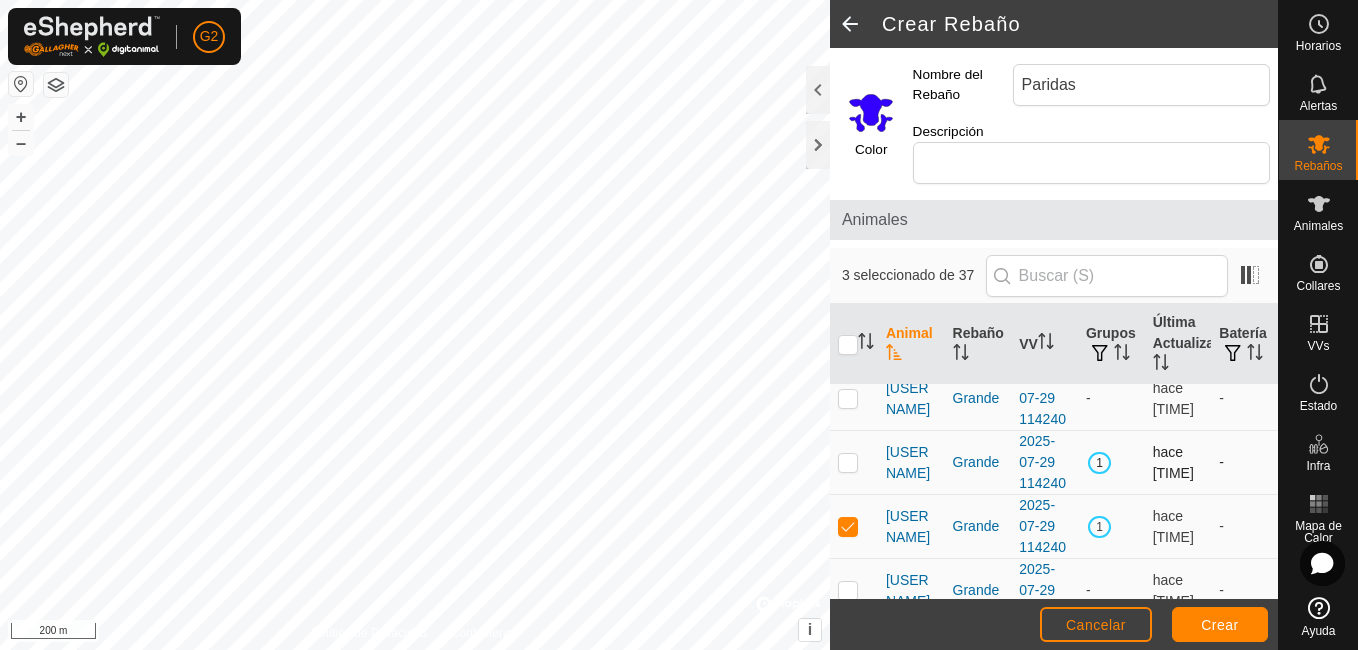 click at bounding box center (848, 462) 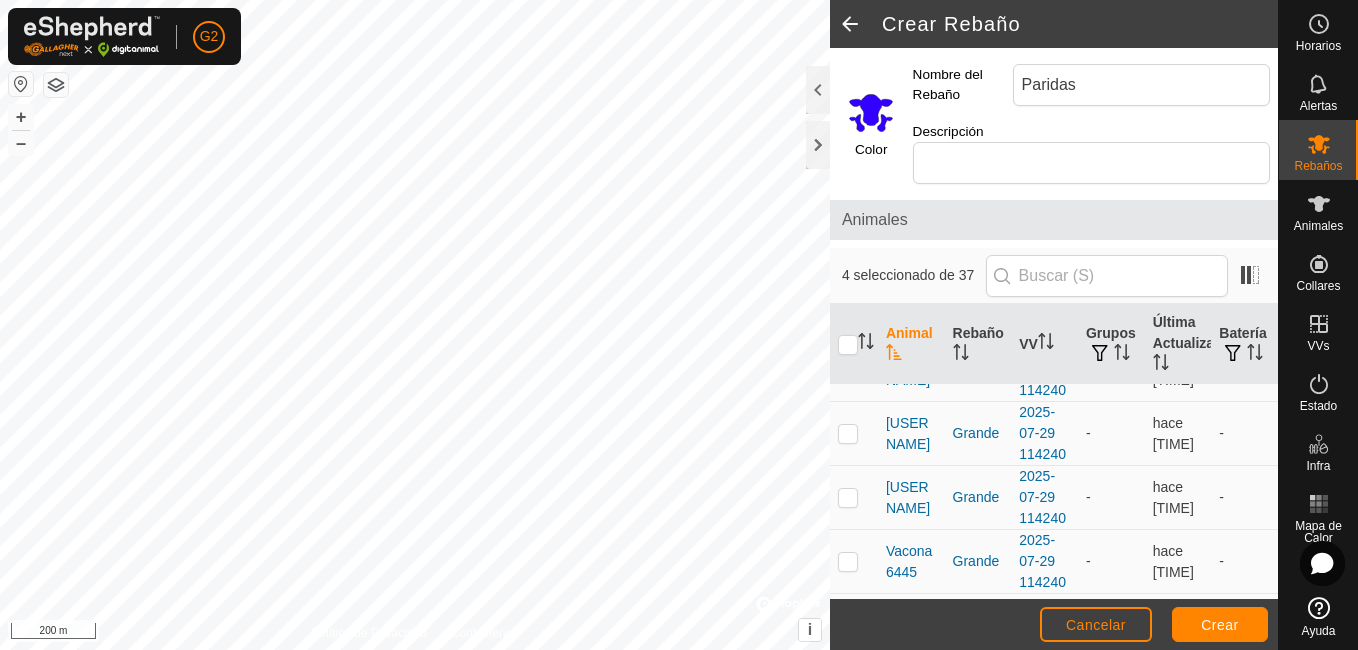 scroll, scrollTop: 2154, scrollLeft: 0, axis: vertical 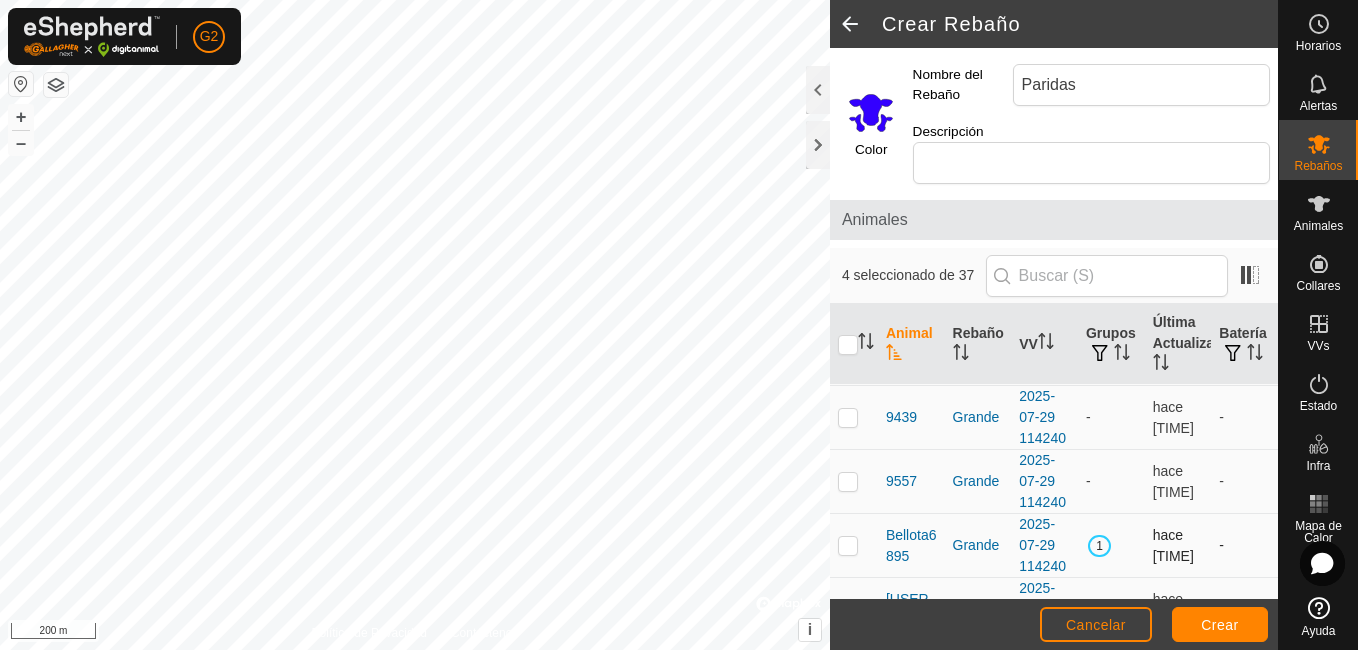 click at bounding box center (848, 545) 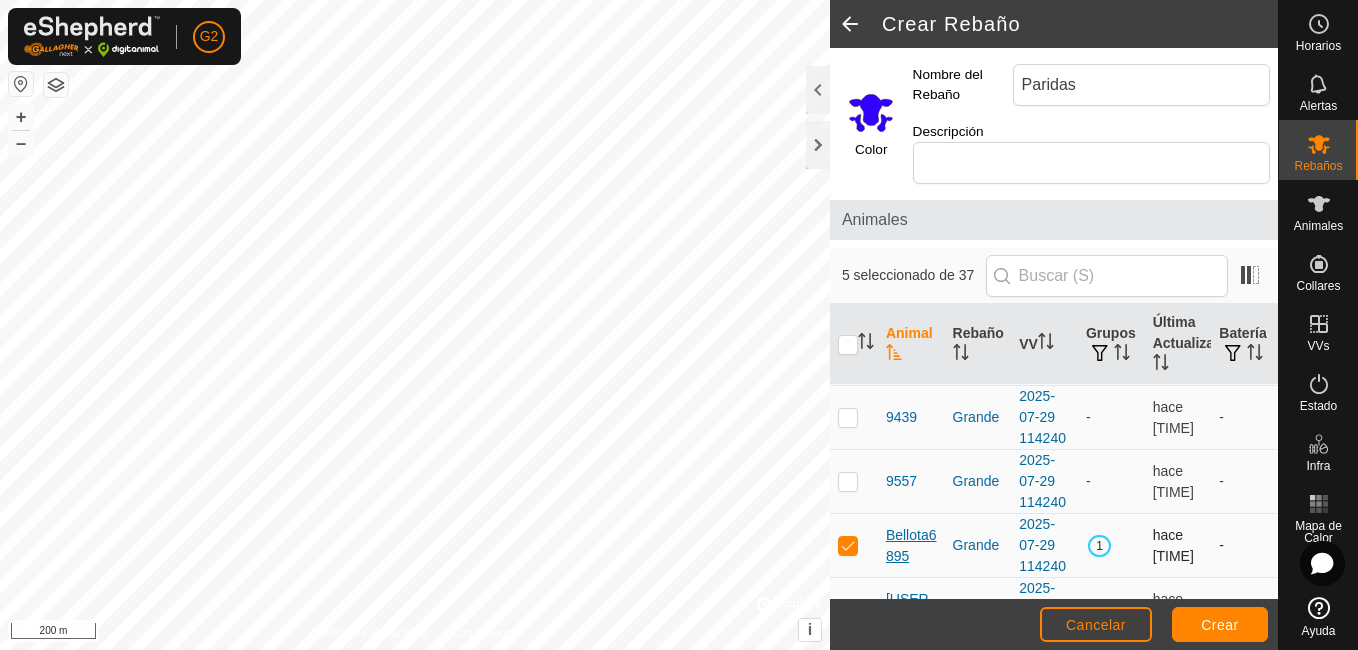 click at bounding box center [848, 545] 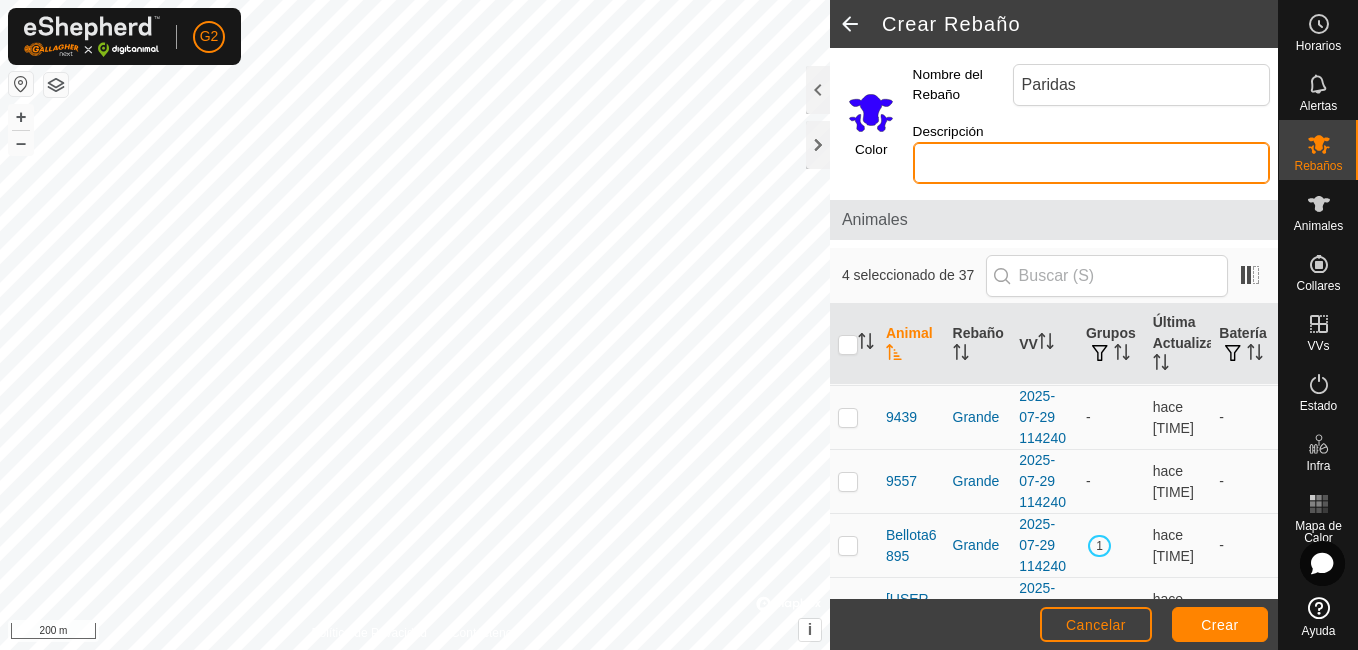 click on "Descripción" at bounding box center (1091, 163) 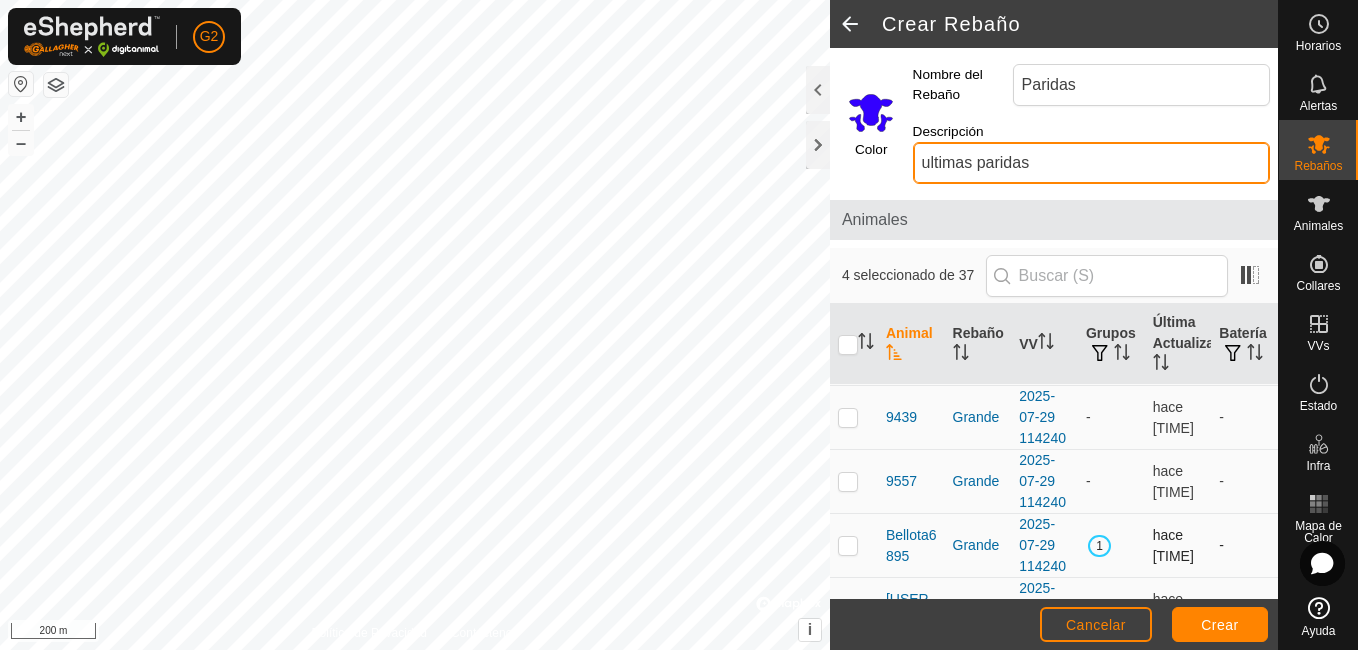 type on "ultimas paridas" 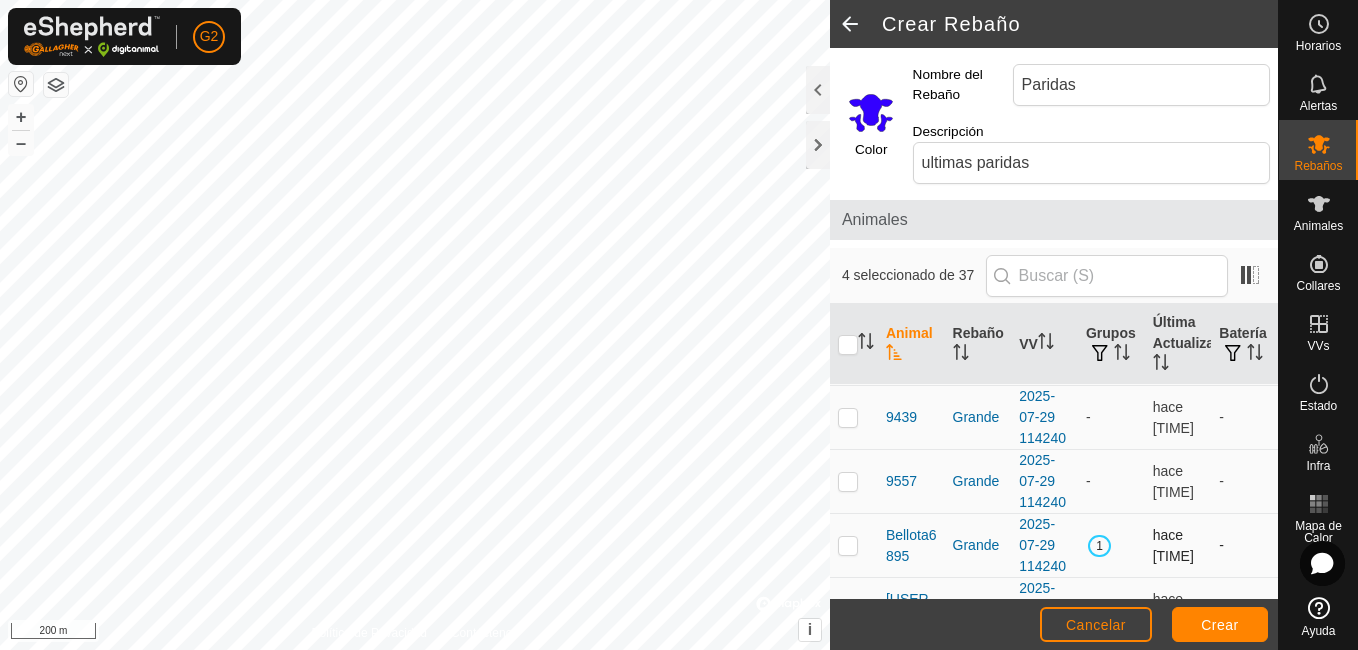 click at bounding box center (848, 545) 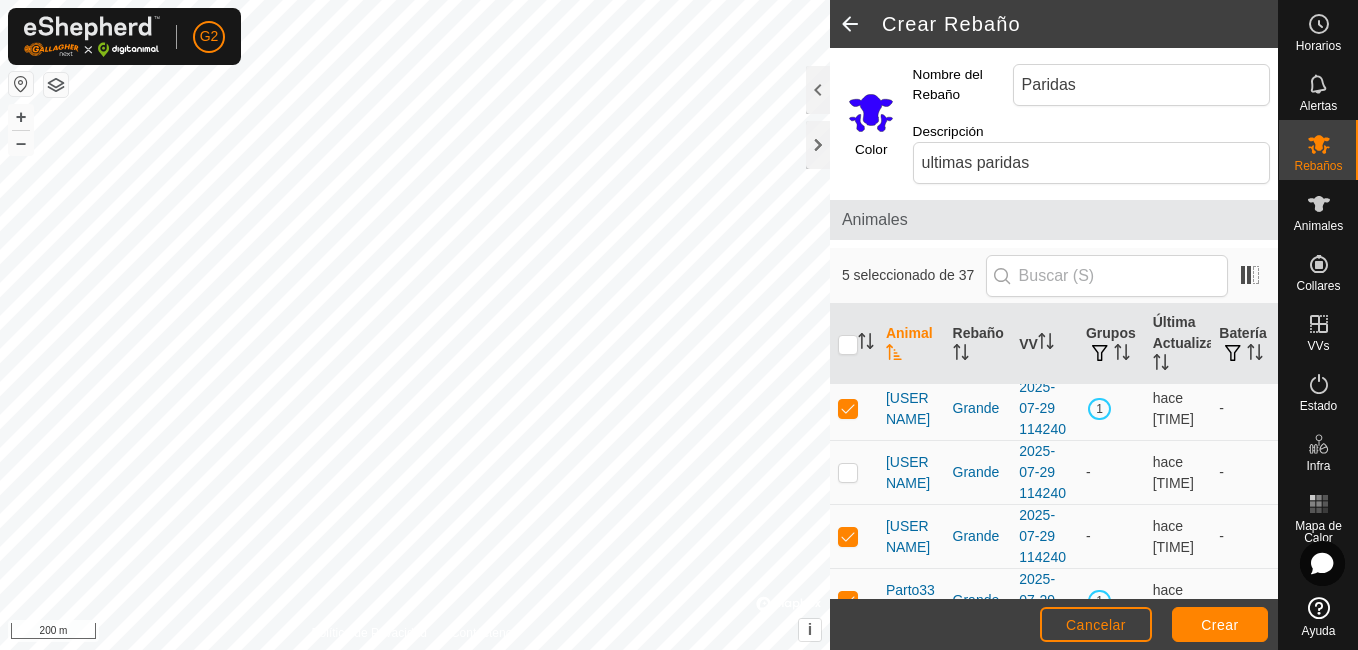 scroll, scrollTop: 1839, scrollLeft: 0, axis: vertical 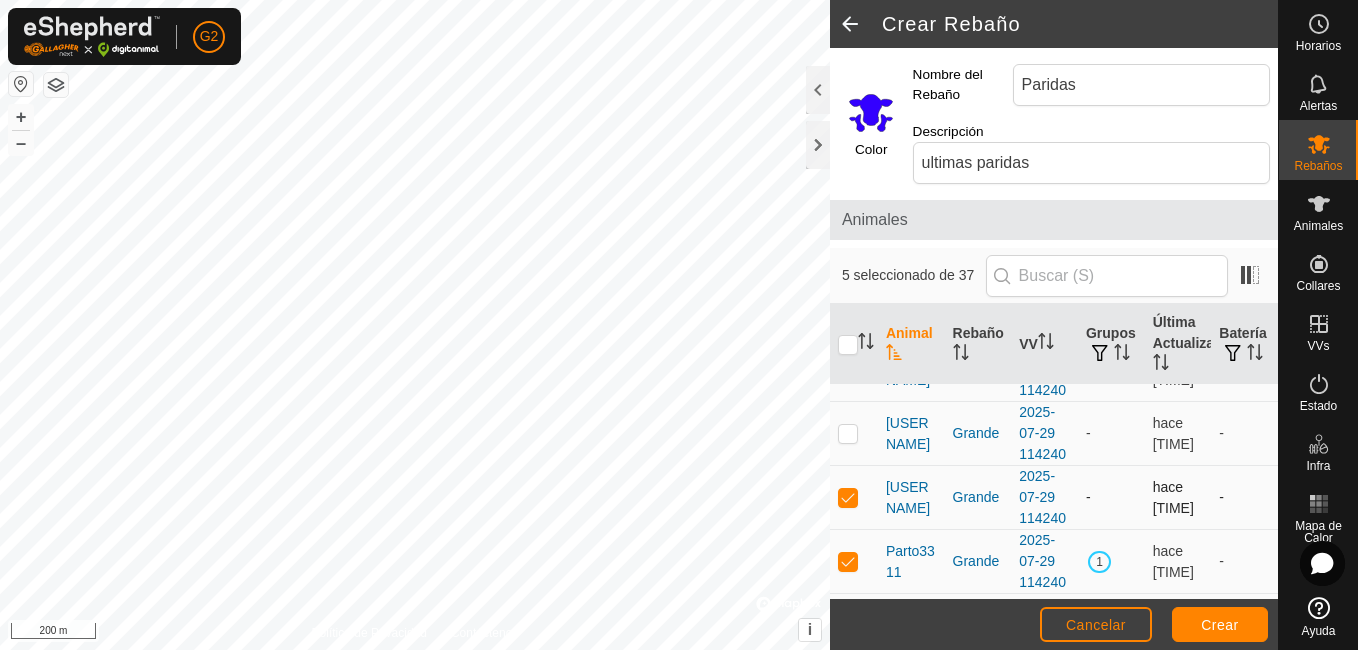 click at bounding box center (848, 497) 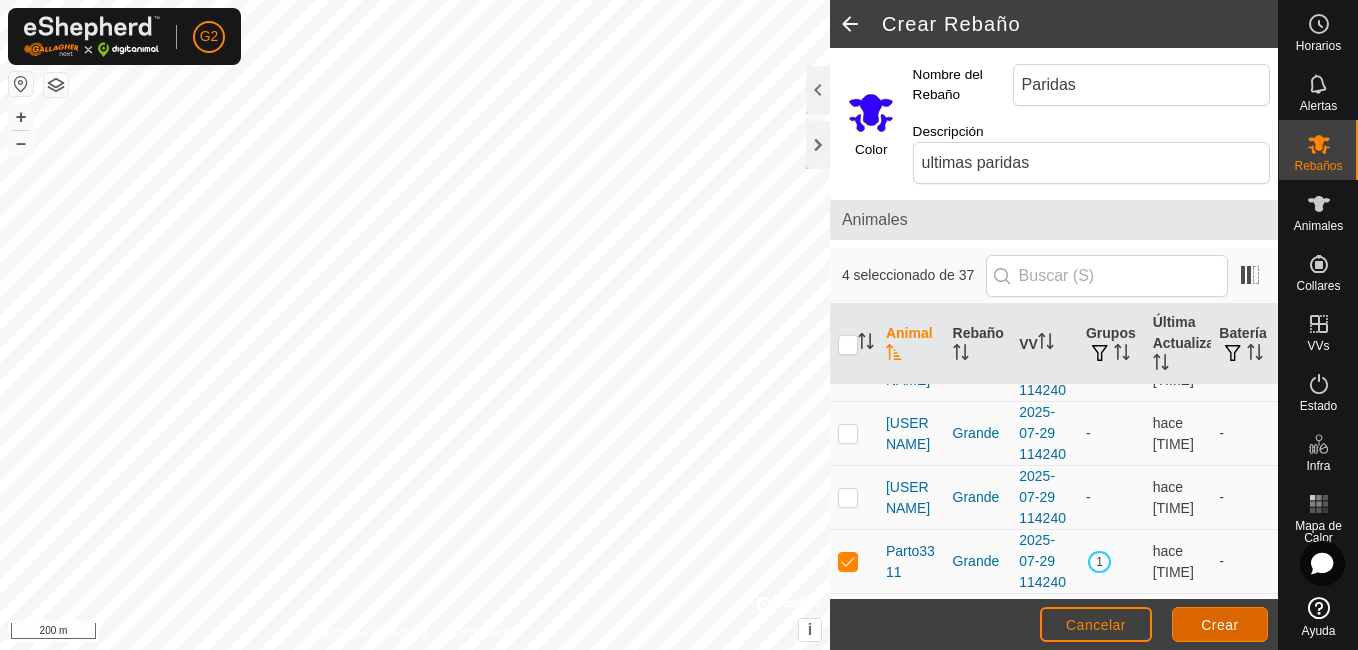 click on "Crear" at bounding box center [1220, 624] 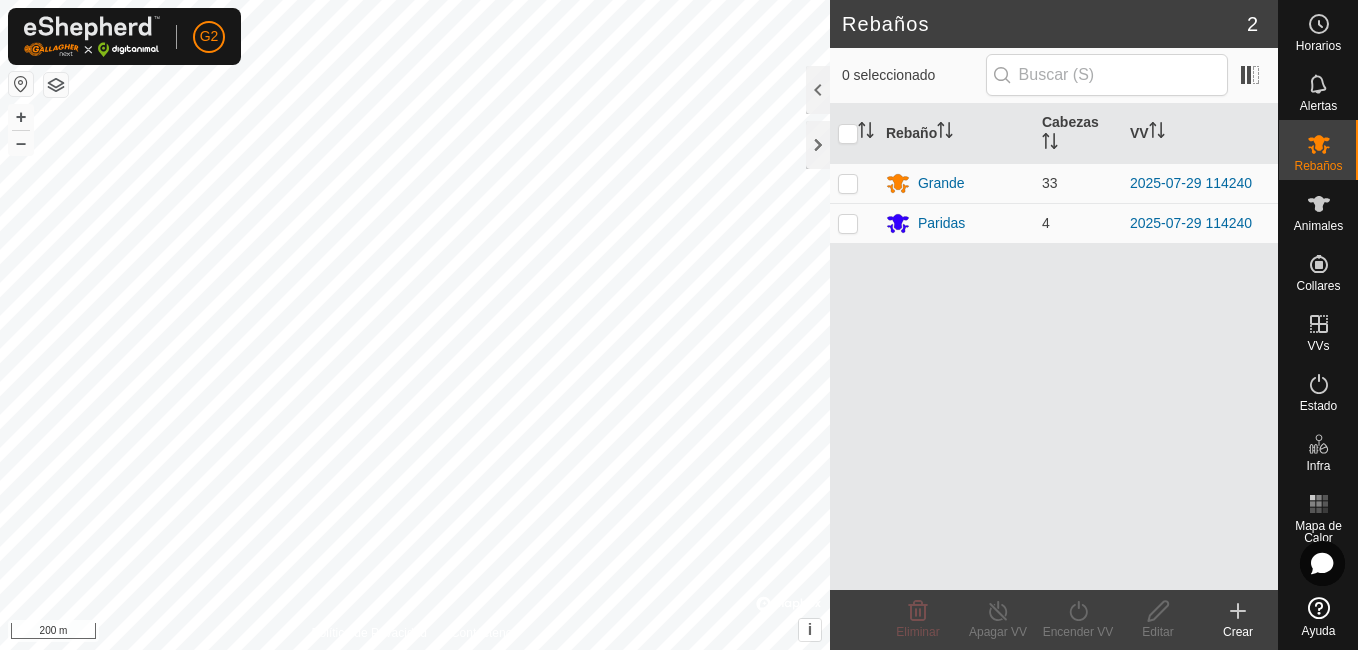 click 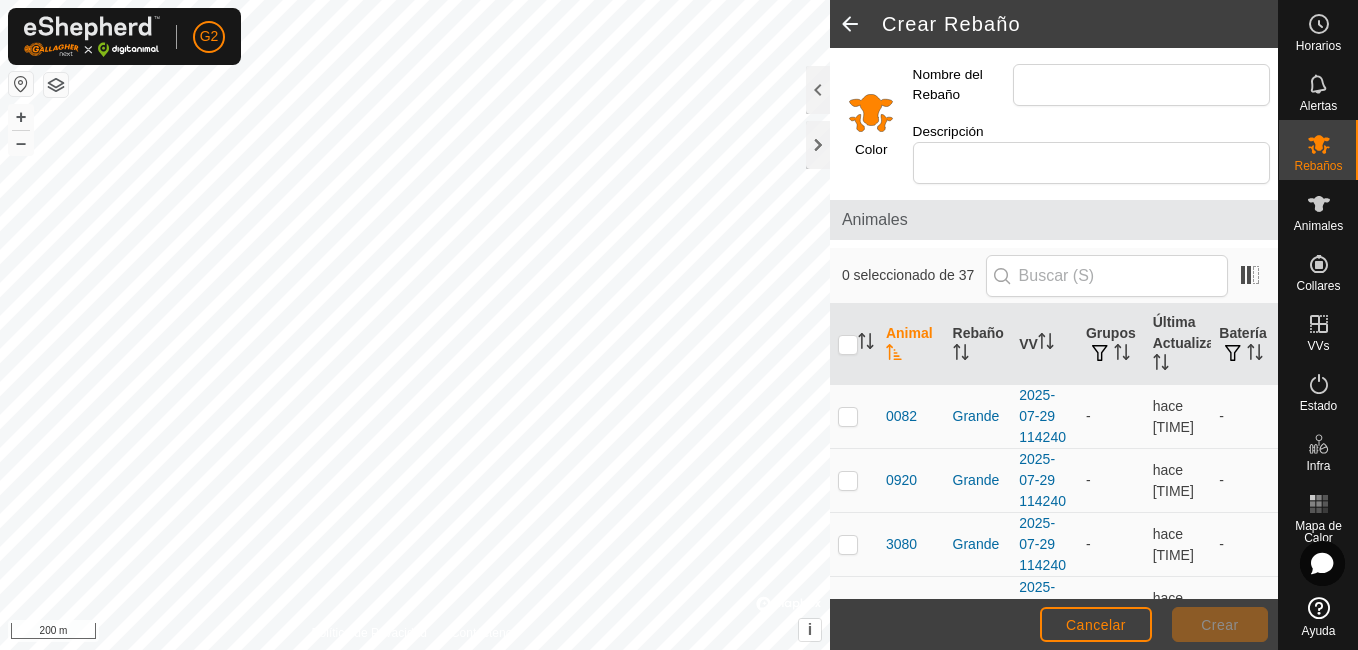 click 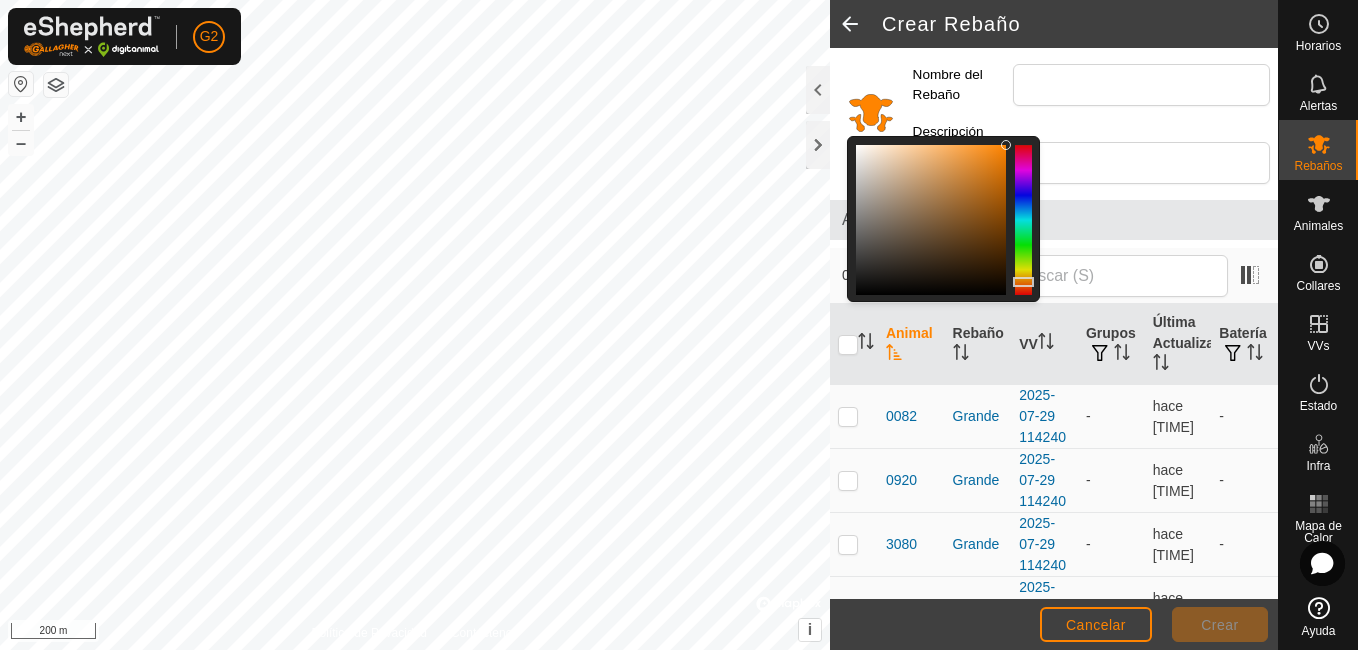 click 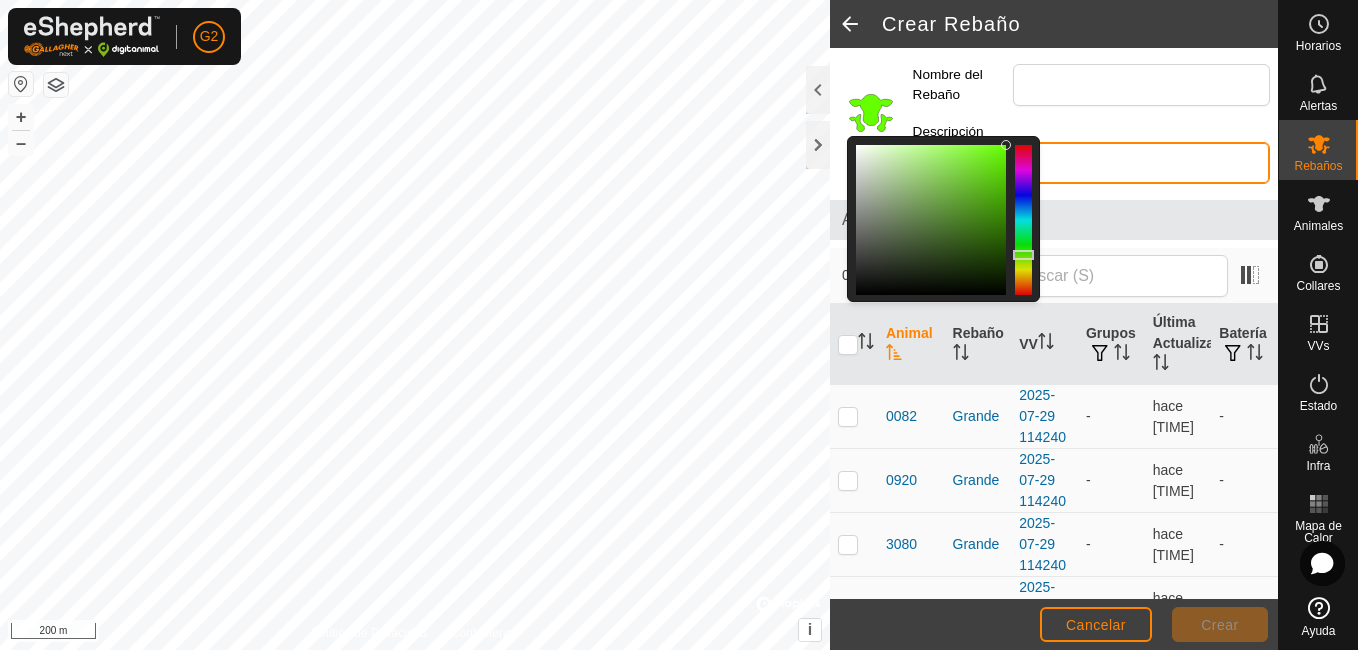 click on "Descripción" at bounding box center (1091, 163) 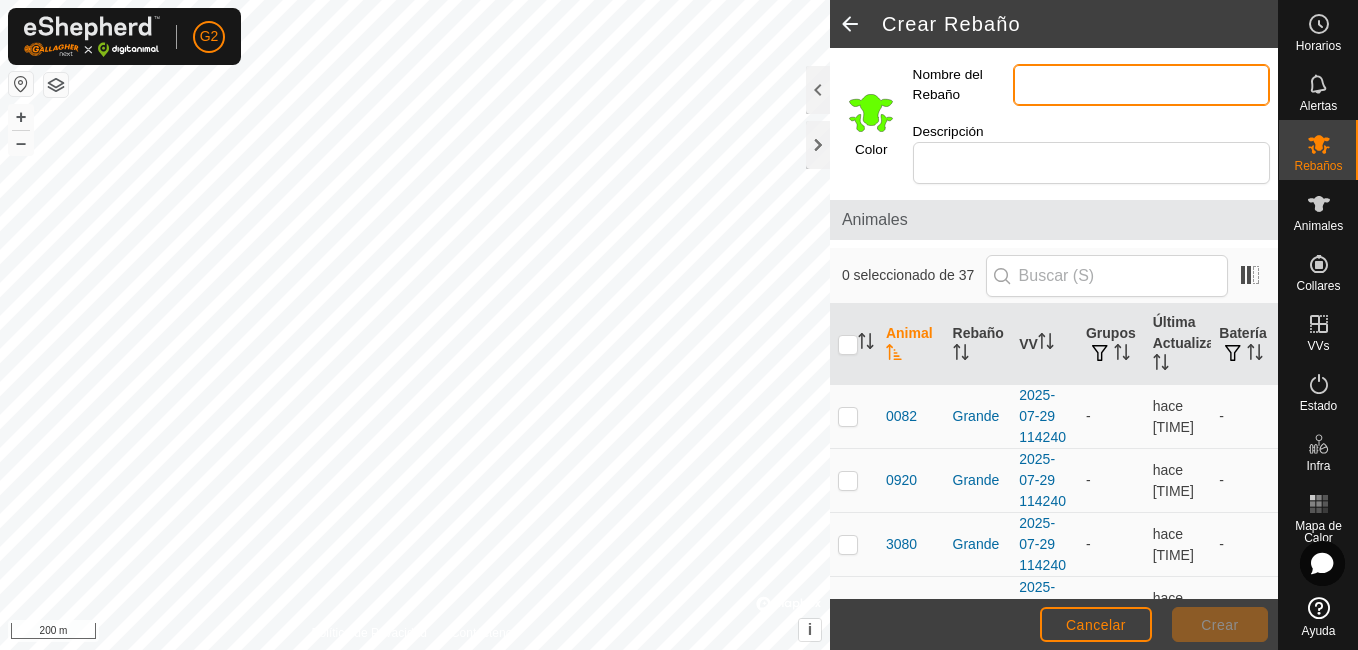 click on "Nombre del Rebaño" at bounding box center (1141, 85) 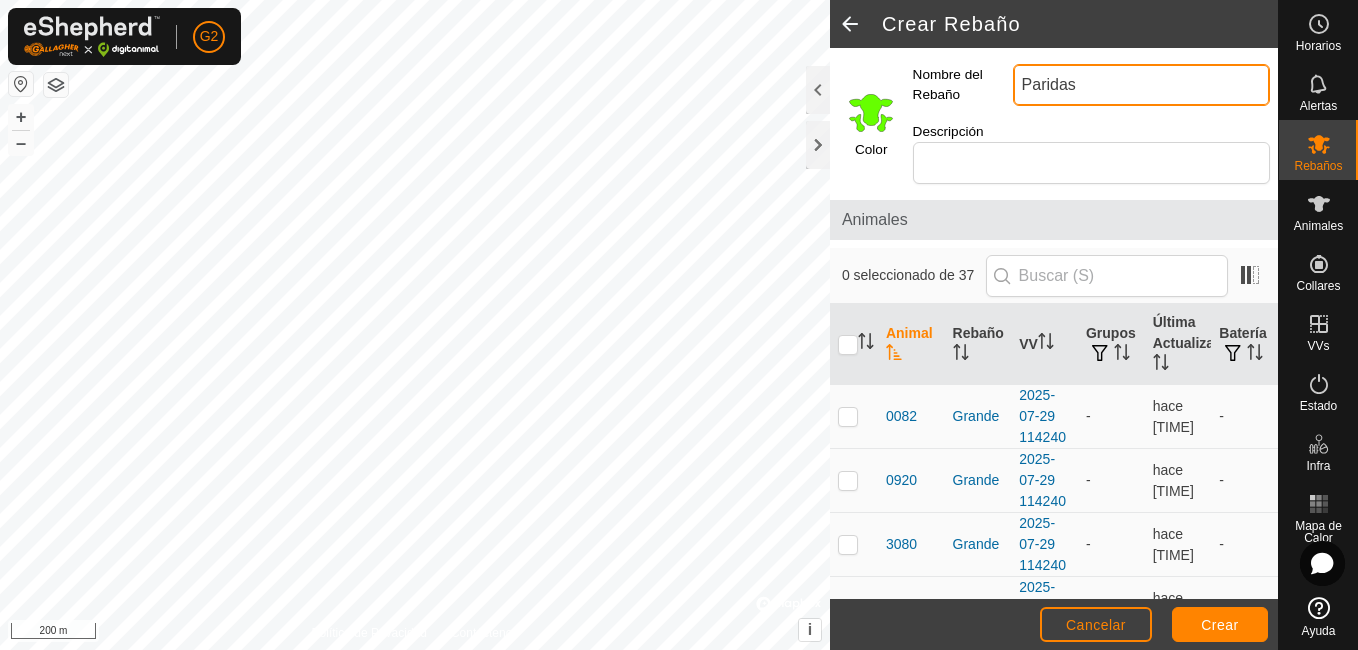 type on "Paridas" 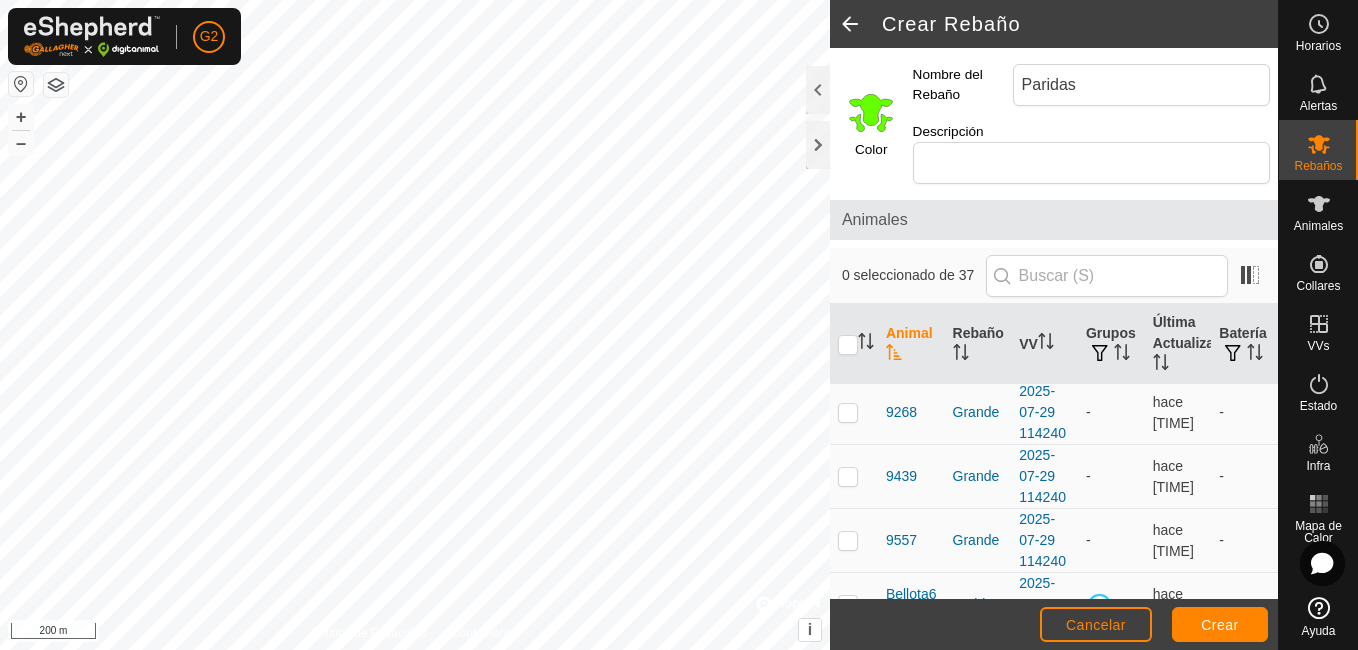 scroll, scrollTop: 1111, scrollLeft: 0, axis: vertical 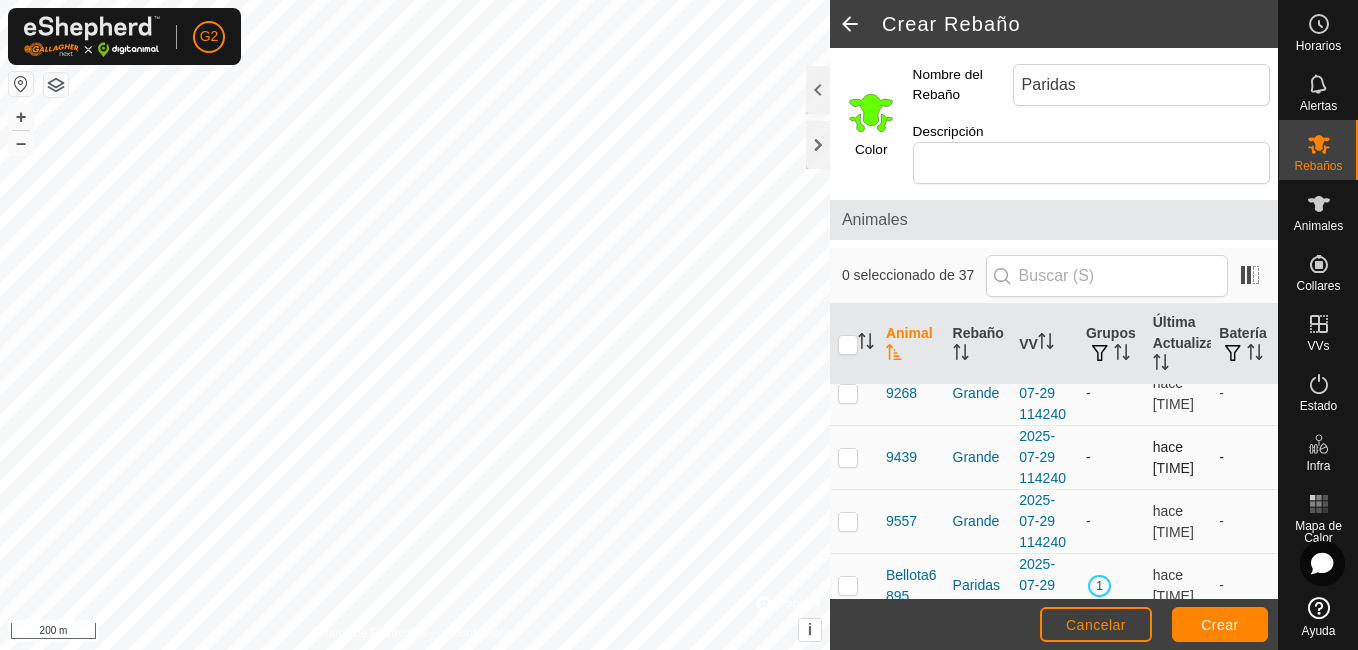 click at bounding box center [848, 457] 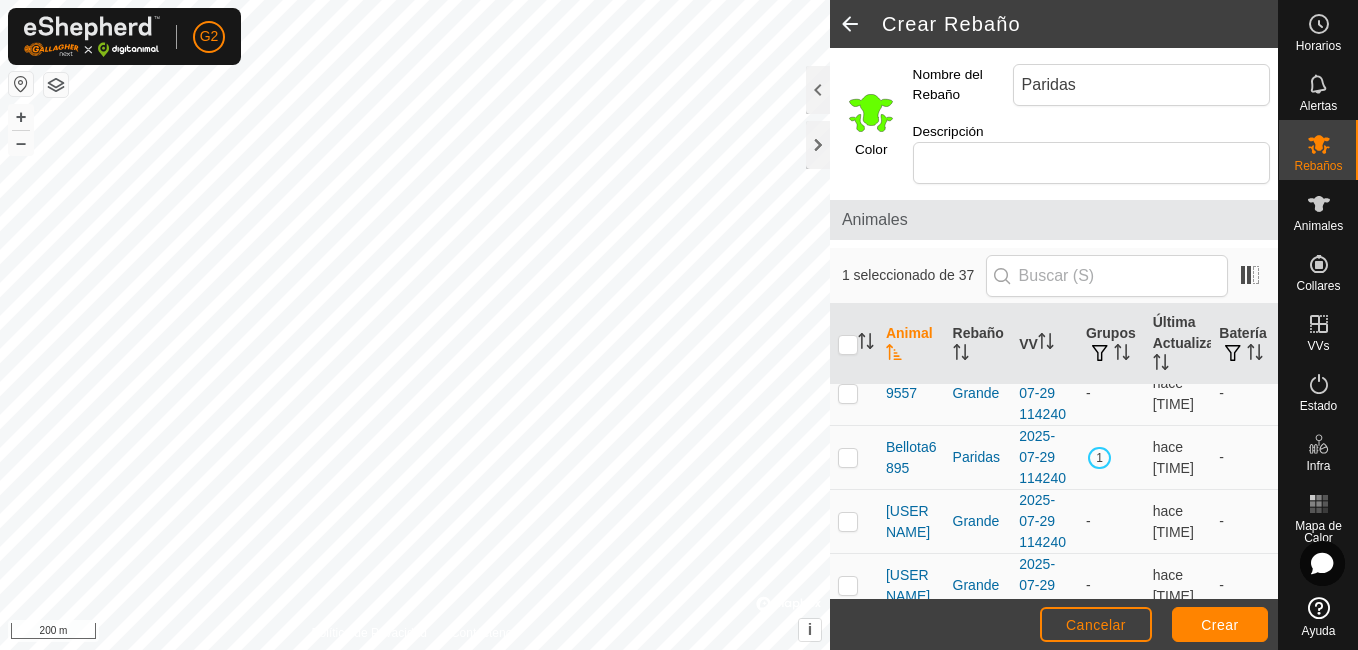 scroll, scrollTop: 1279, scrollLeft: 0, axis: vertical 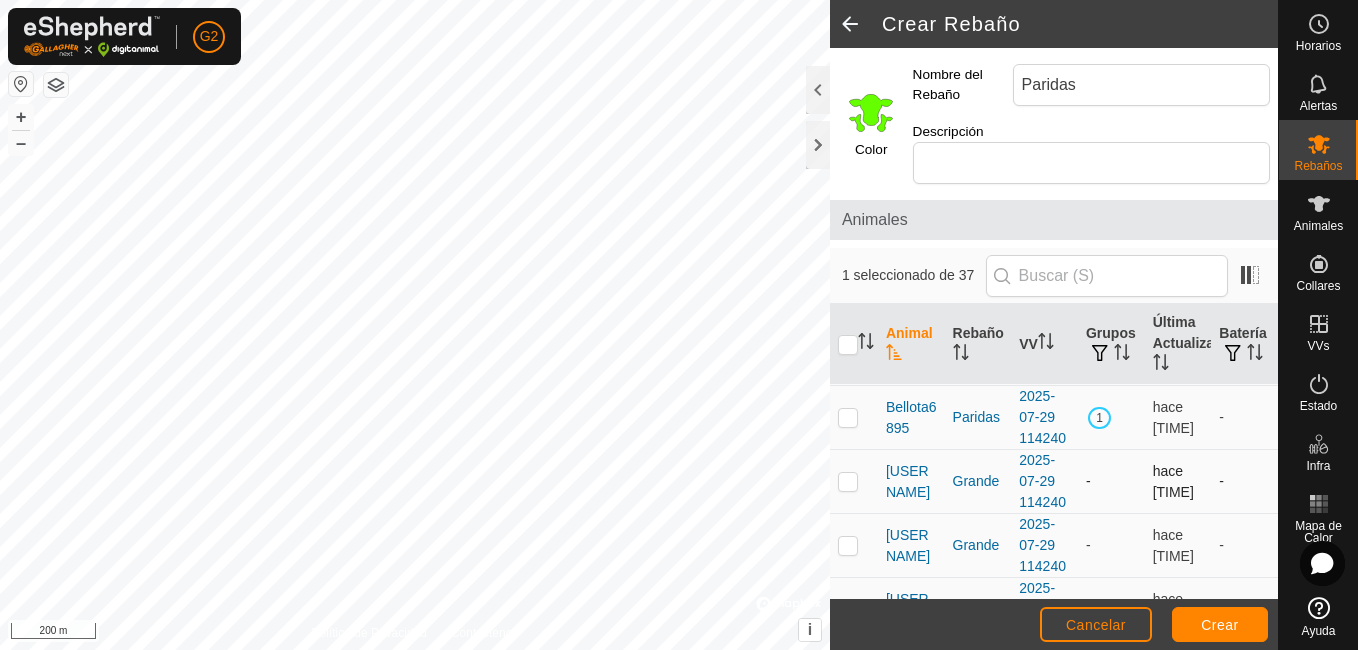 click at bounding box center [848, 481] 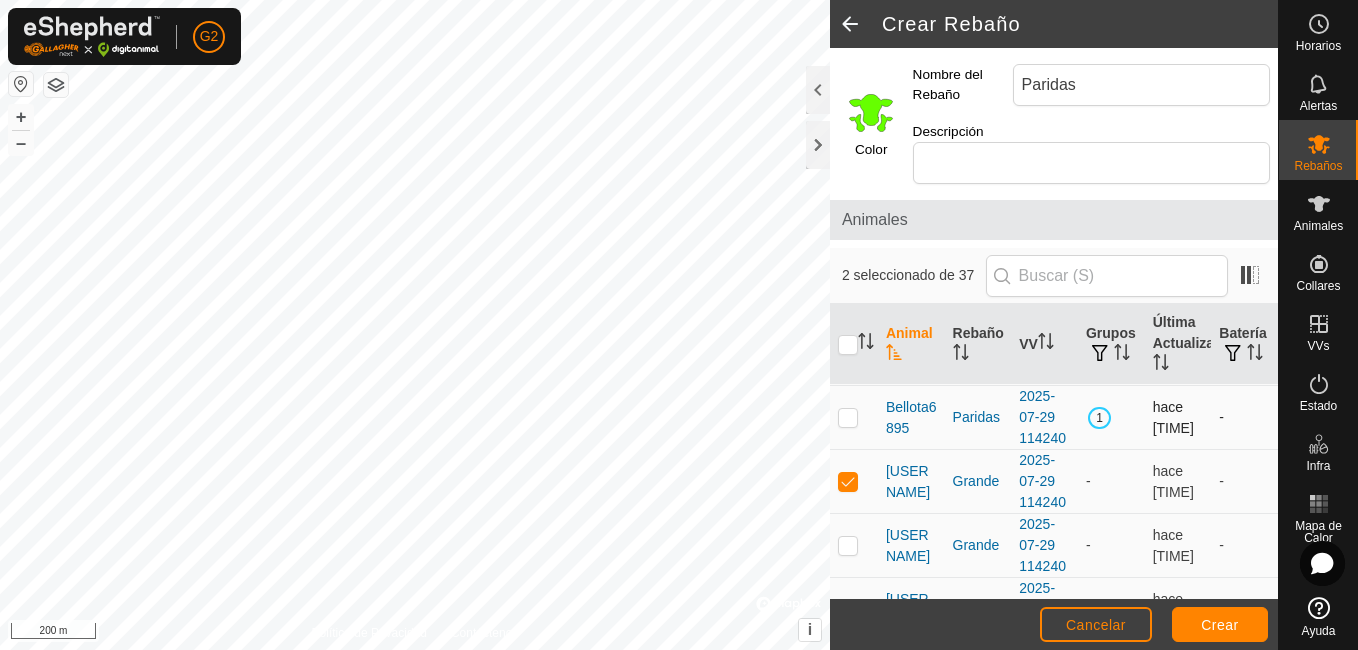 click at bounding box center [848, 417] 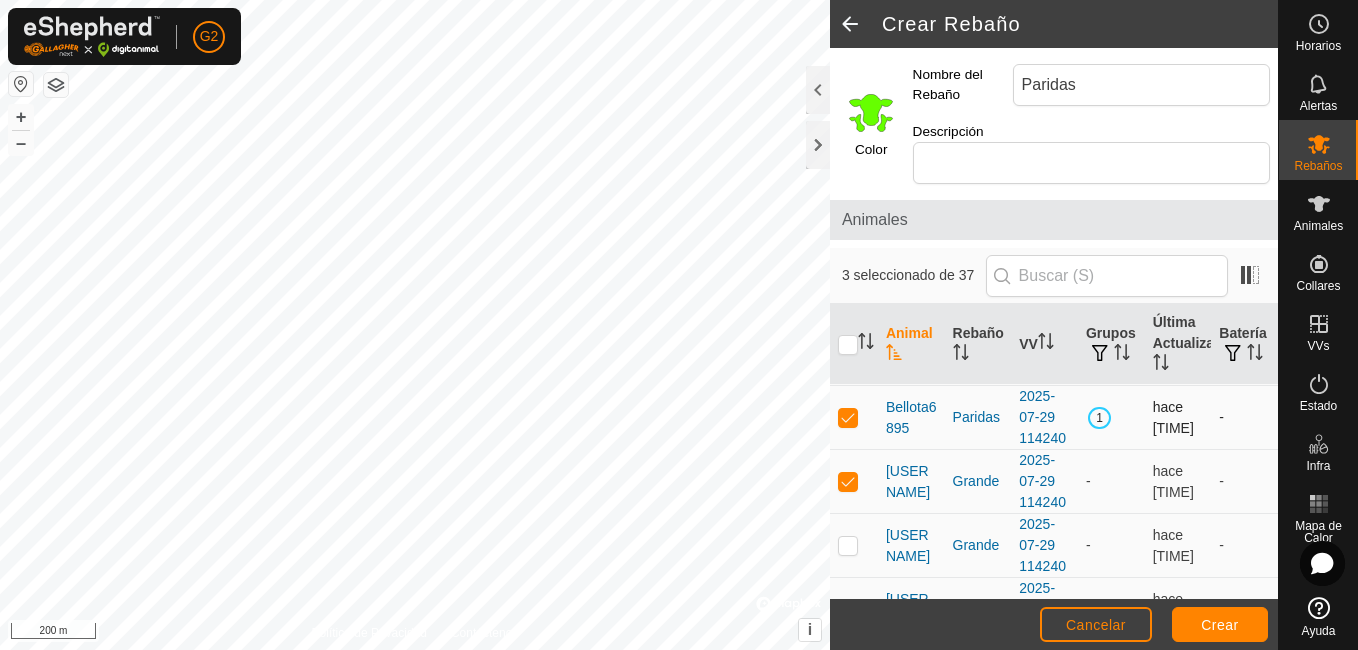 click at bounding box center (848, 417) 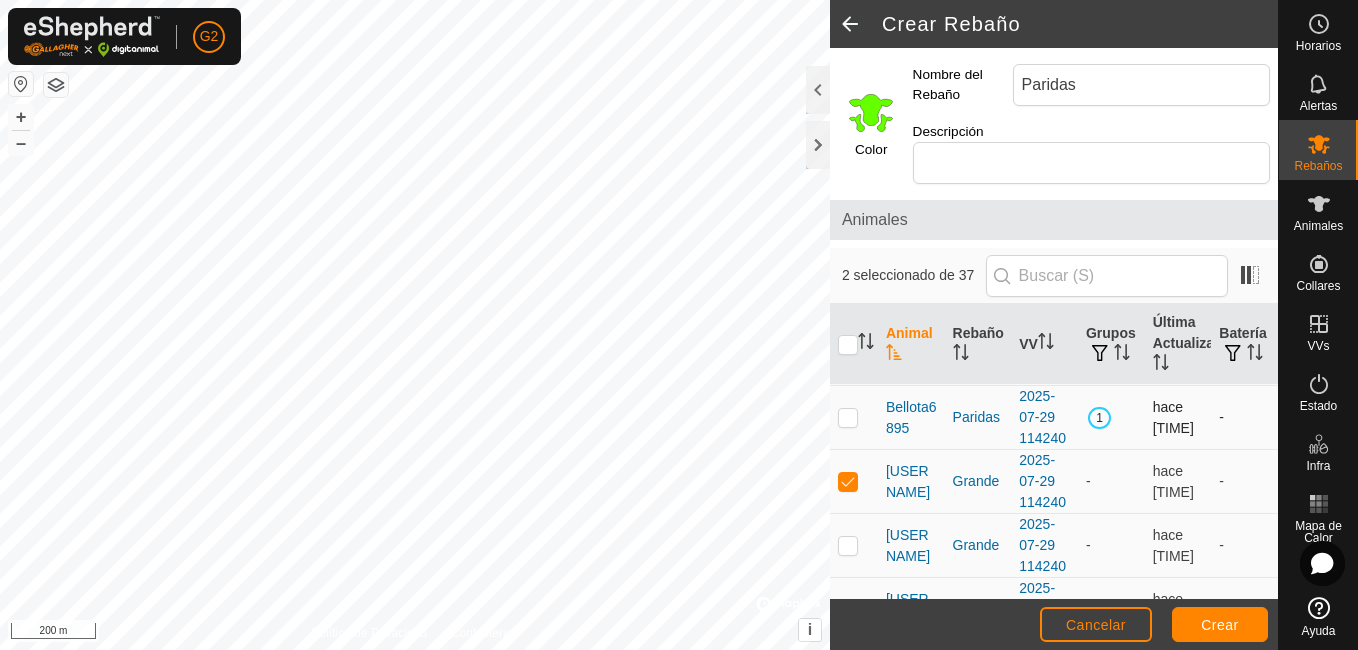 click at bounding box center (848, 417) 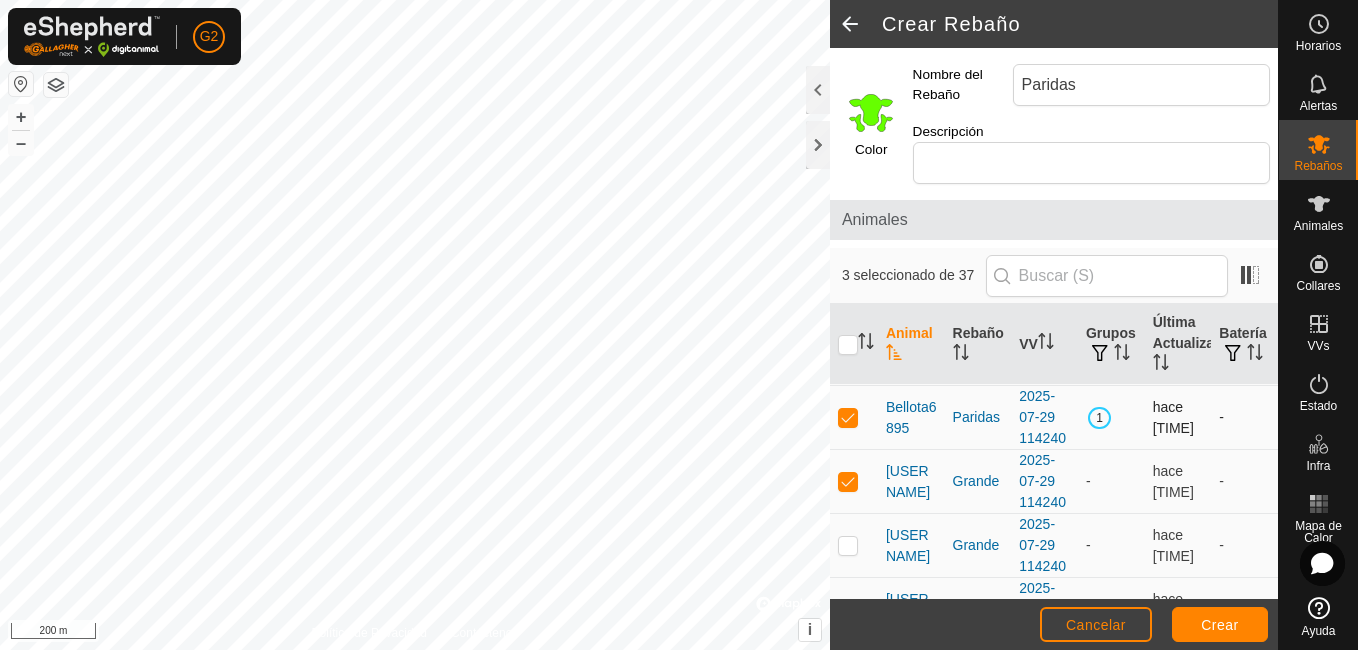 click at bounding box center (848, 417) 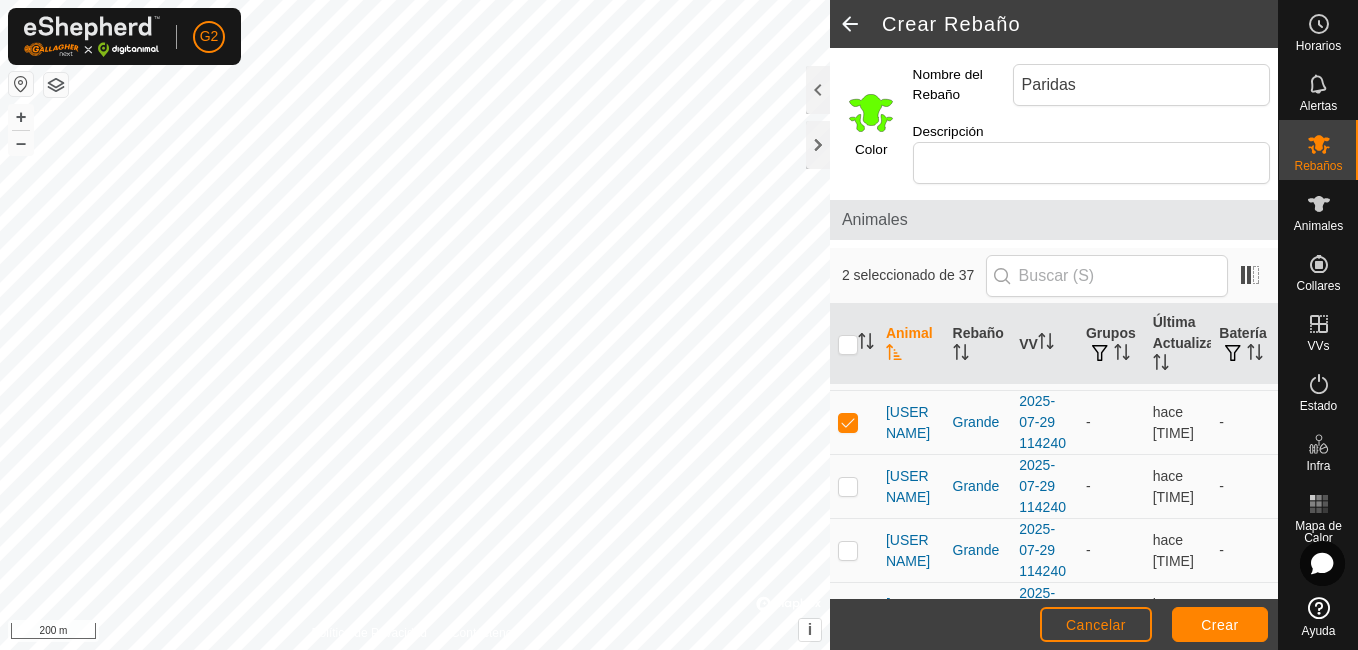 scroll, scrollTop: 1387, scrollLeft: 0, axis: vertical 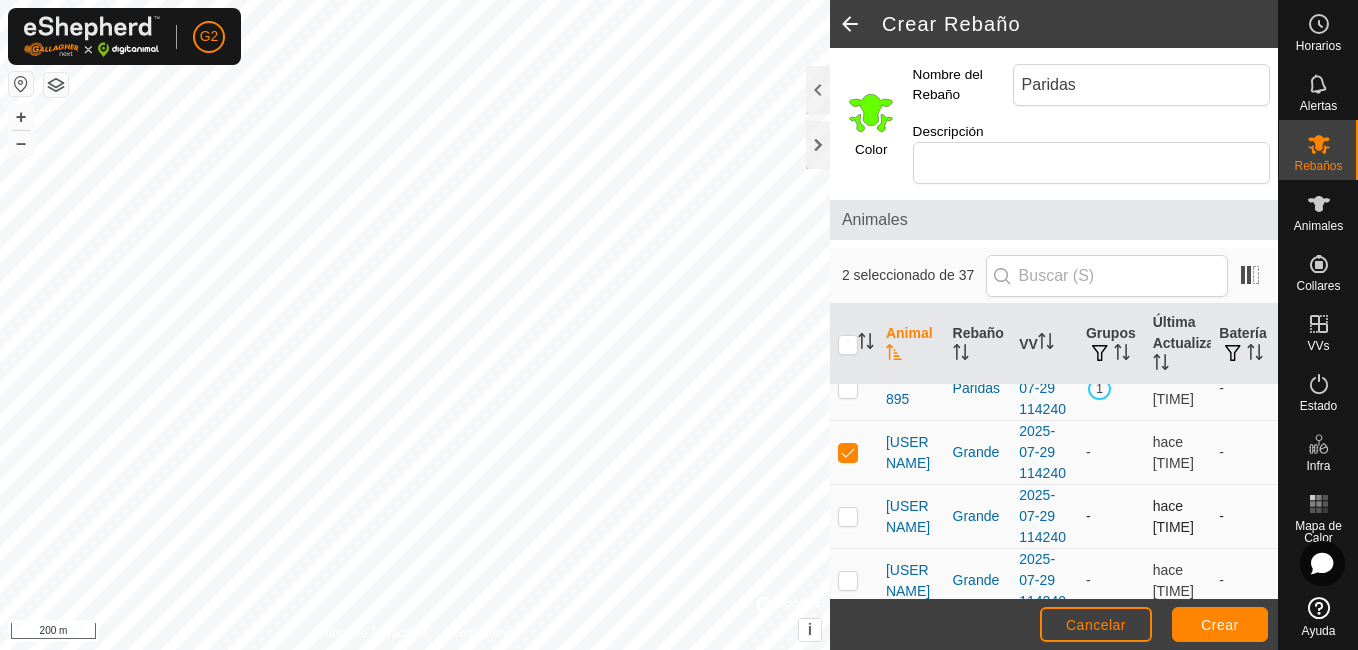 click at bounding box center (854, 517) 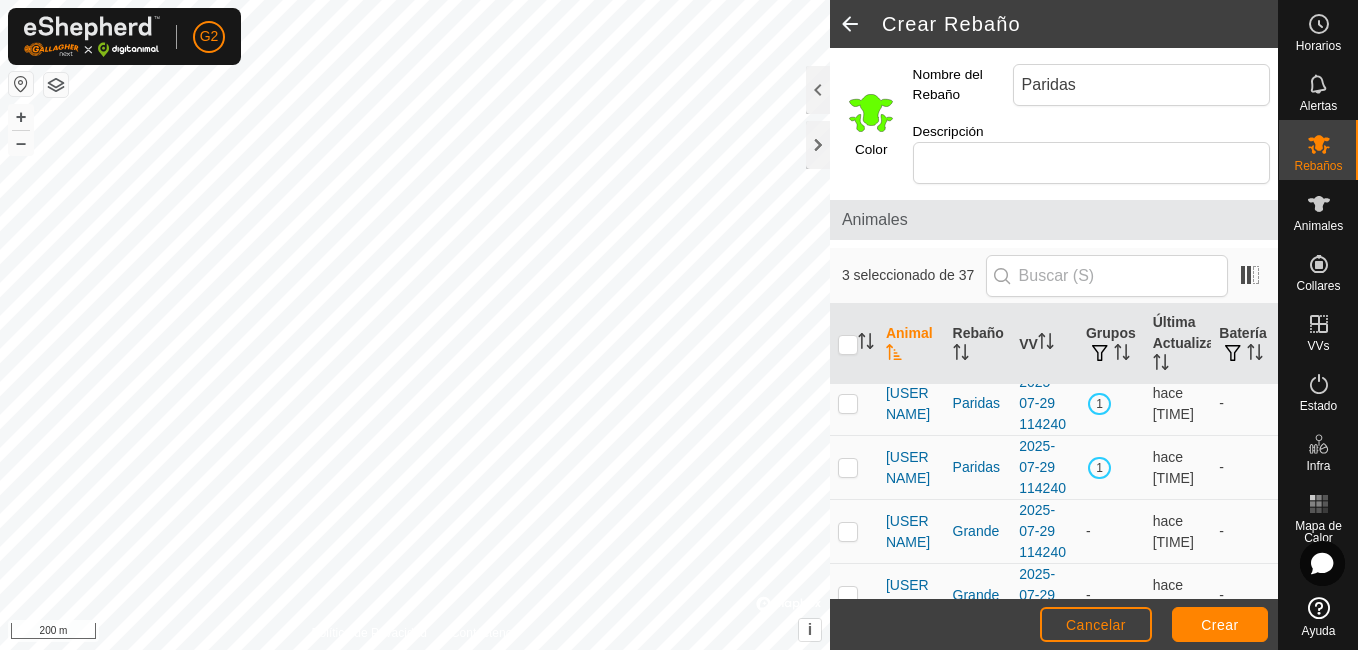 scroll, scrollTop: 1751, scrollLeft: 0, axis: vertical 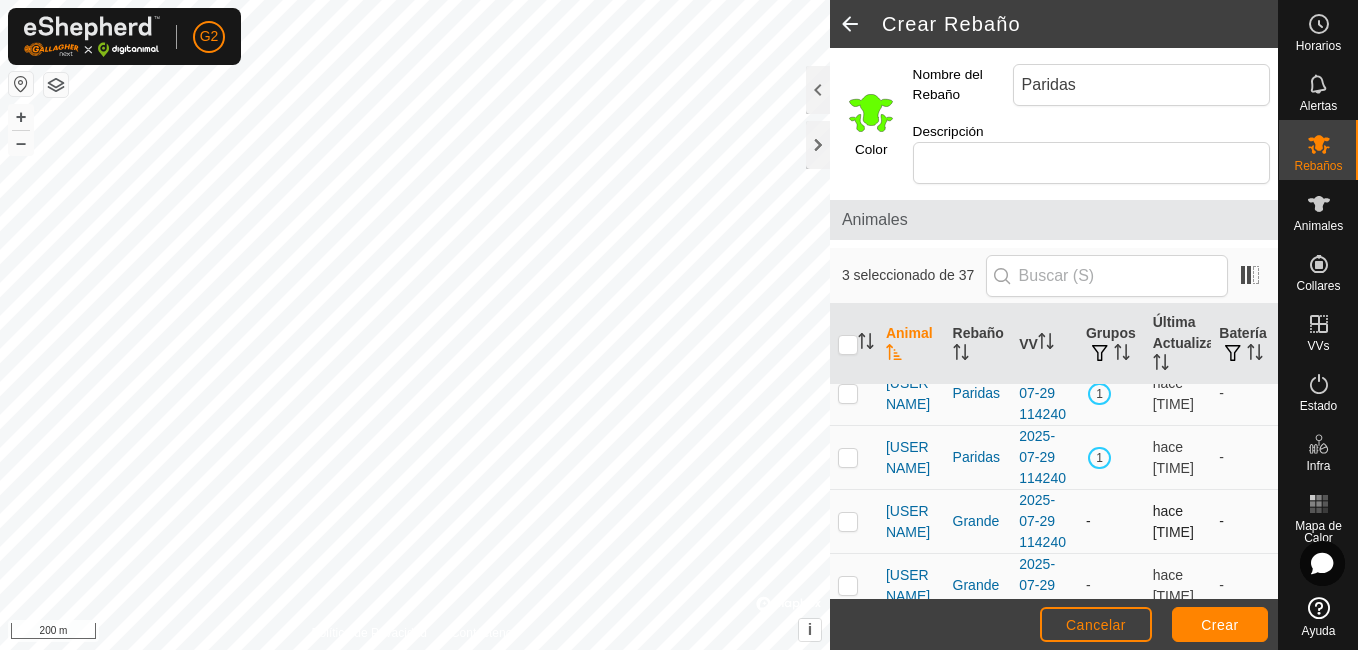 click at bounding box center (848, 521) 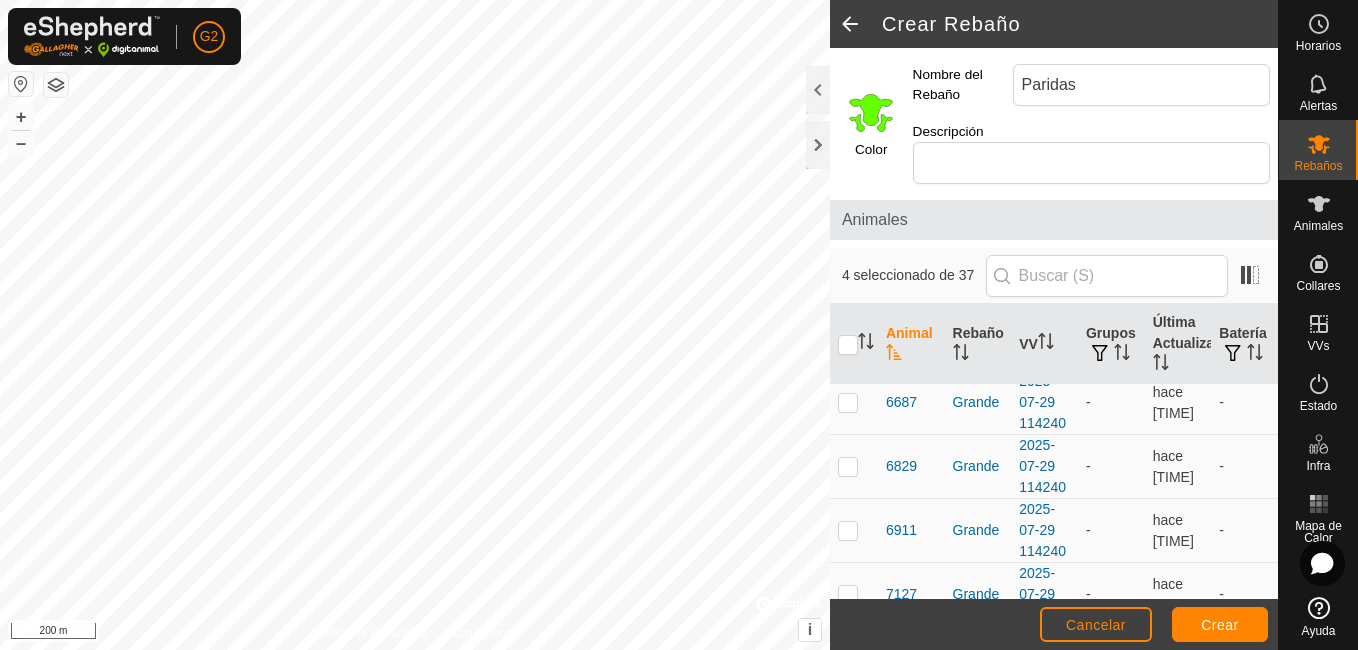 scroll, scrollTop: 708, scrollLeft: 0, axis: vertical 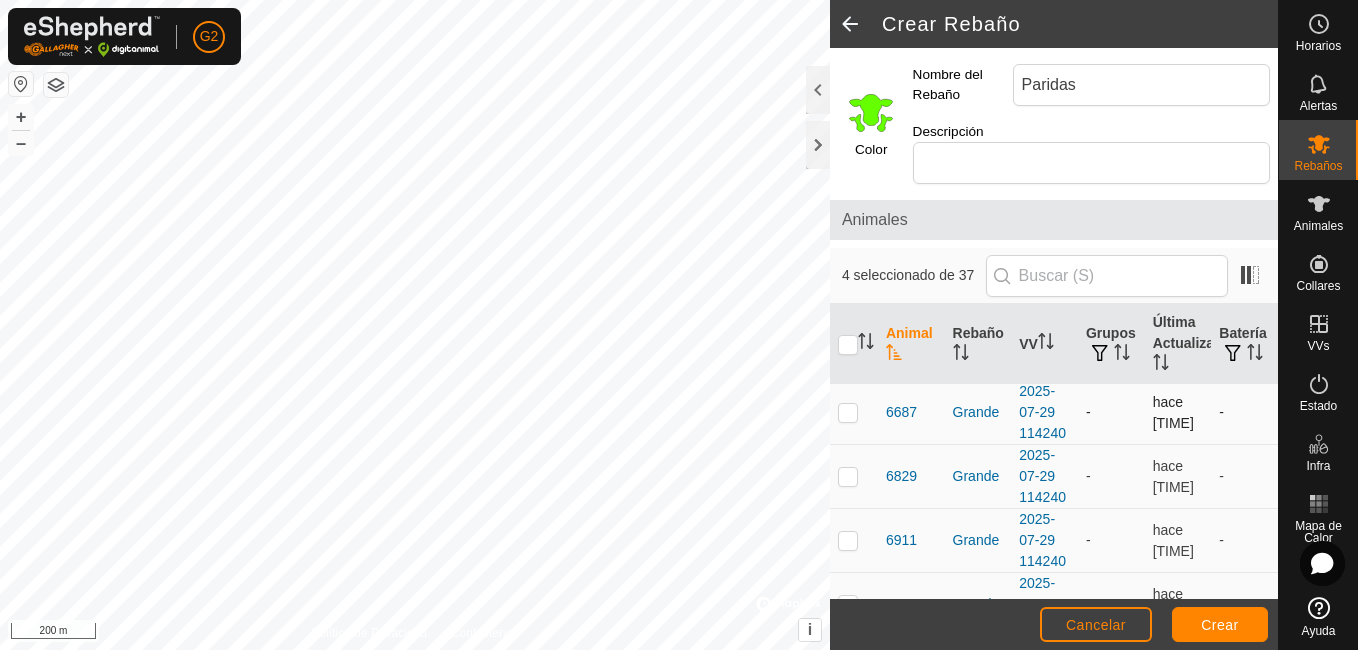 click at bounding box center (848, 412) 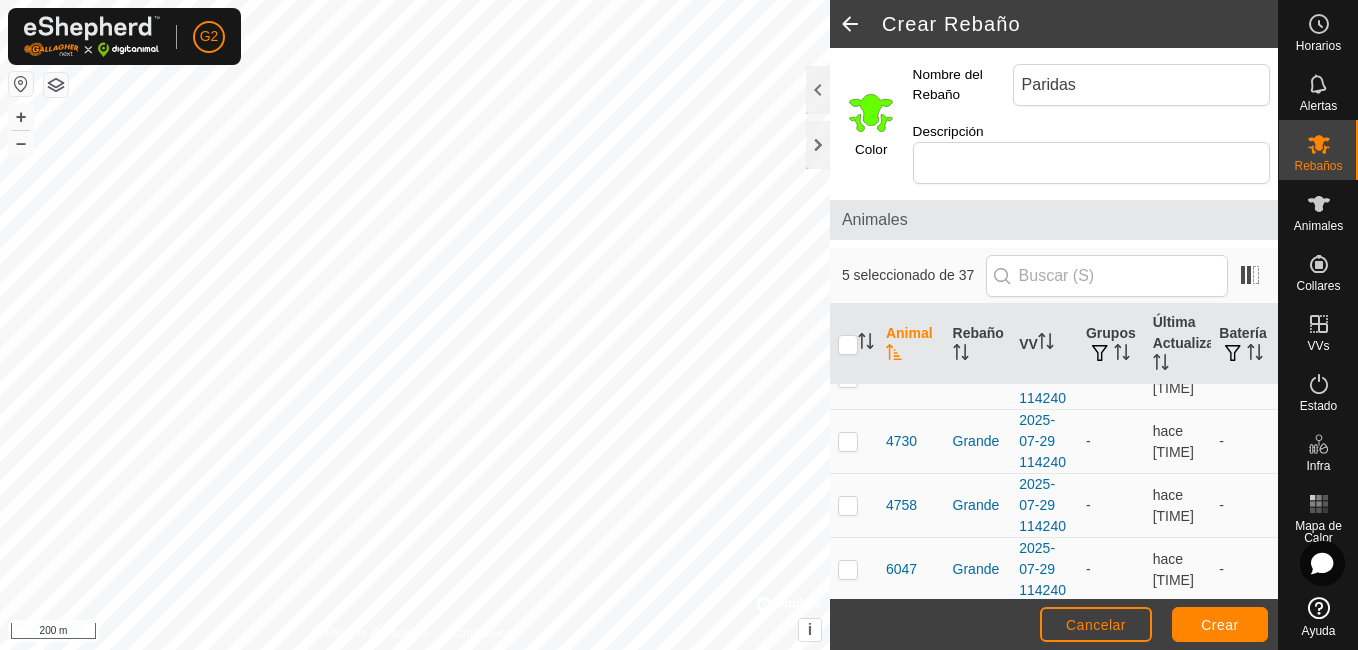 scroll, scrollTop: 413, scrollLeft: 0, axis: vertical 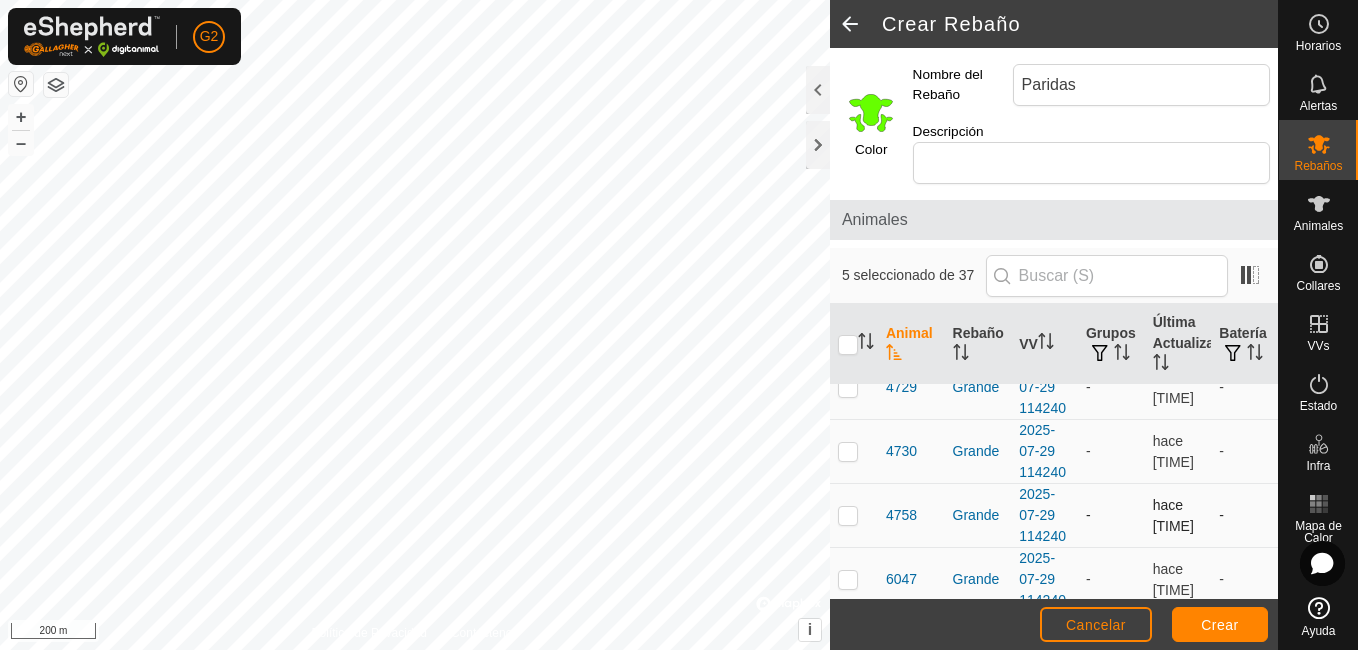 click at bounding box center (848, 515) 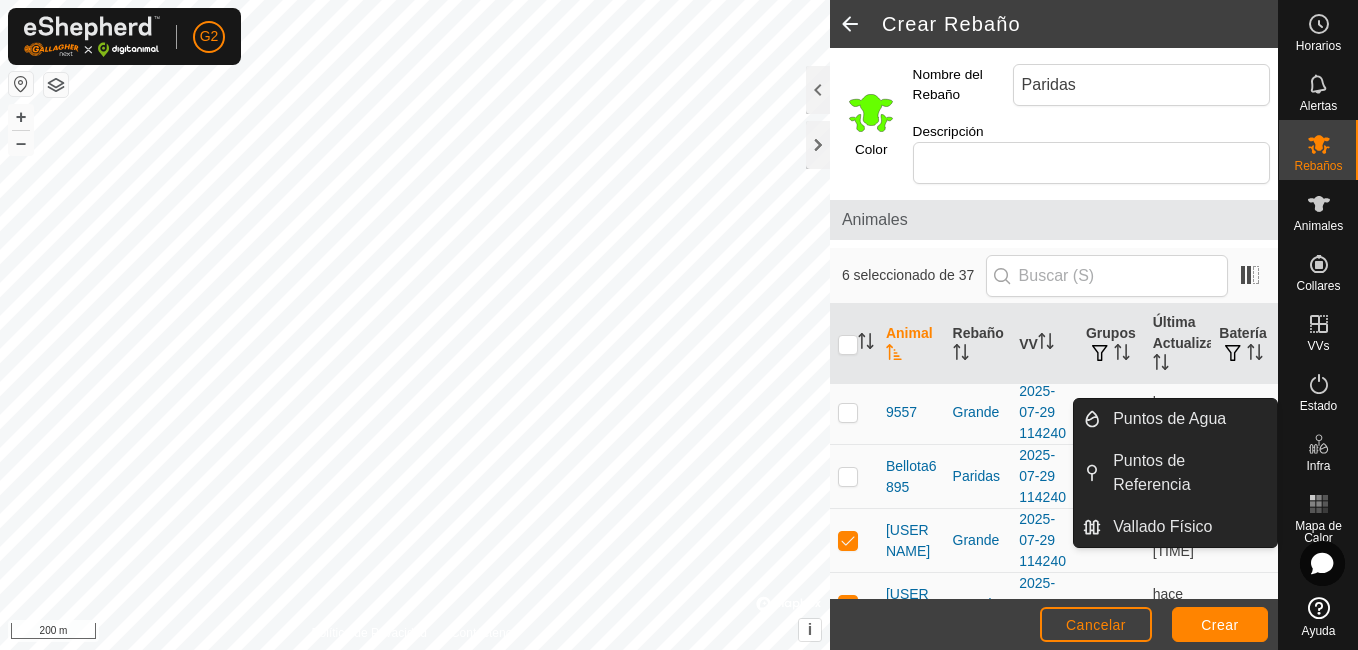 scroll, scrollTop: 1210, scrollLeft: 0, axis: vertical 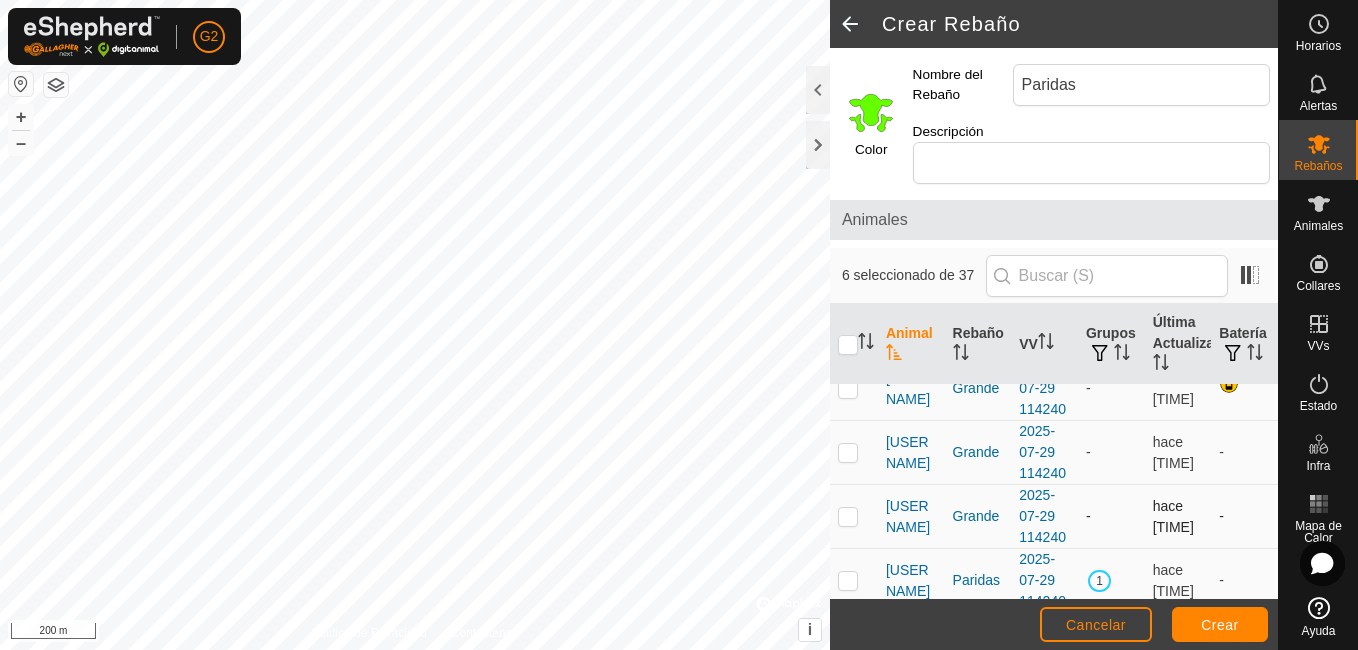 click at bounding box center [848, 516] 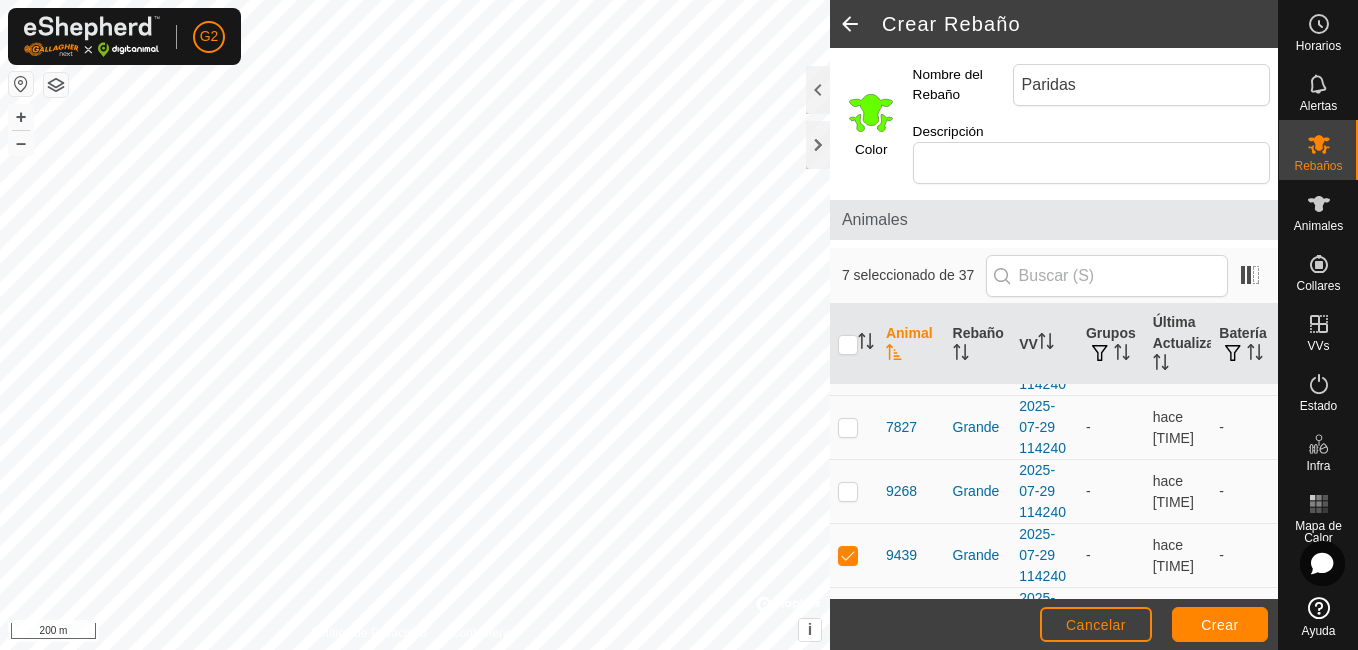 scroll, scrollTop: 984, scrollLeft: 0, axis: vertical 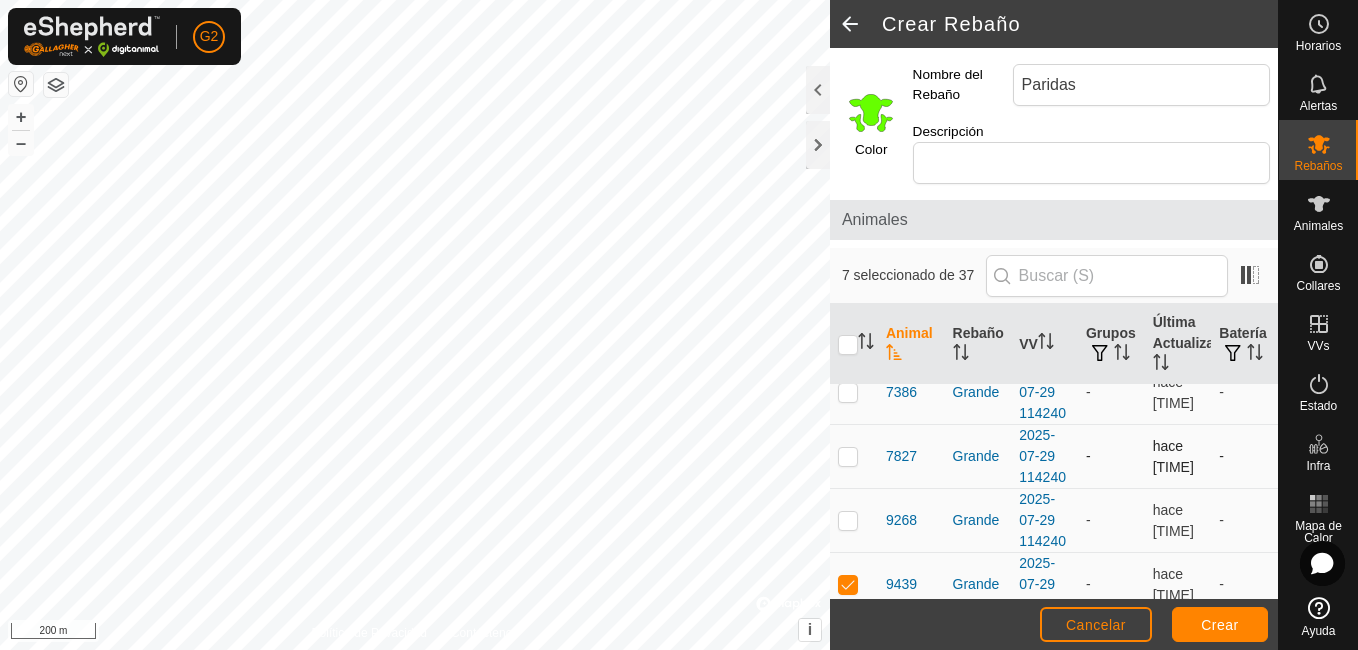 click at bounding box center (848, 456) 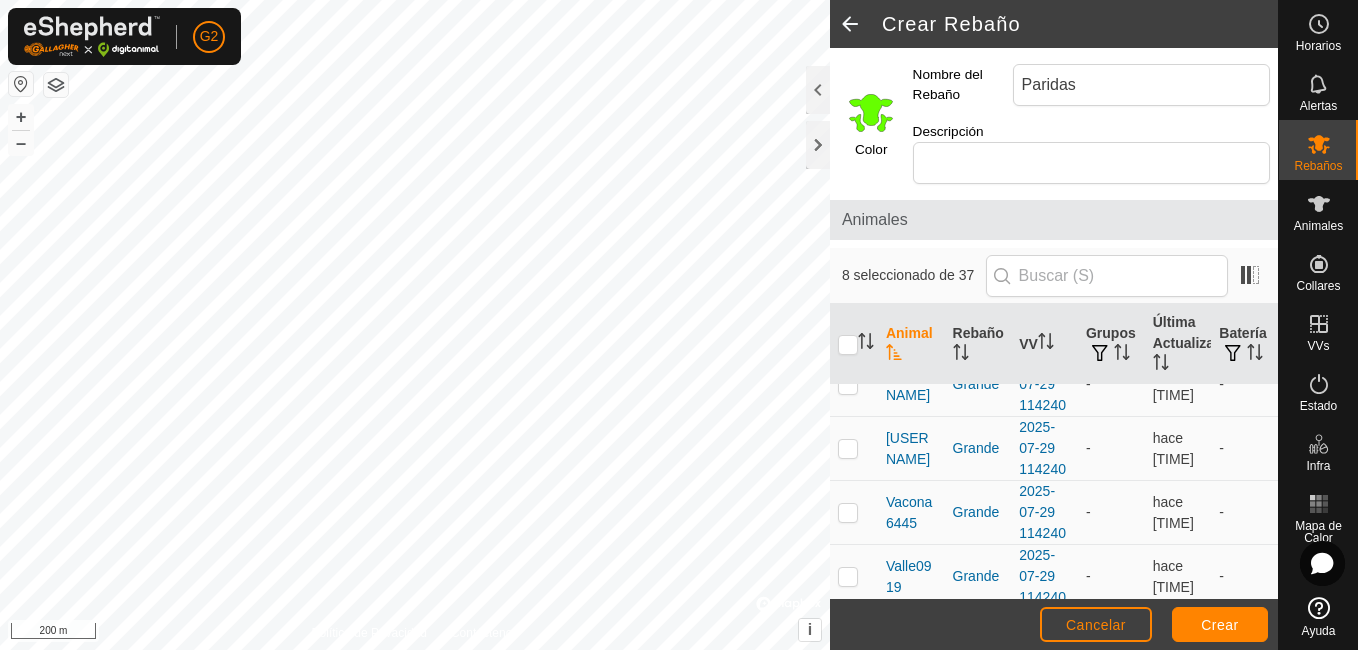 scroll, scrollTop: 2154, scrollLeft: 0, axis: vertical 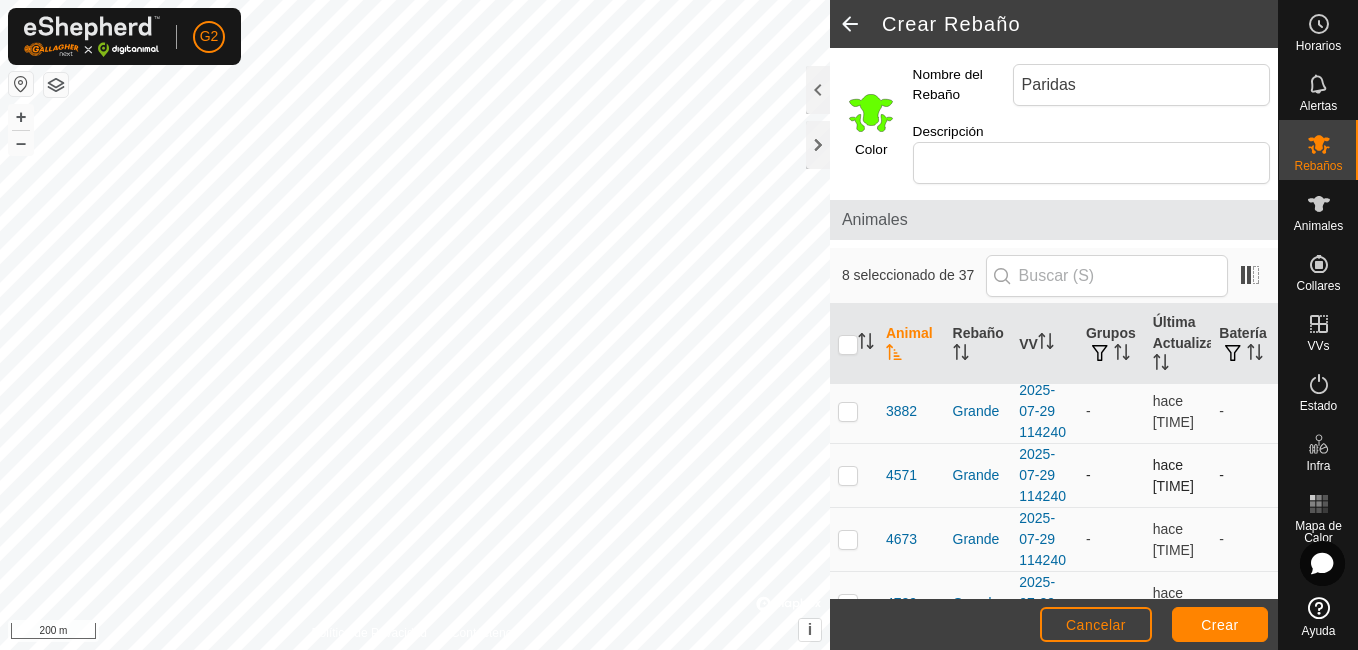 click at bounding box center (848, 475) 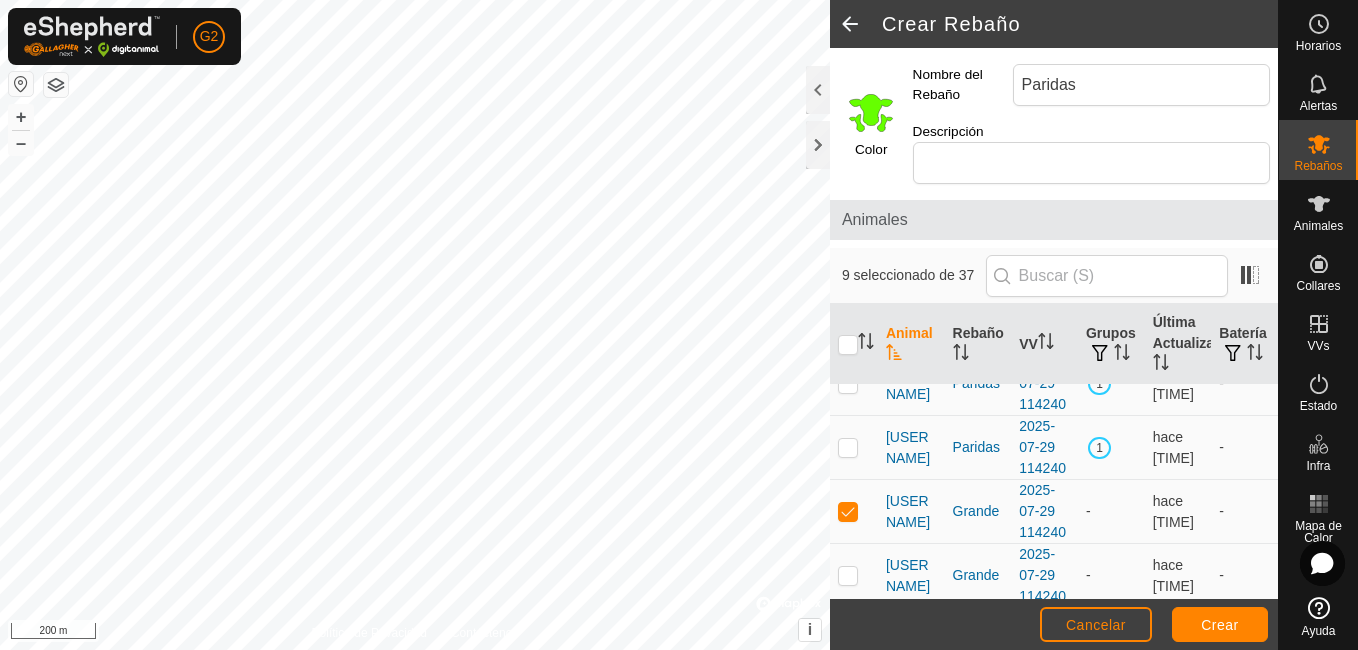 scroll, scrollTop: 1839, scrollLeft: 0, axis: vertical 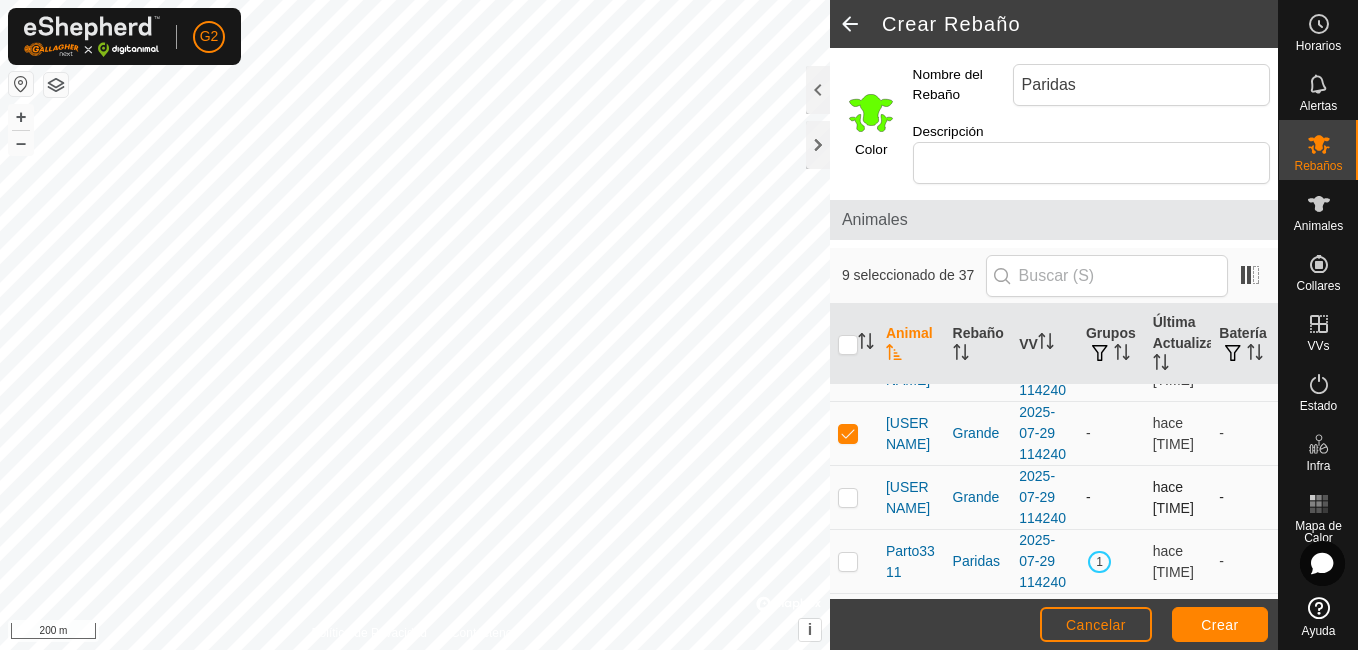 click at bounding box center (848, 497) 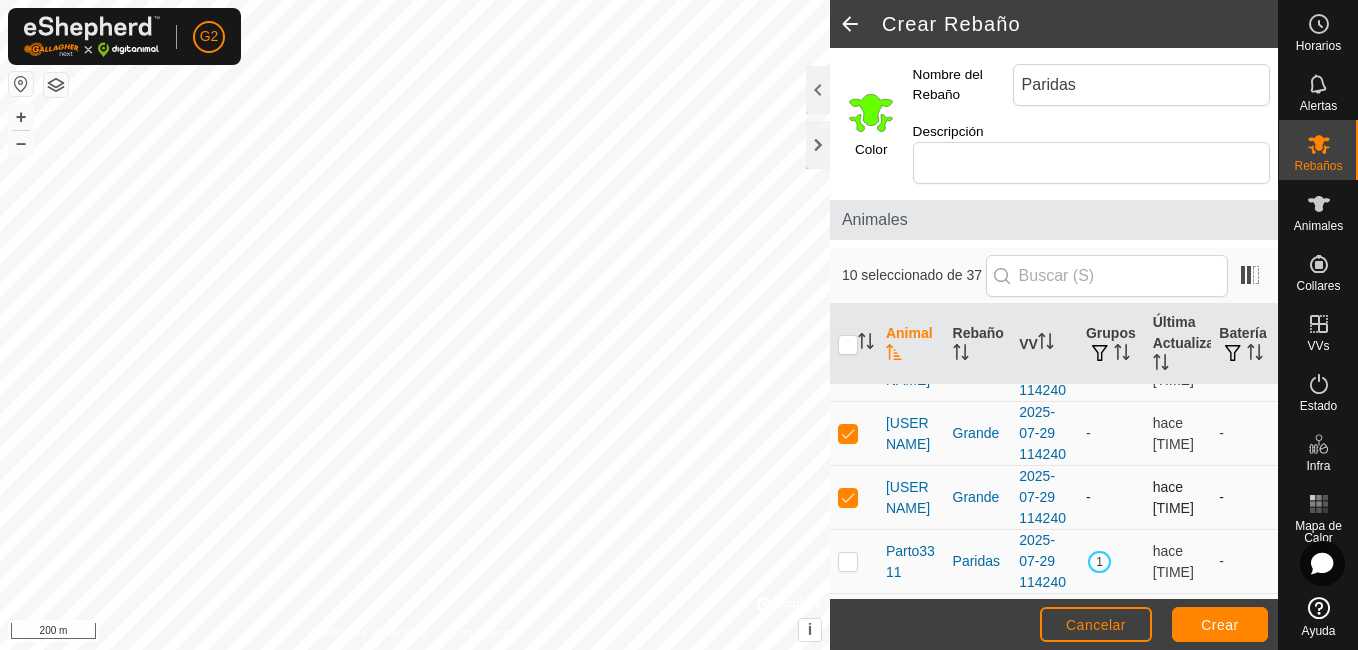 click at bounding box center [848, 497] 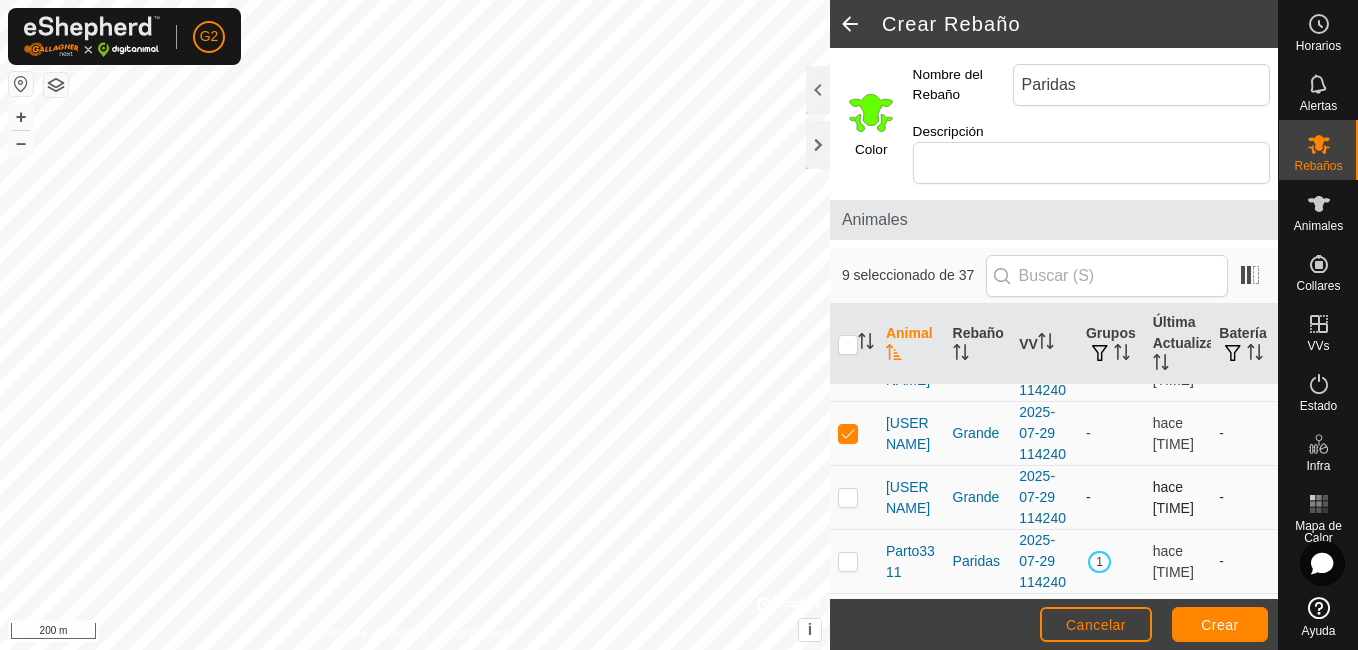 click at bounding box center (848, 497) 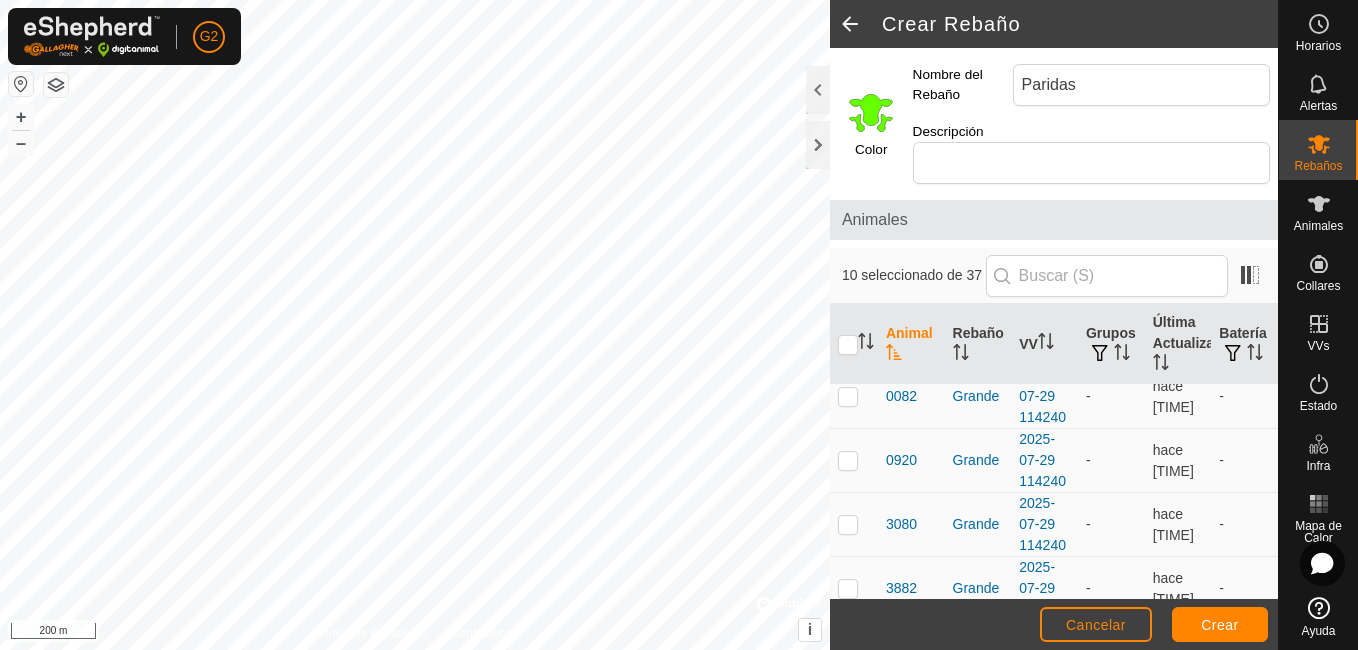 scroll, scrollTop: 0, scrollLeft: 0, axis: both 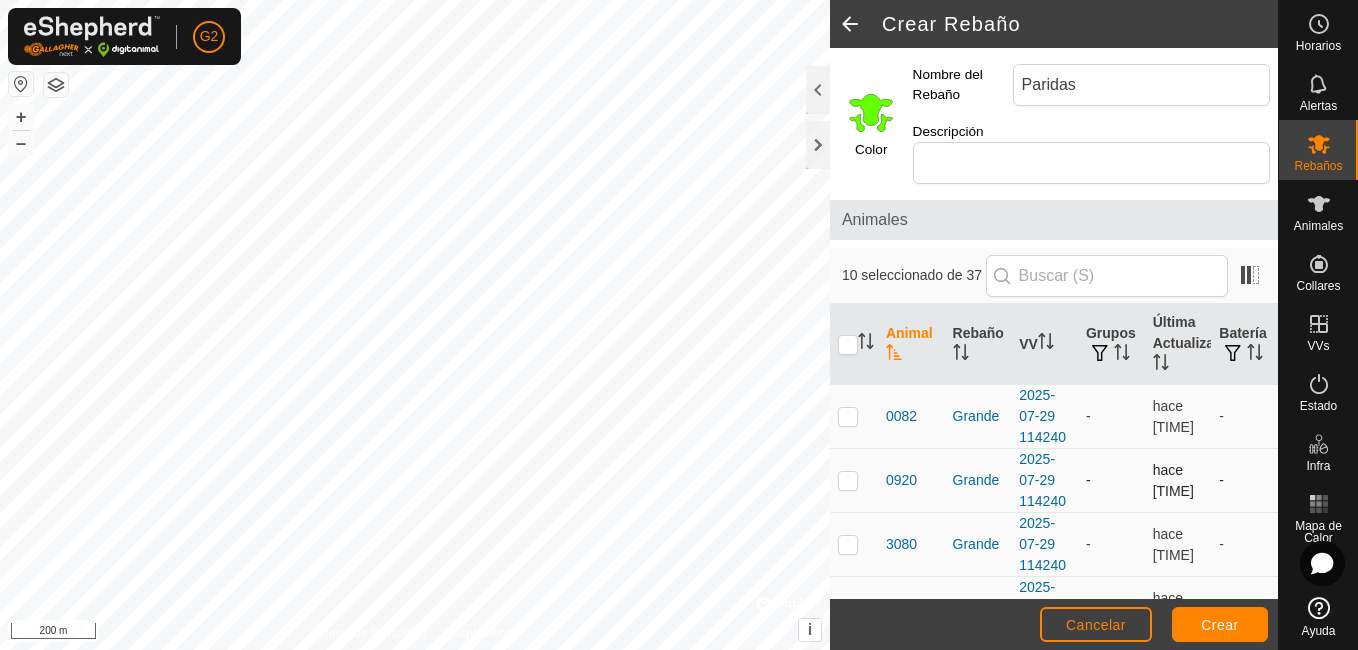 click at bounding box center (848, 480) 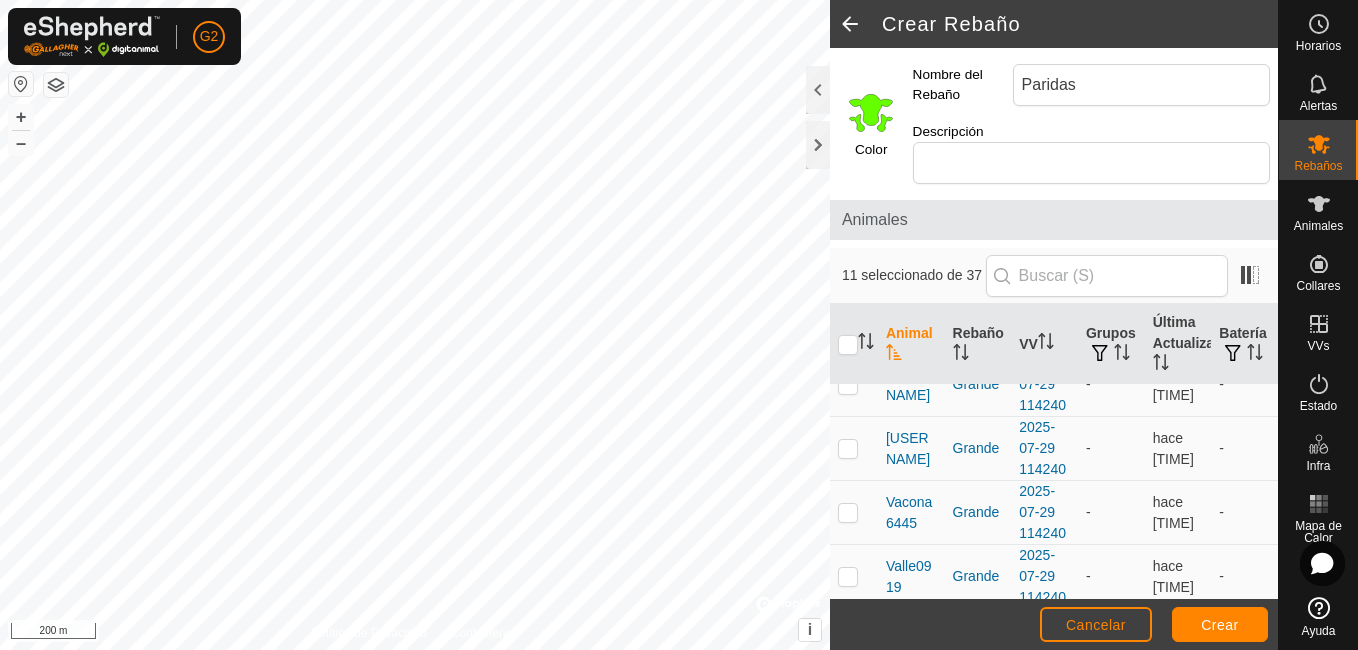 scroll, scrollTop: 2154, scrollLeft: 0, axis: vertical 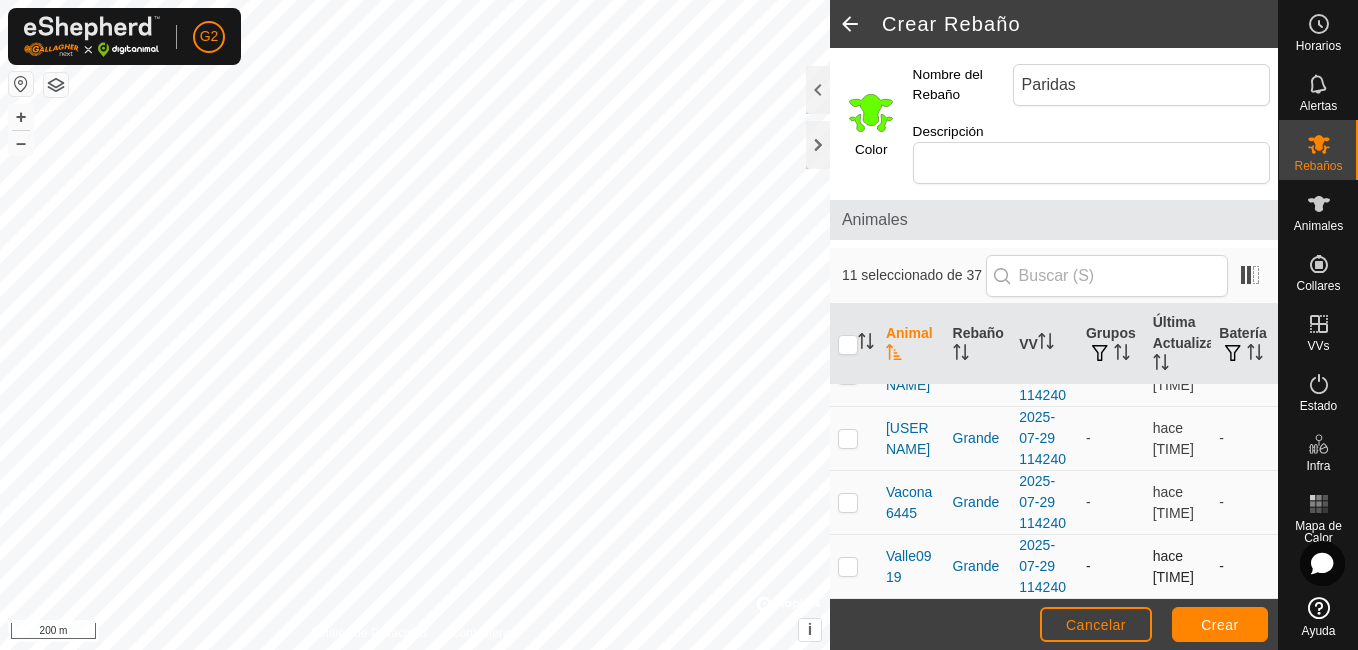 click at bounding box center [848, 566] 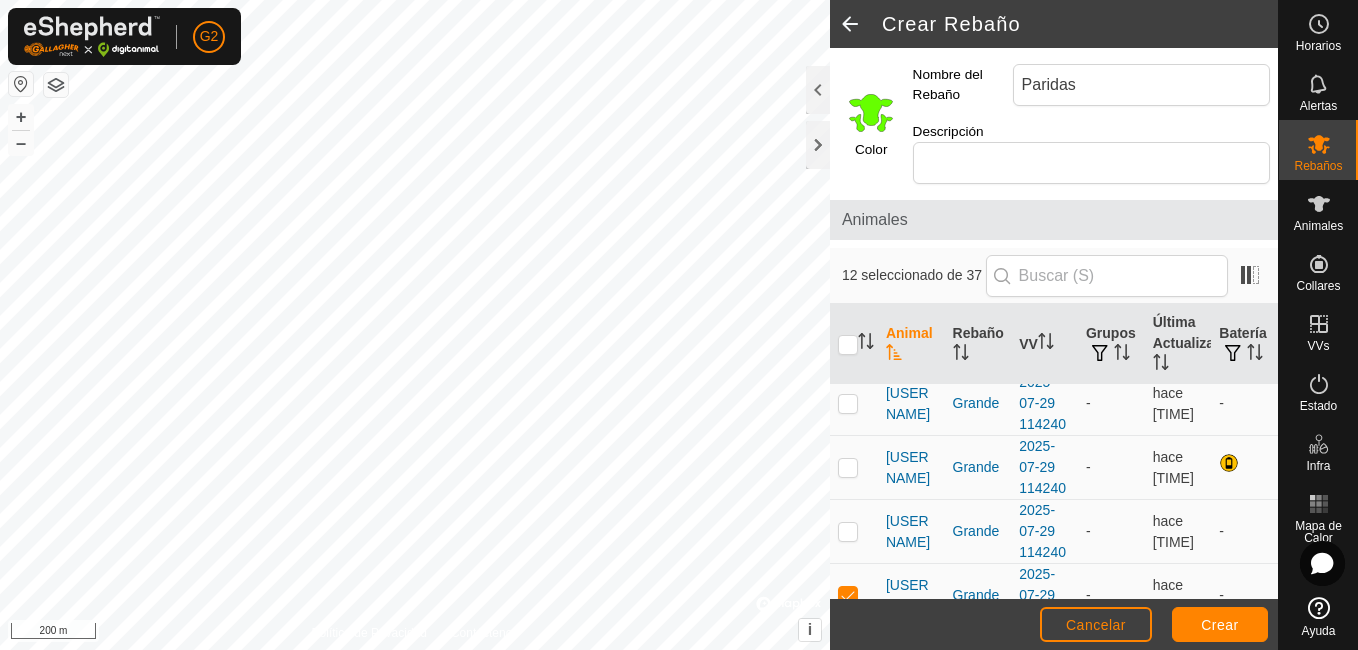 scroll, scrollTop: 1495, scrollLeft: 0, axis: vertical 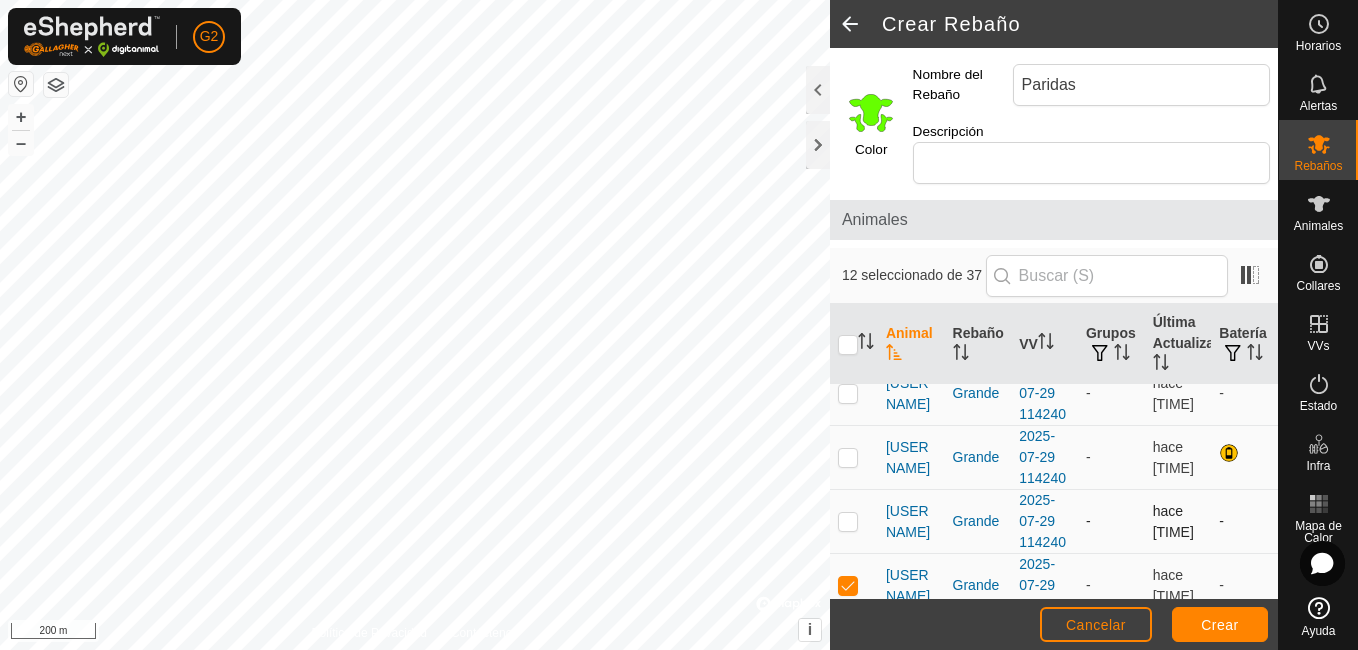 click at bounding box center [848, 521] 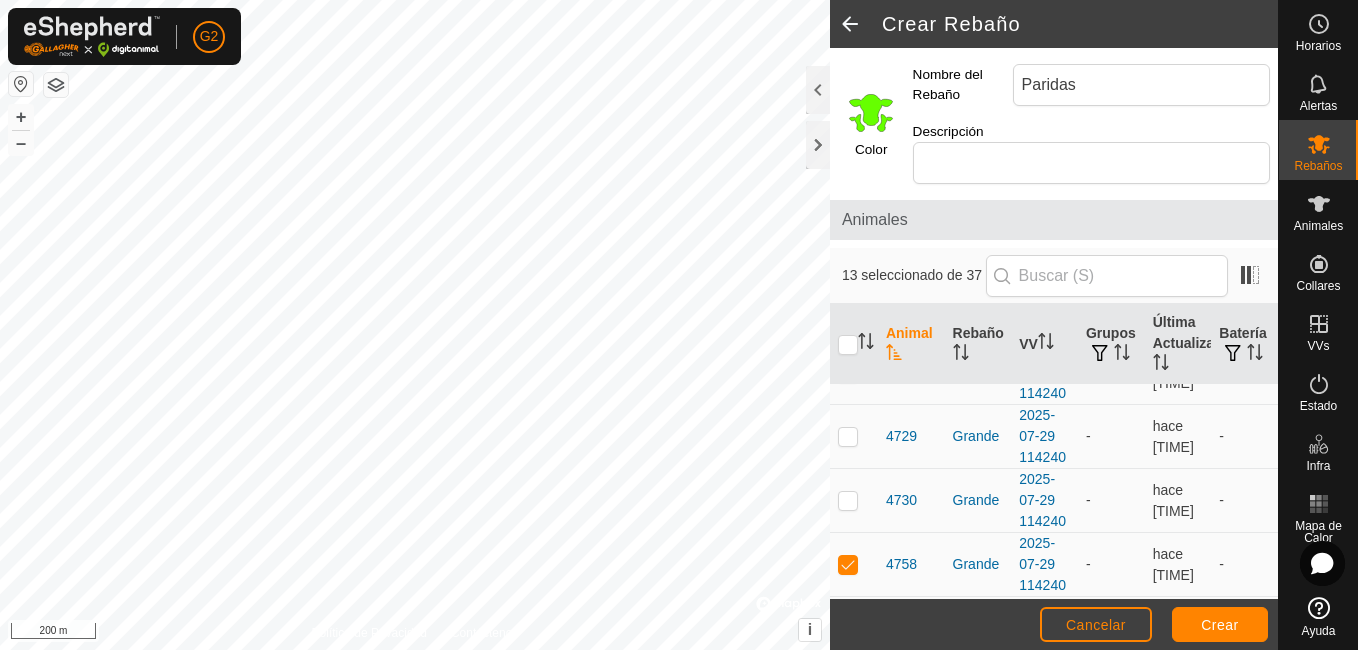 scroll, scrollTop: 334, scrollLeft: 0, axis: vertical 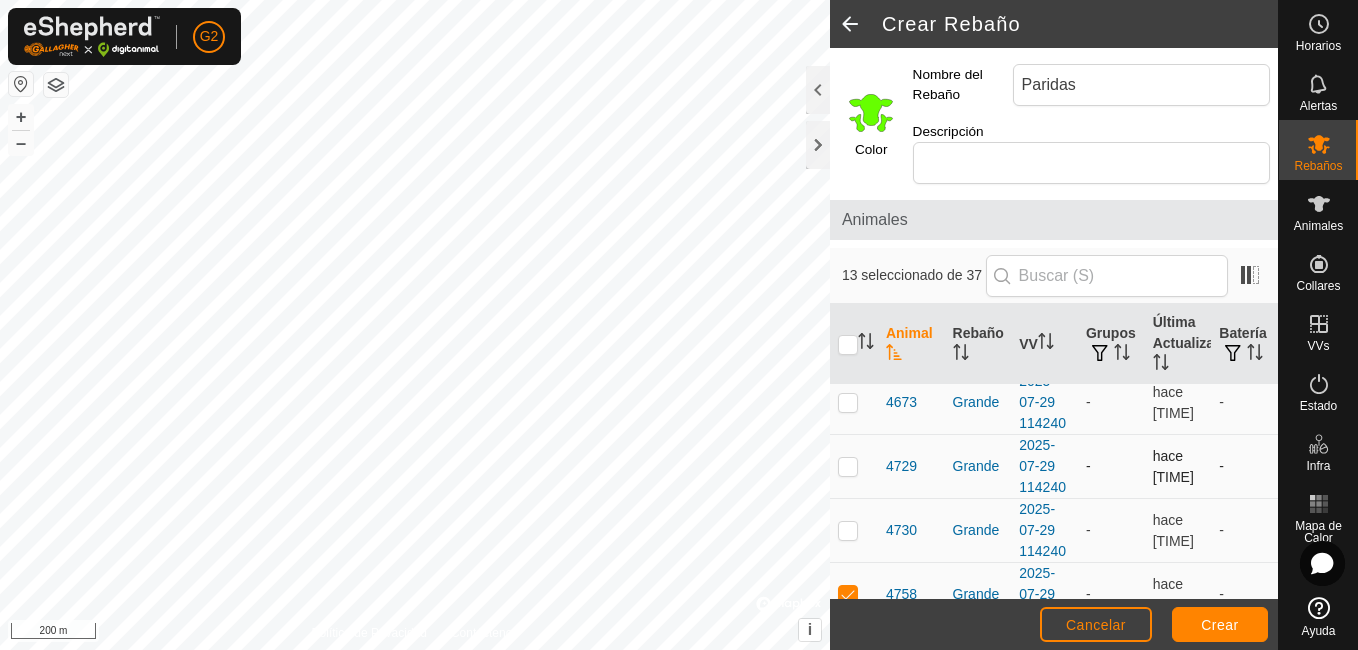 click at bounding box center [854, 467] 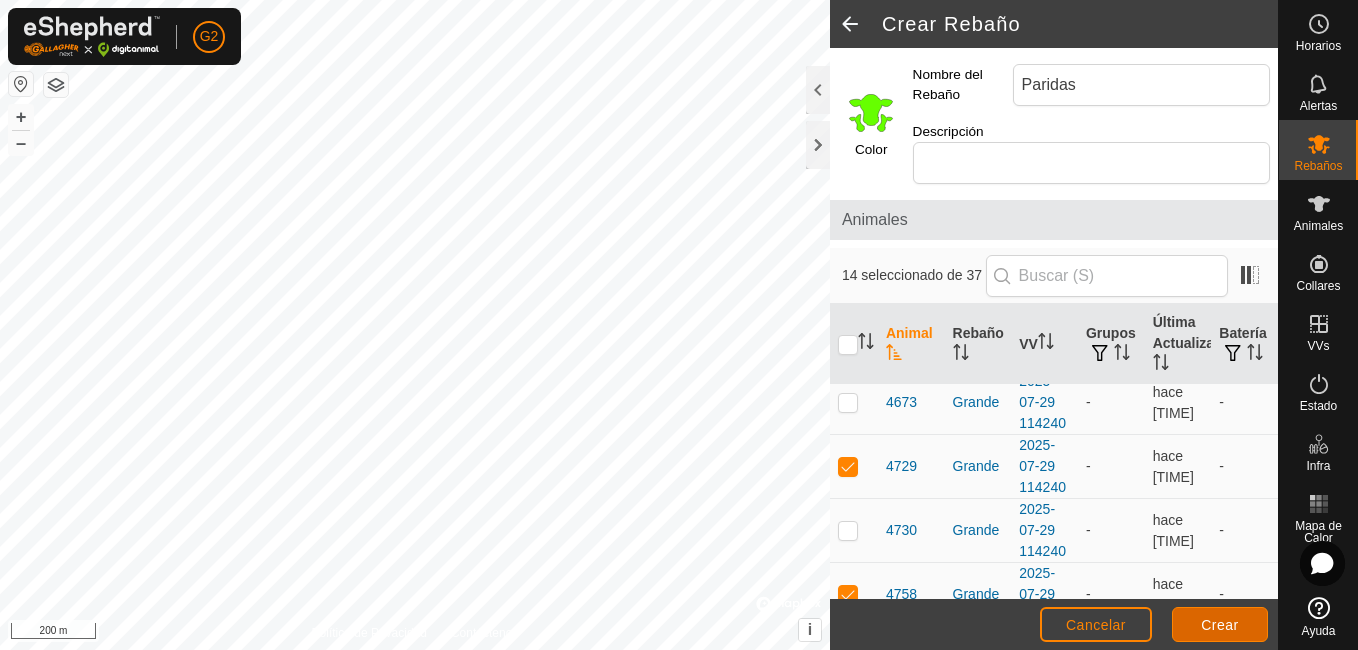 click on "Crear" at bounding box center [1220, 625] 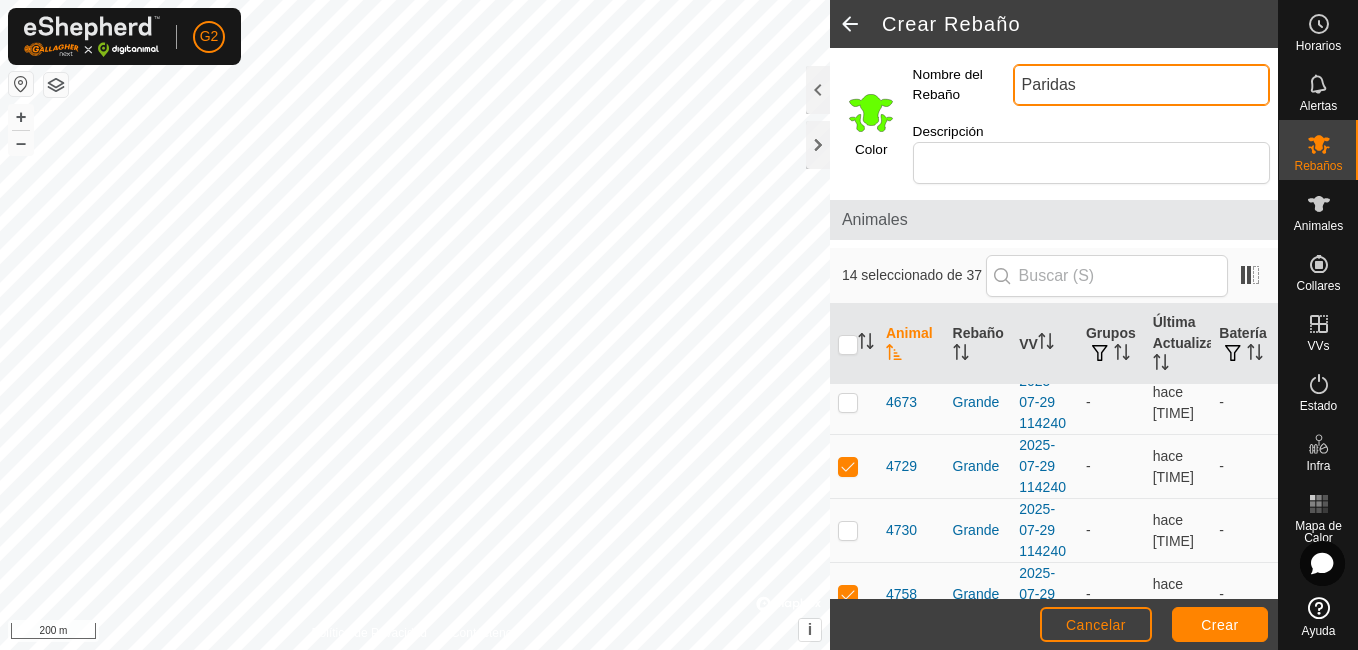 click on "Paridas" at bounding box center [1141, 85] 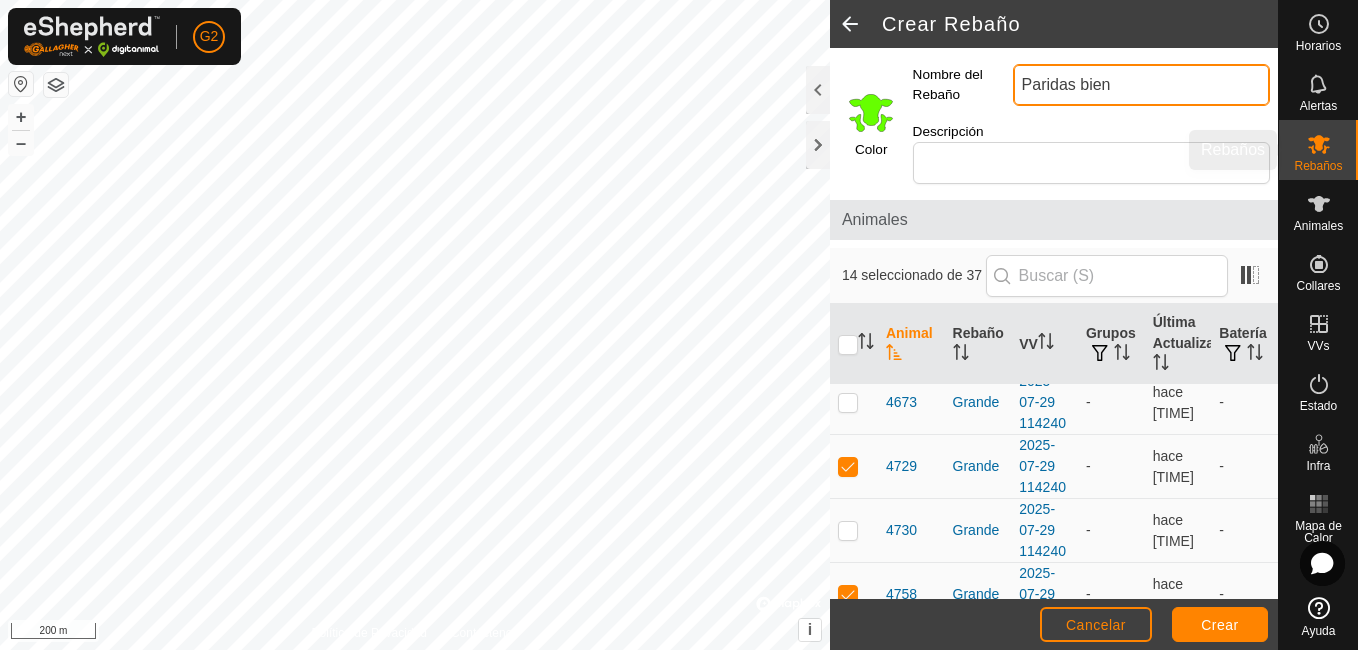 type on "[WORD][WORD]" 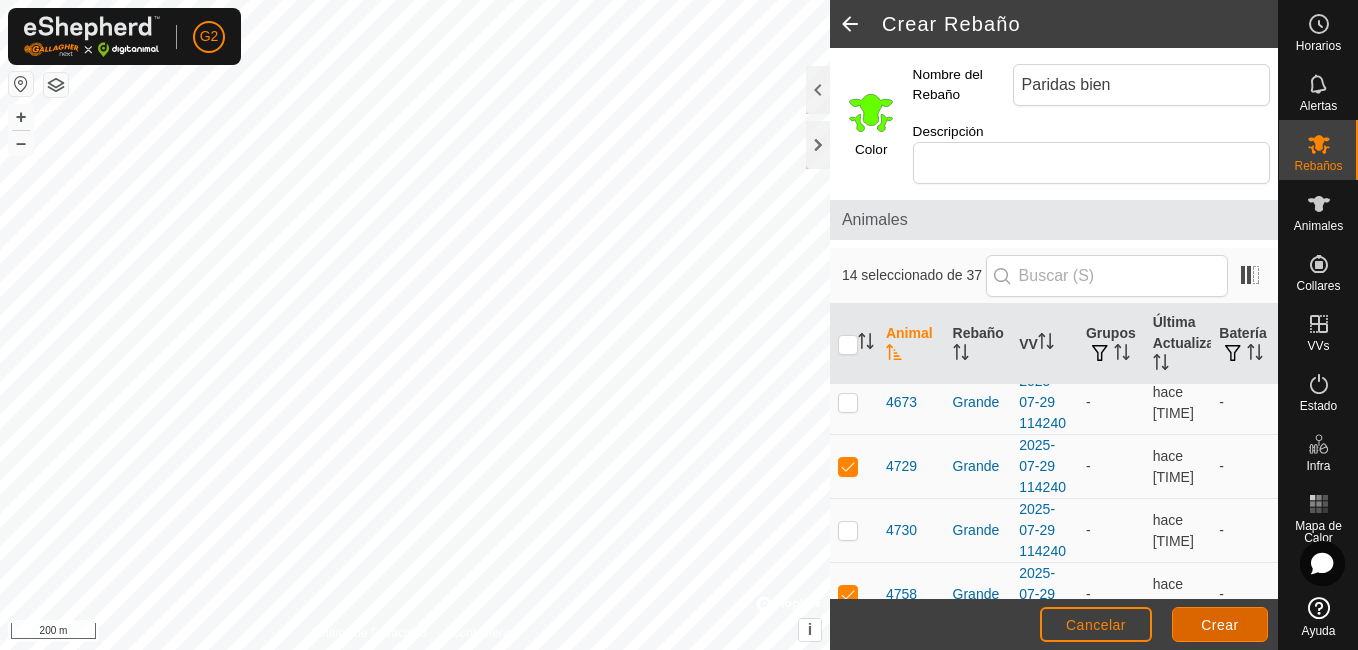 click on "Crear" at bounding box center [1220, 625] 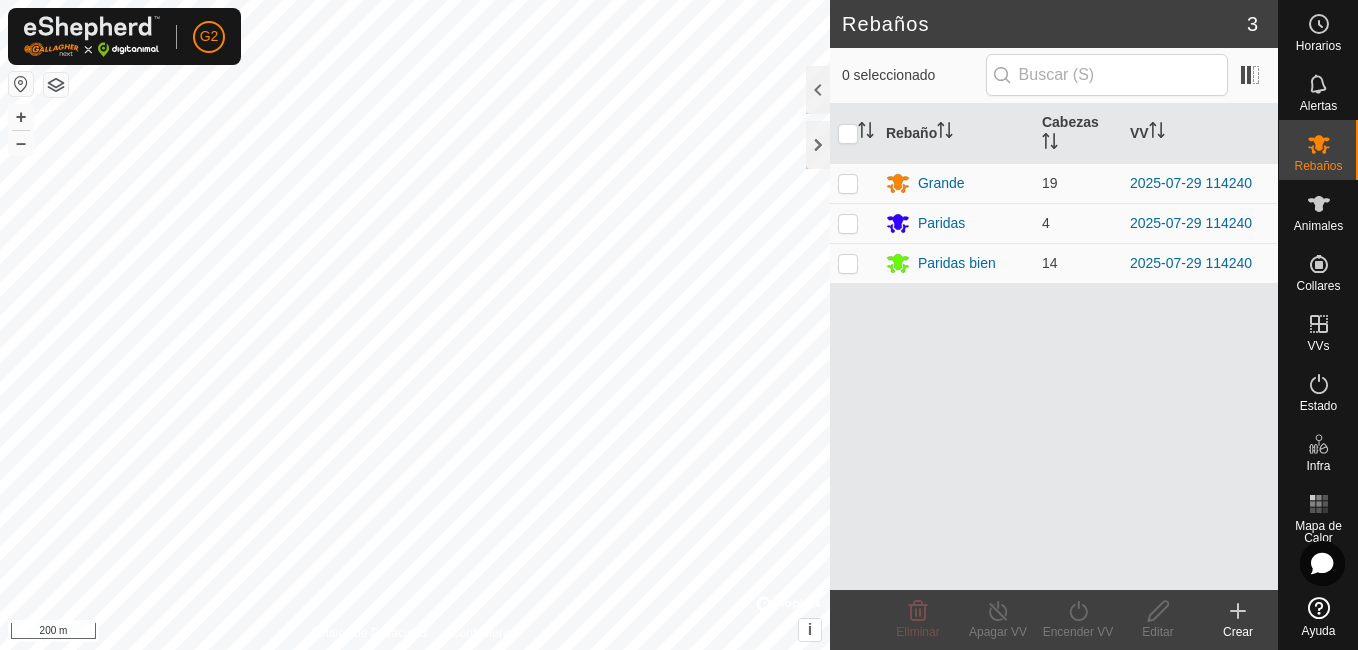 click 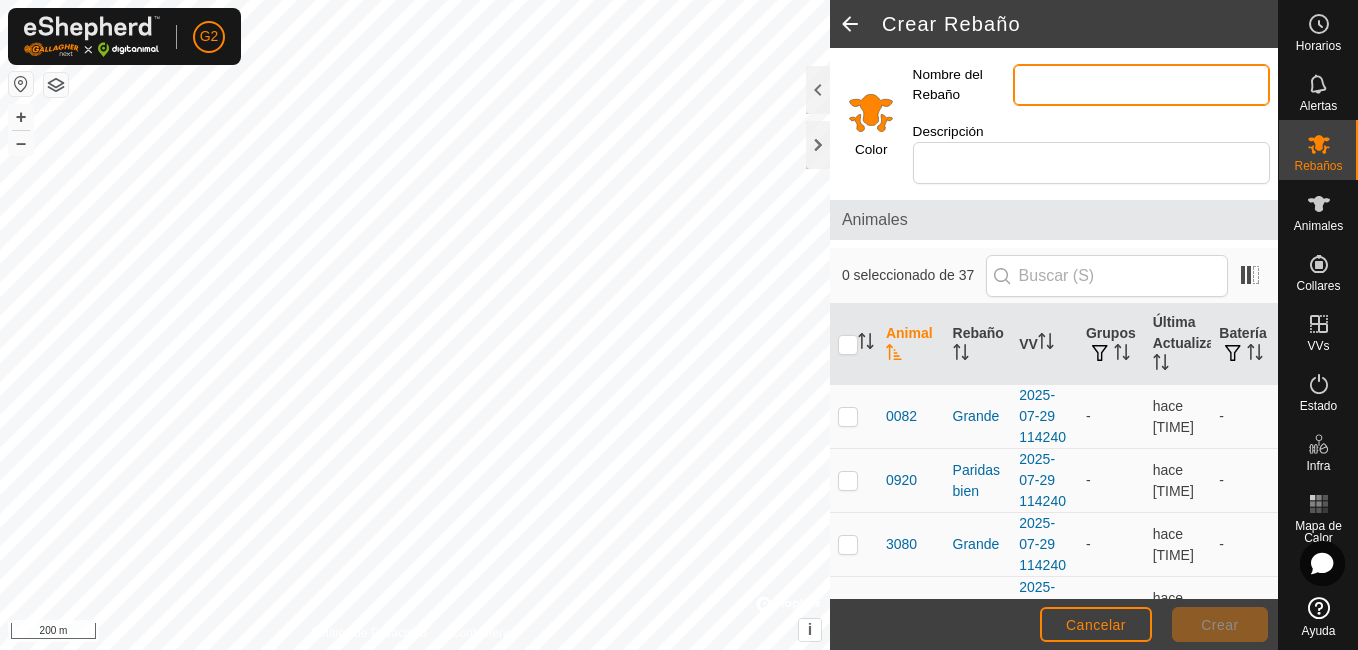 click on "Nombre del Rebaño" at bounding box center (1141, 85) 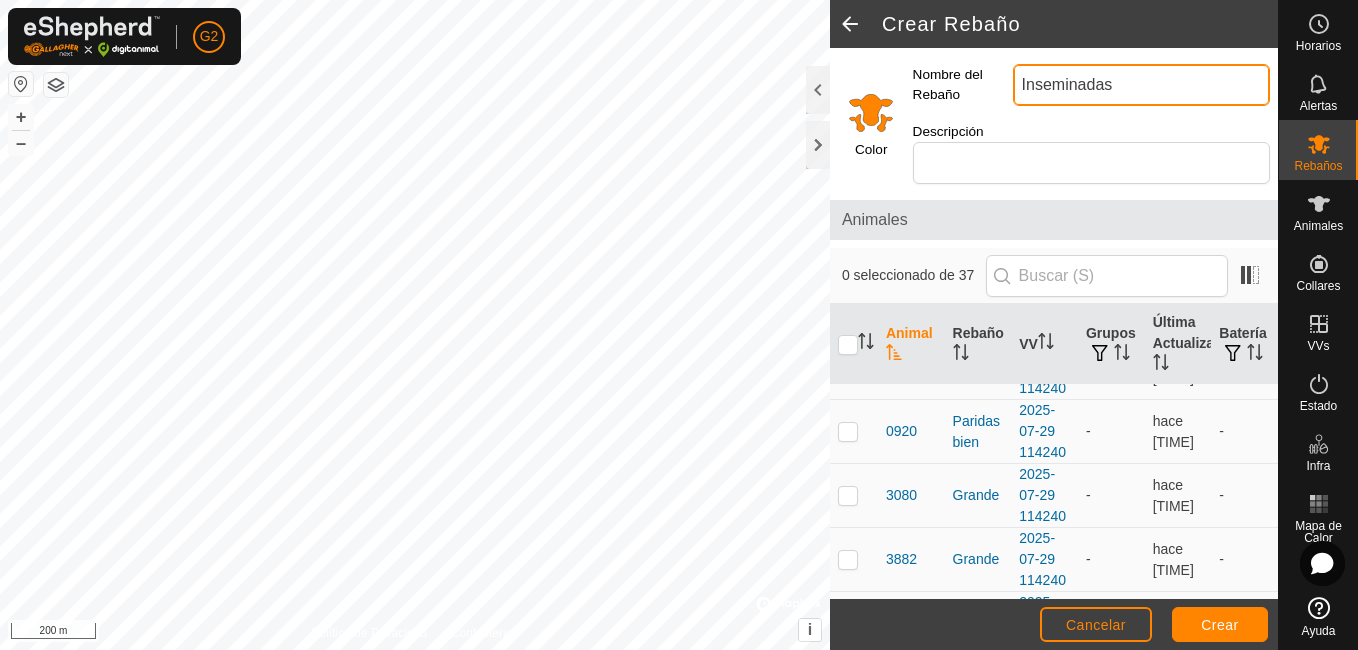 scroll, scrollTop: 59, scrollLeft: 0, axis: vertical 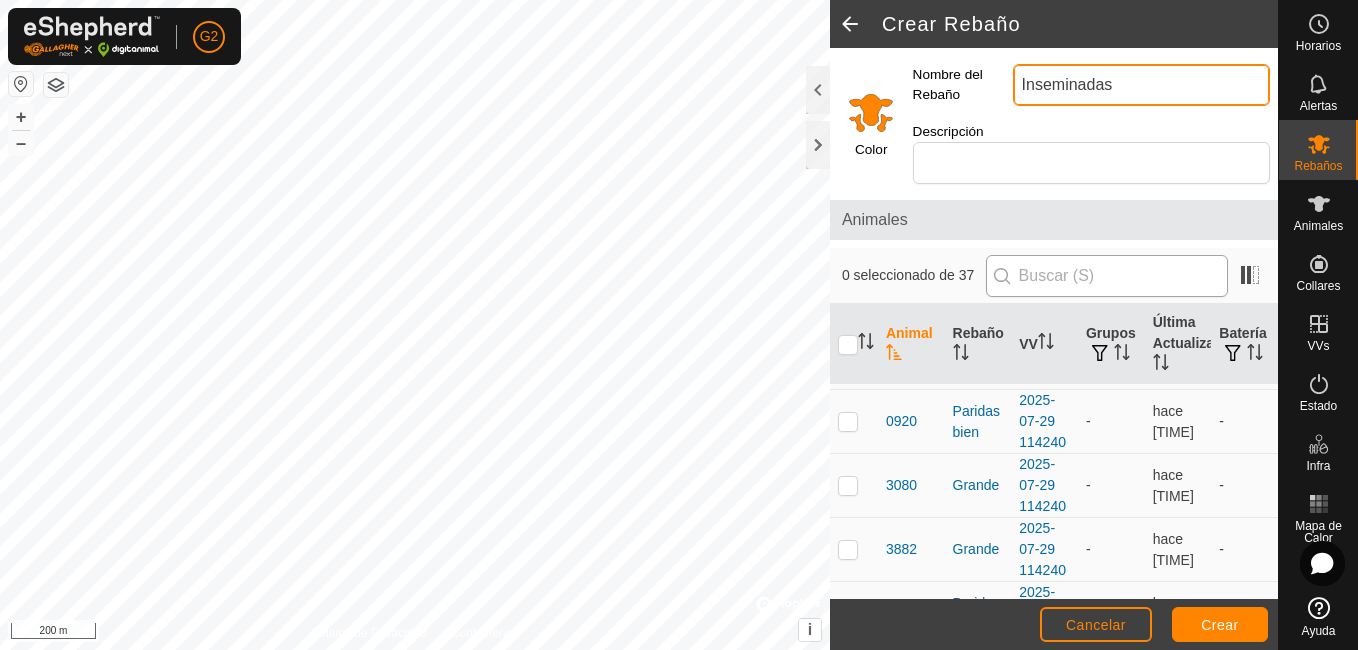 type on "[WORD]" 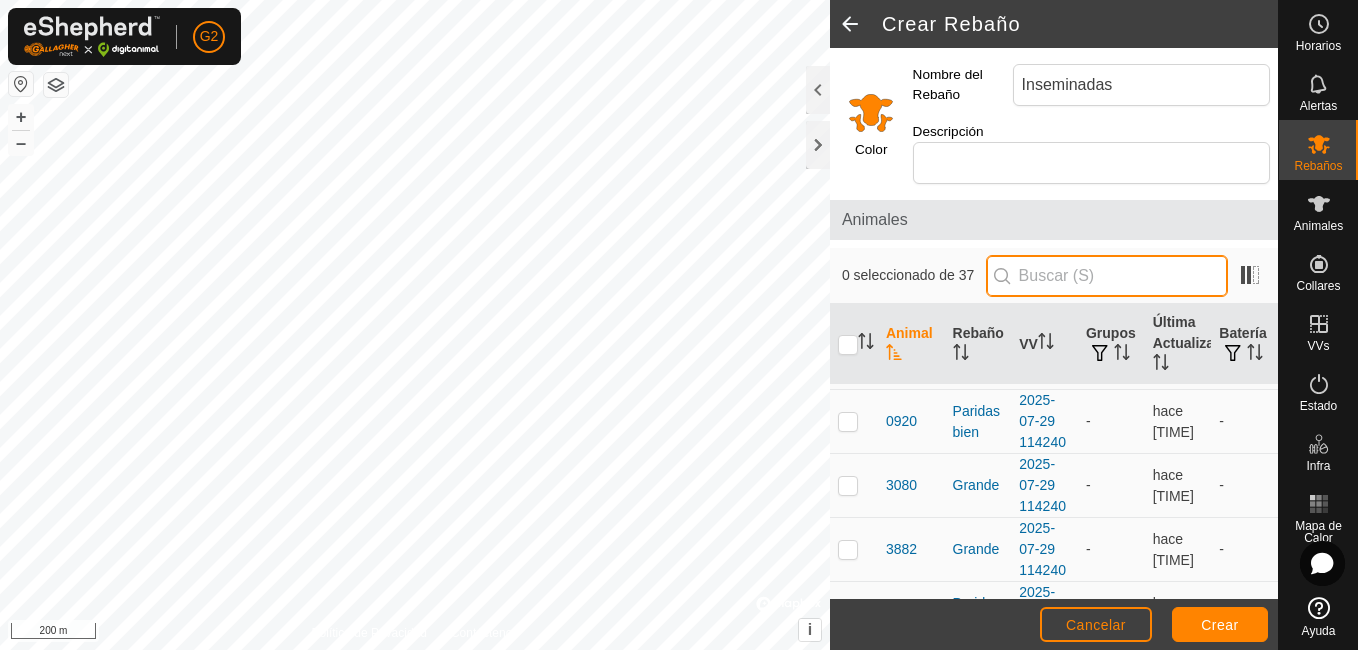 click at bounding box center [1107, 276] 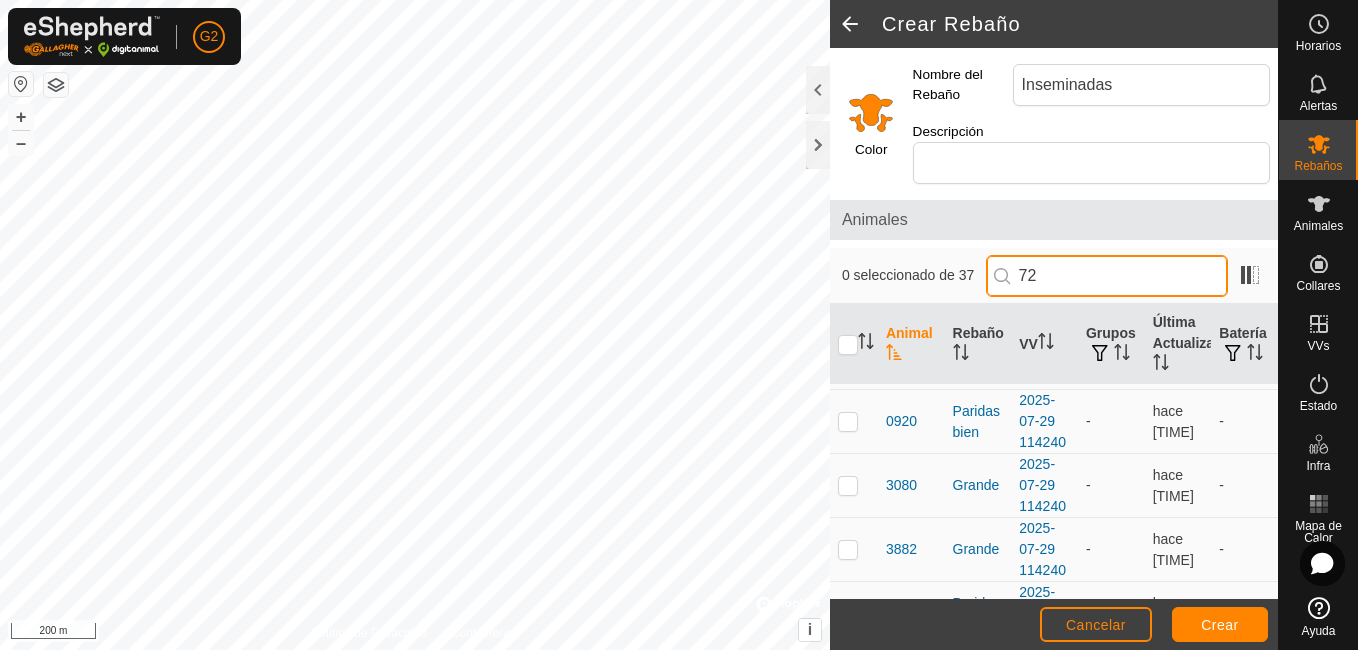 scroll, scrollTop: 0, scrollLeft: 0, axis: both 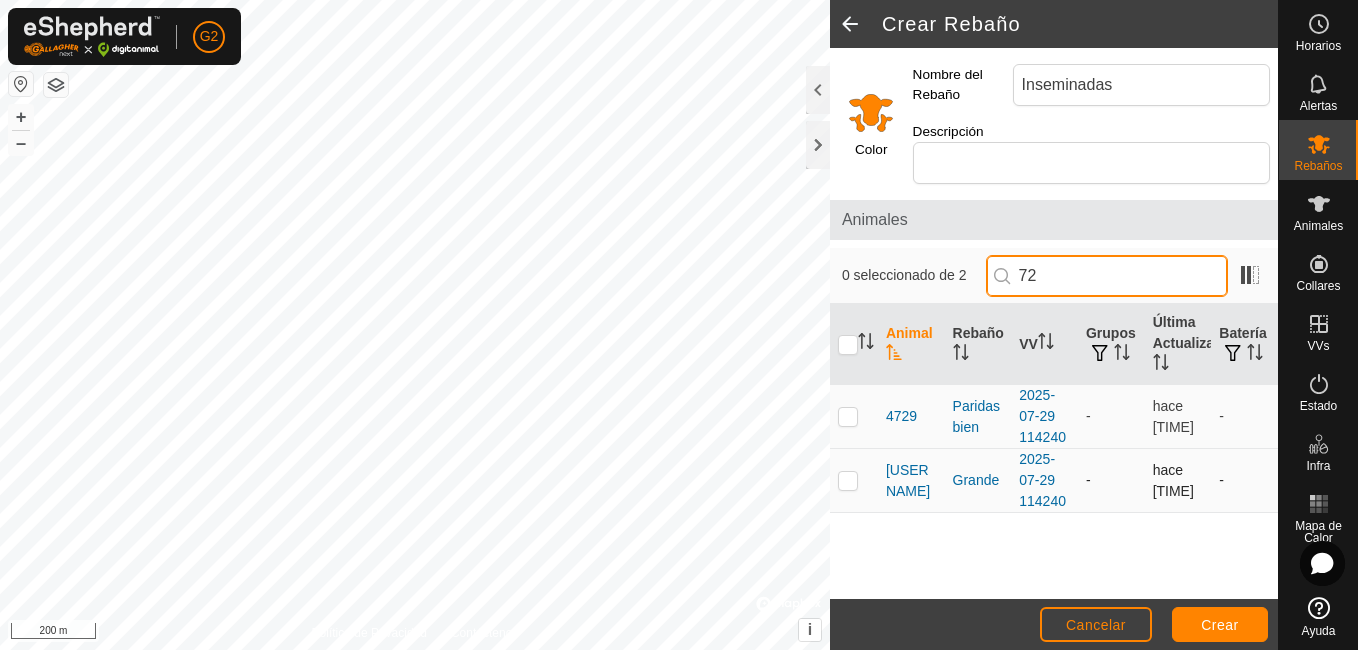 type on "72" 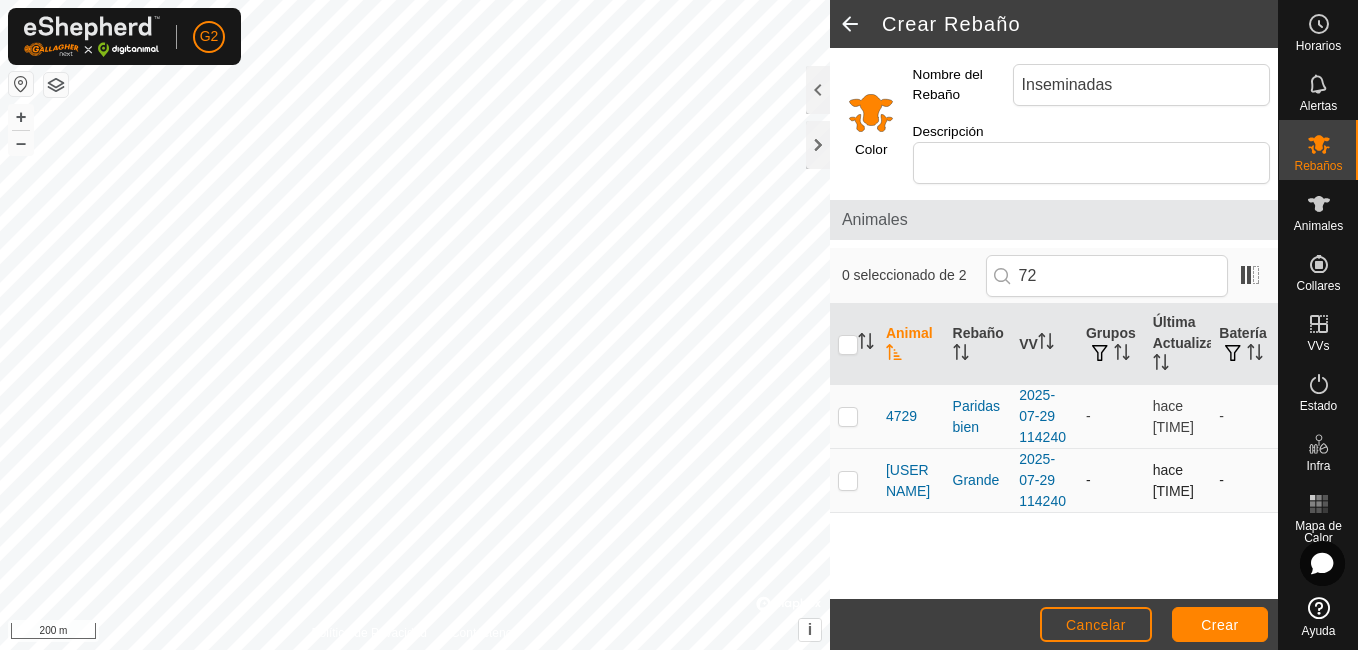 click at bounding box center (848, 480) 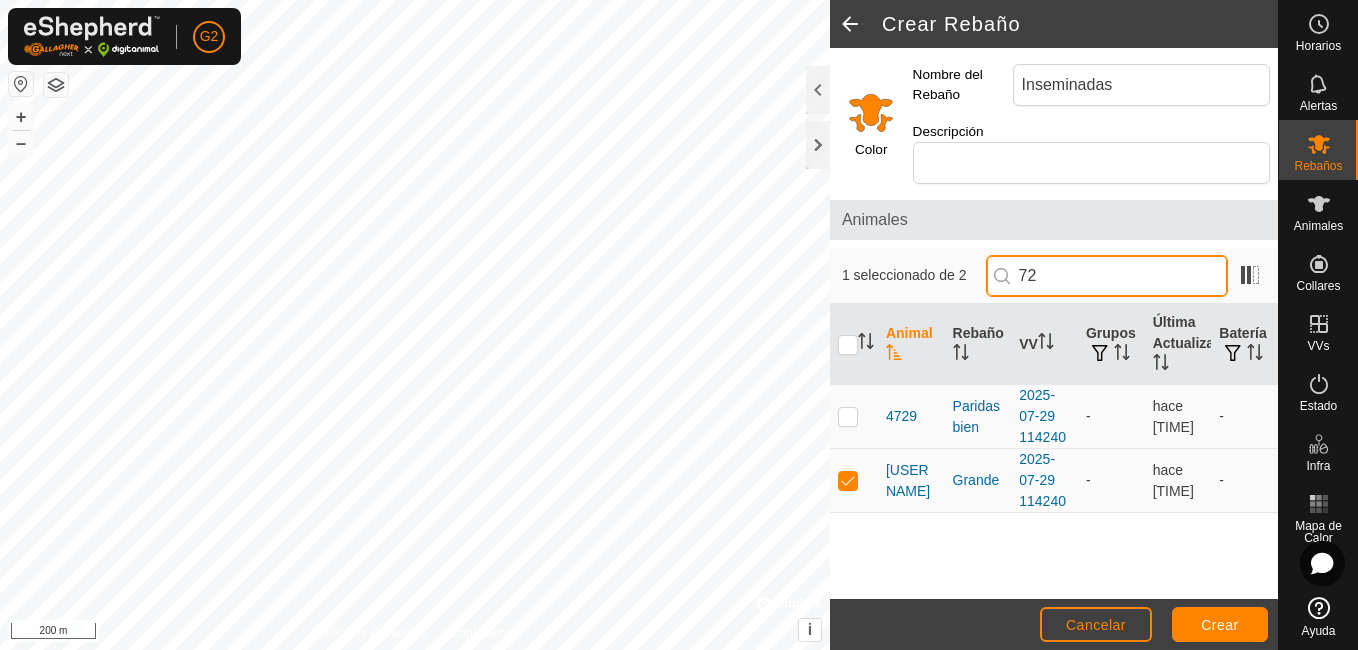 click on "72" at bounding box center (1107, 276) 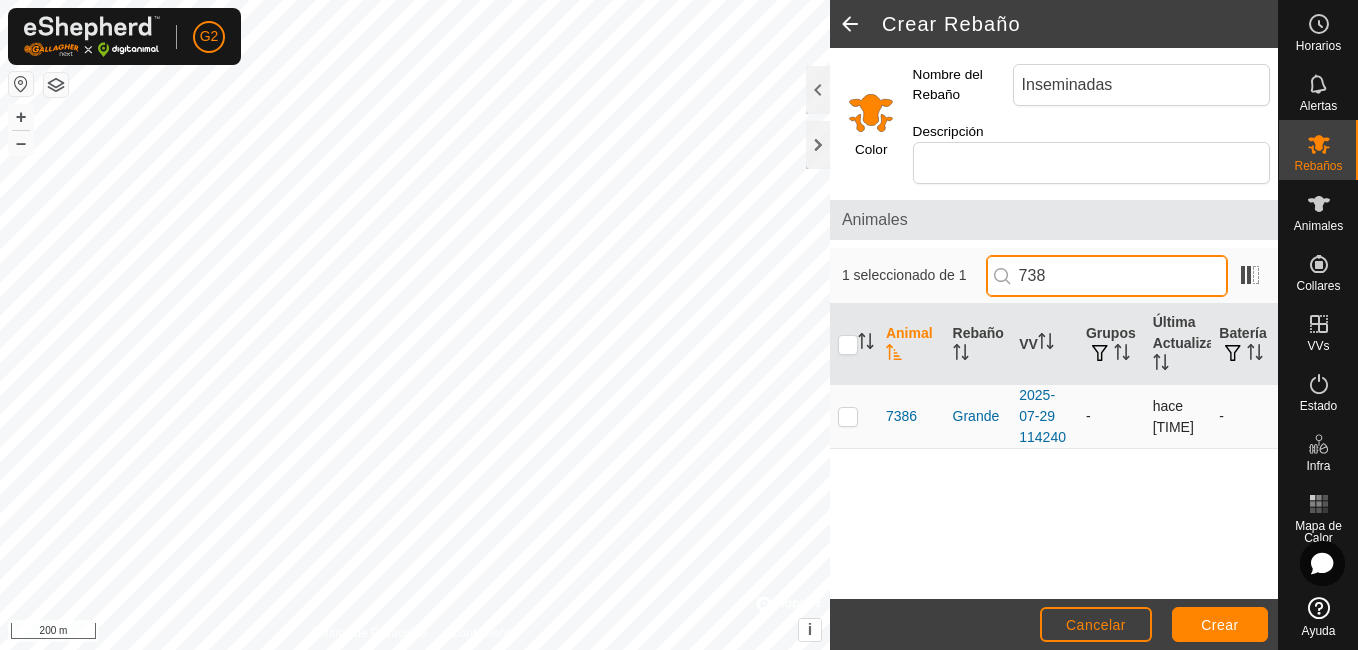 type on "738" 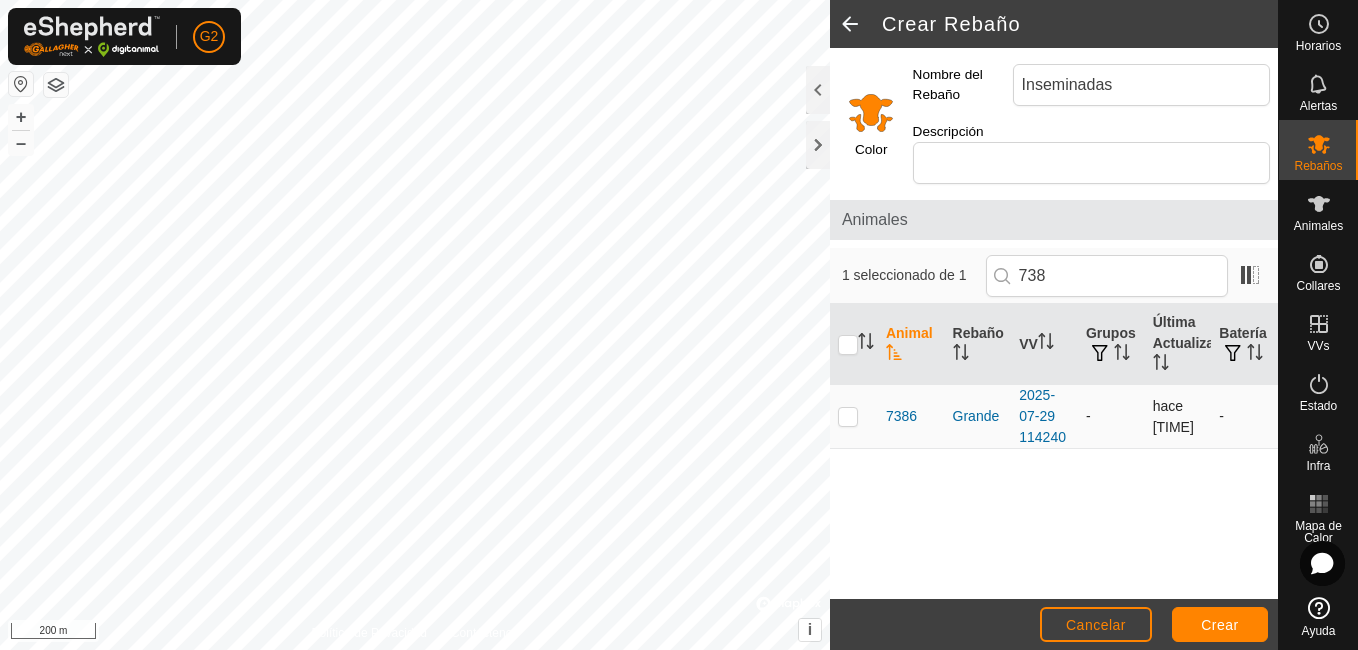 click at bounding box center [848, 416] 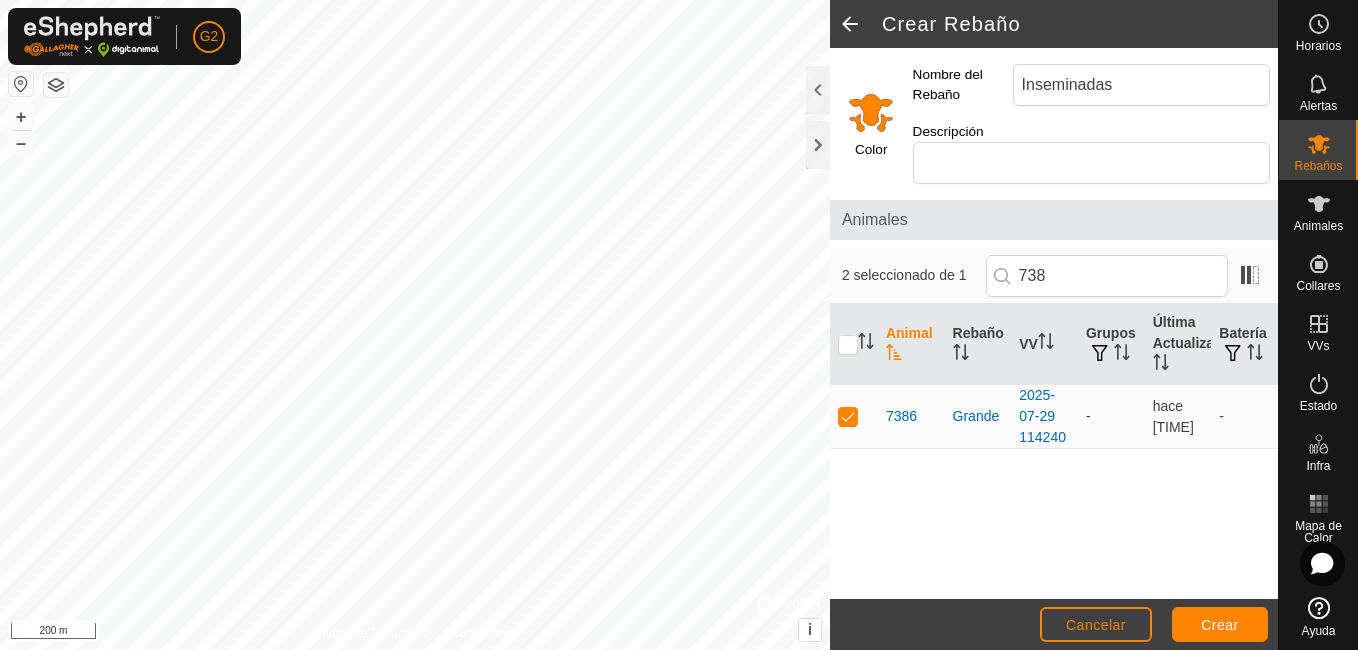 click 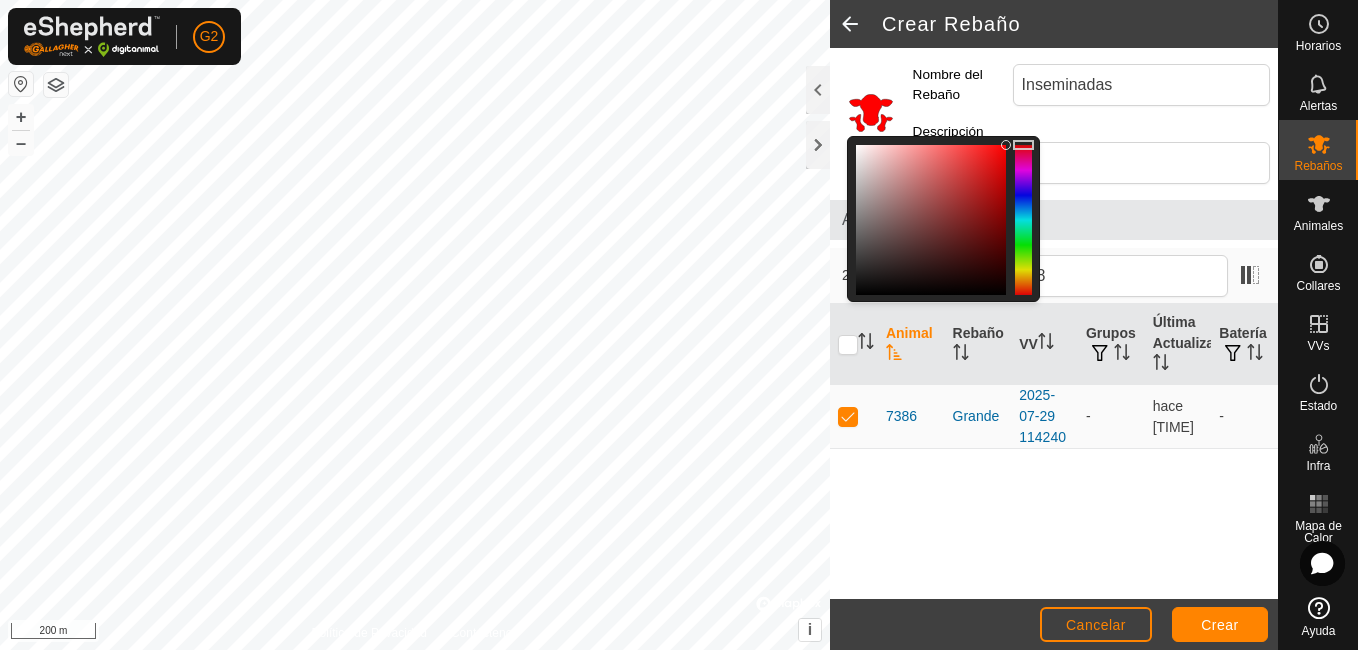 drag, startPoint x: 1023, startPoint y: 280, endPoint x: 1031, endPoint y: 139, distance: 141.22676 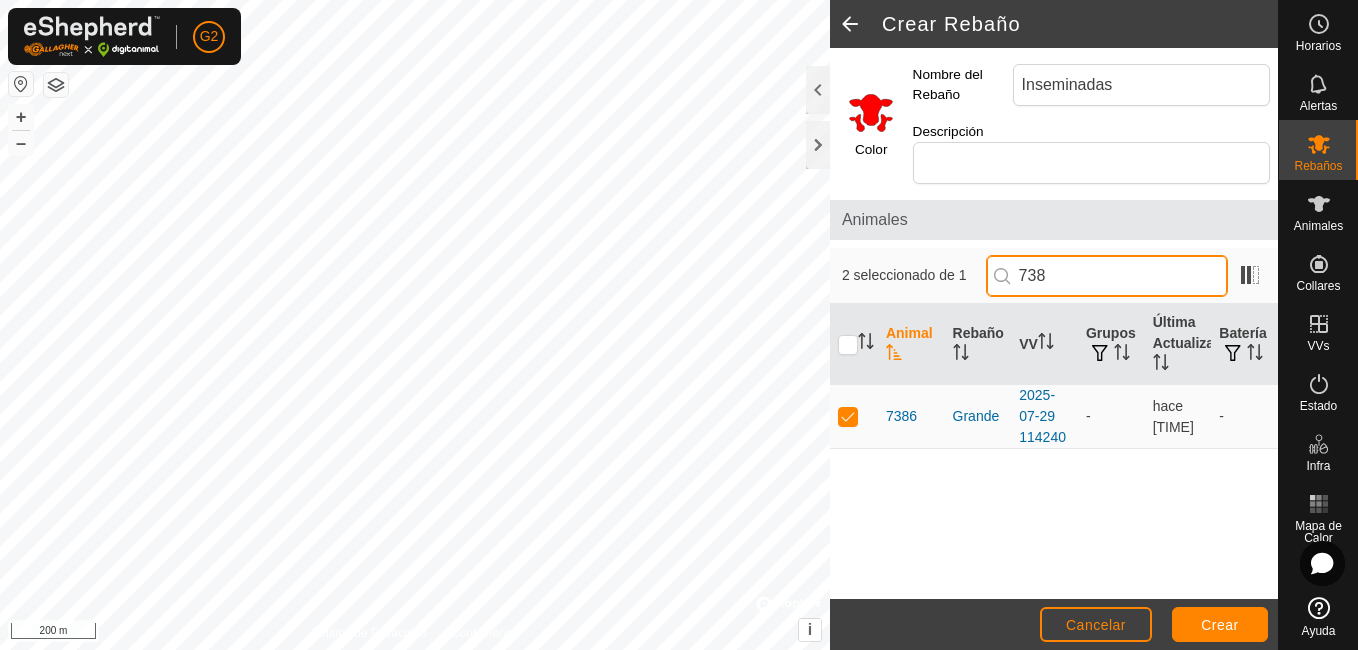 click on "738" at bounding box center [1107, 276] 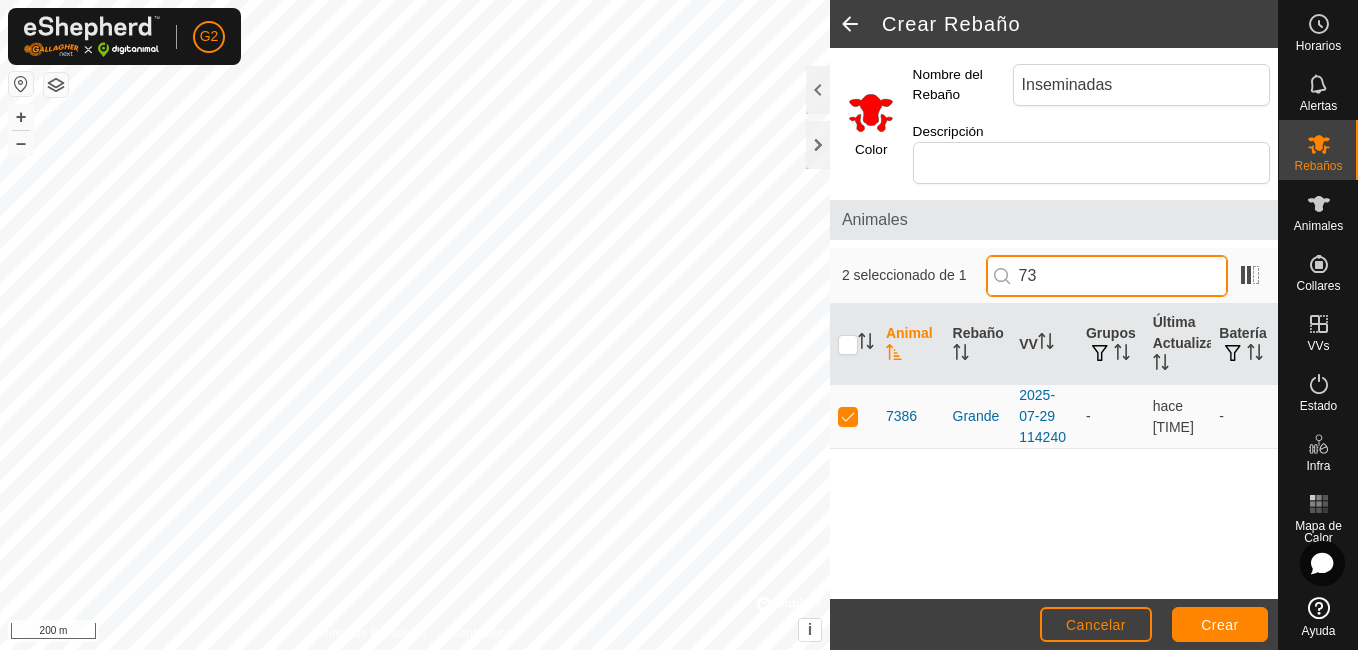 type on "7" 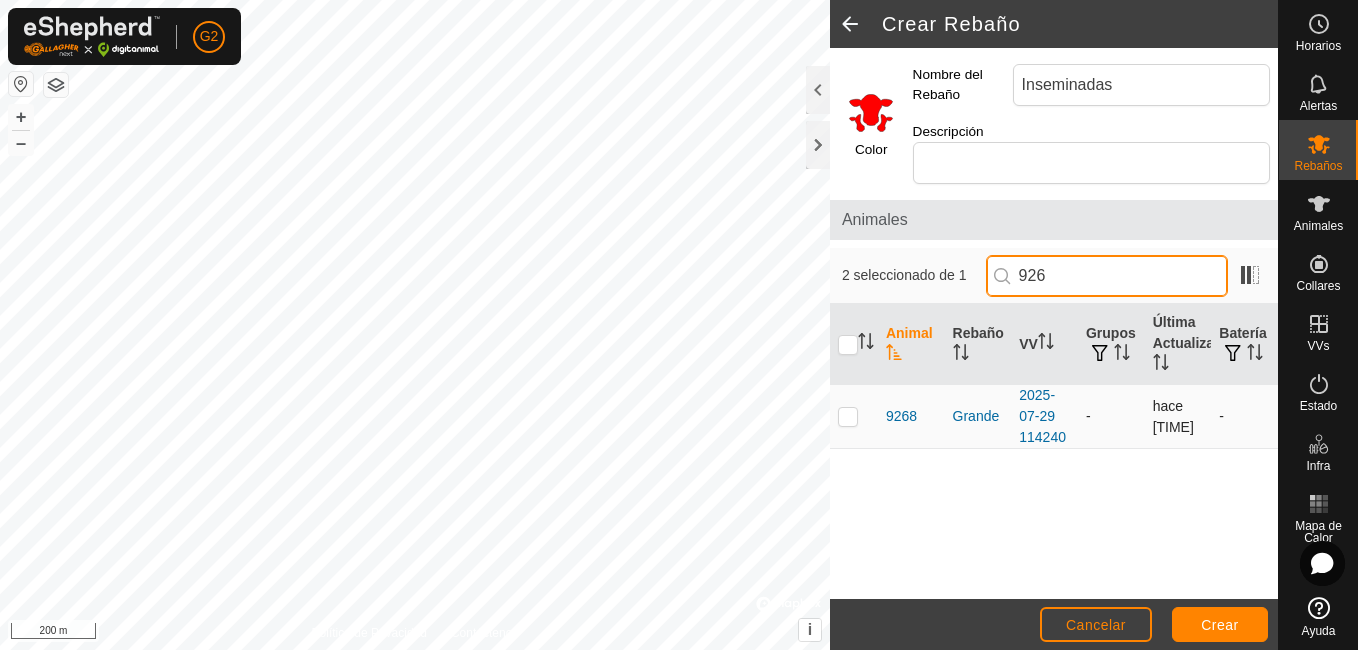 type on "926" 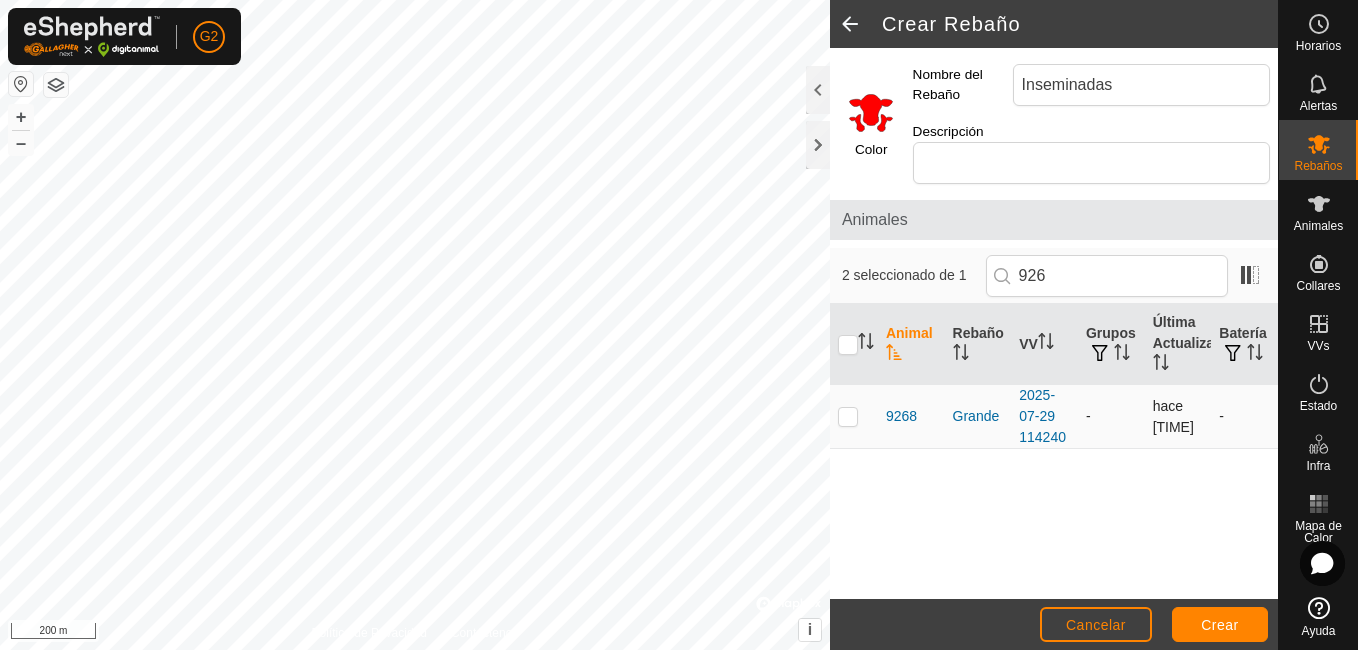 click at bounding box center (848, 416) 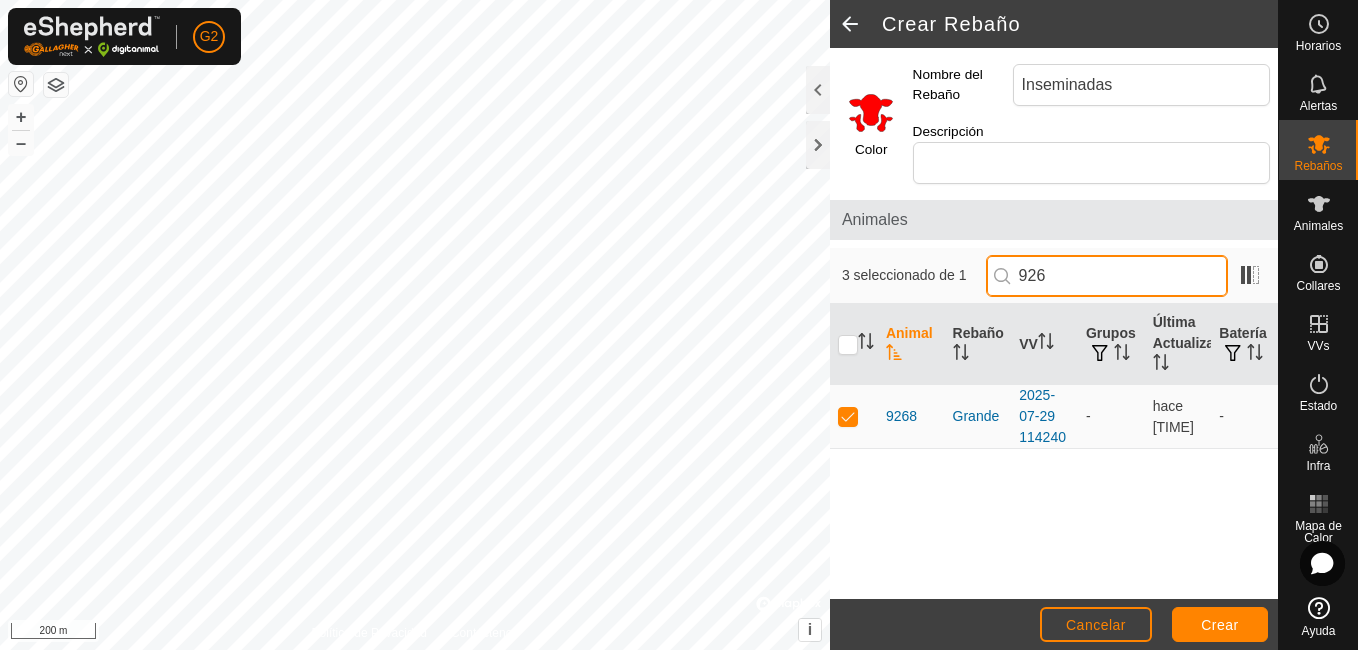 click on "926" at bounding box center (1107, 276) 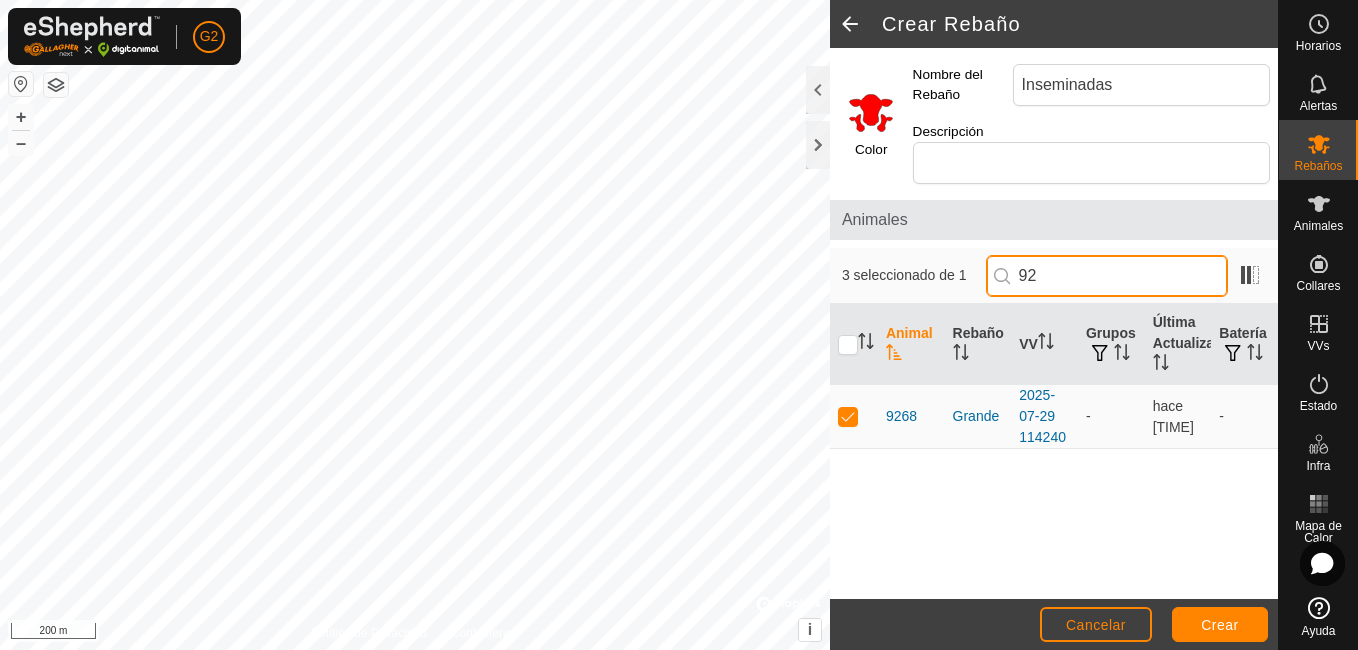type on "9" 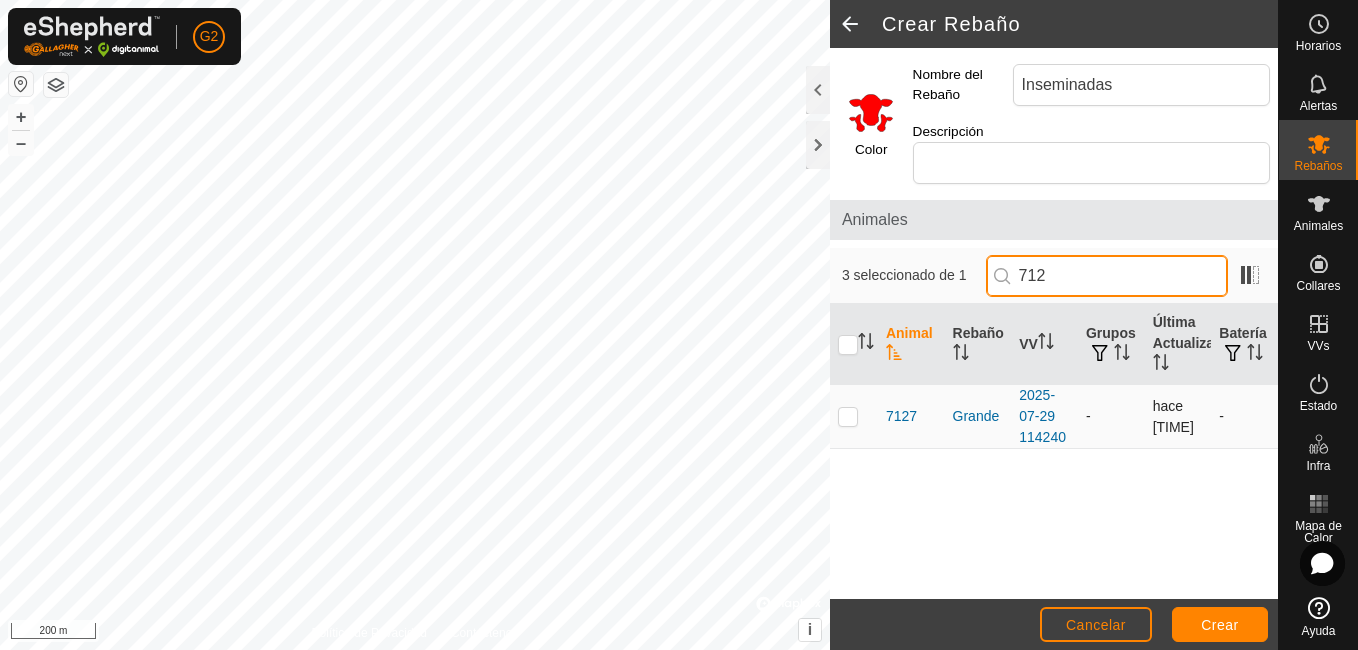 type on "712" 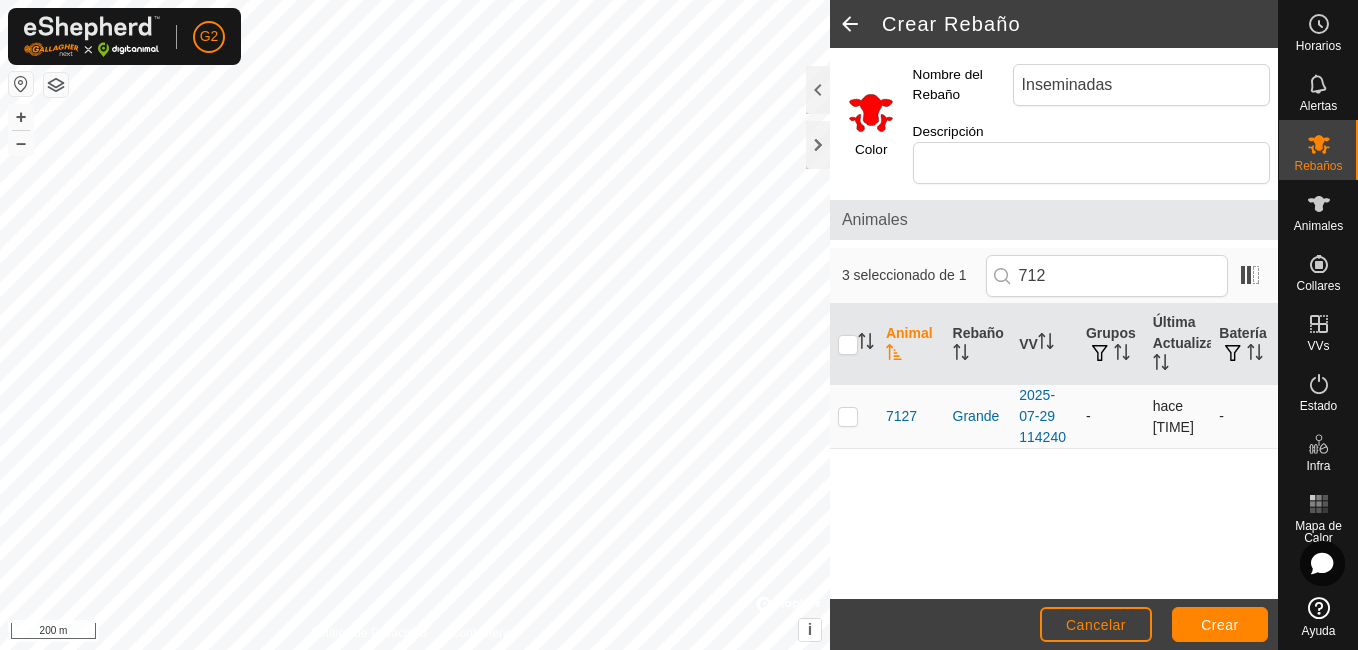 click at bounding box center (848, 416) 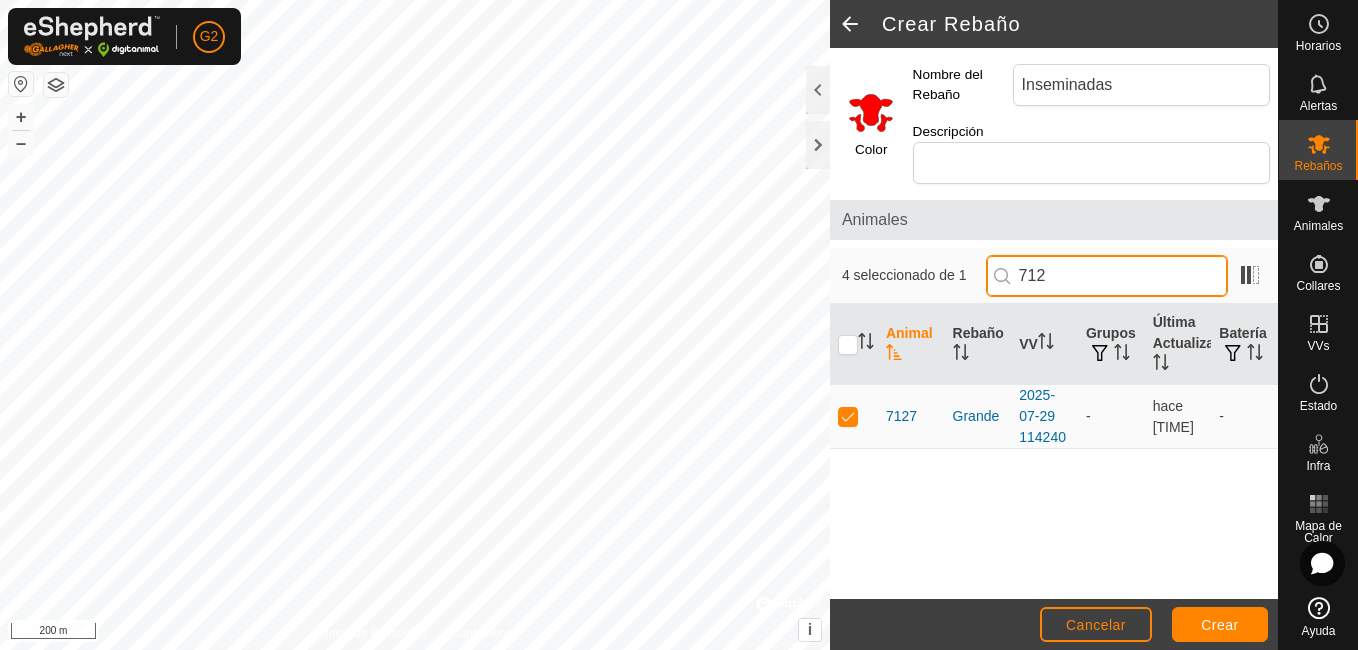 click on "712" at bounding box center (1107, 276) 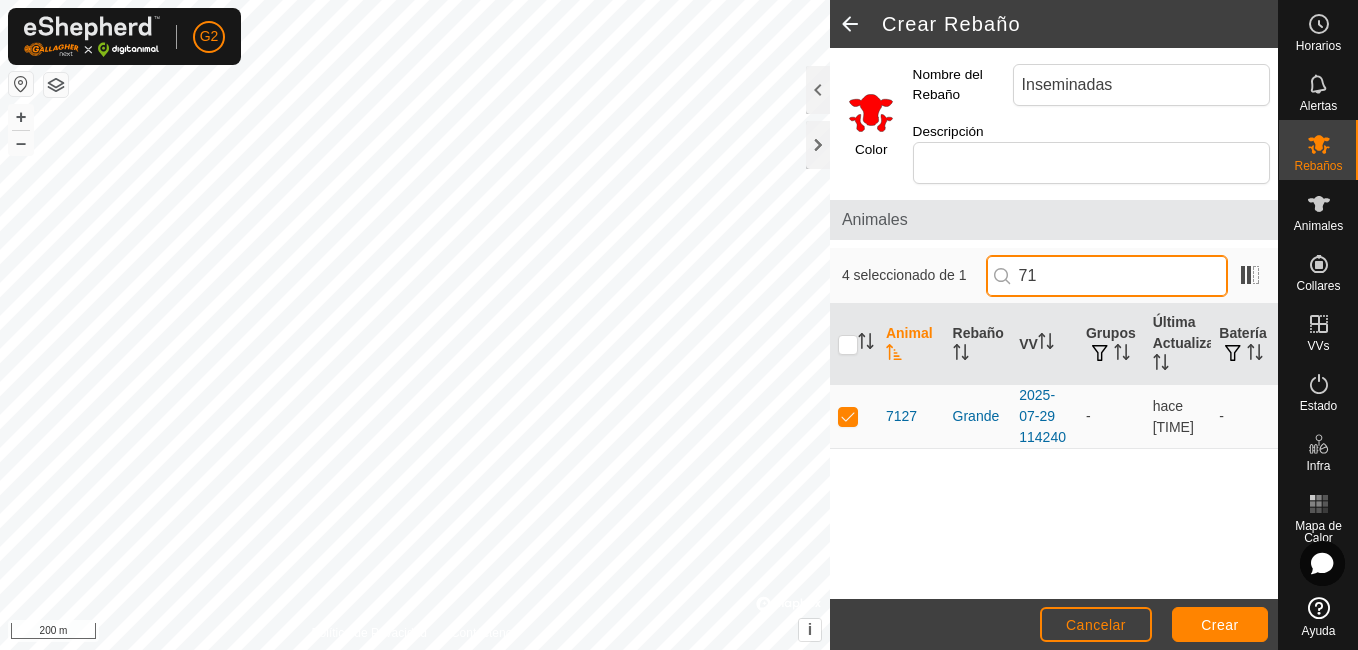 type on "7" 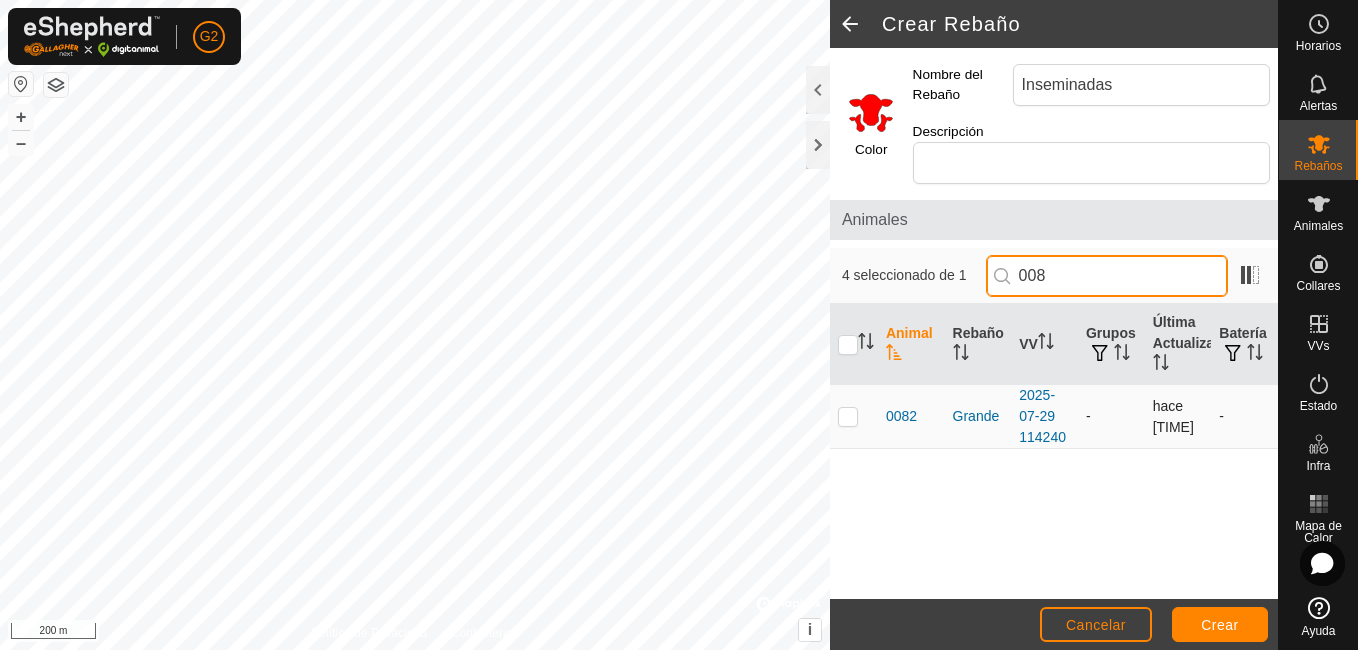 type on "008" 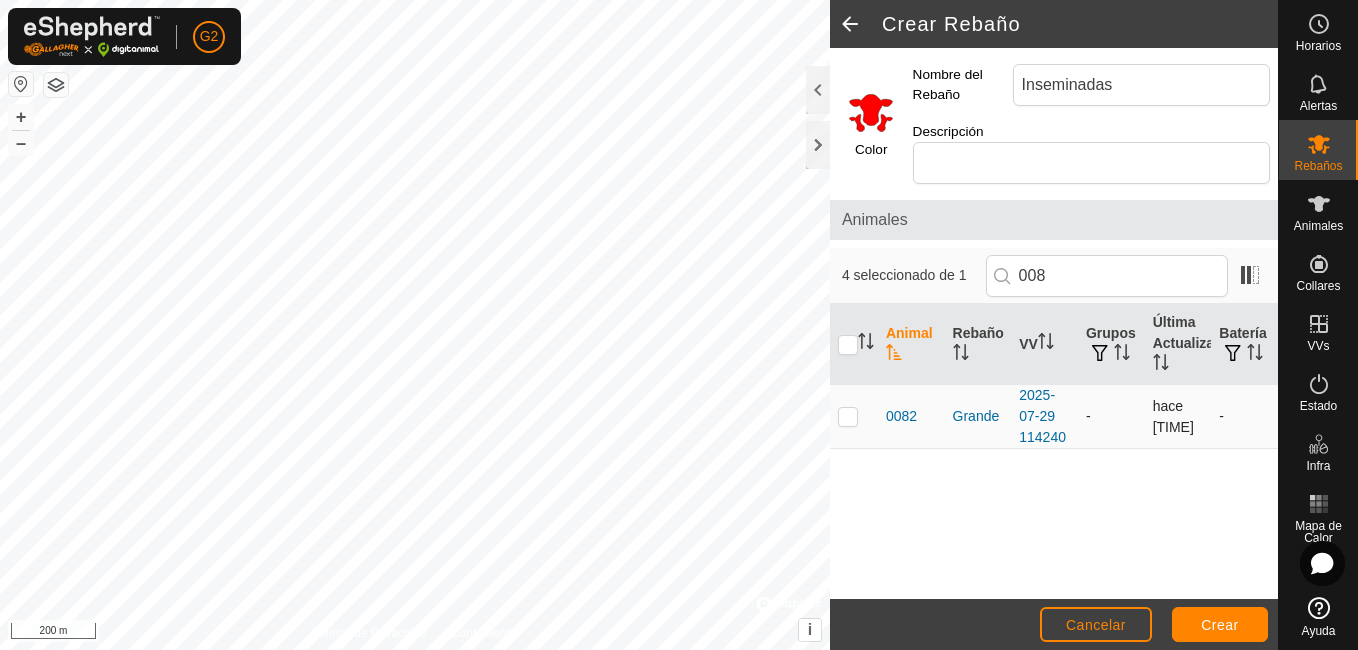 click at bounding box center (848, 416) 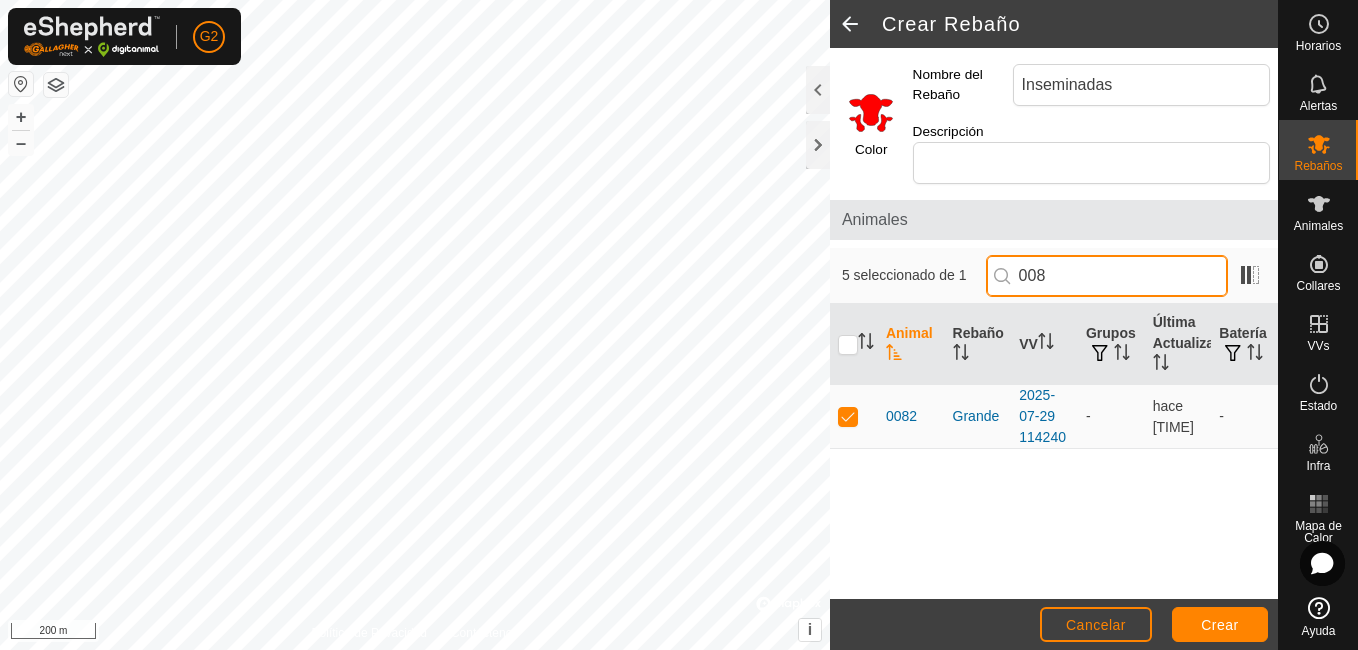 click on "008" at bounding box center [1107, 276] 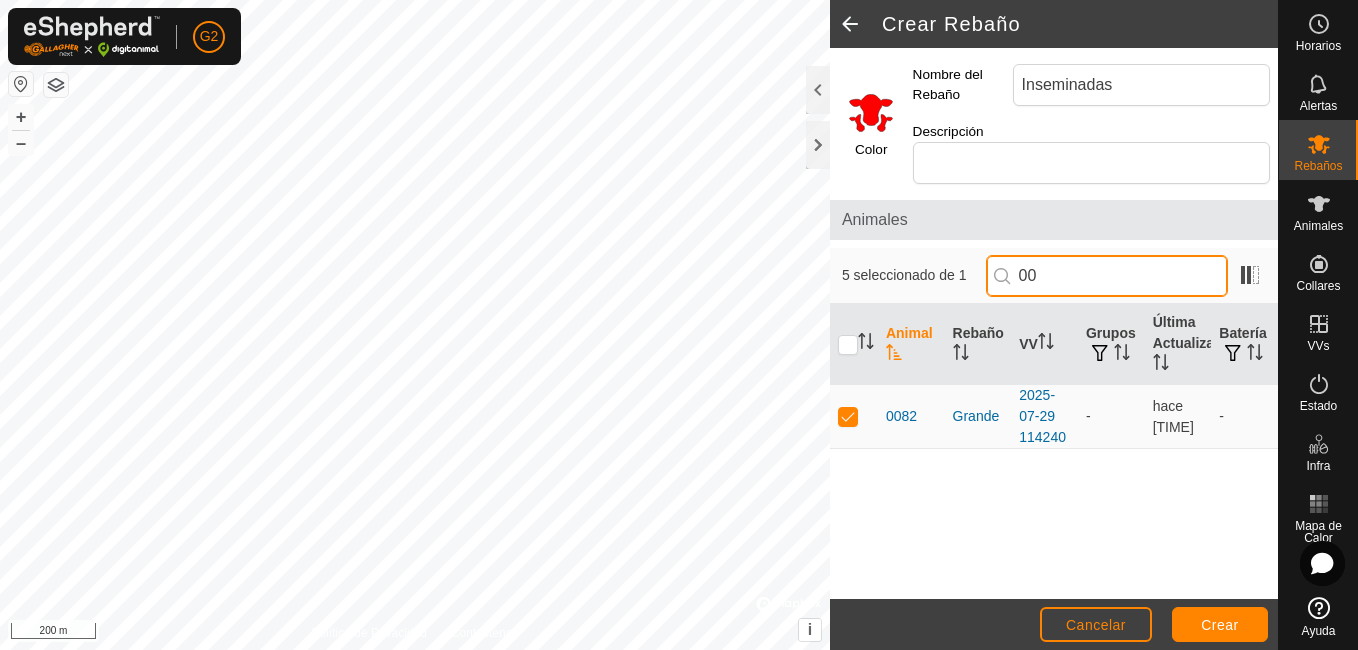 type on "0" 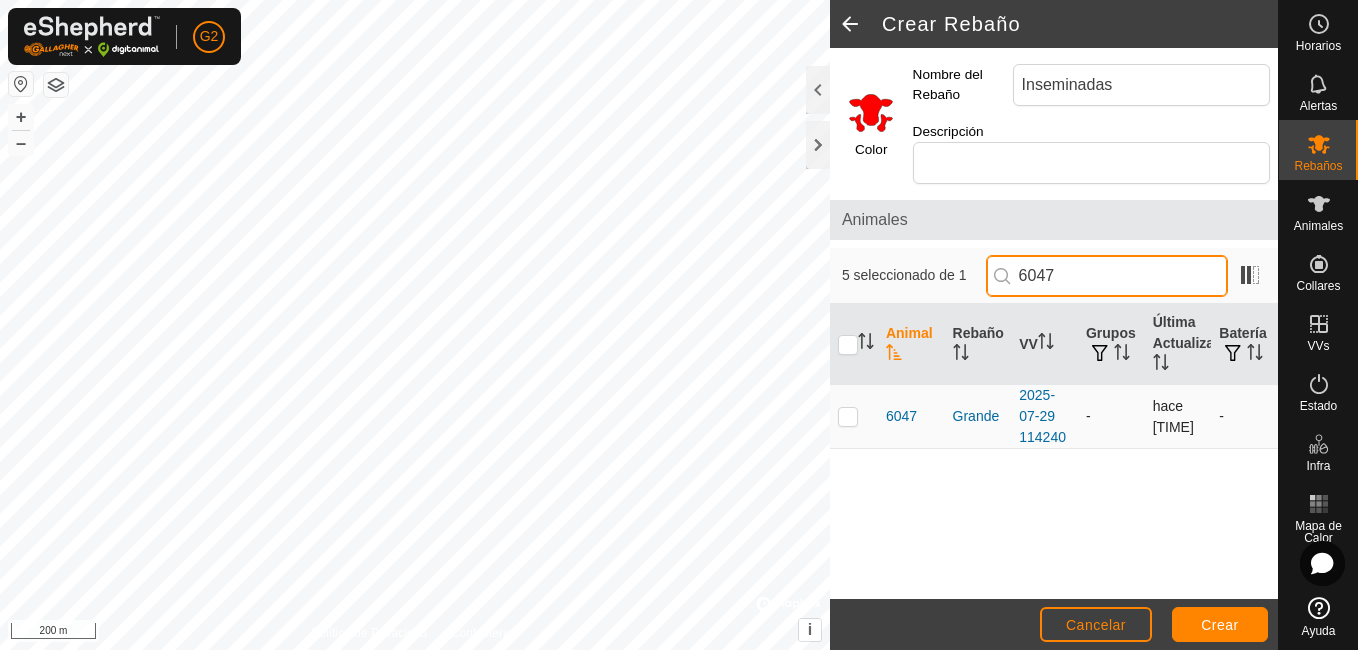 type on "[NUMBER]" 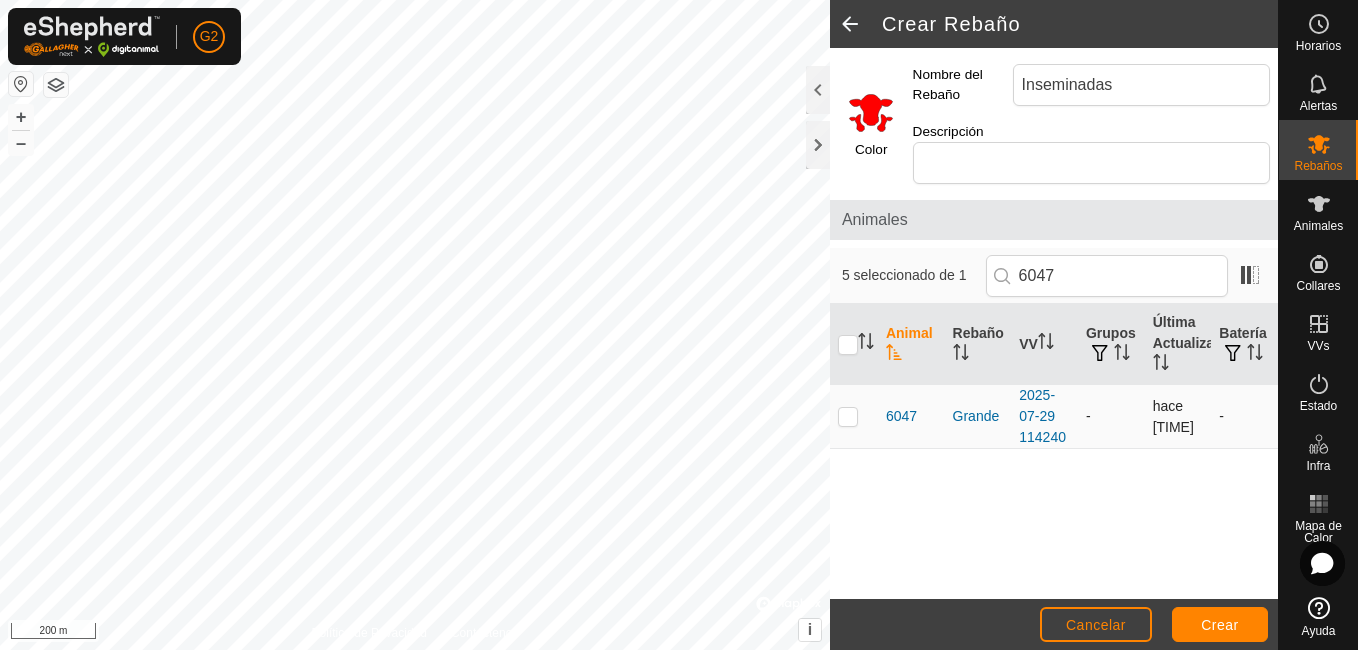 click at bounding box center (848, 416) 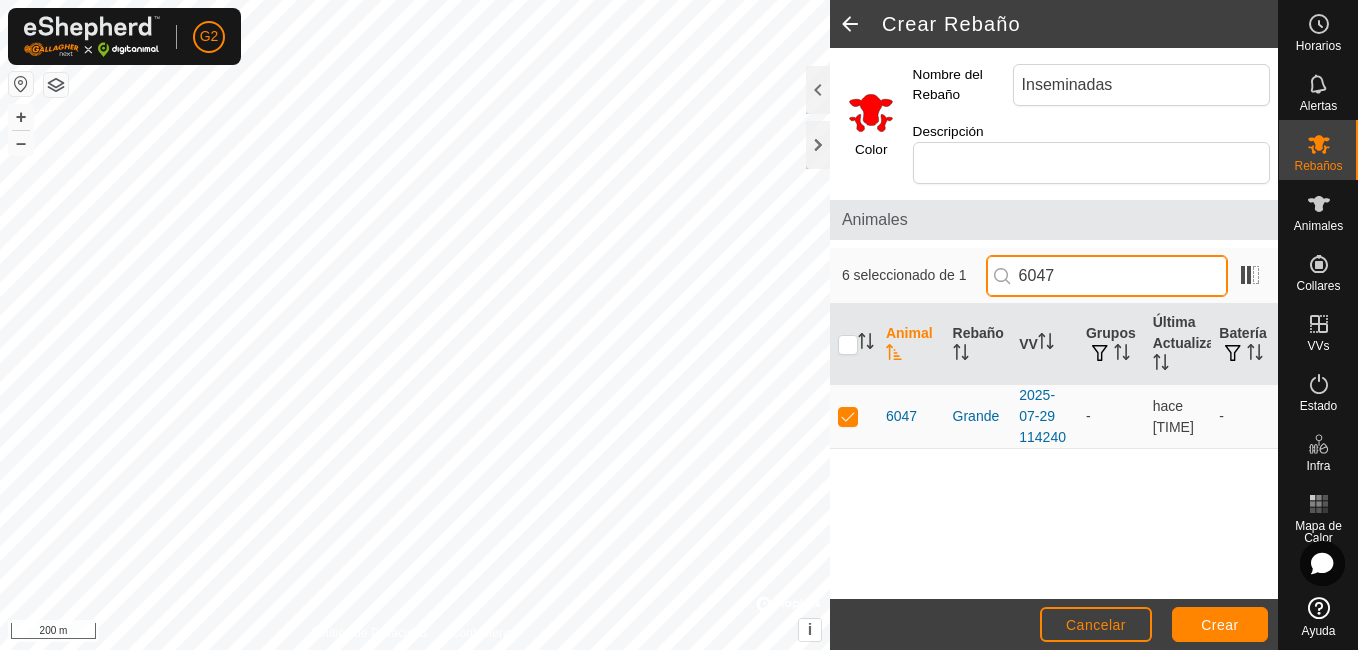 click on "[NUMBER]" at bounding box center (1107, 276) 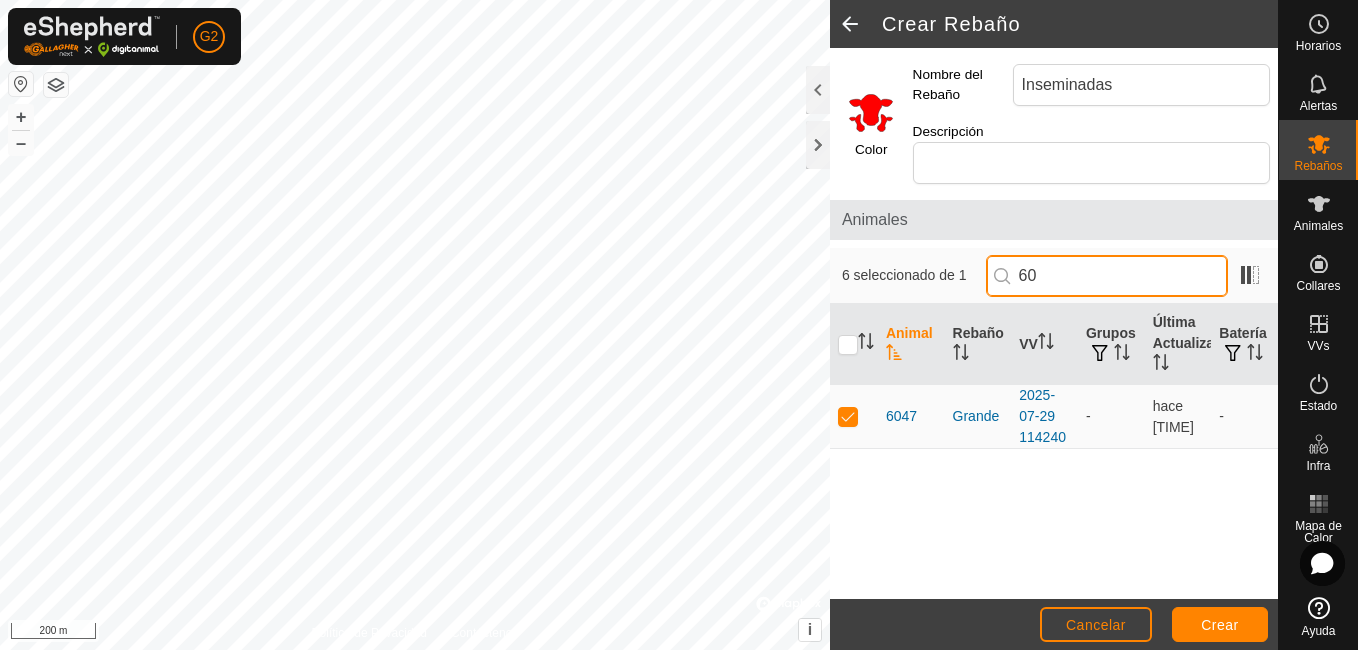 type on "6" 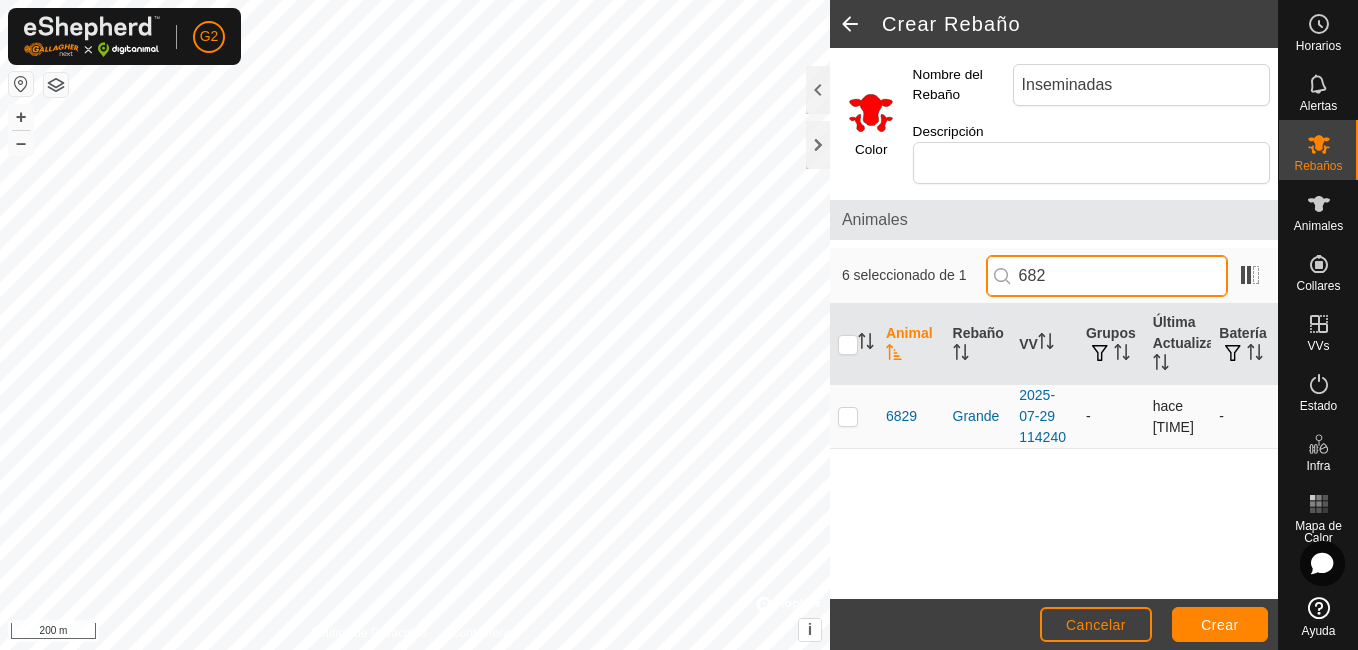type on "682" 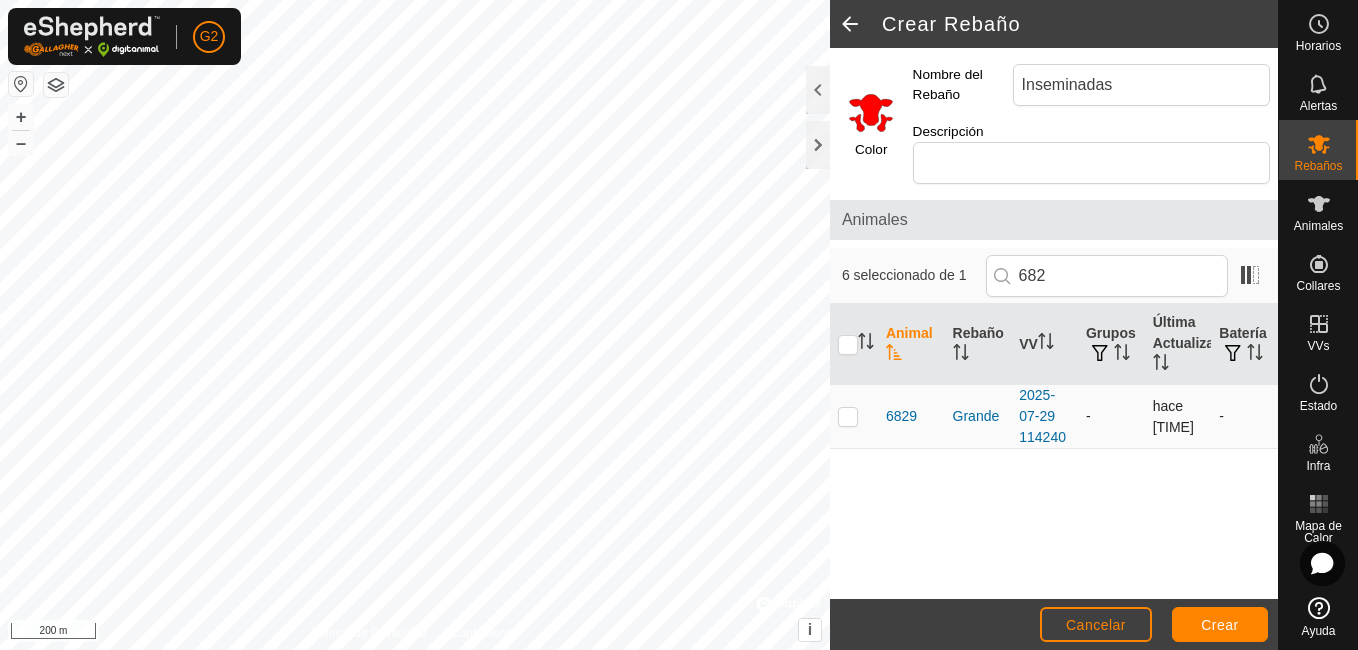 click at bounding box center (848, 416) 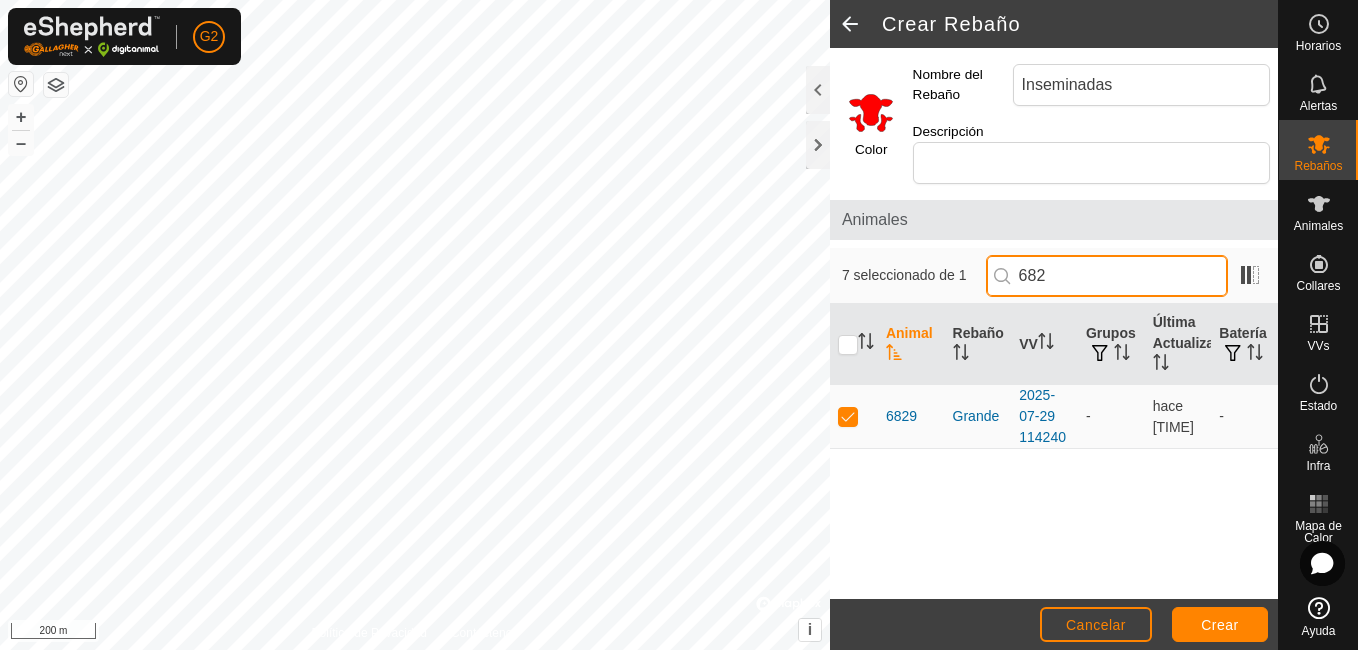 click on "682" at bounding box center [1107, 276] 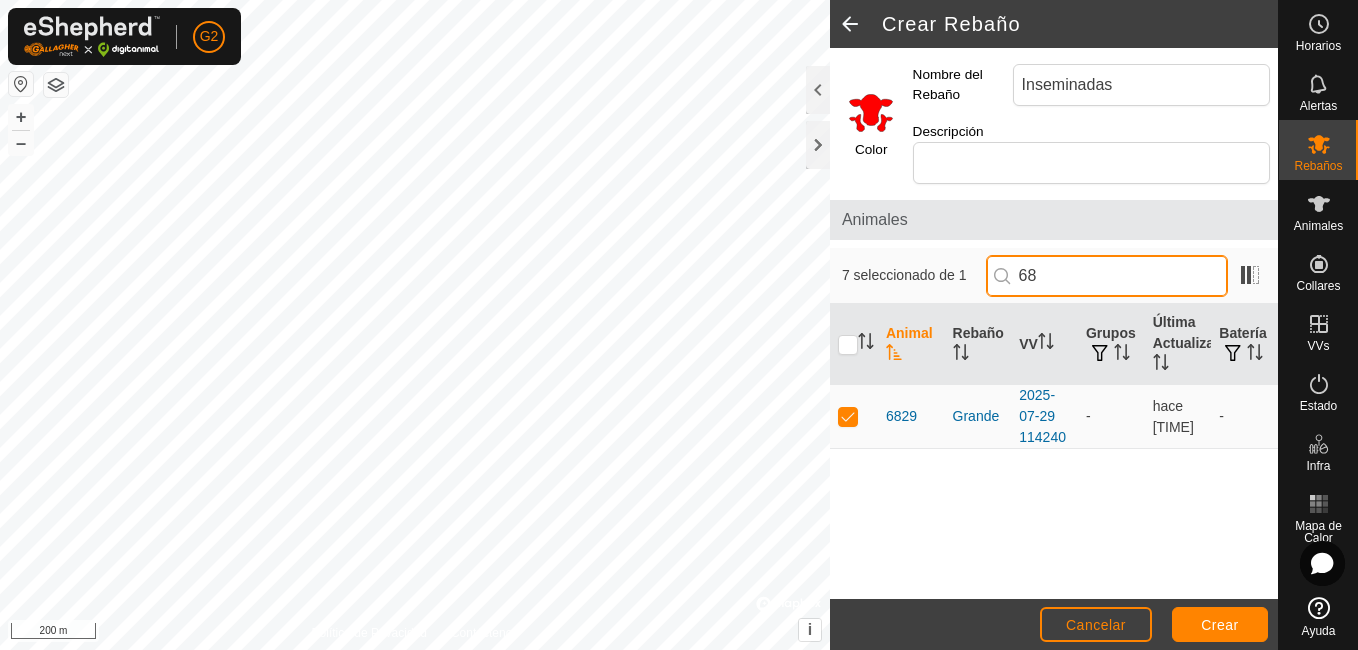 type on "6" 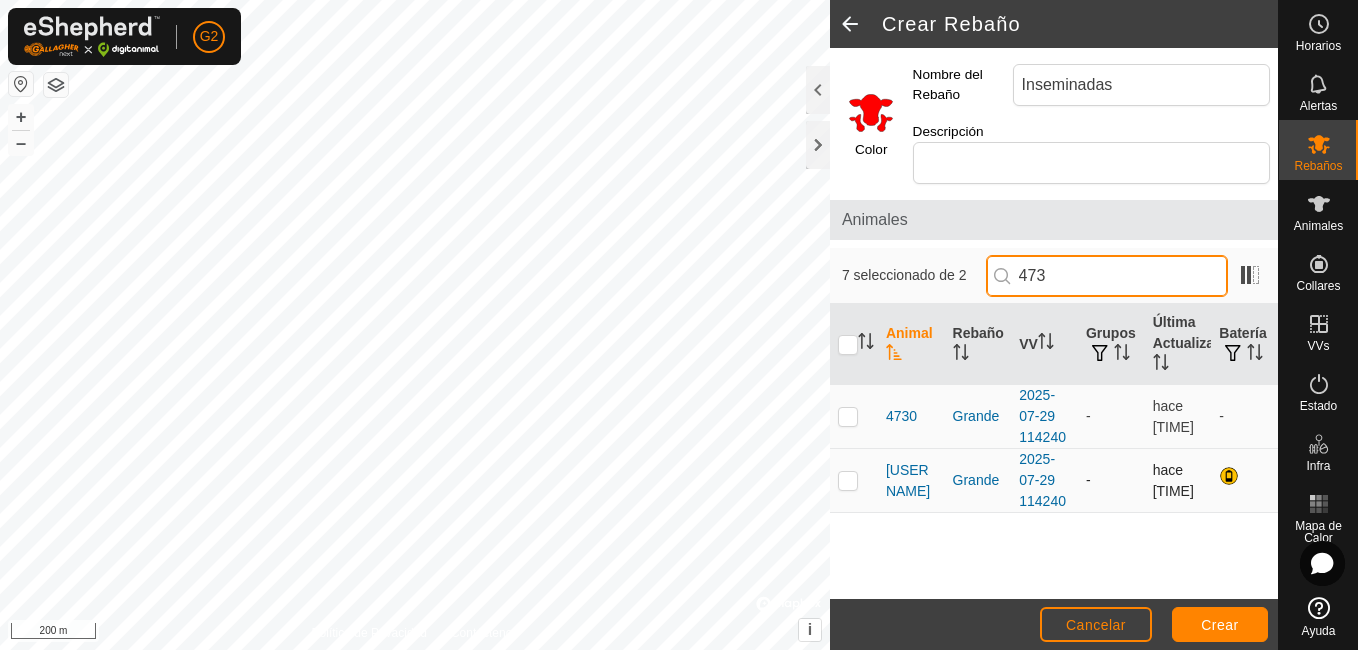 type on "473" 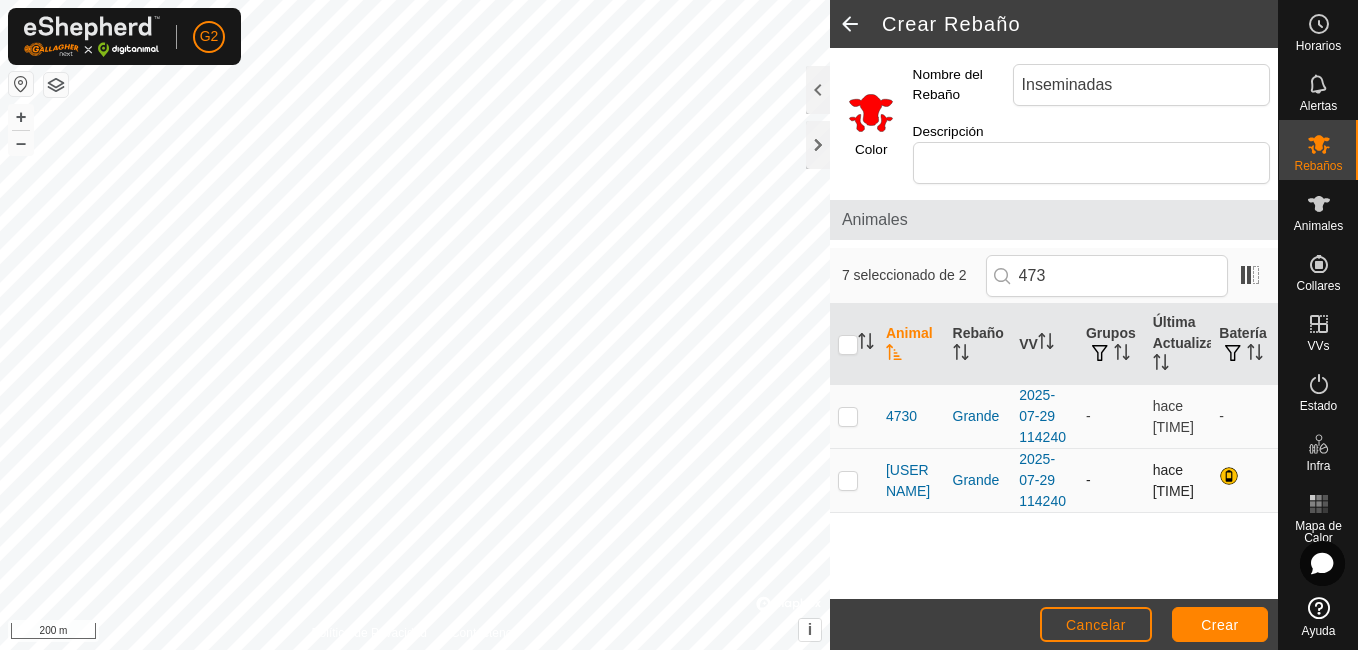 click at bounding box center (848, 480) 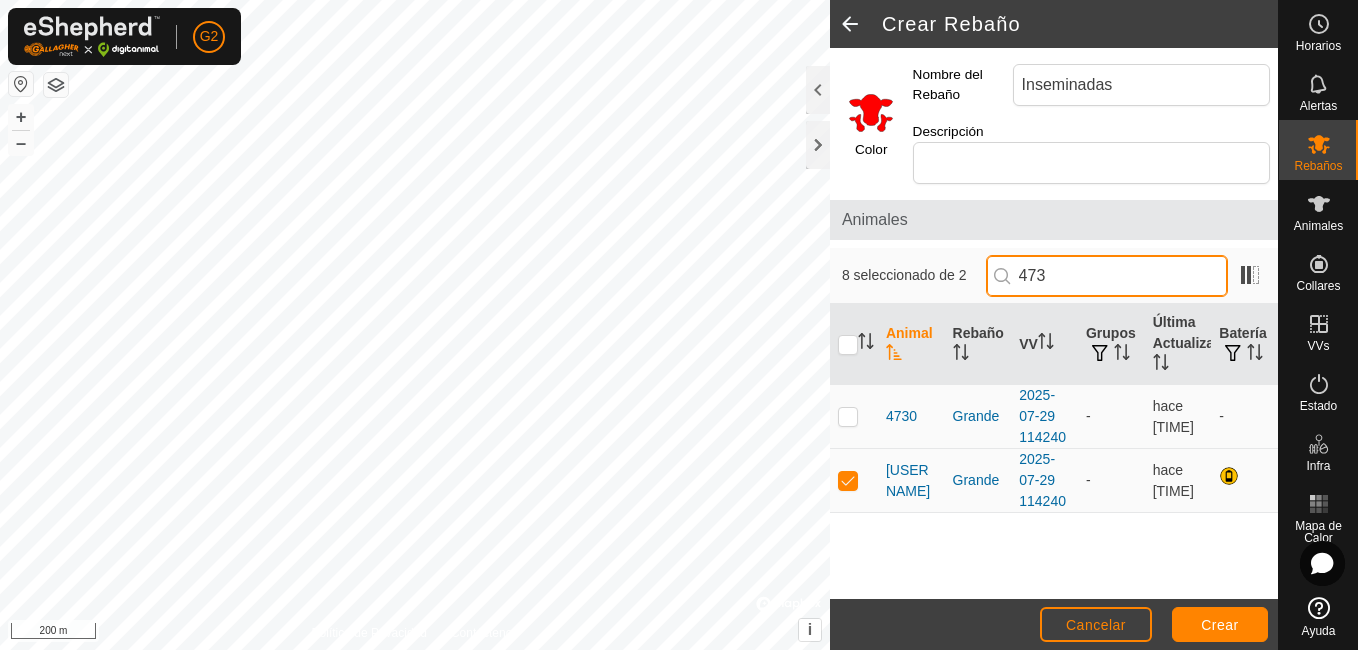 click on "473" at bounding box center (1107, 276) 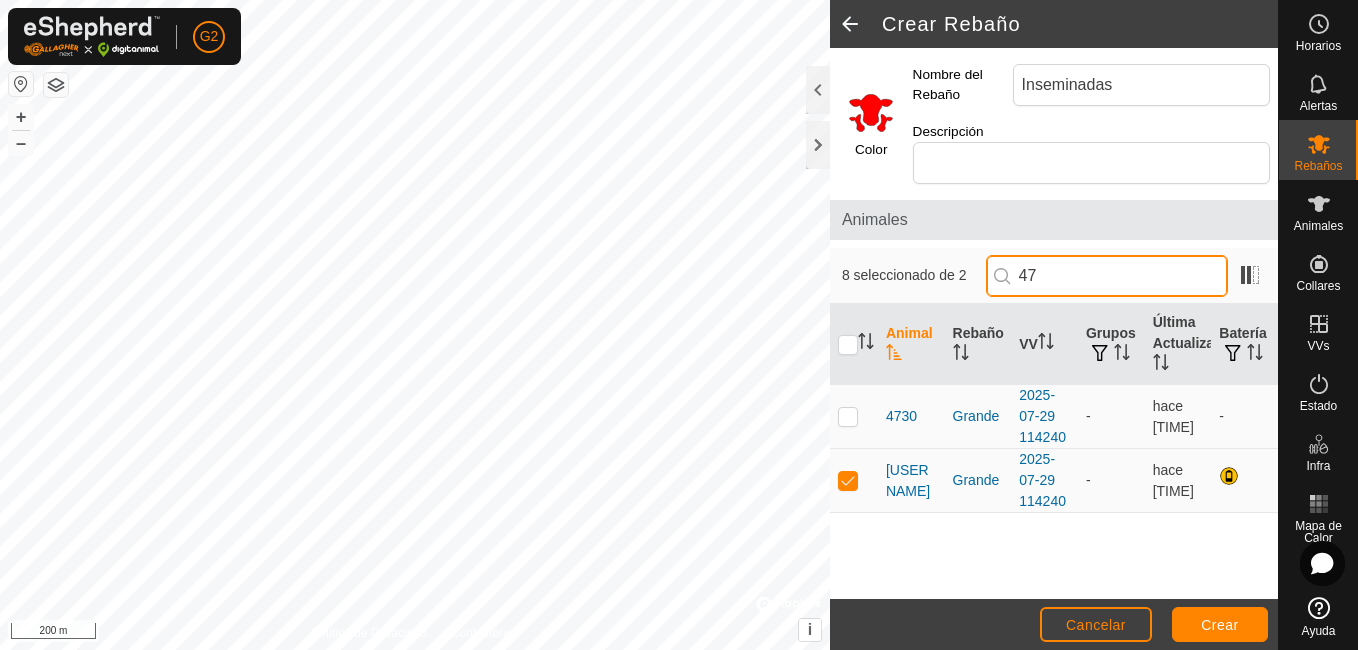 type on "4" 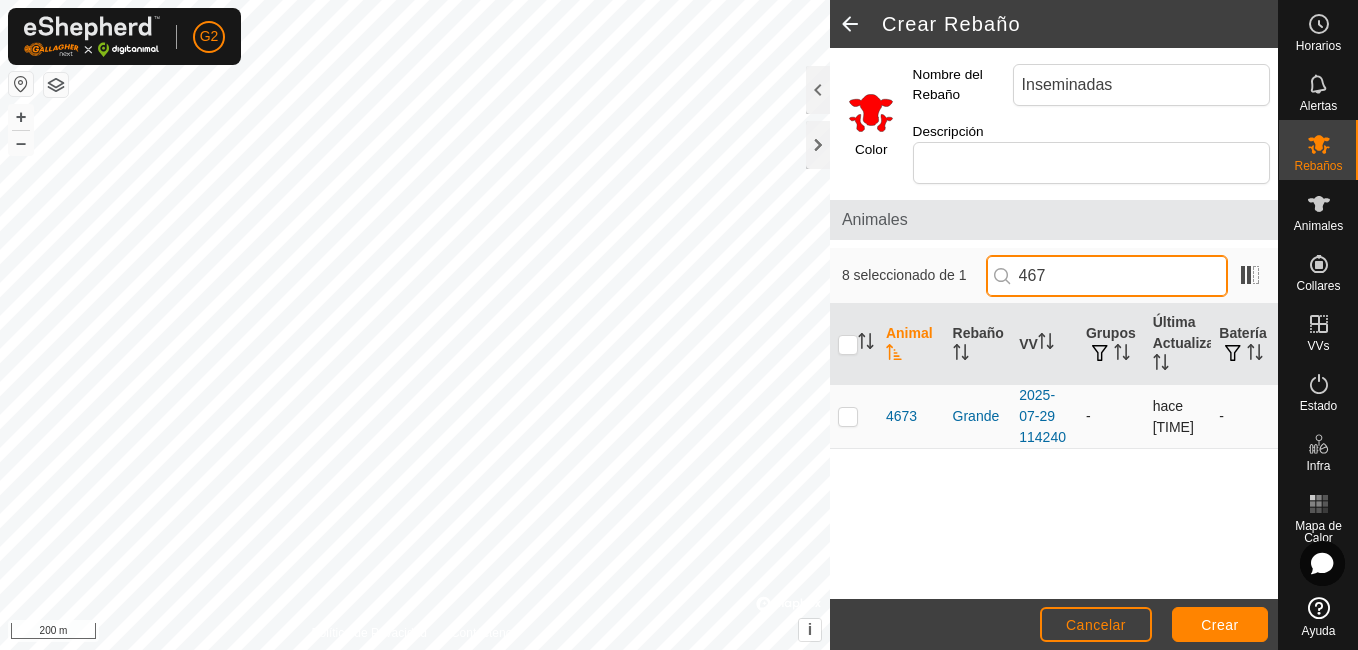 type on "467" 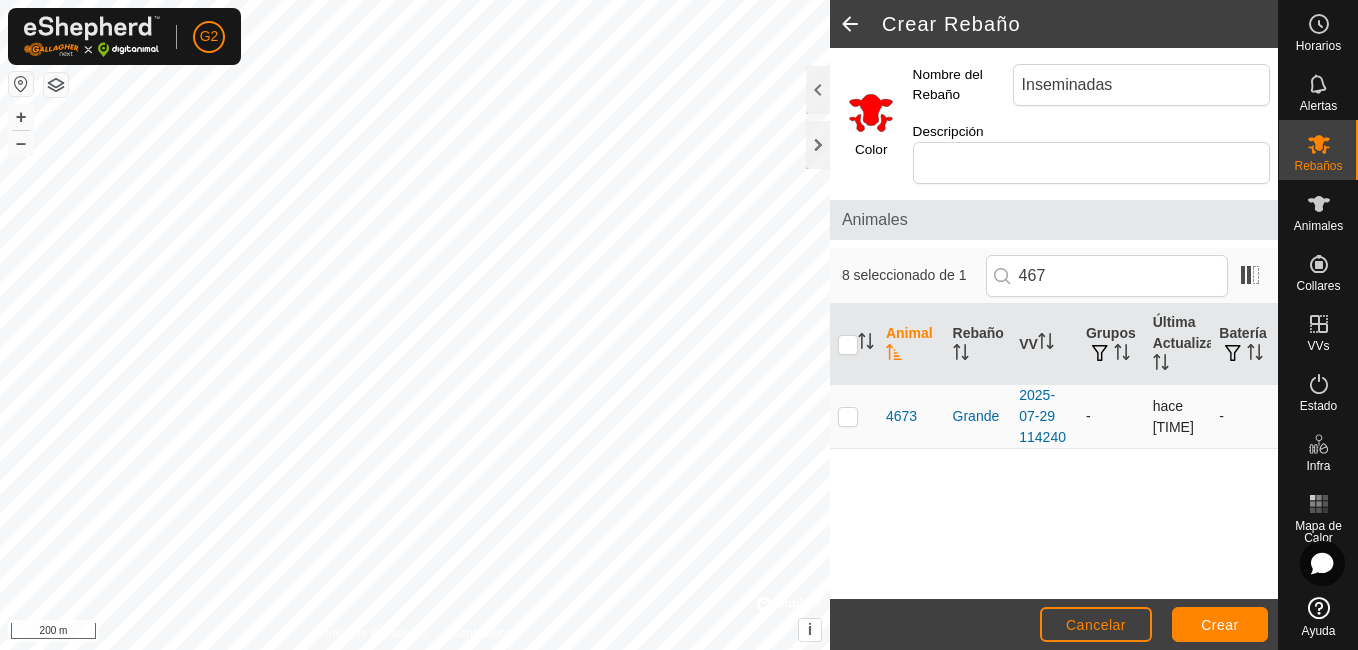 click at bounding box center [854, 417] 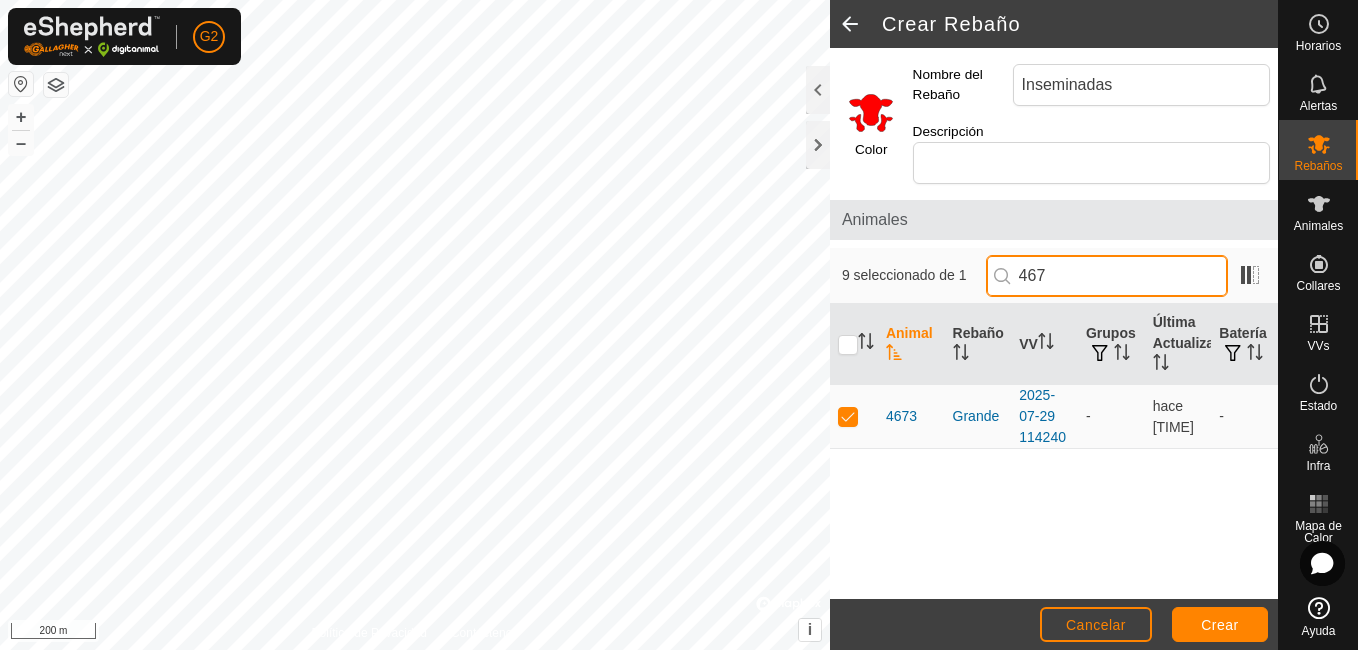 click on "467" at bounding box center [1107, 276] 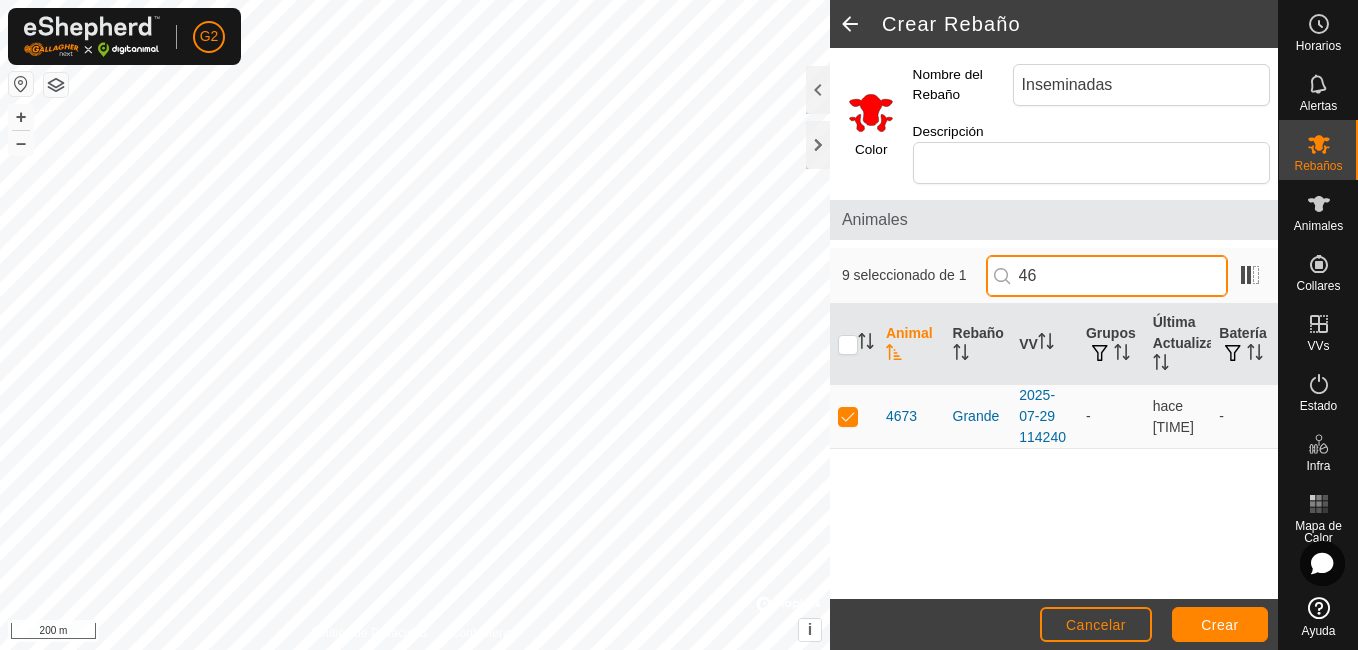 type on "4" 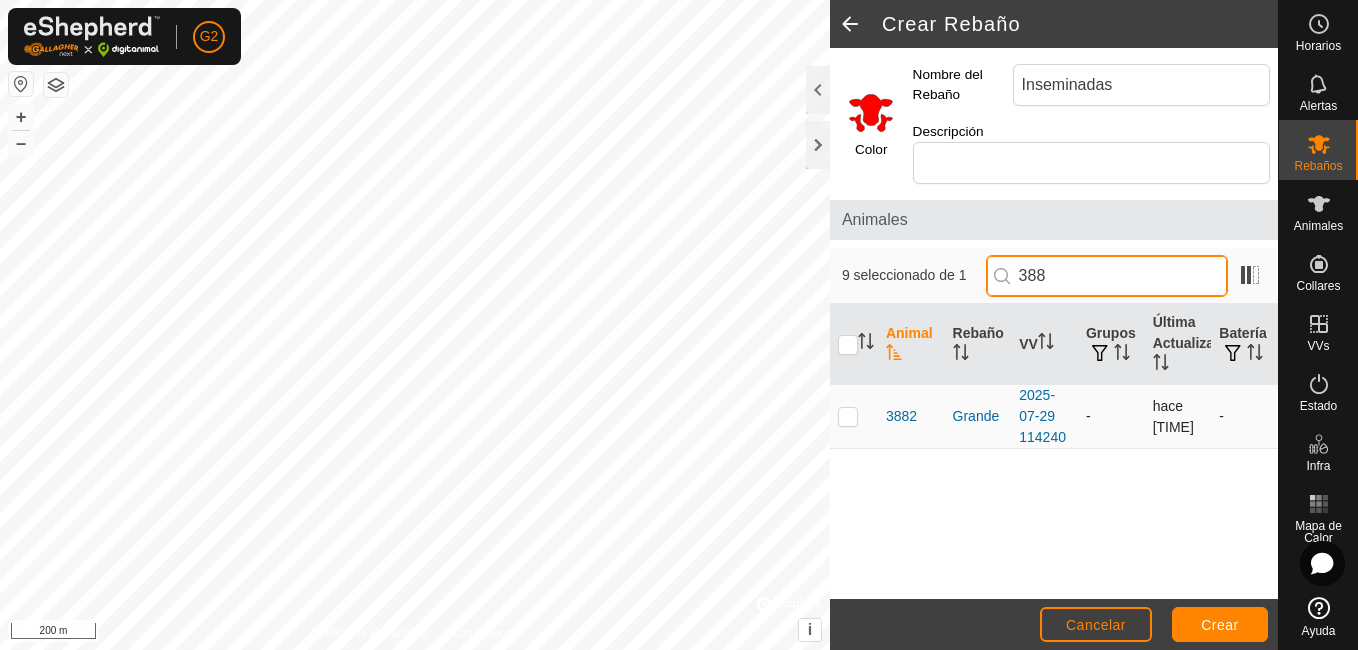 type on "388" 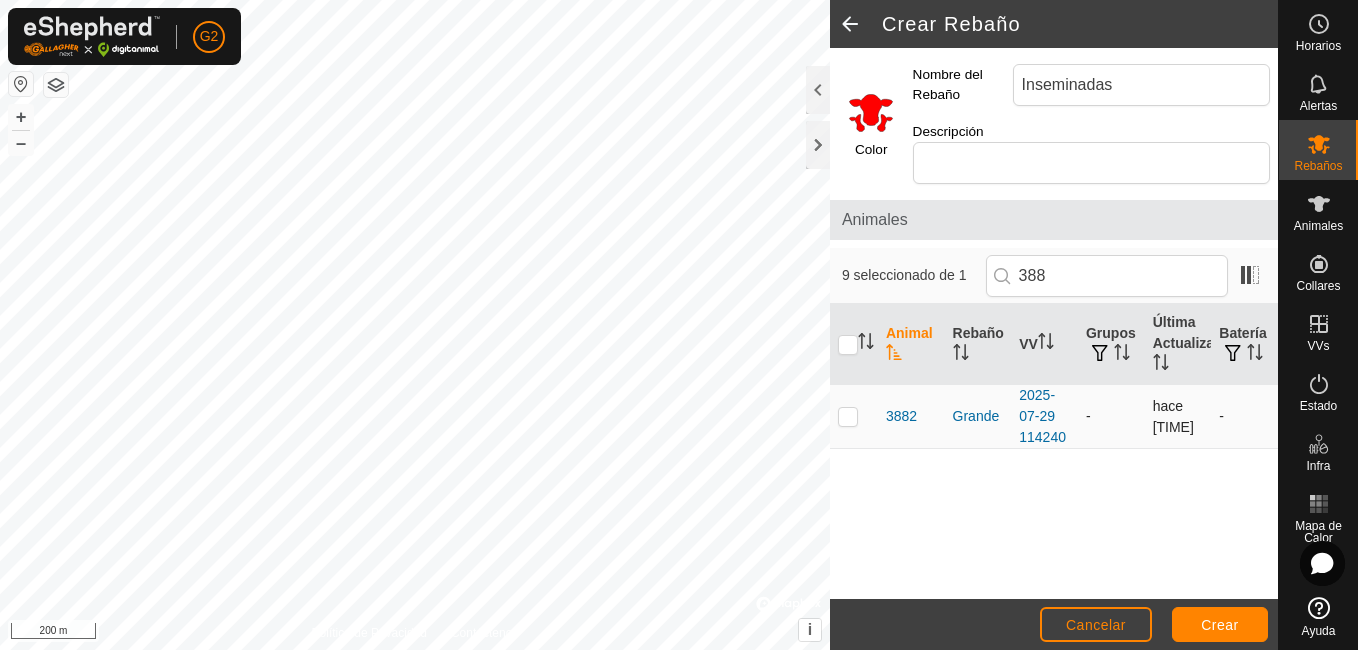 click at bounding box center [848, 416] 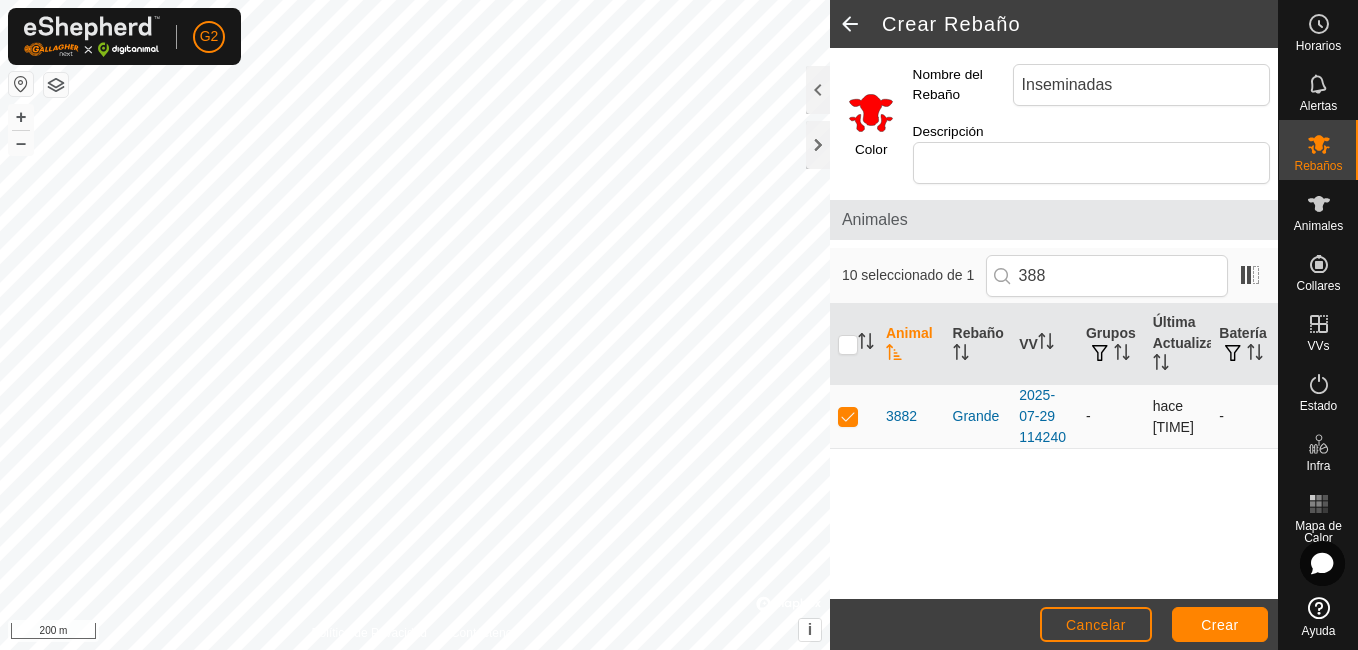 click at bounding box center (848, 416) 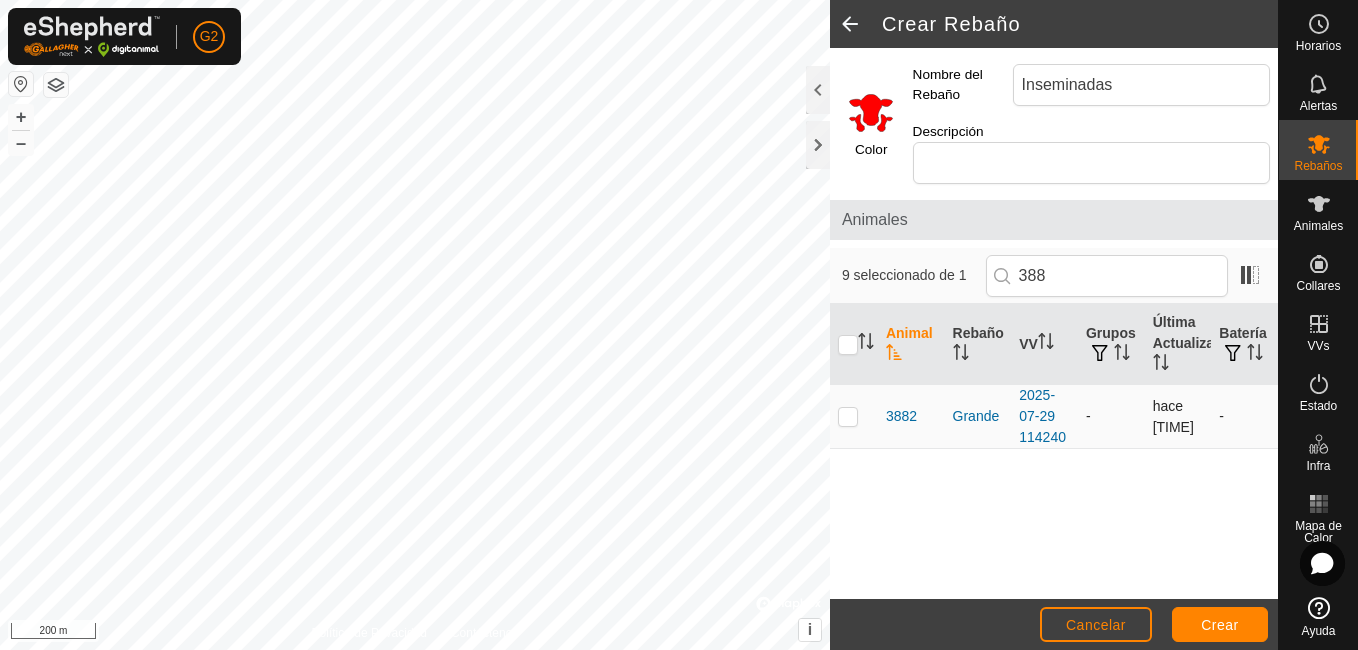 click at bounding box center (848, 416) 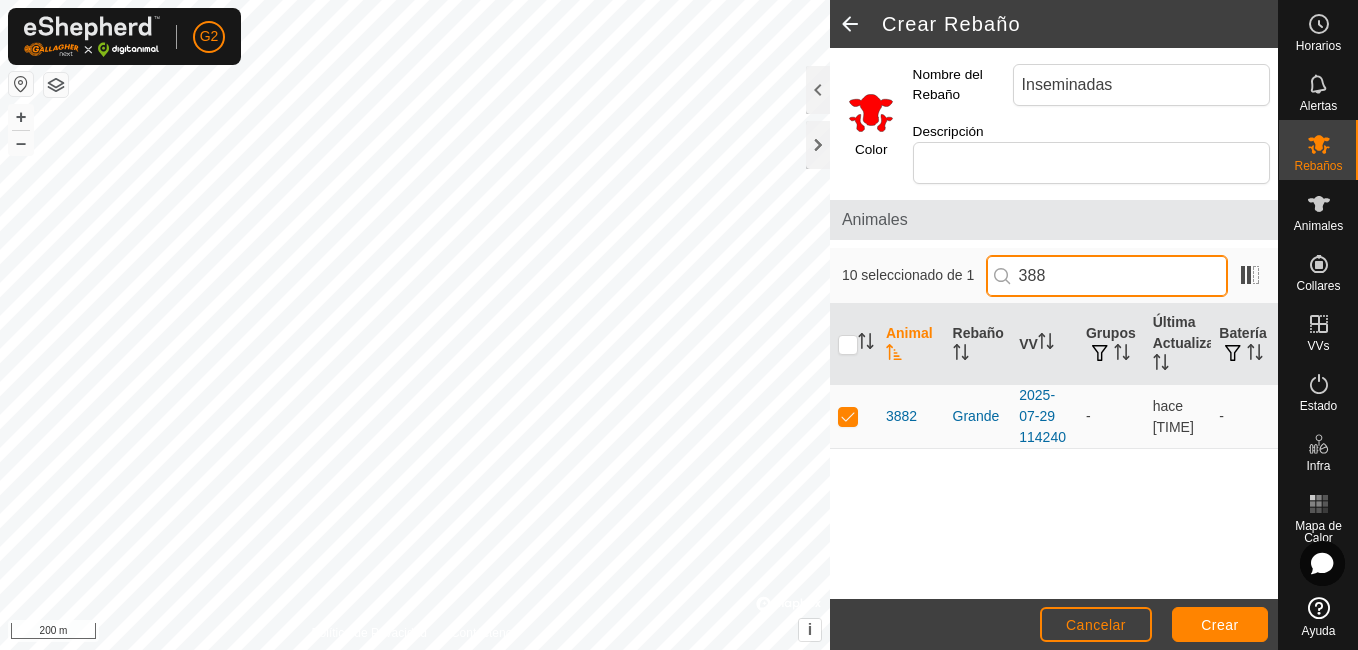 click on "388" at bounding box center [1107, 276] 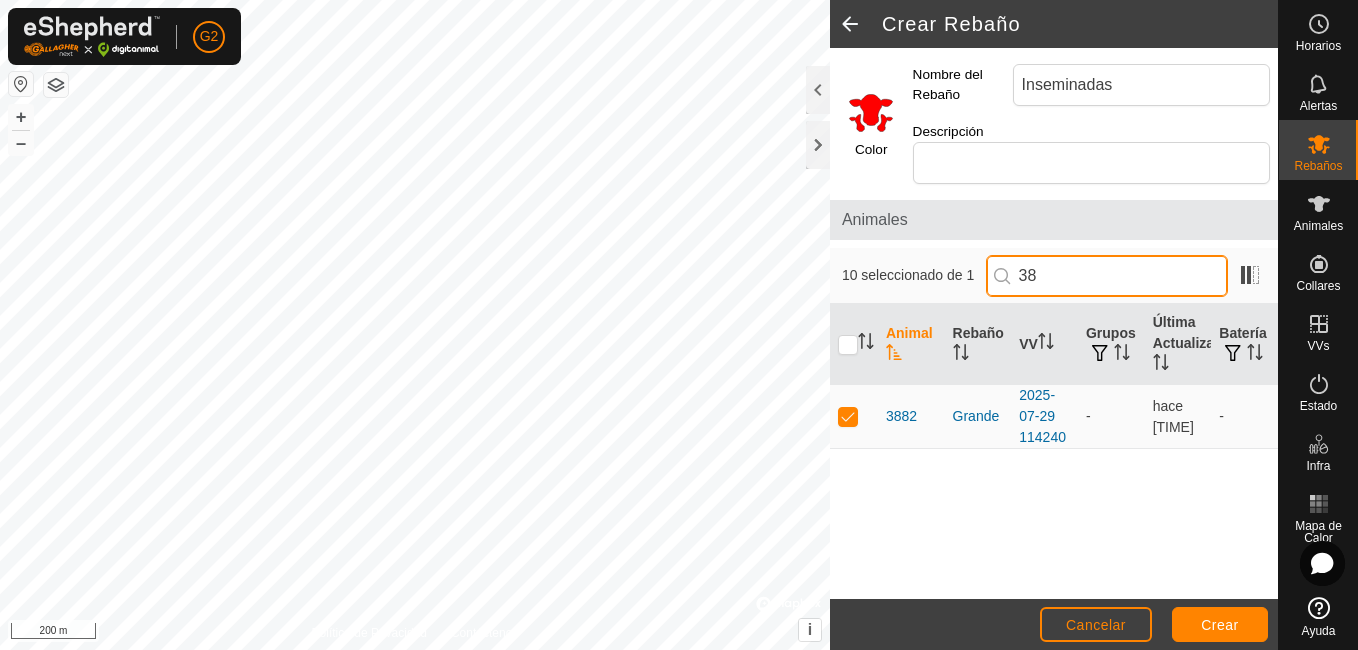 type on "3" 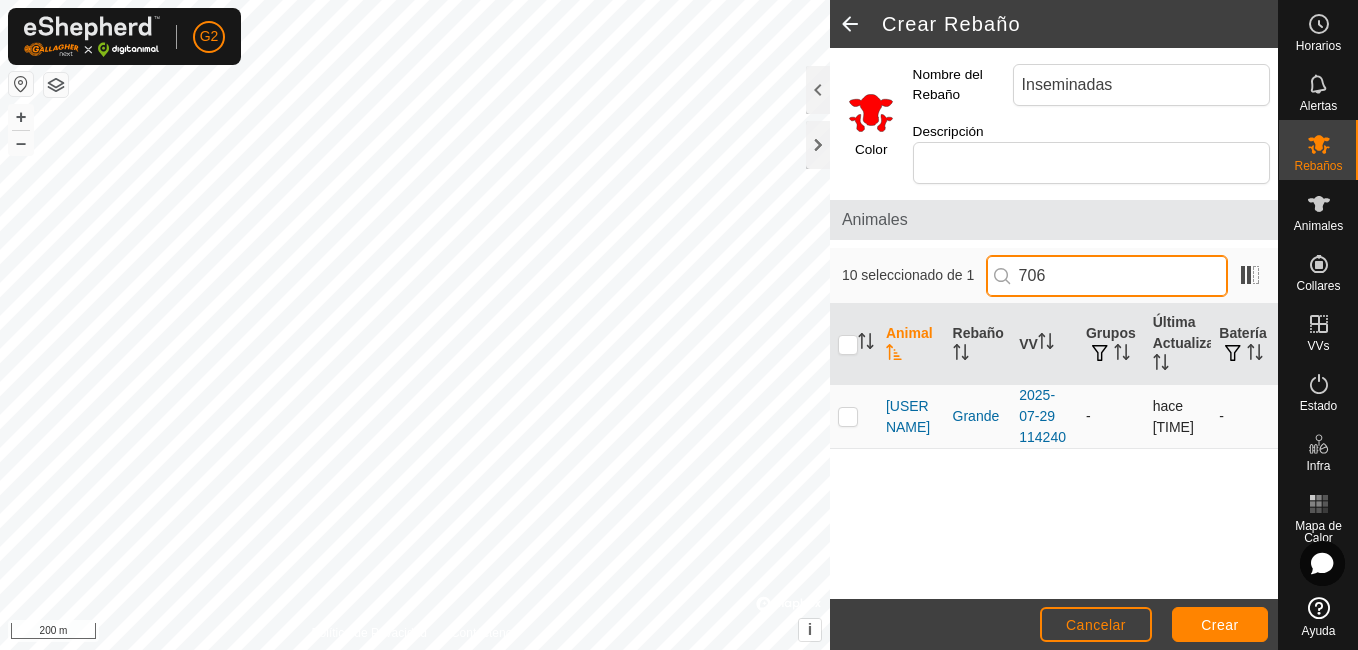 type on "706" 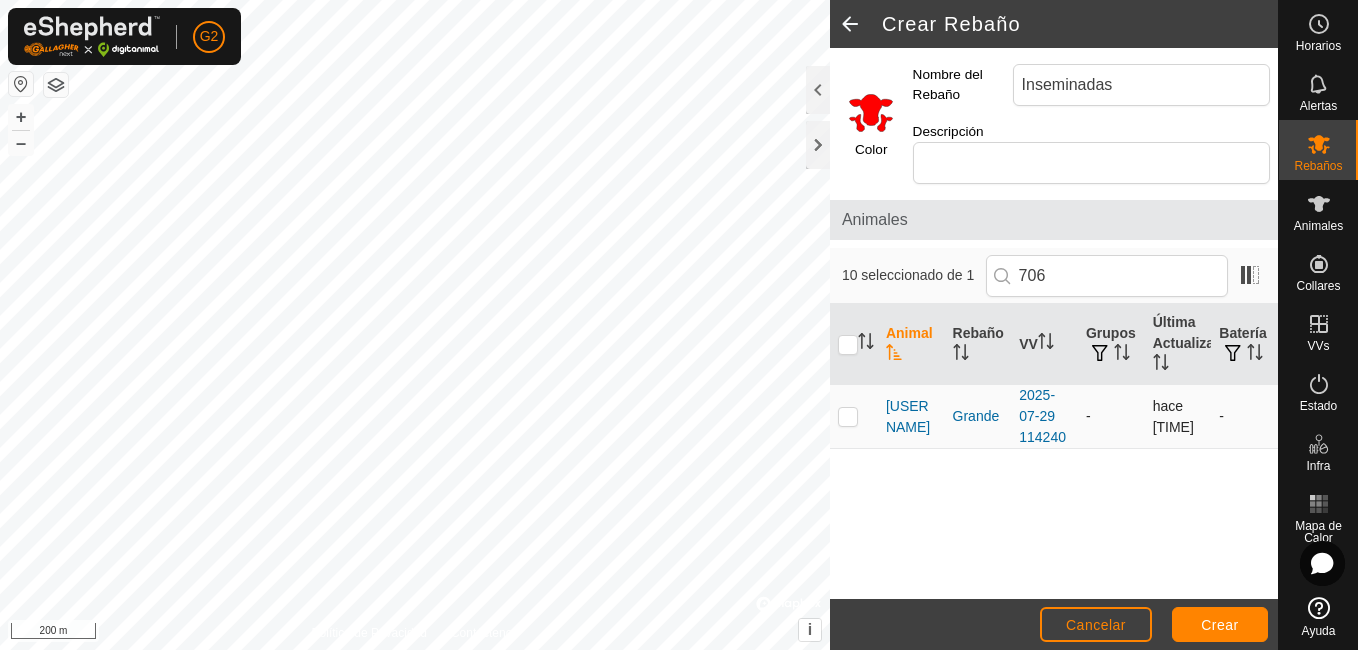 click at bounding box center (848, 416) 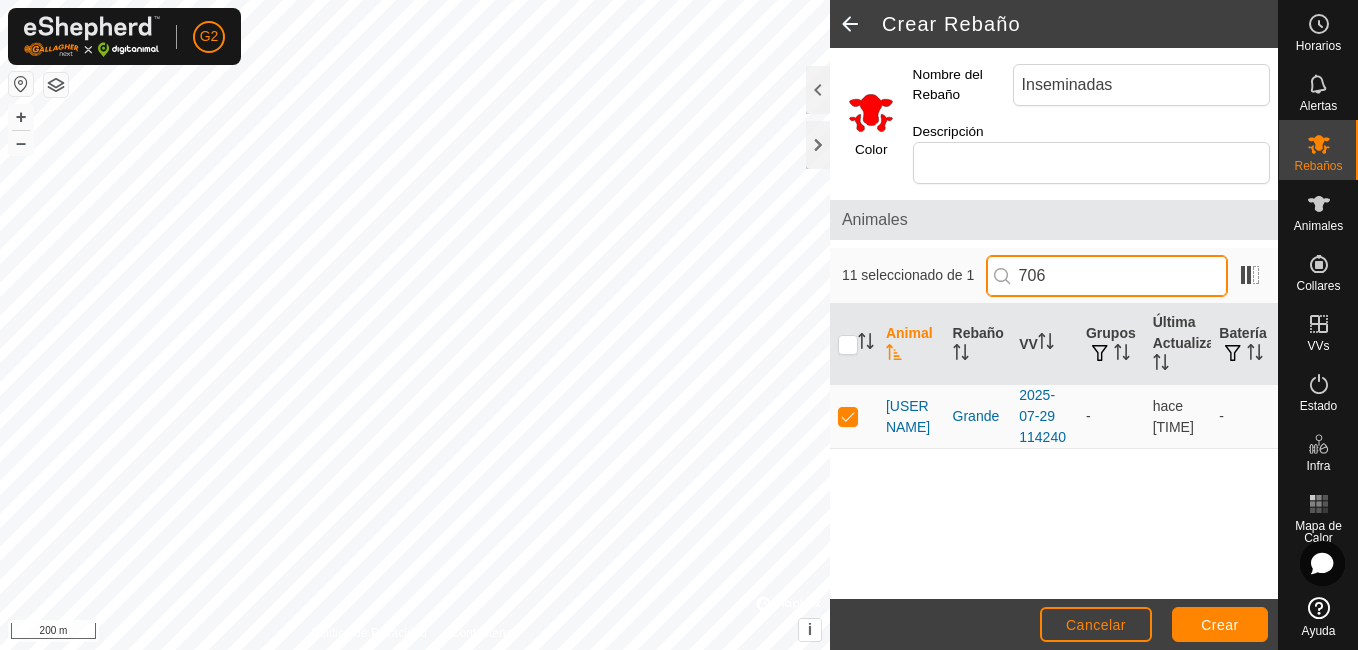 click on "706" at bounding box center (1107, 276) 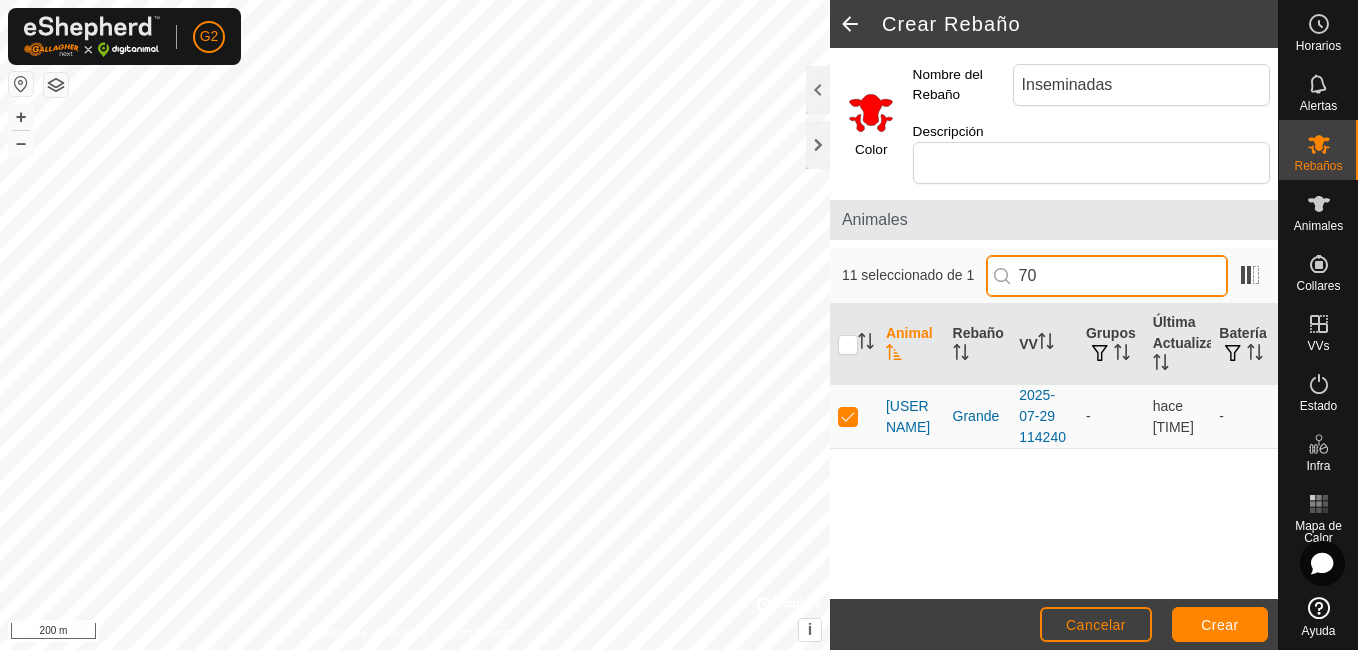 type on "7" 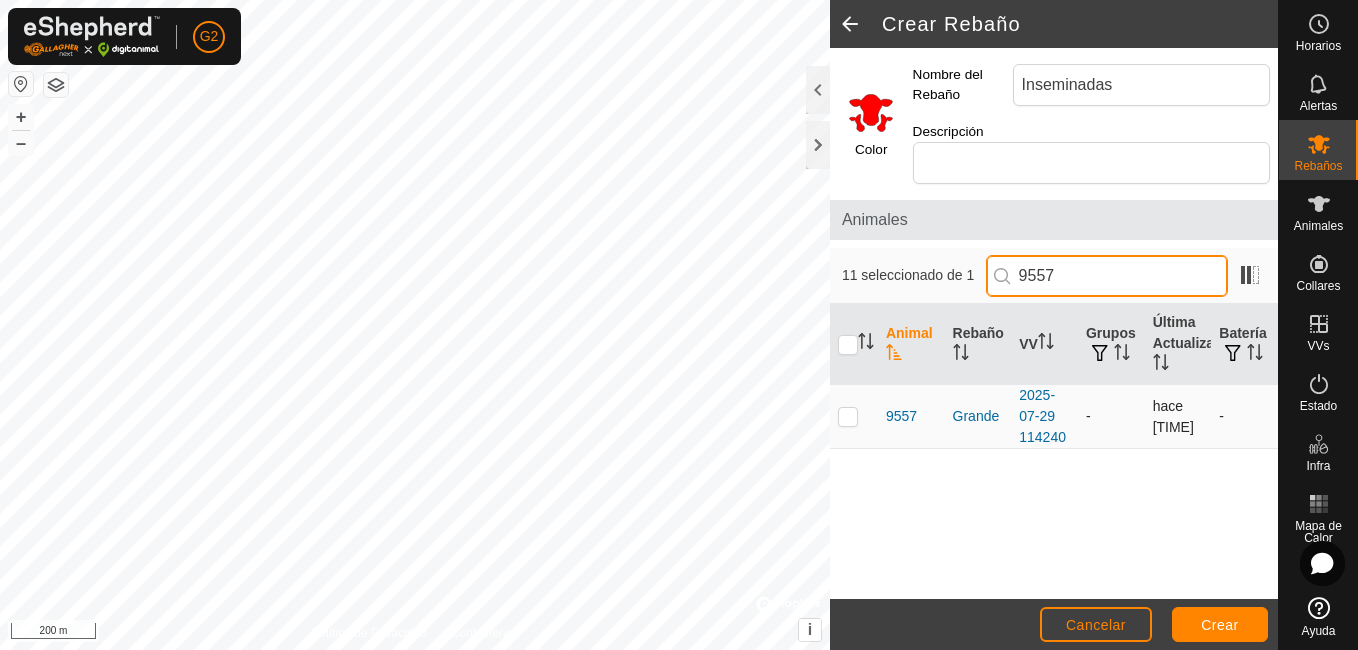 type on "[NUMBER]" 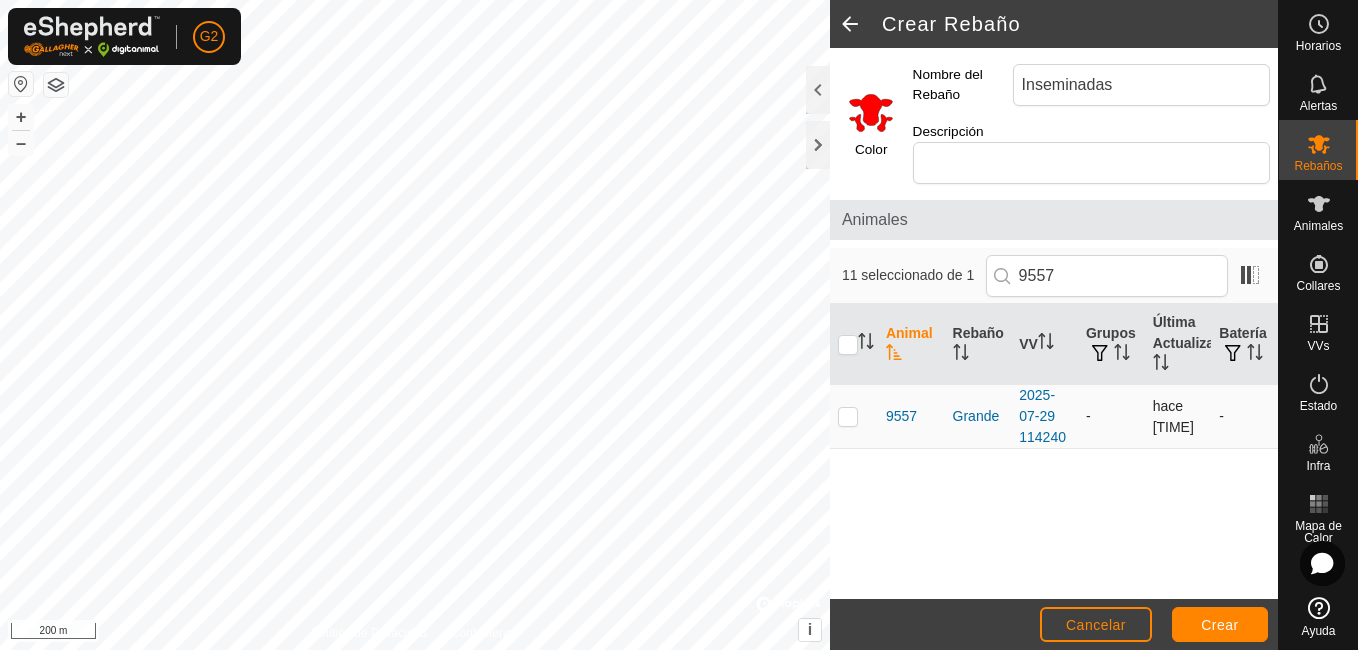 click at bounding box center (848, 416) 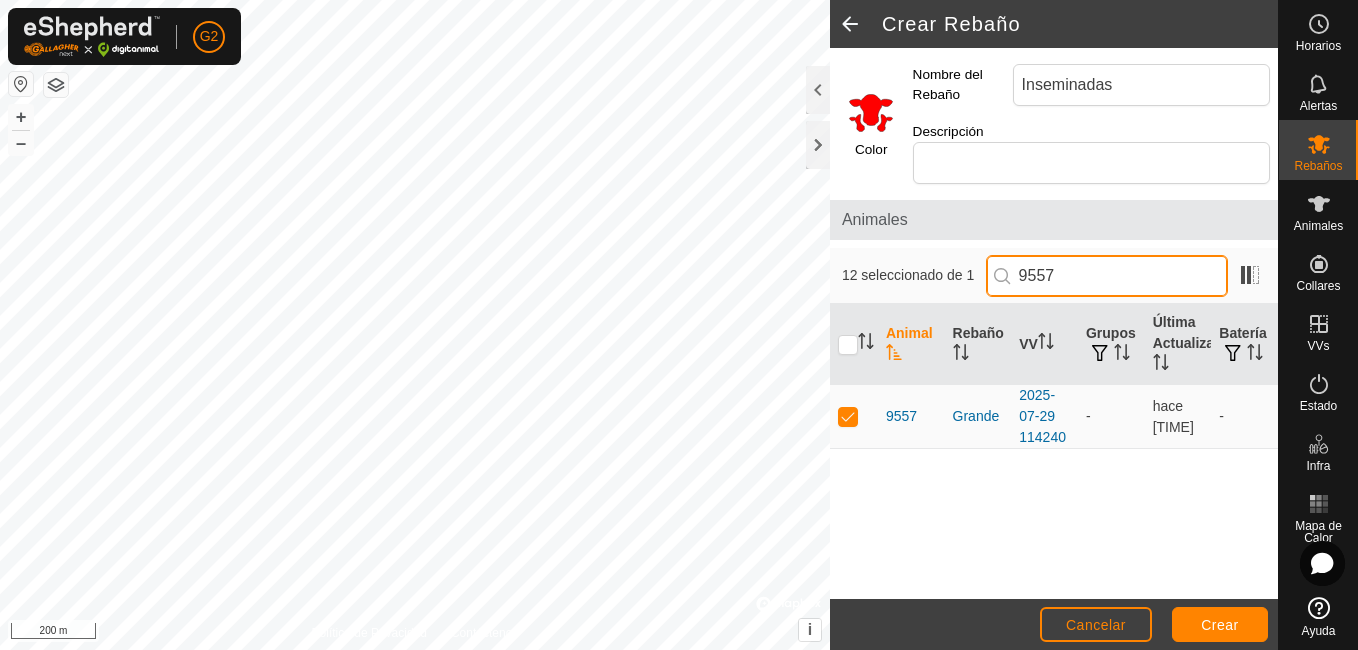 click on "[NUMBER]" at bounding box center [1107, 276] 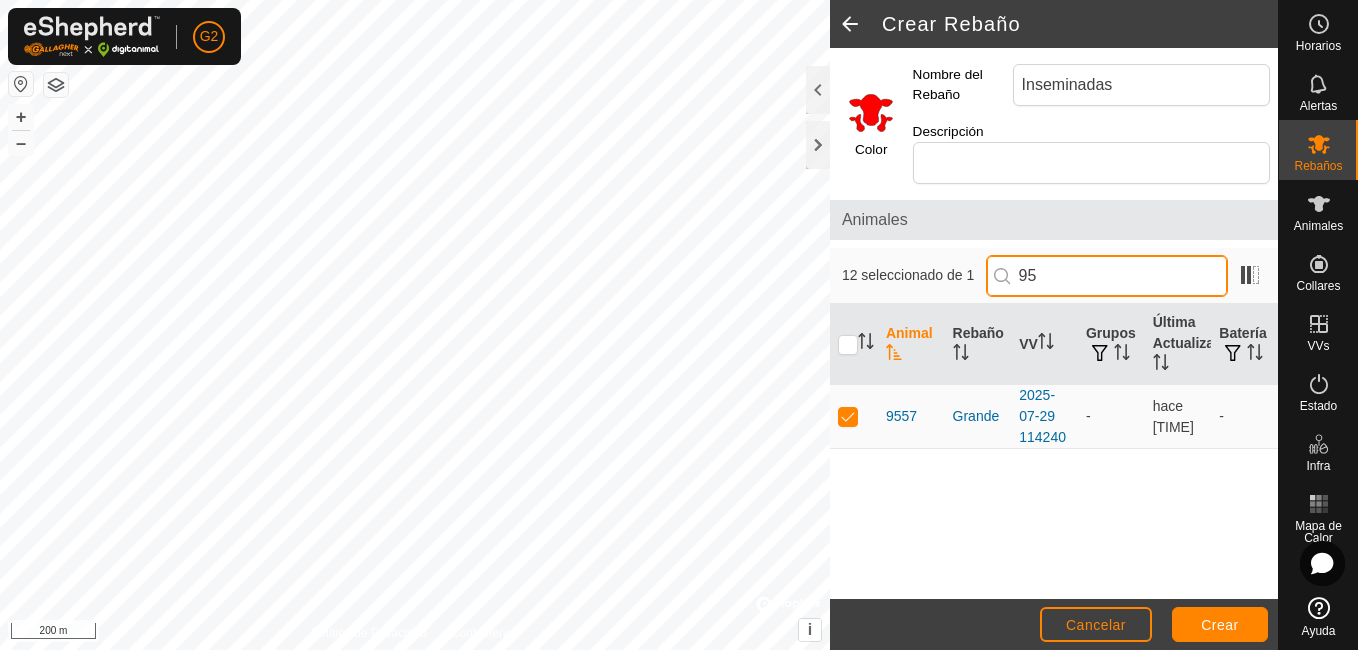 type on "9" 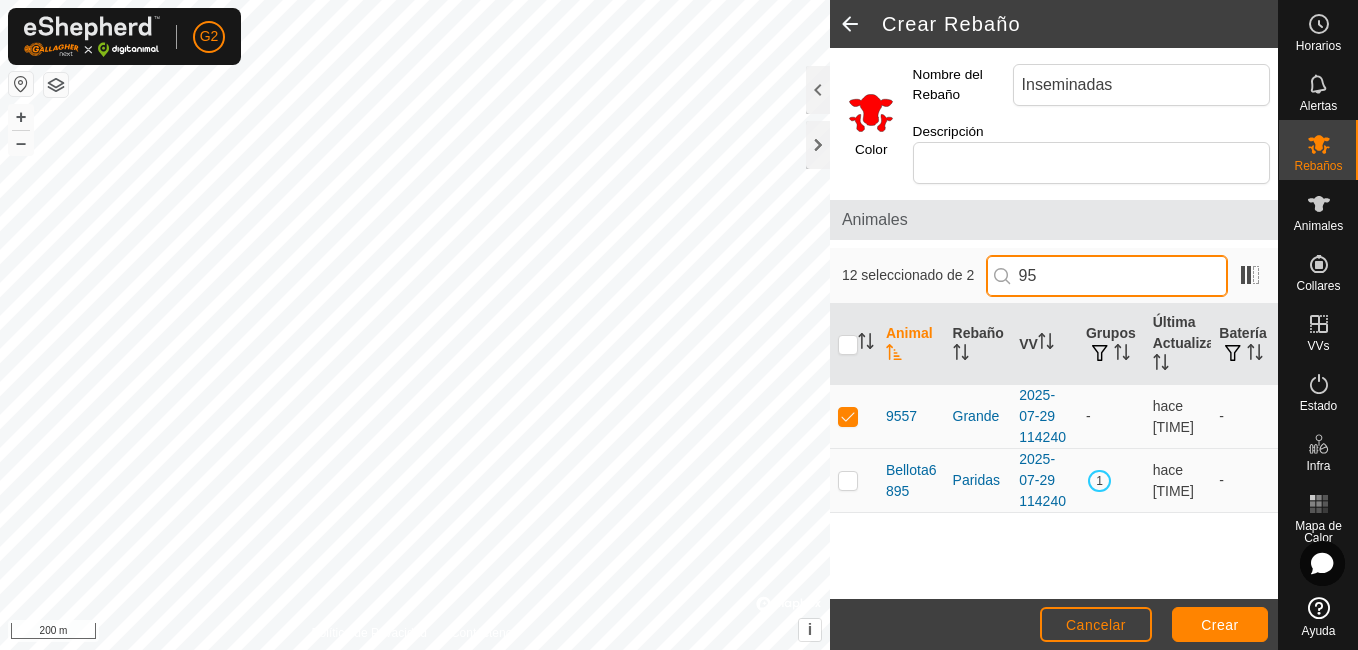 type on "9" 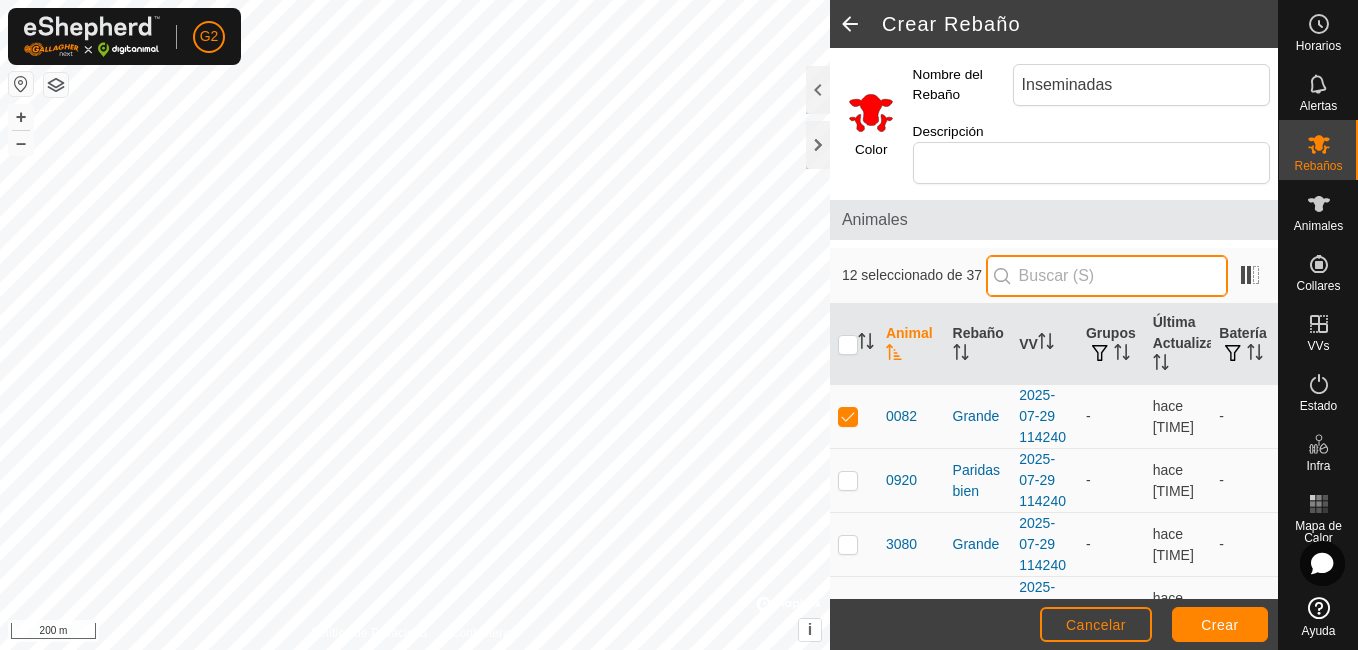 type 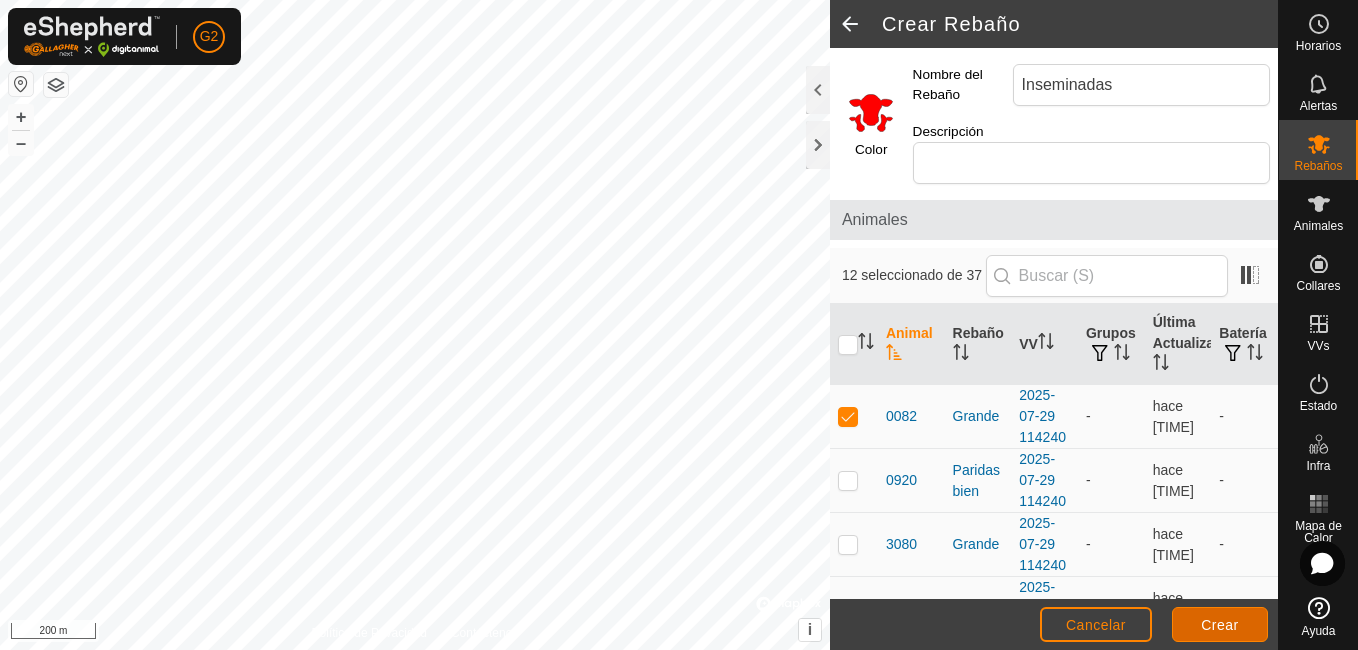 click on "Crear" at bounding box center (1220, 625) 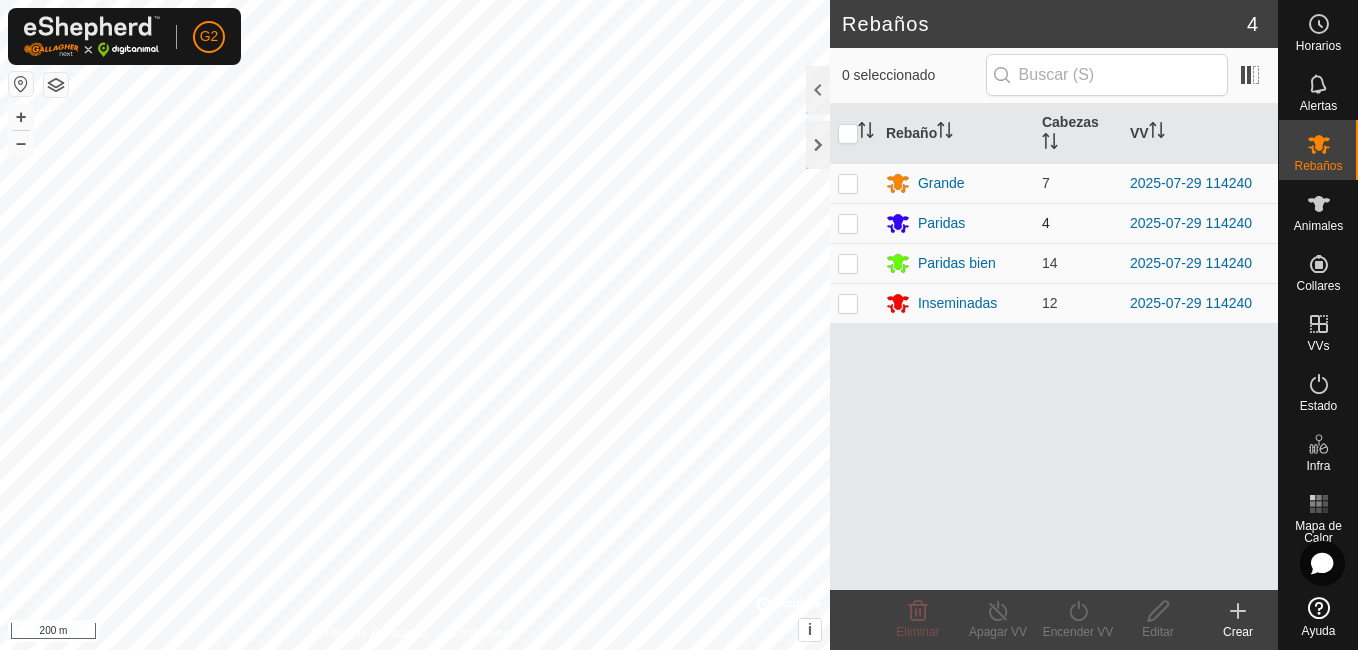 click at bounding box center [848, 223] 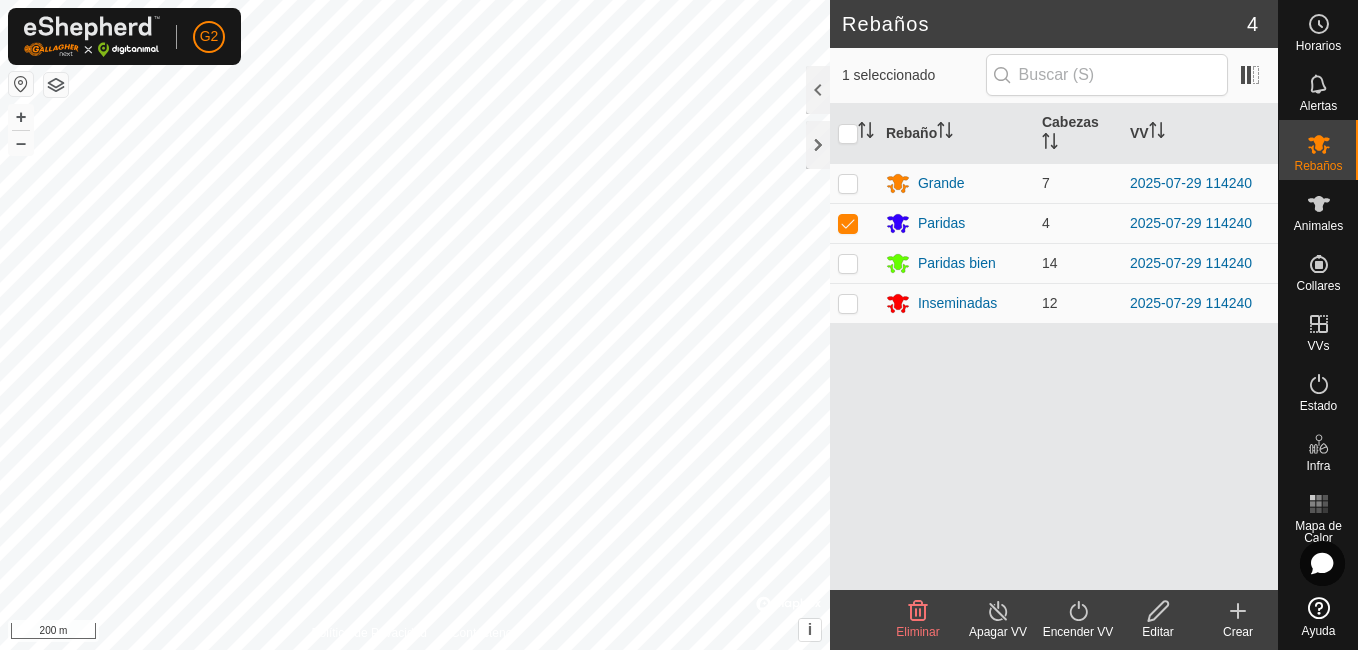 click 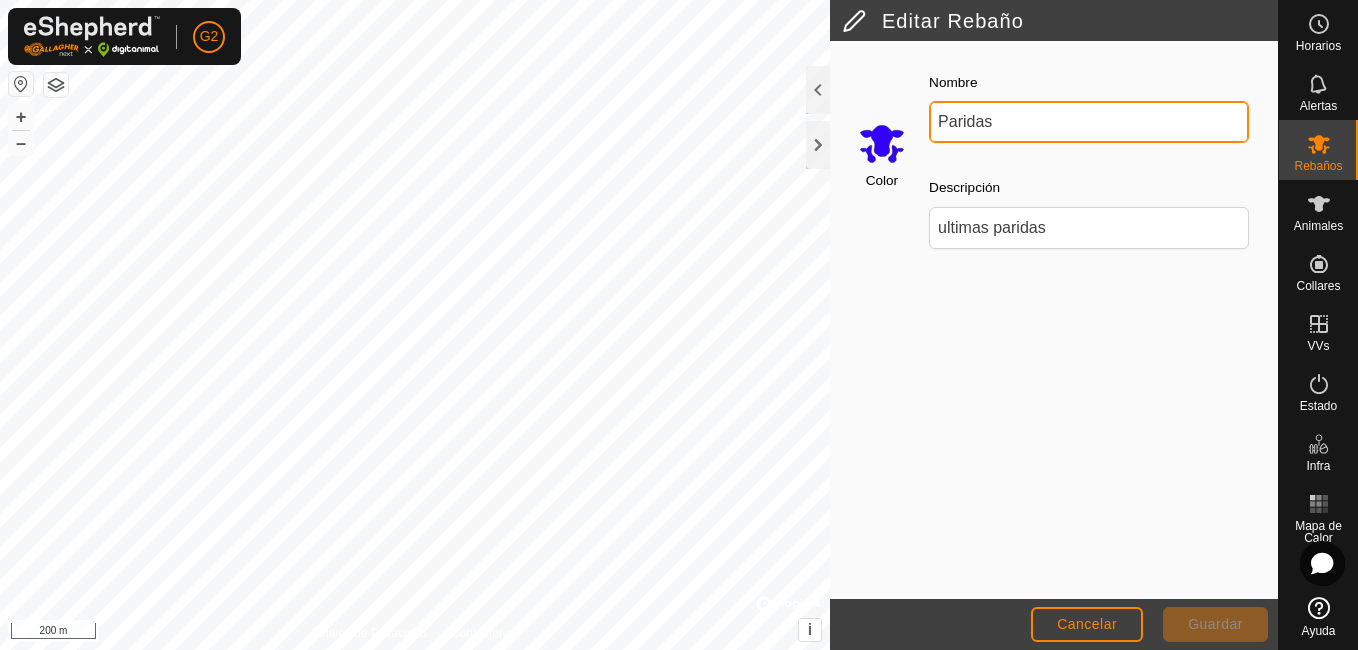 click on "Paridas" at bounding box center (1089, 122) 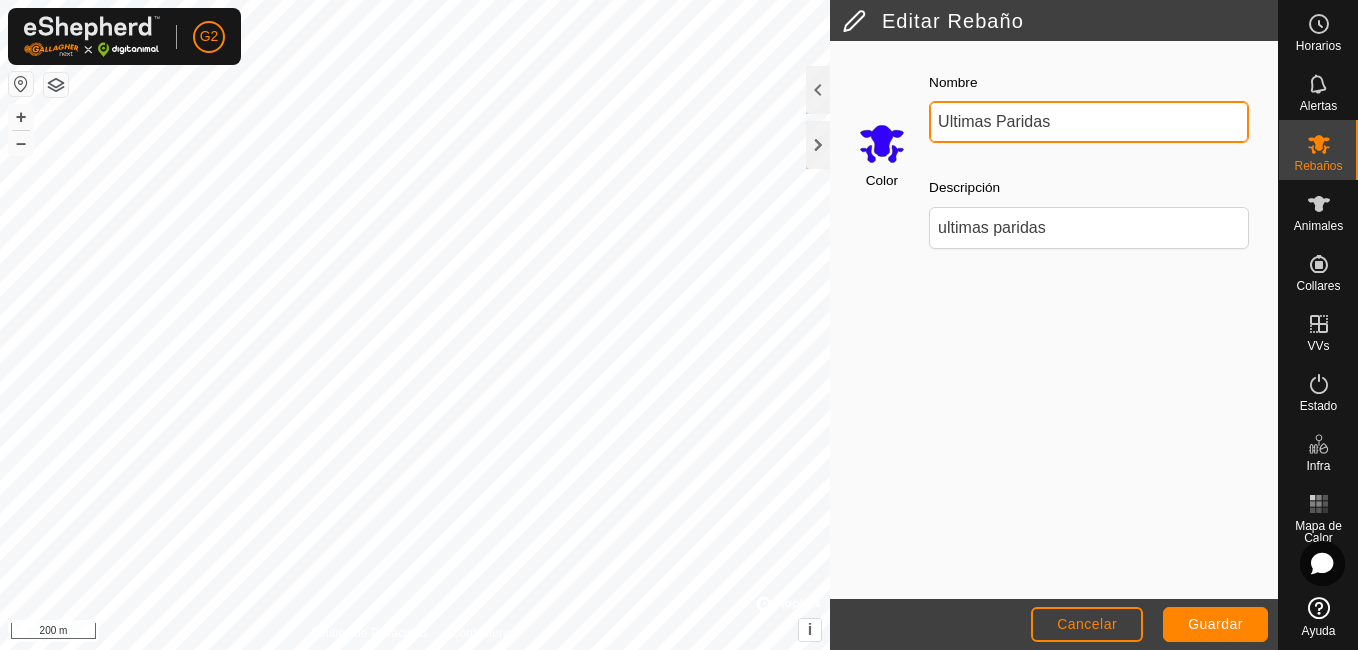 type on "Ultimas Paridas" 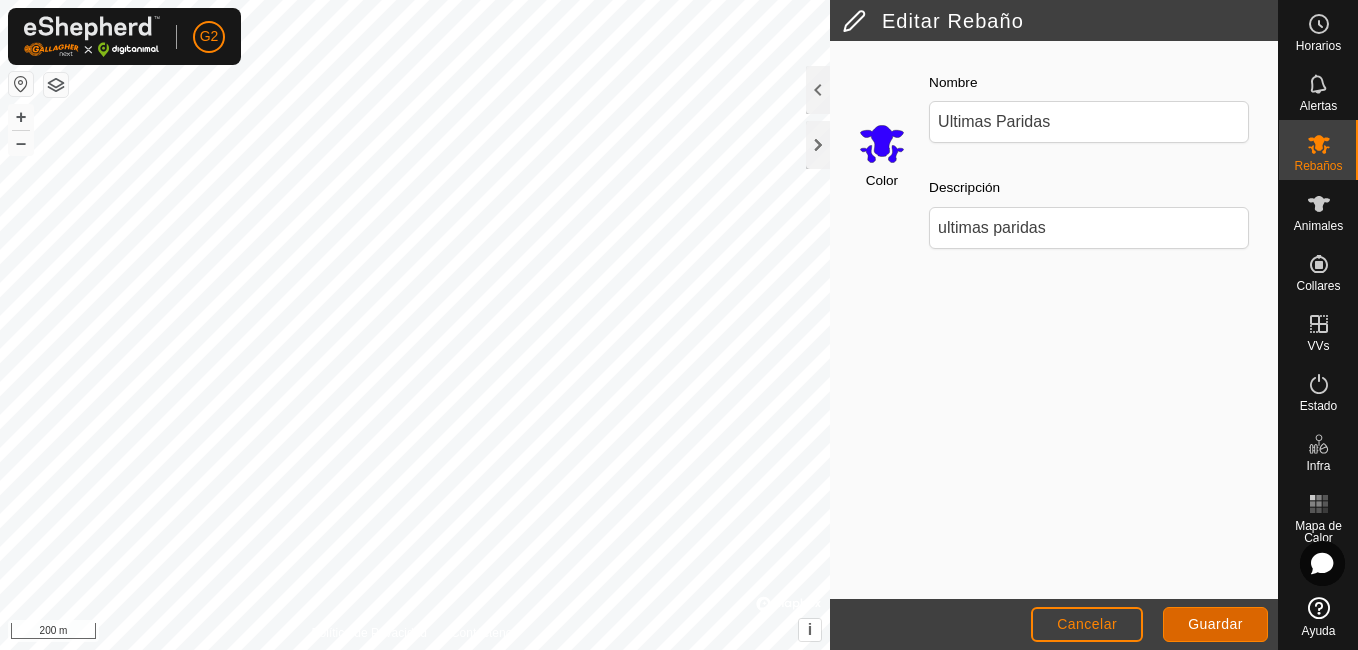 click on "Guardar" 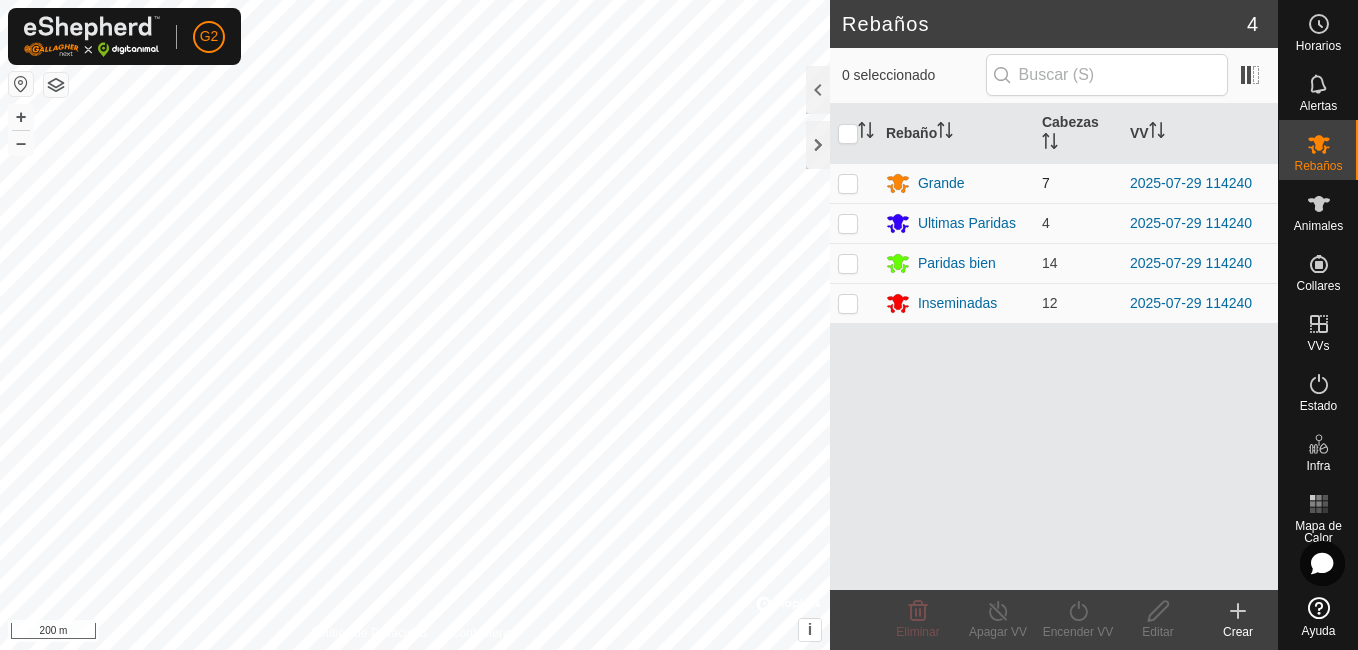 click at bounding box center (848, 183) 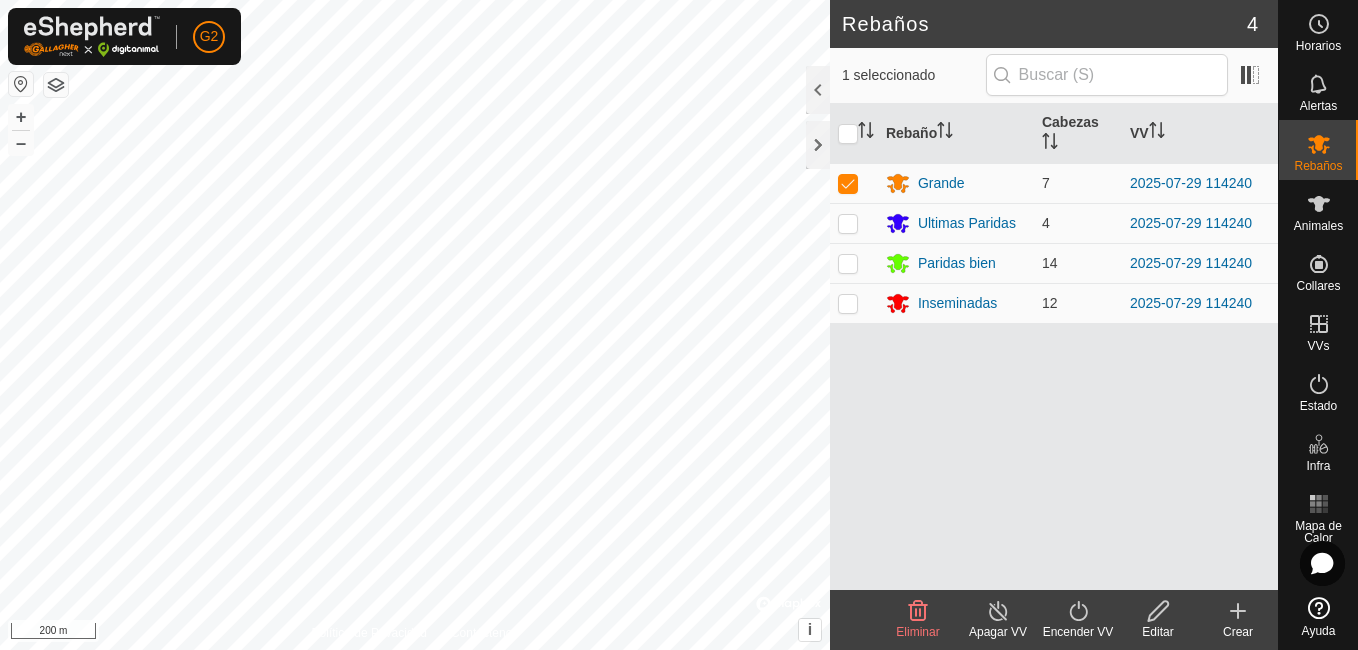 click on "Editar" 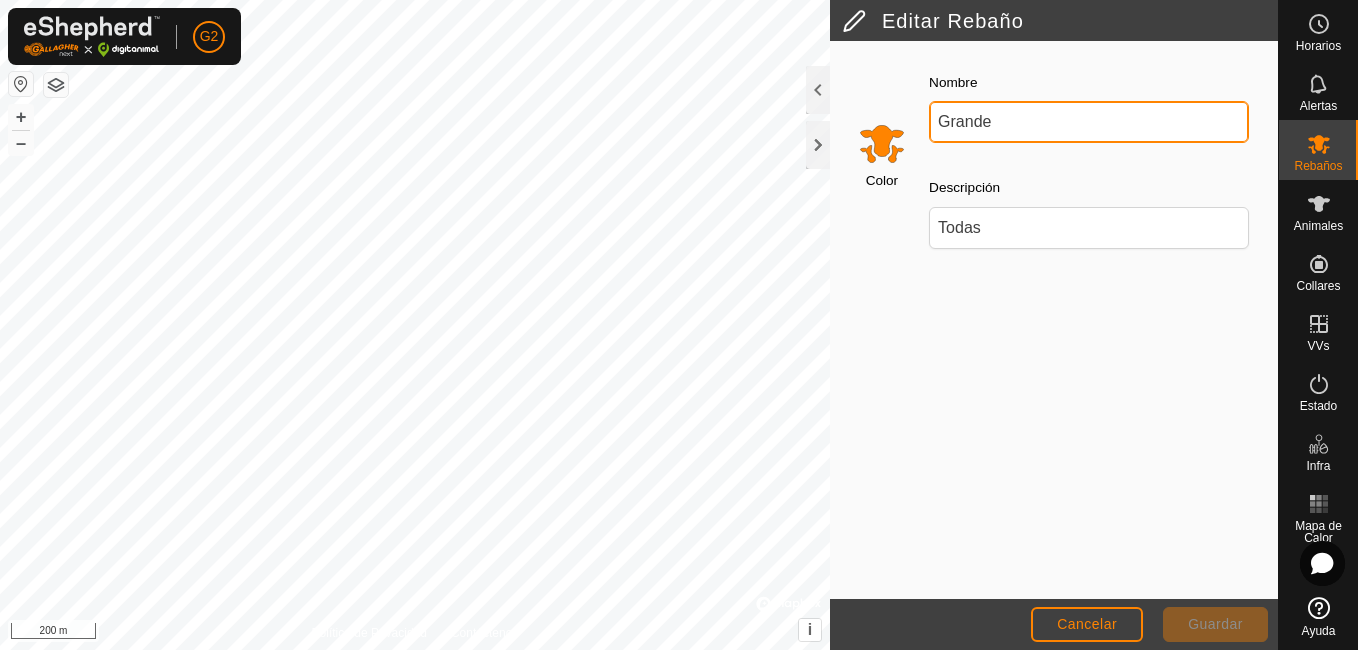 click on "Grande" at bounding box center (1089, 122) 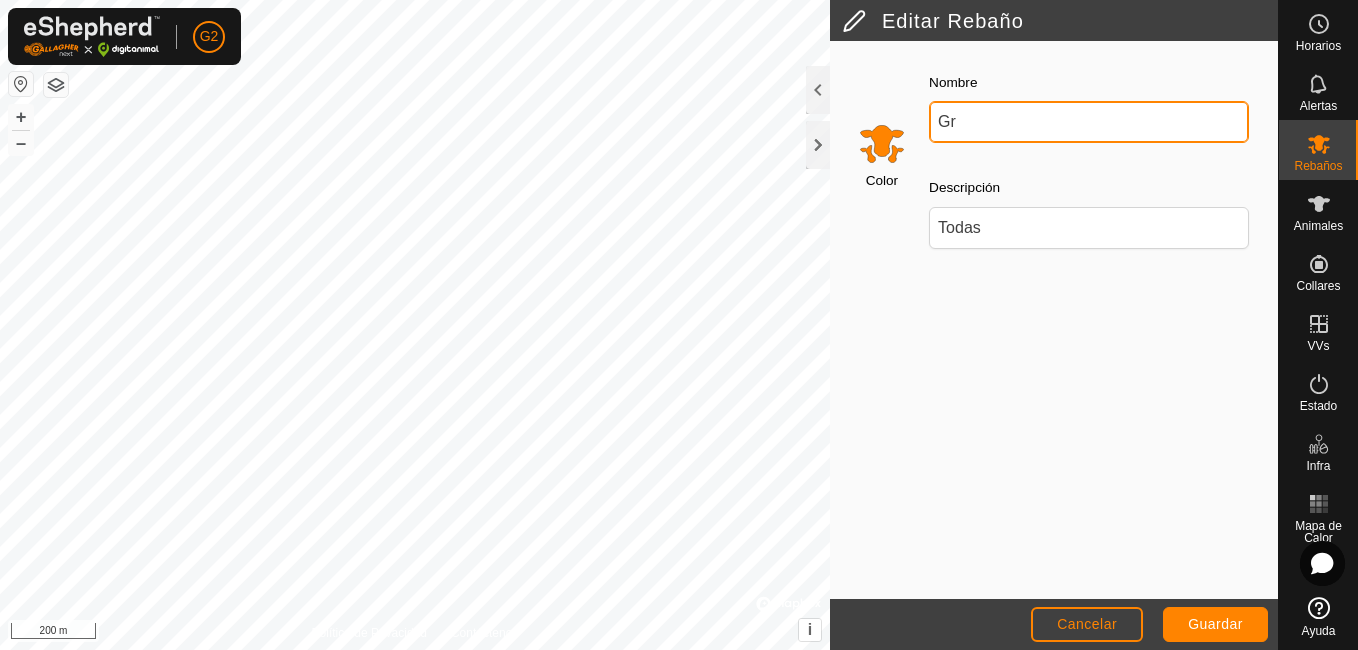 type on "G" 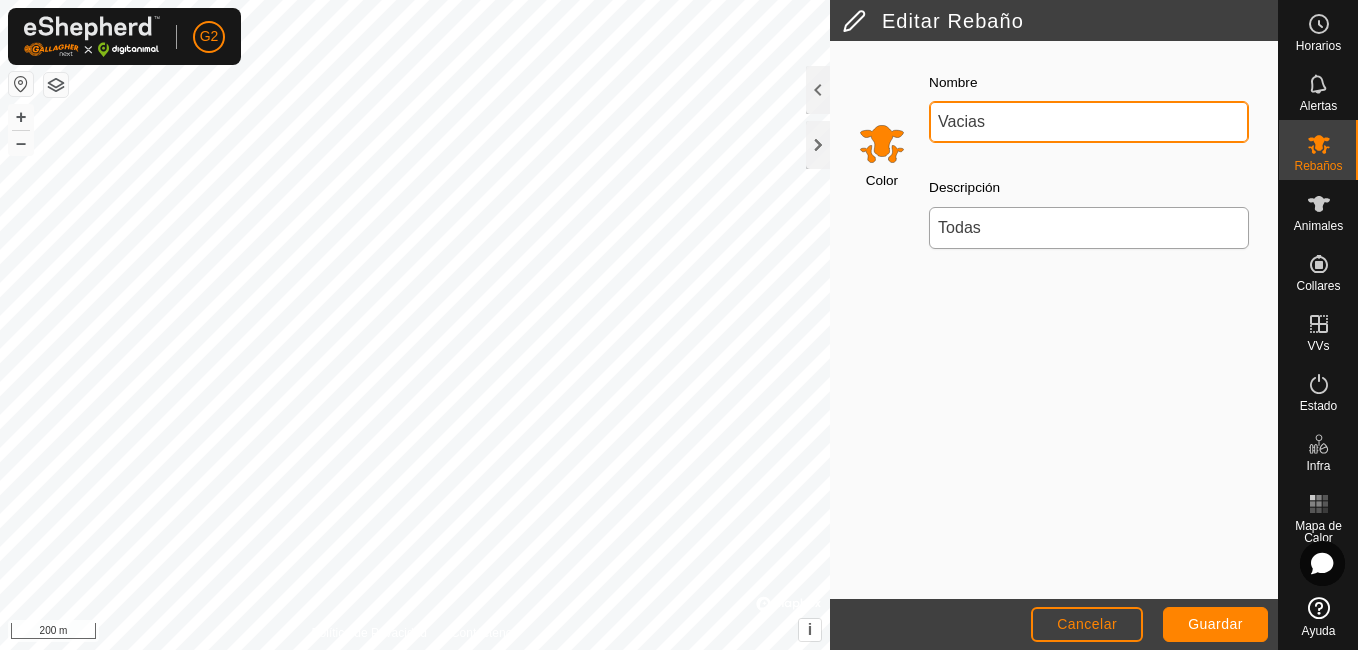 type on "[WORD]" 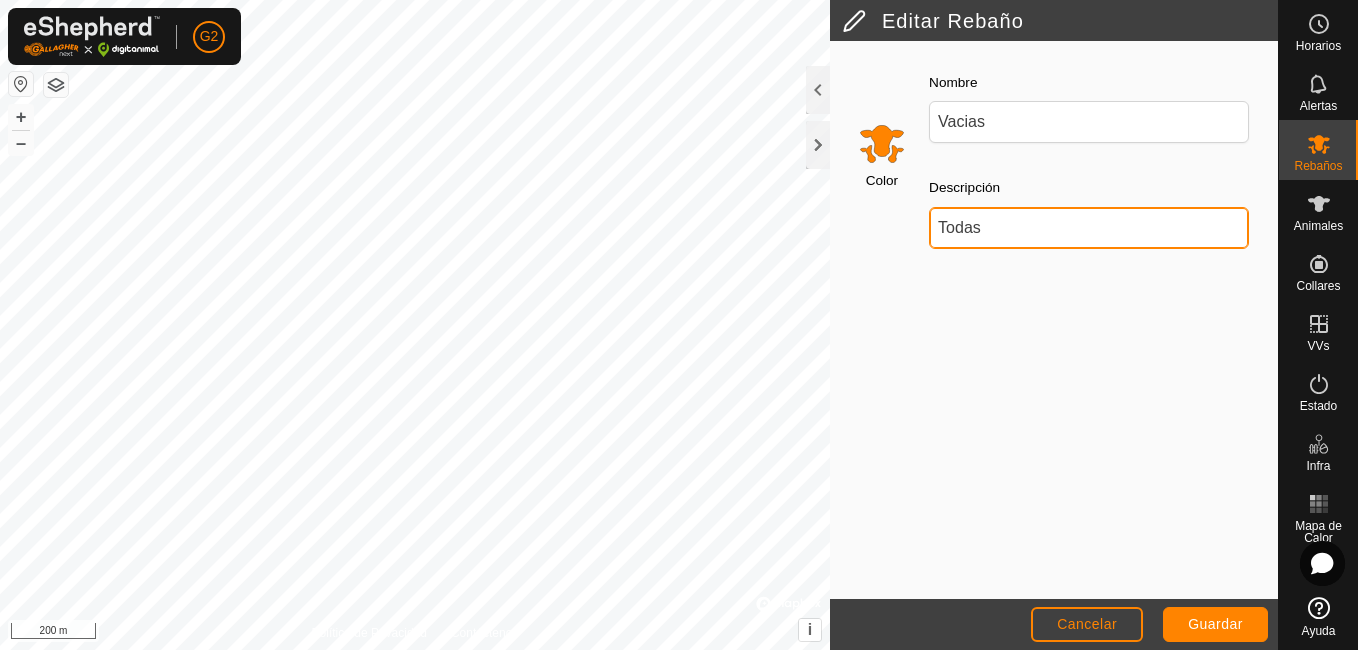 click on "Todas" at bounding box center (1089, 228) 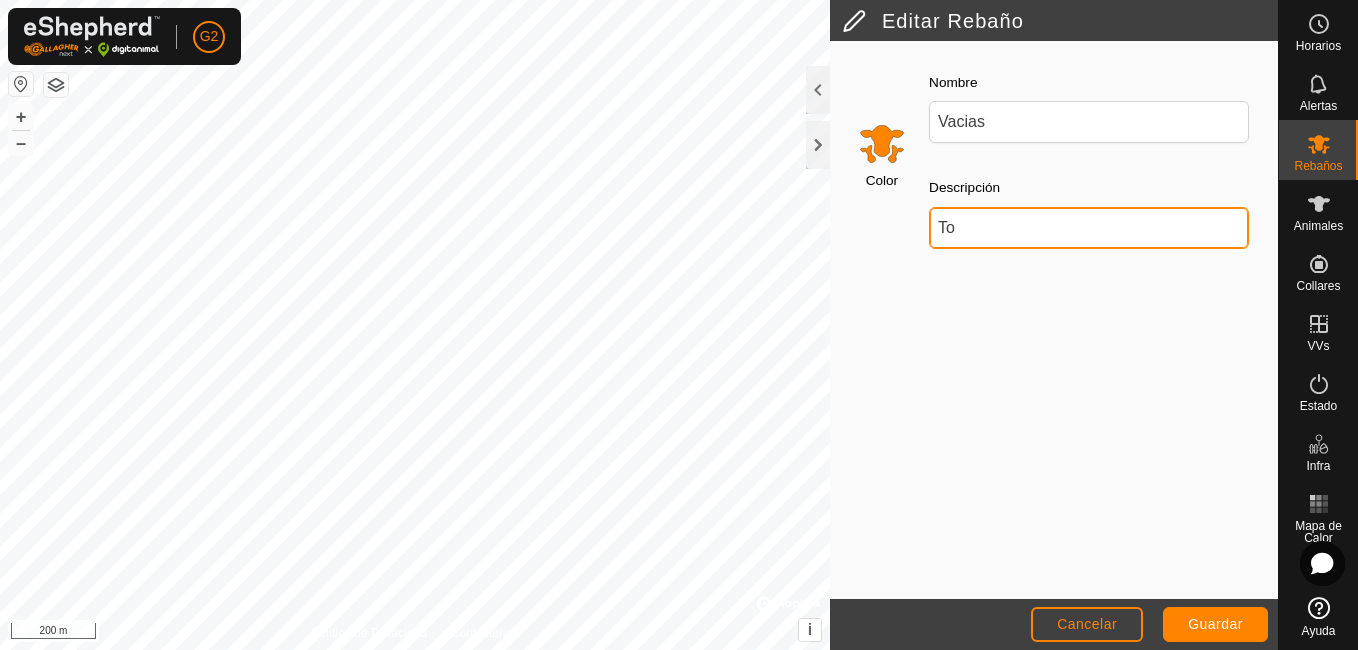 type on "T" 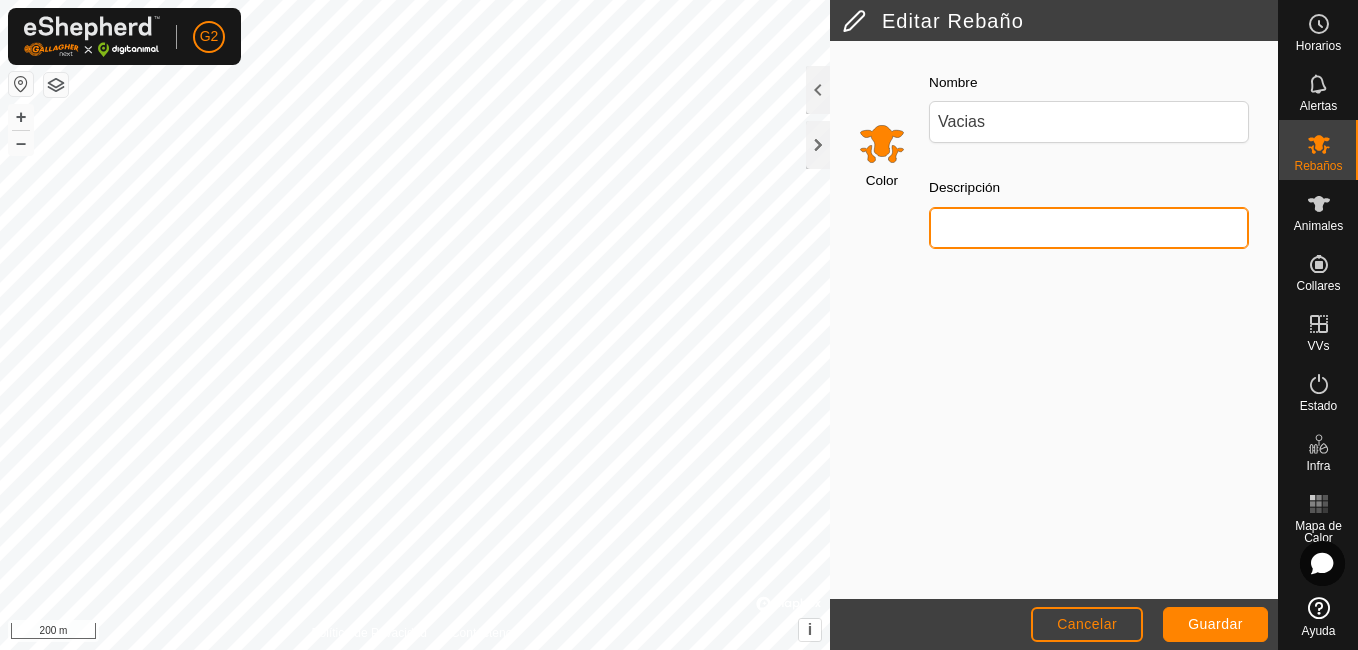 type 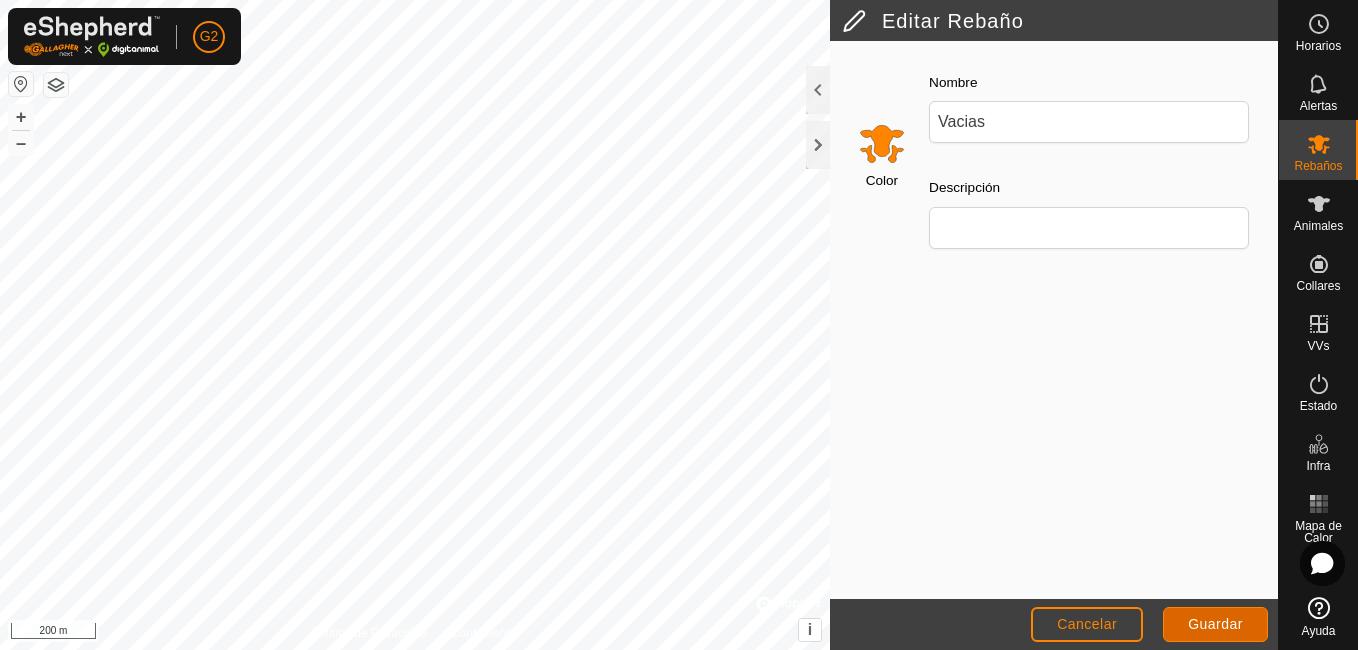 click on "Guardar" 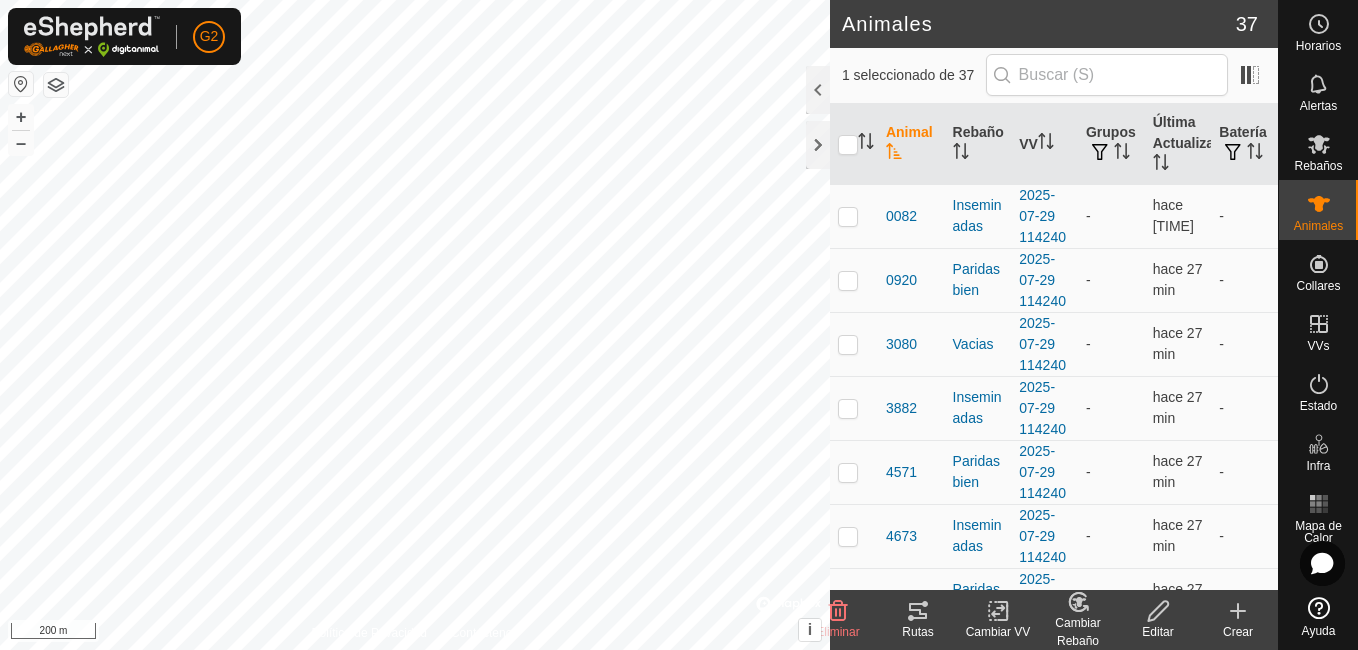 click 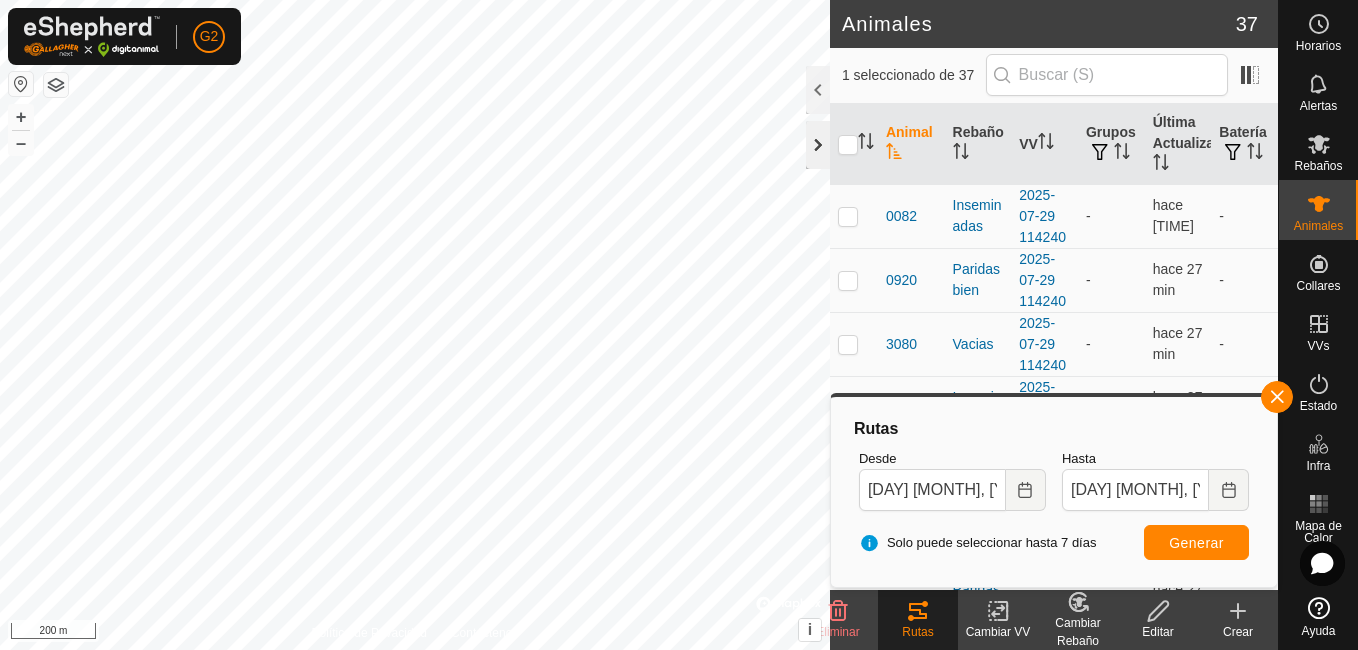 click 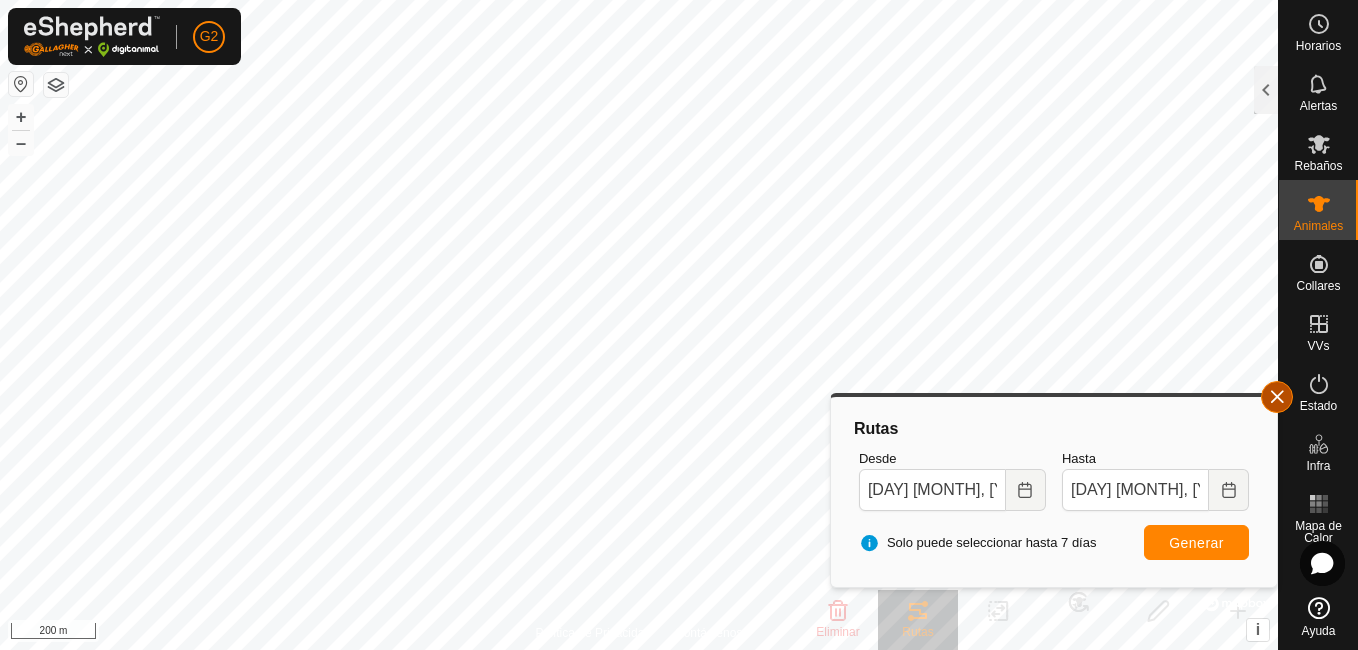 click at bounding box center (1277, 397) 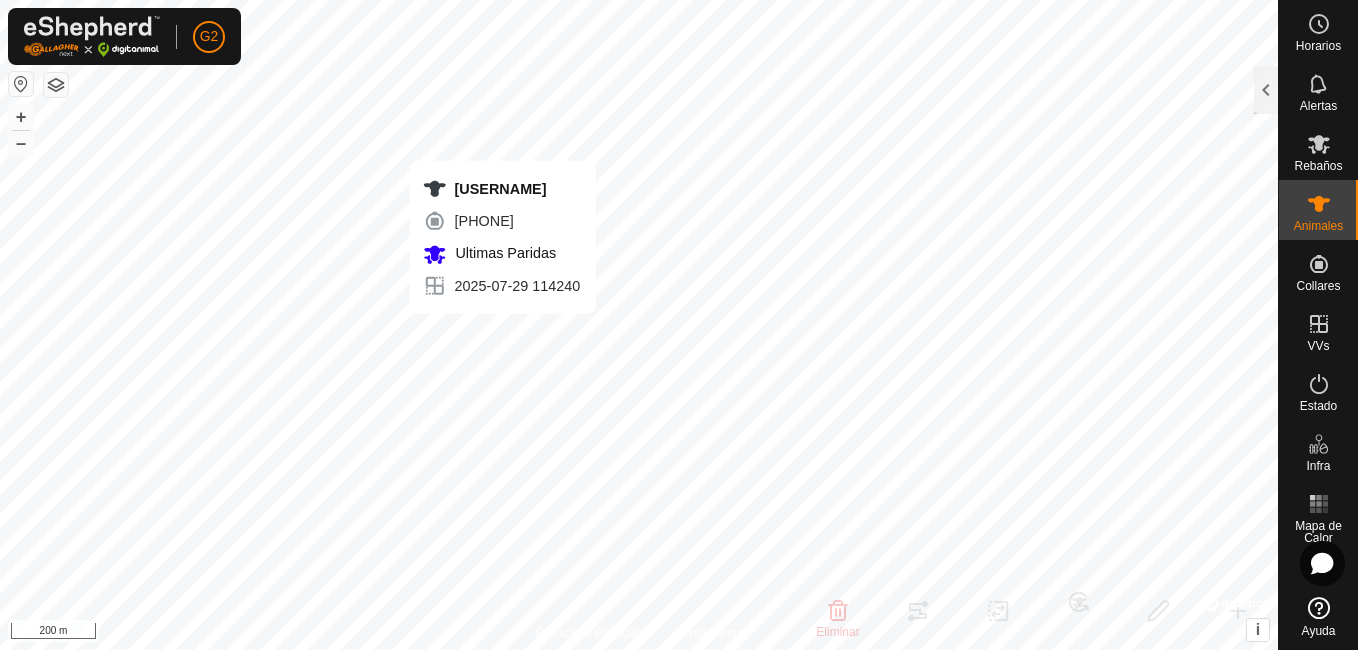 checkbox on "false" 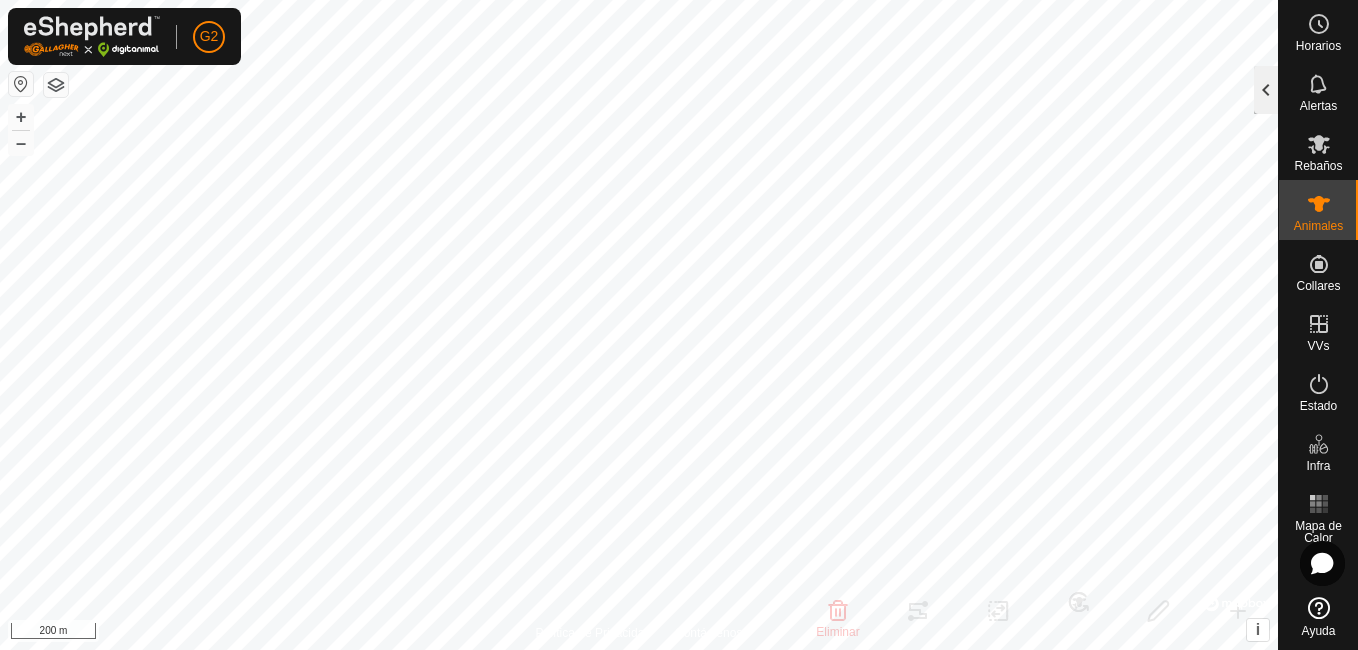 click 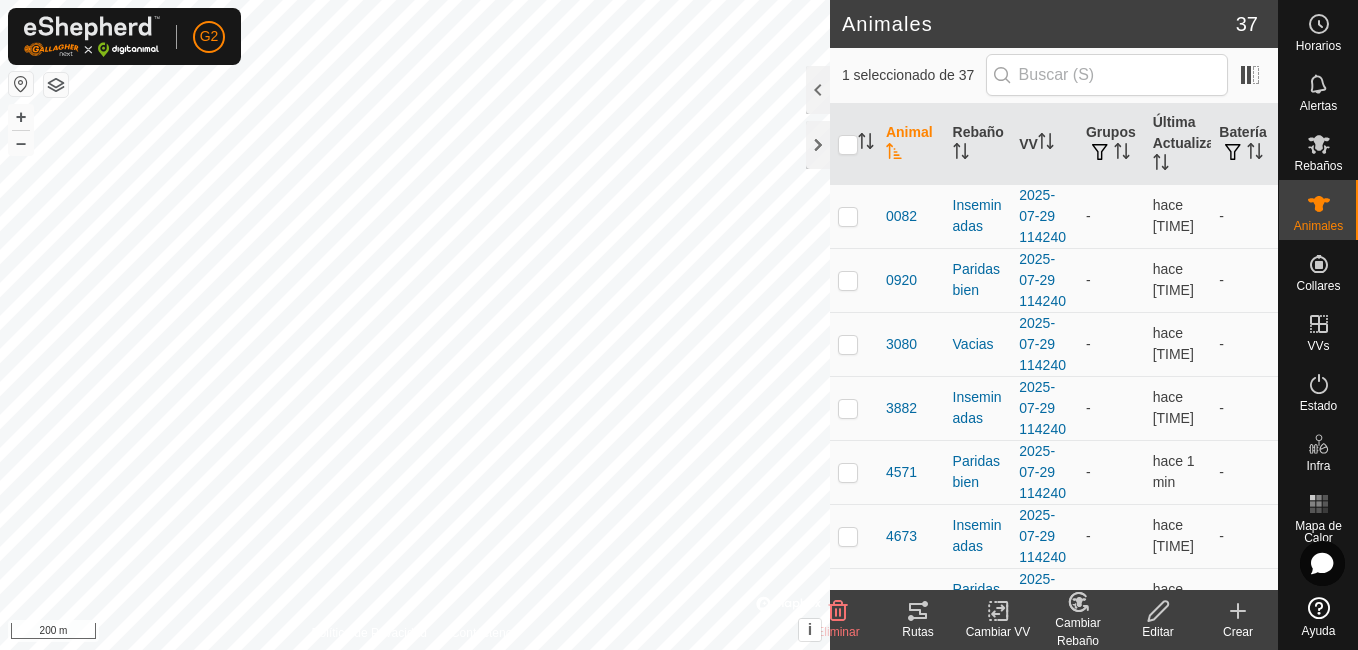 click 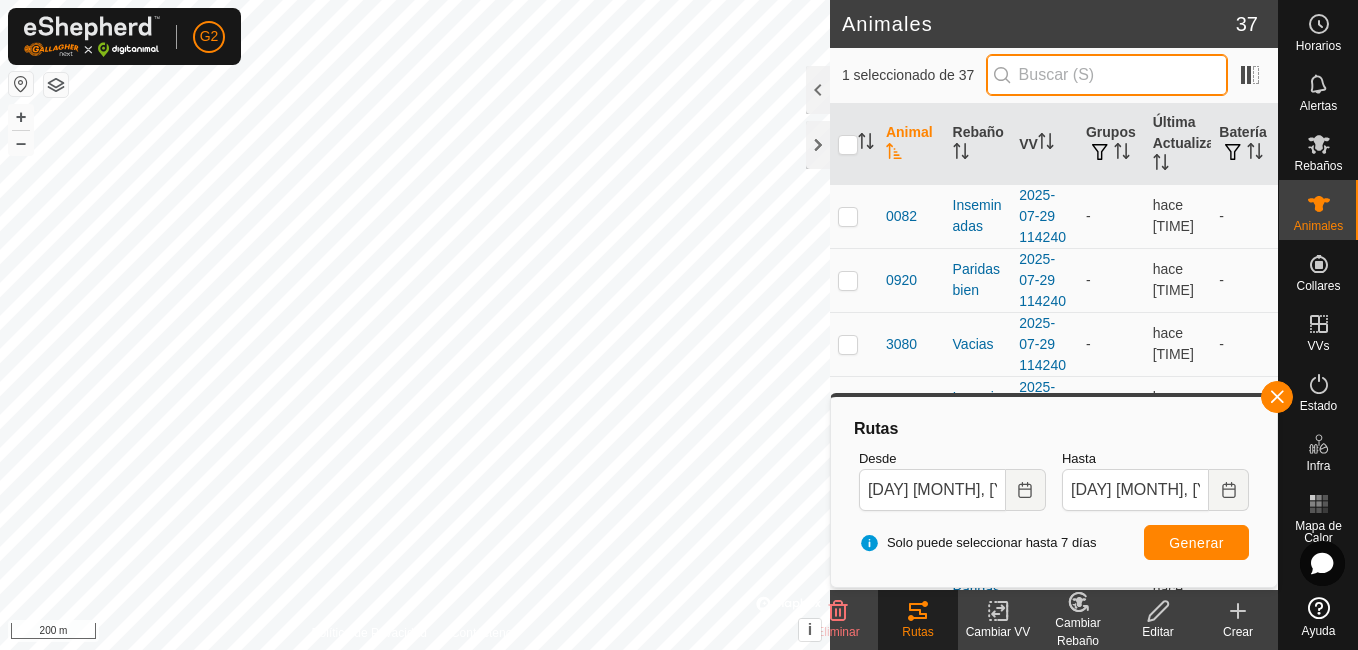 click at bounding box center (1107, 75) 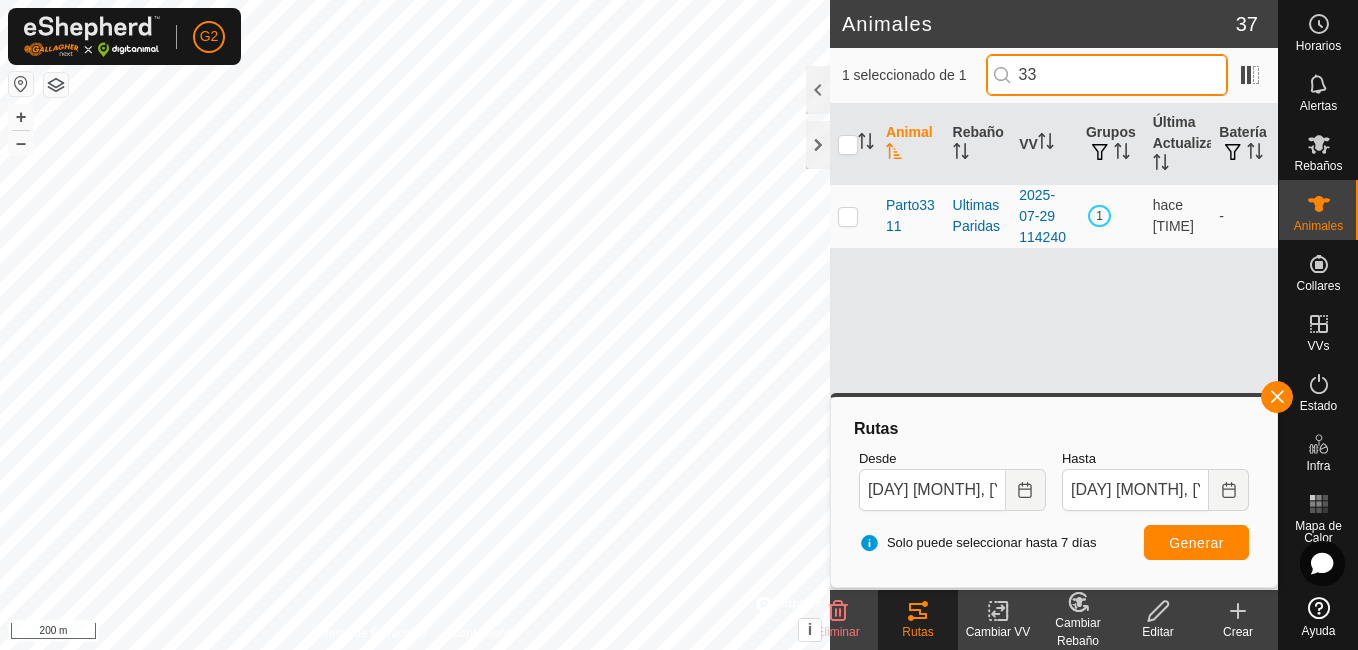 type on "3" 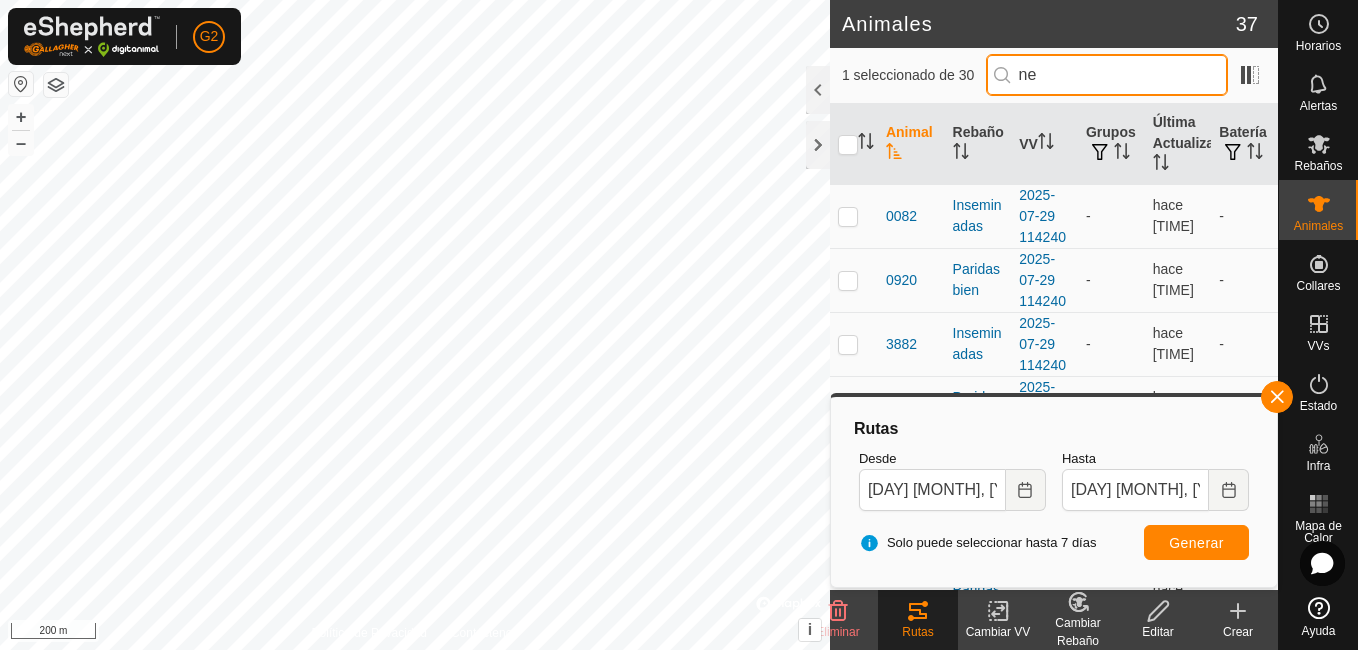 type on "ner" 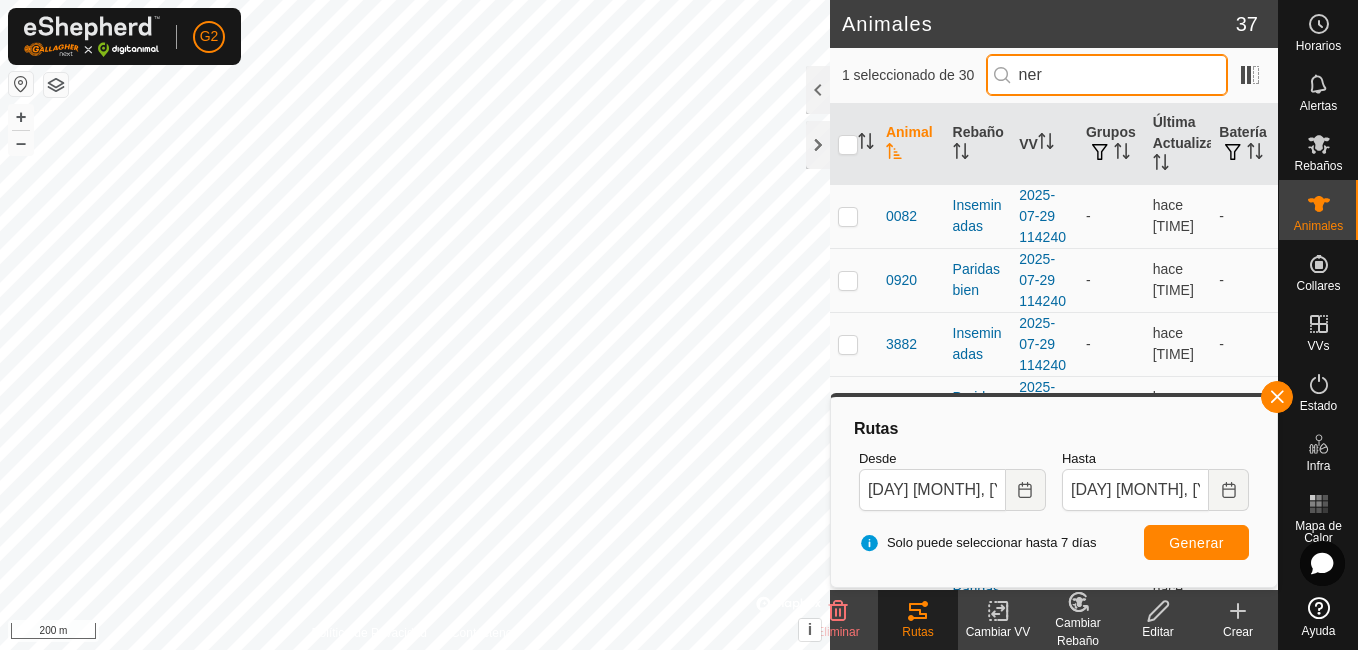 checkbox on "true" 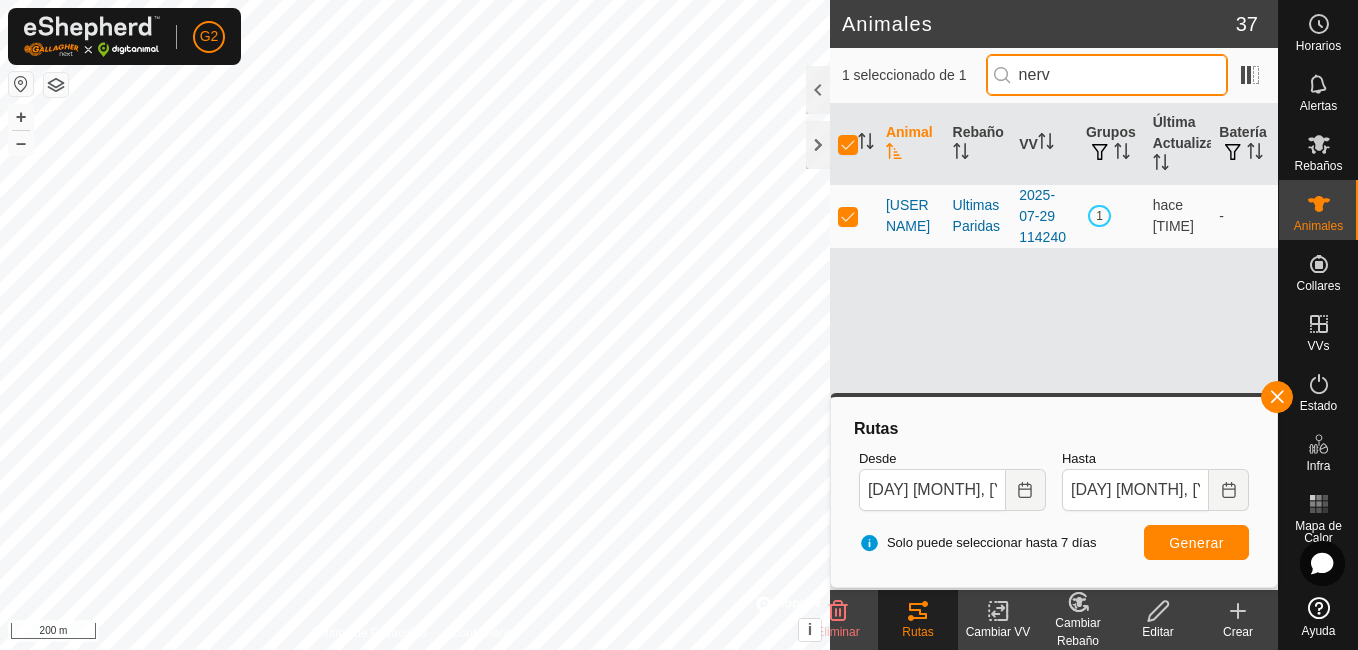 checkbox on "false" 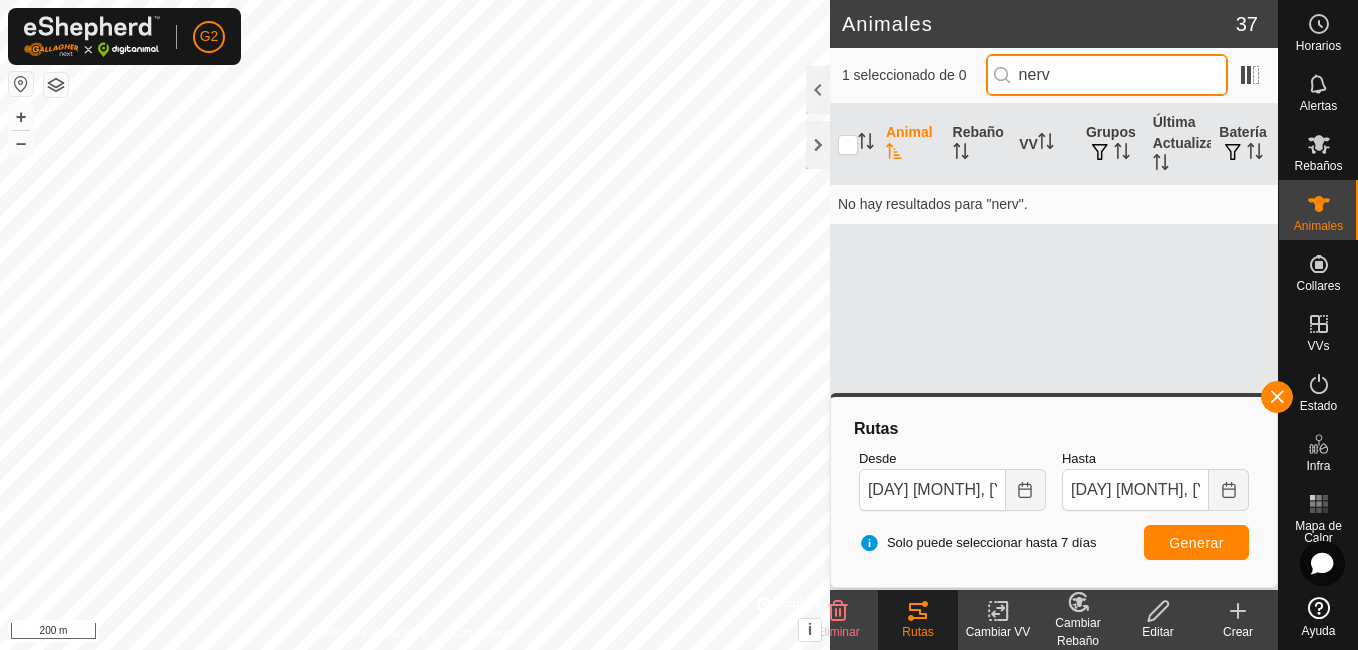 type on "ner" 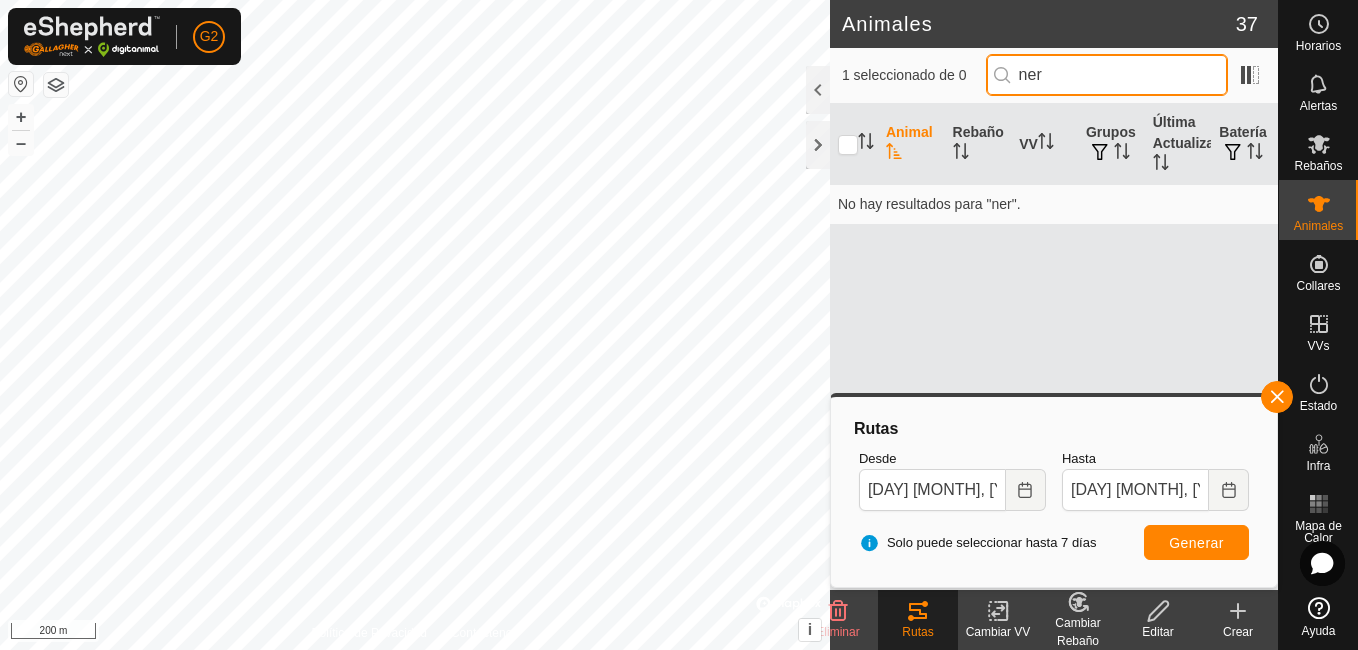 checkbox on "true" 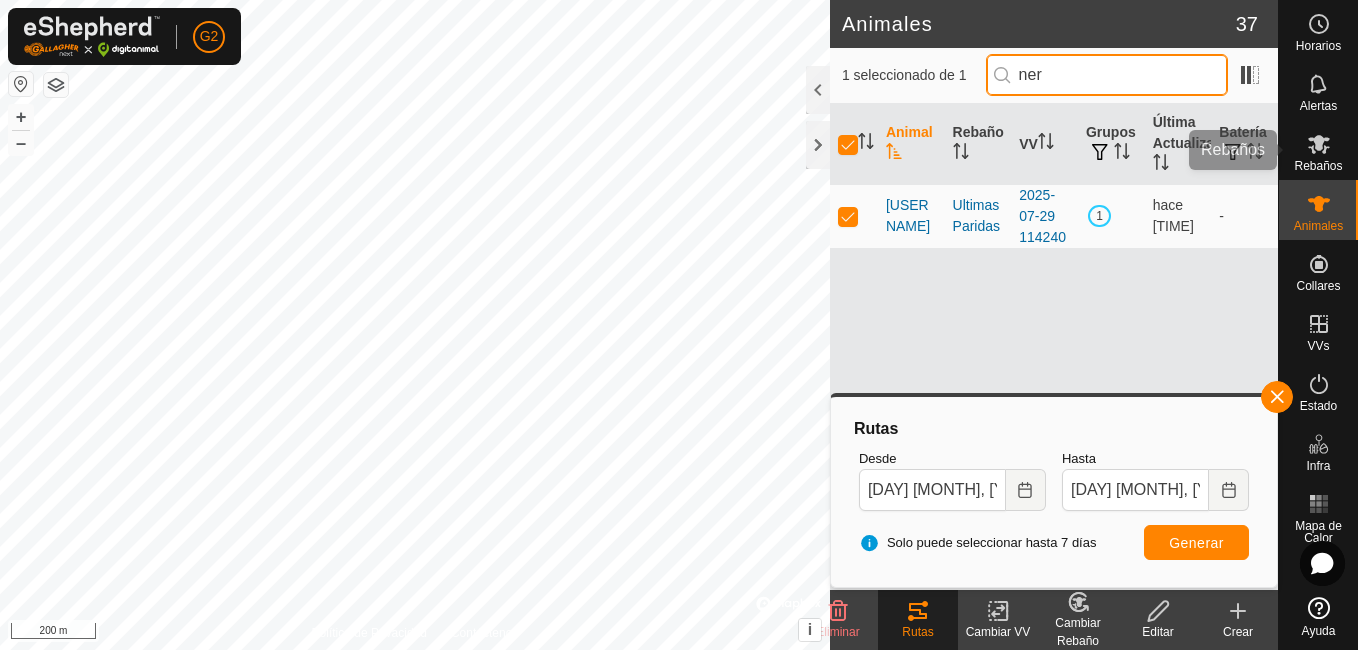 type on "ner" 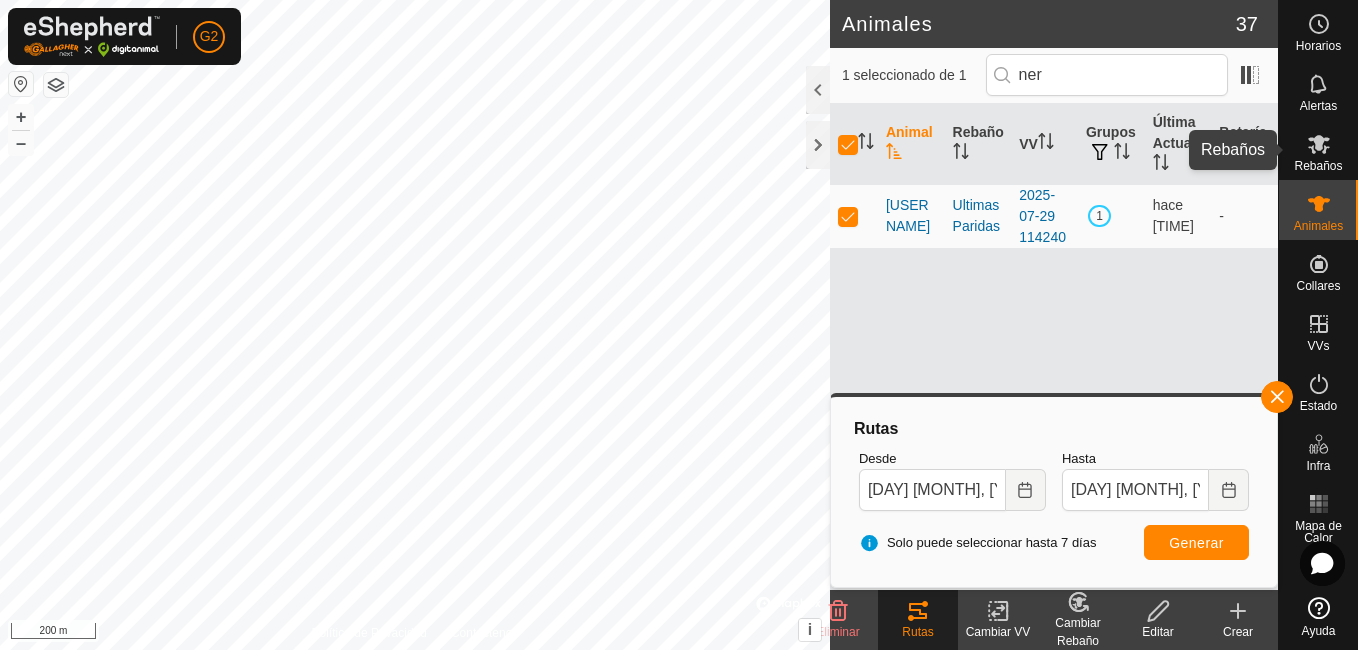 click at bounding box center [1319, 144] 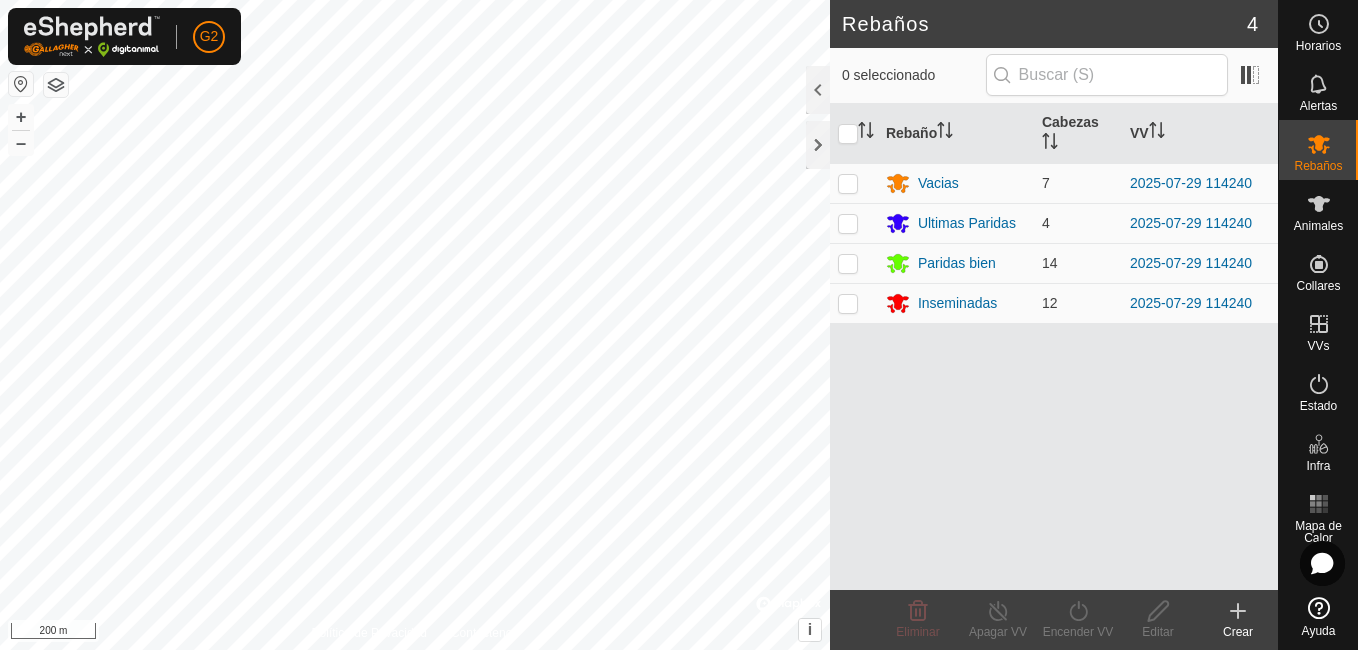click 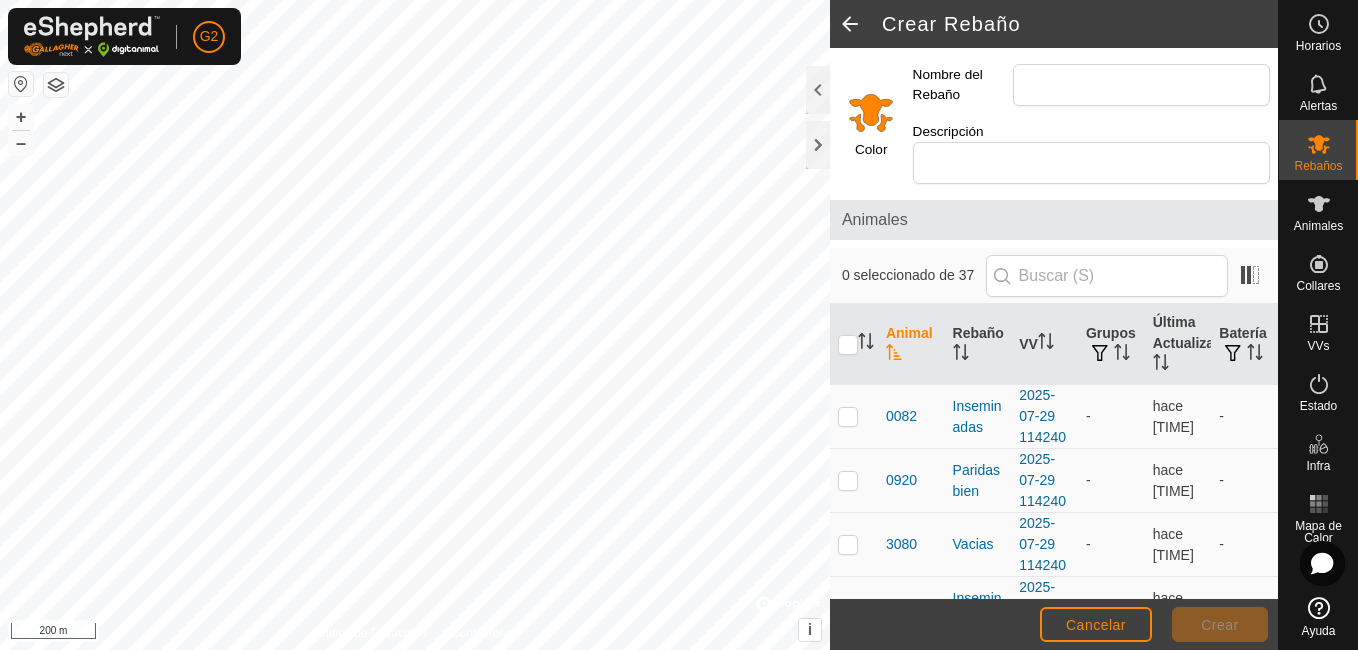 click 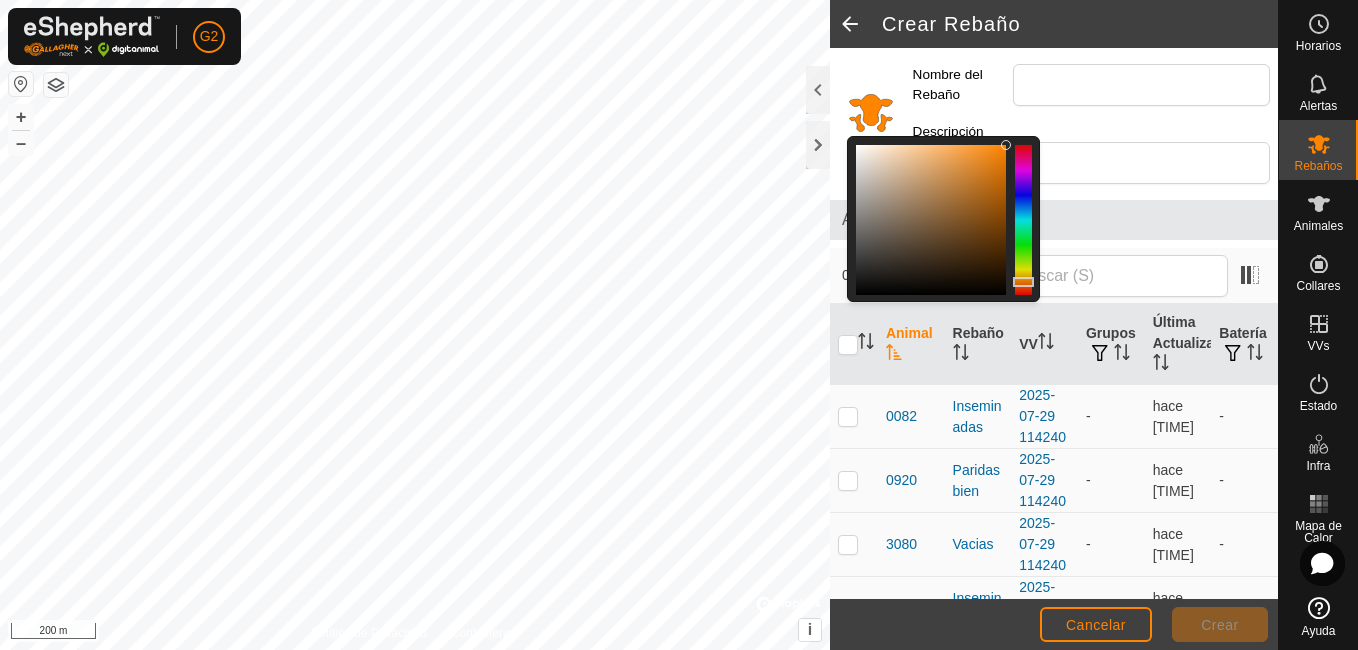 click 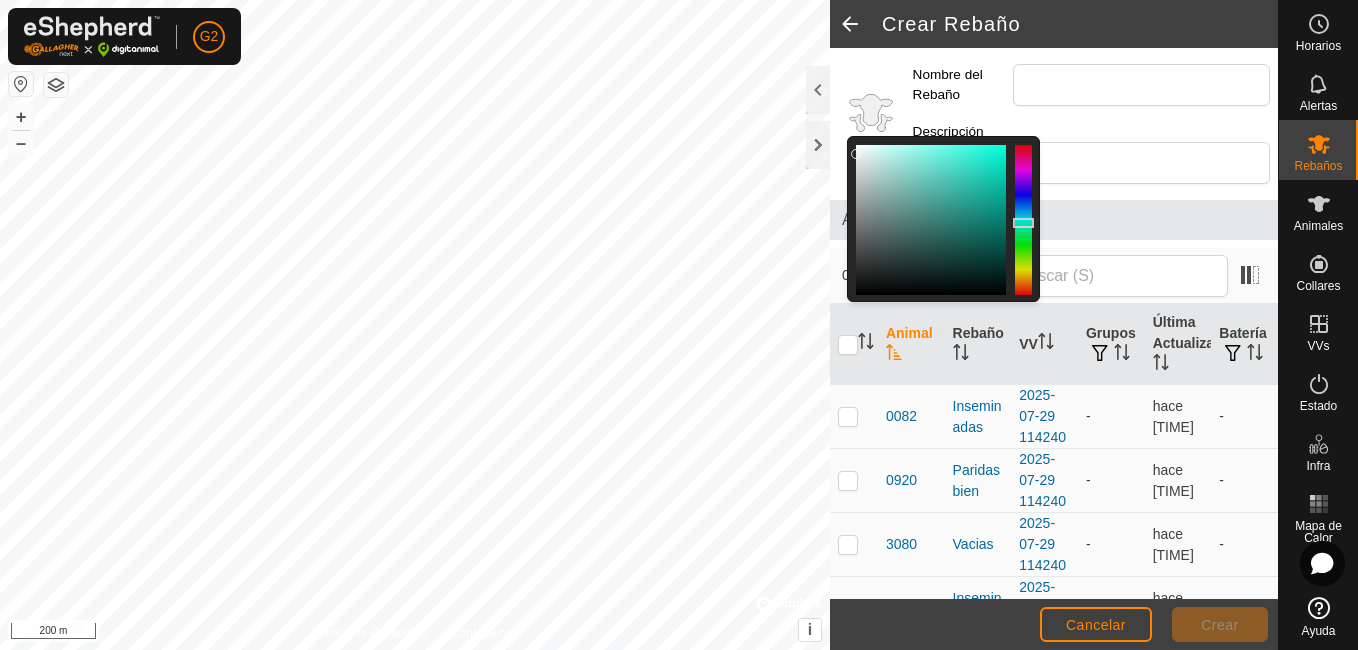 click 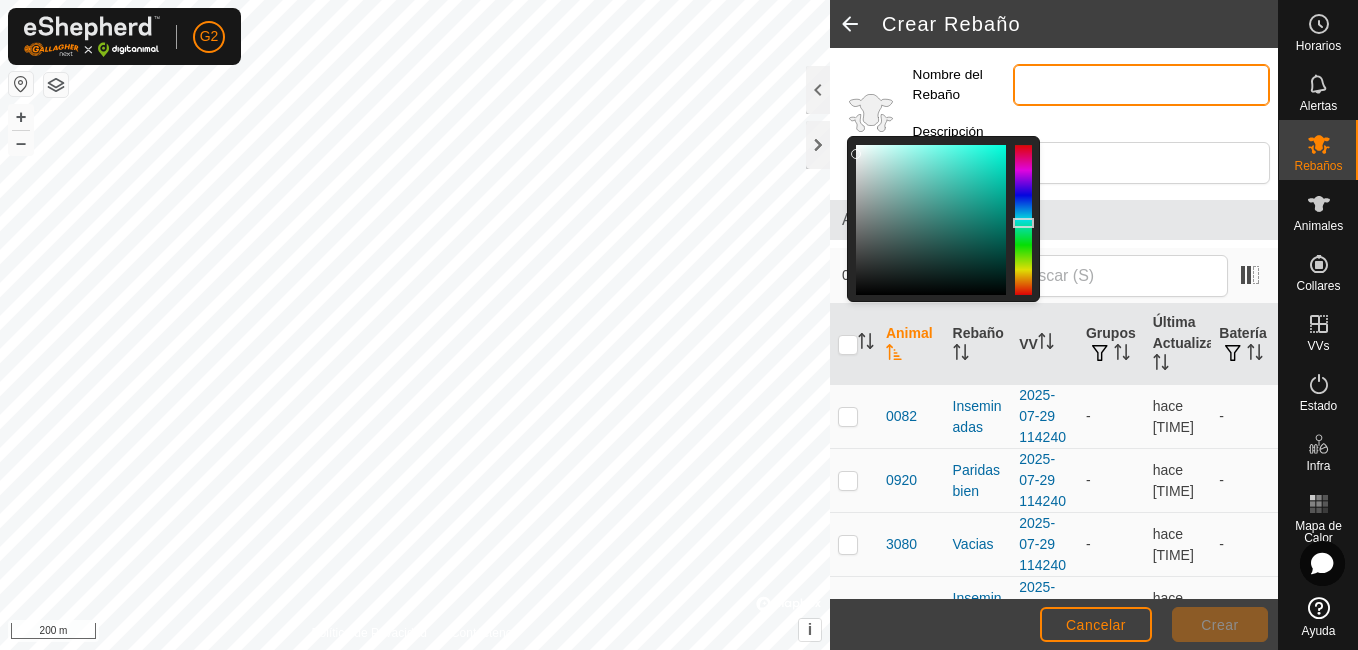 click on "Nombre del Rebaño" at bounding box center (1141, 85) 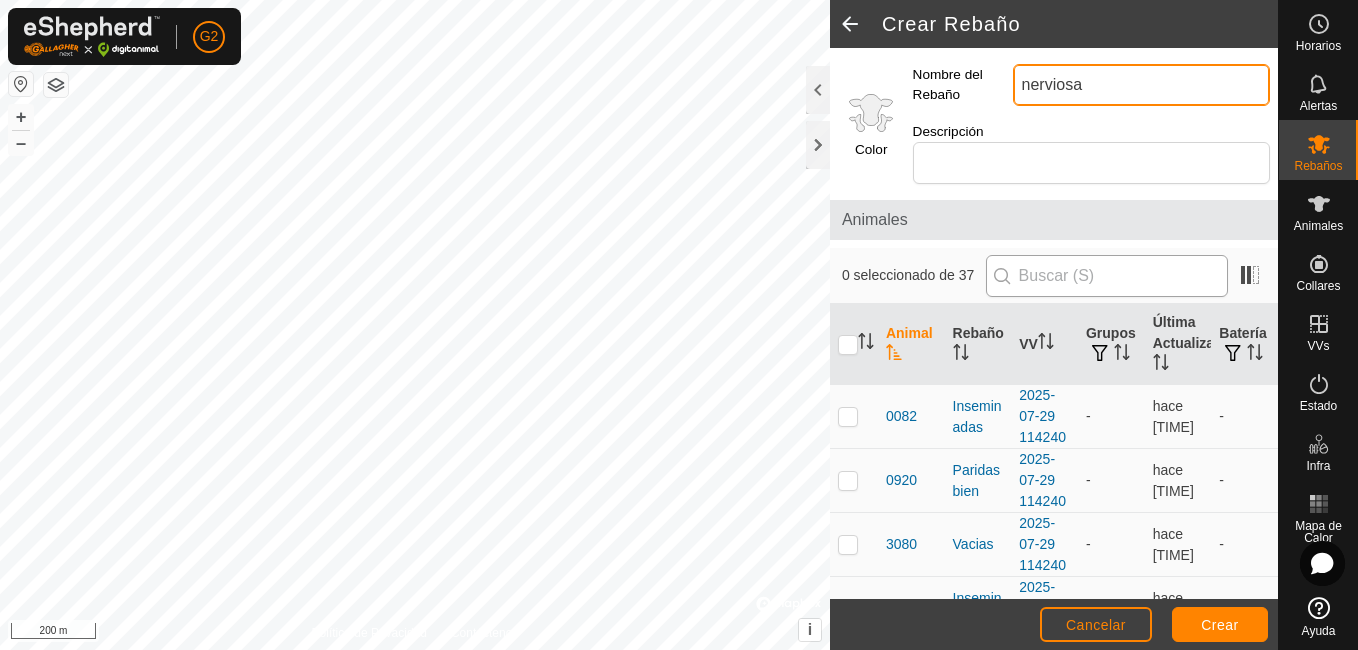 type on "[WORD]" 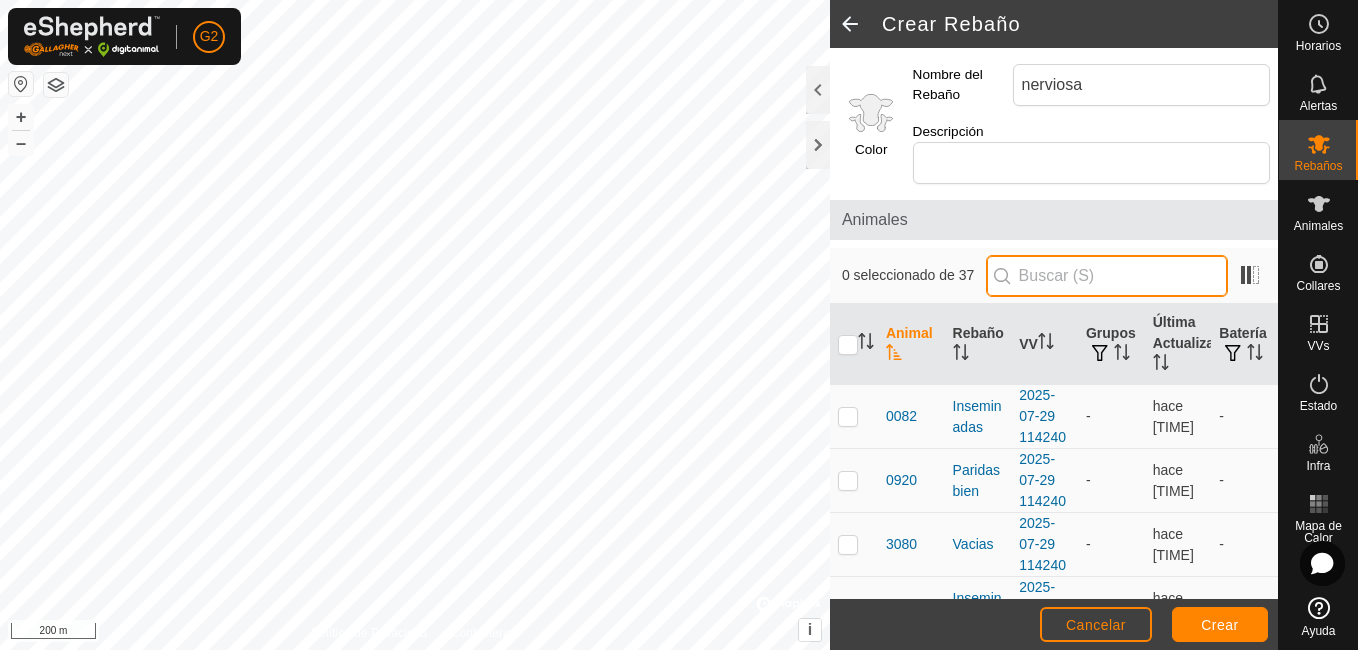 click at bounding box center [1107, 276] 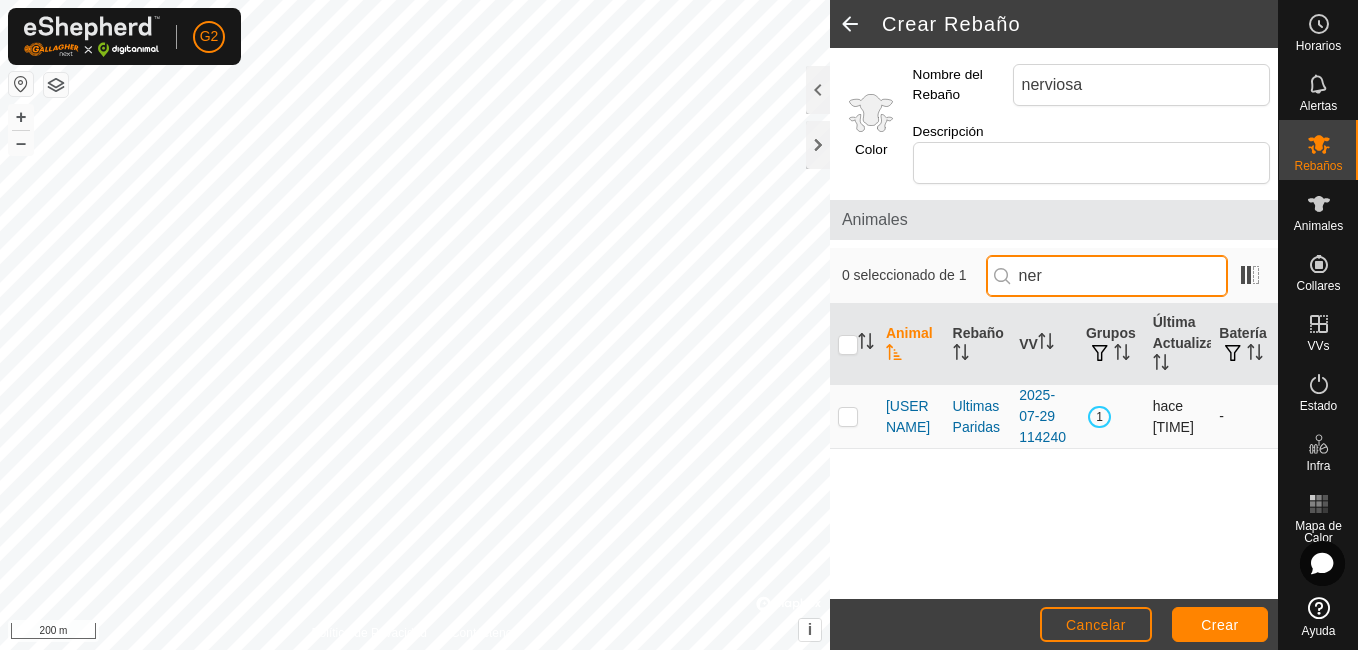 type on "ner" 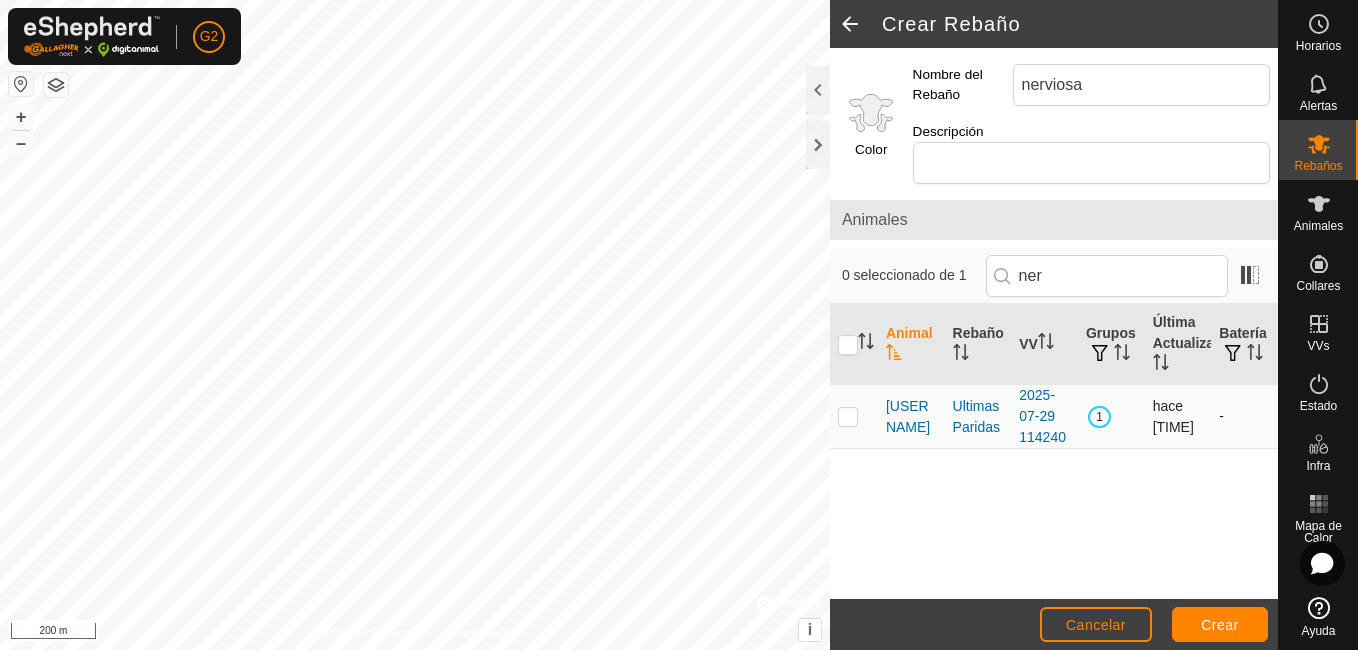 click at bounding box center (848, 416) 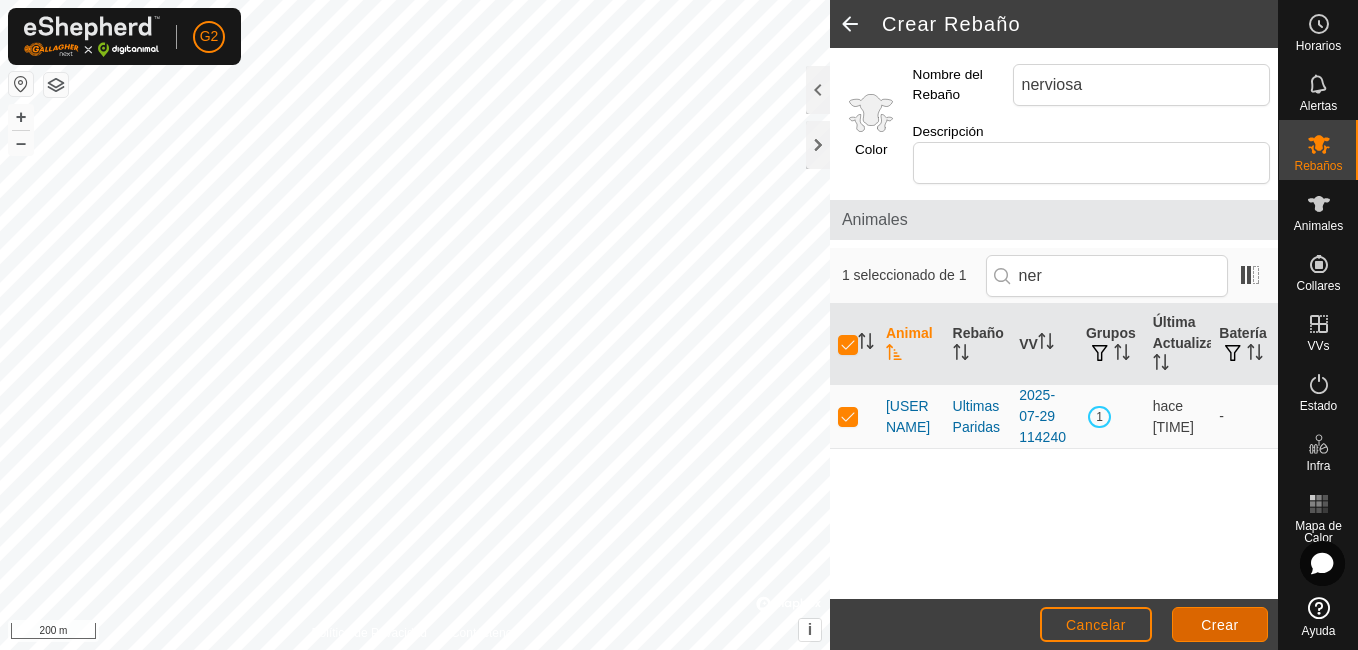click on "Crear" at bounding box center (1220, 625) 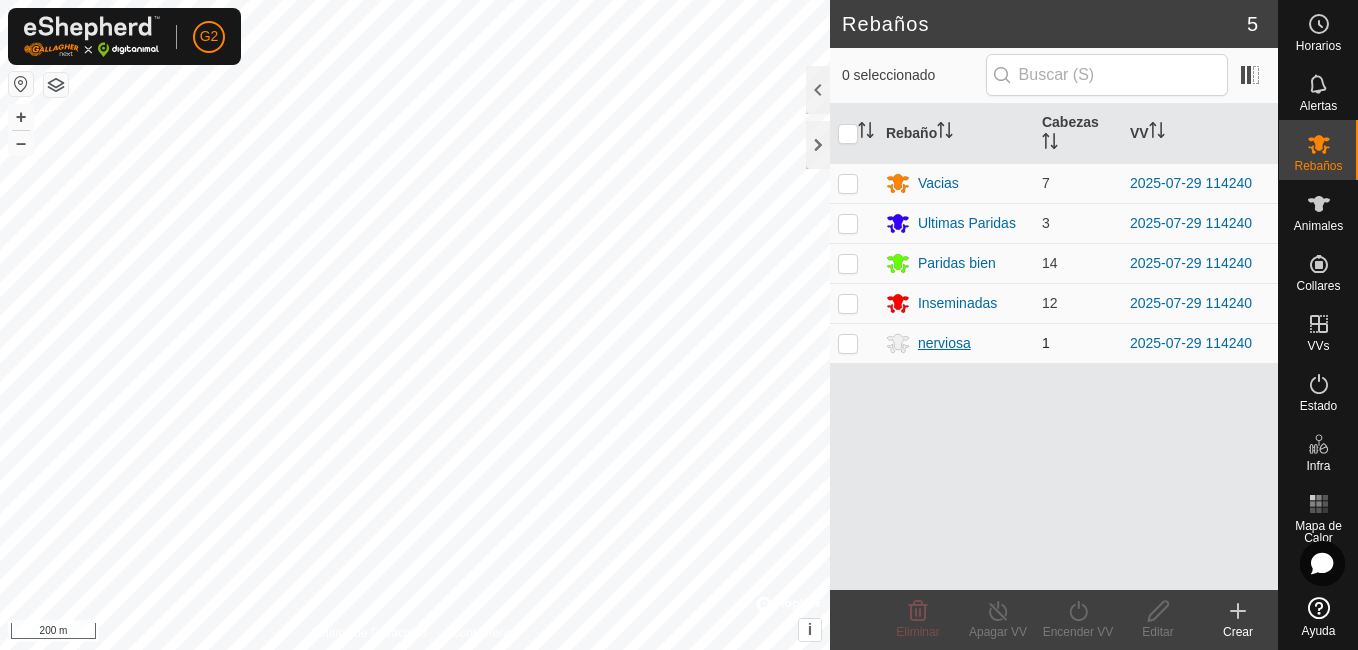 click on "[WORD]" at bounding box center [944, 343] 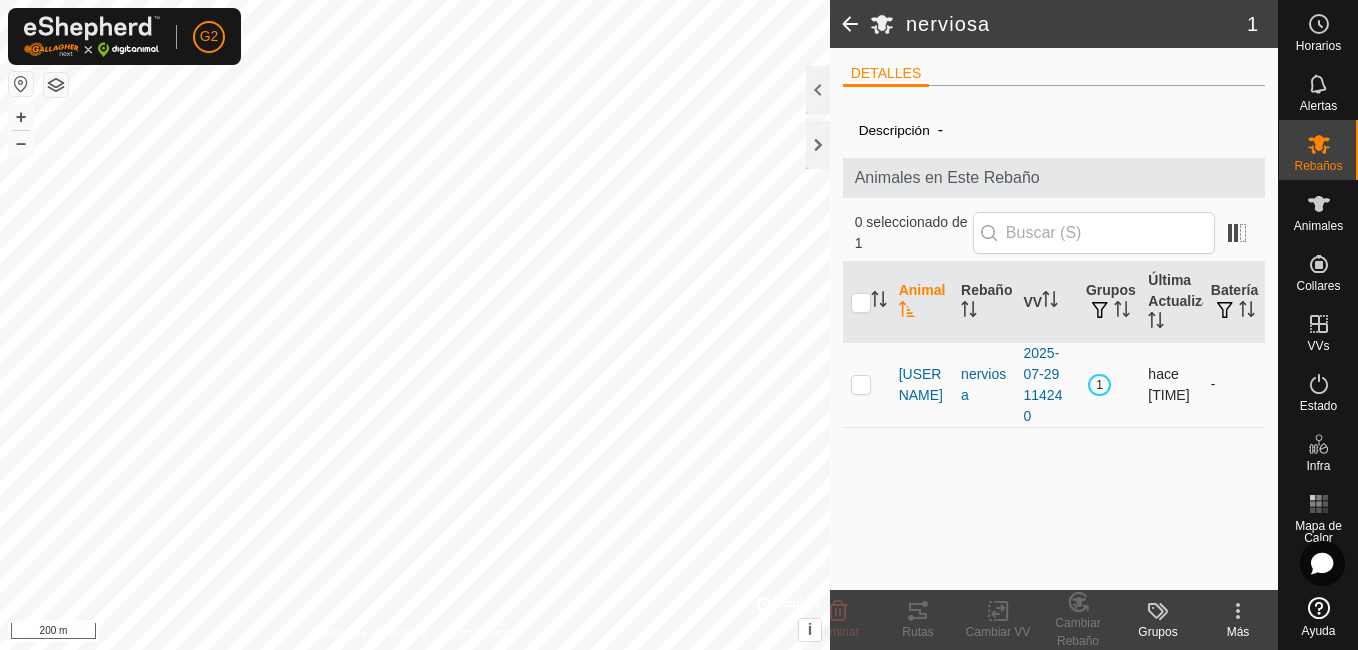 click at bounding box center [867, 384] 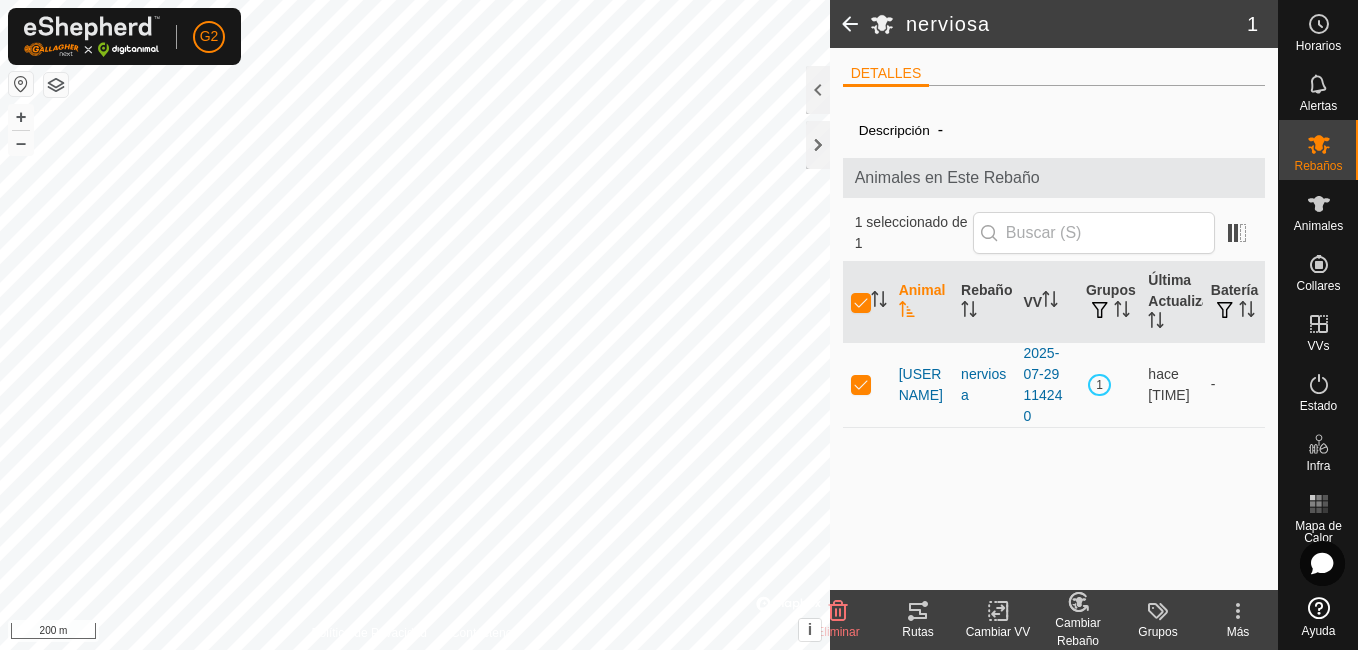 click on "Descripción  - Animales en Este Rebaño  1 seleccionado de 1   Animal   Rebaño   VV   Grupos   Última Actualización   Batería   Nereviosa7091   nerviosa  2025-07-29 114240  1
hace 21 min -" 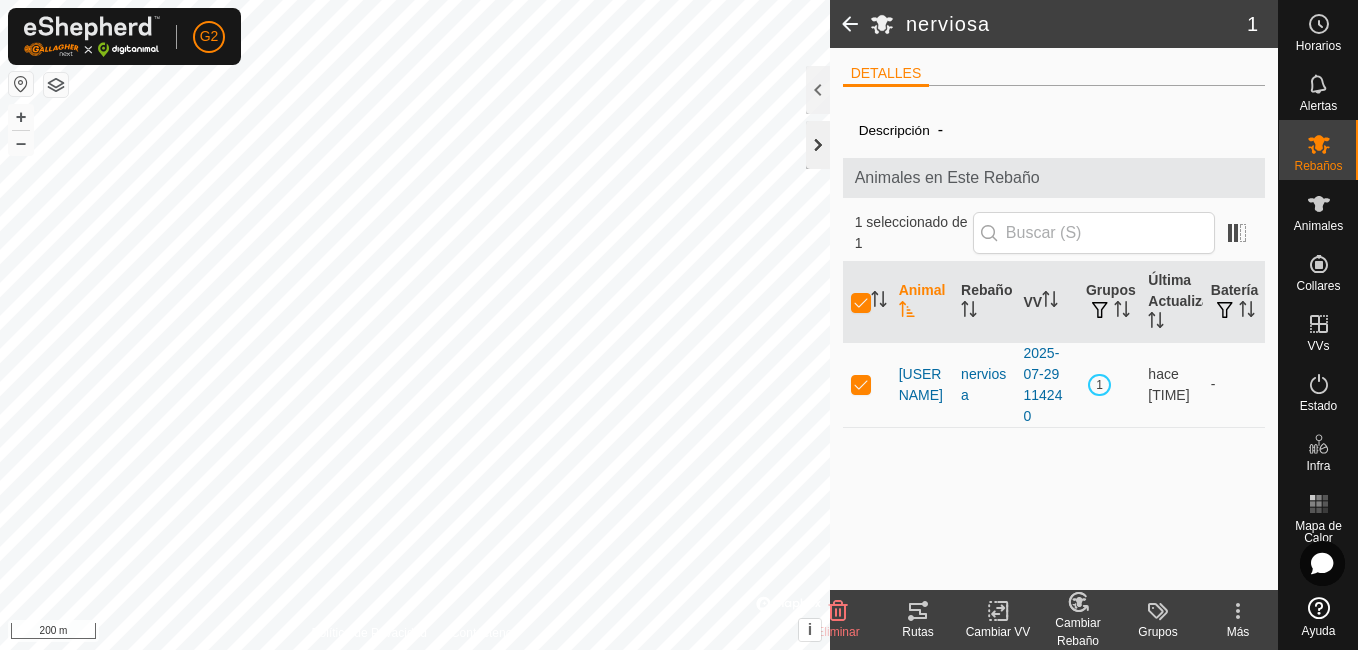 click 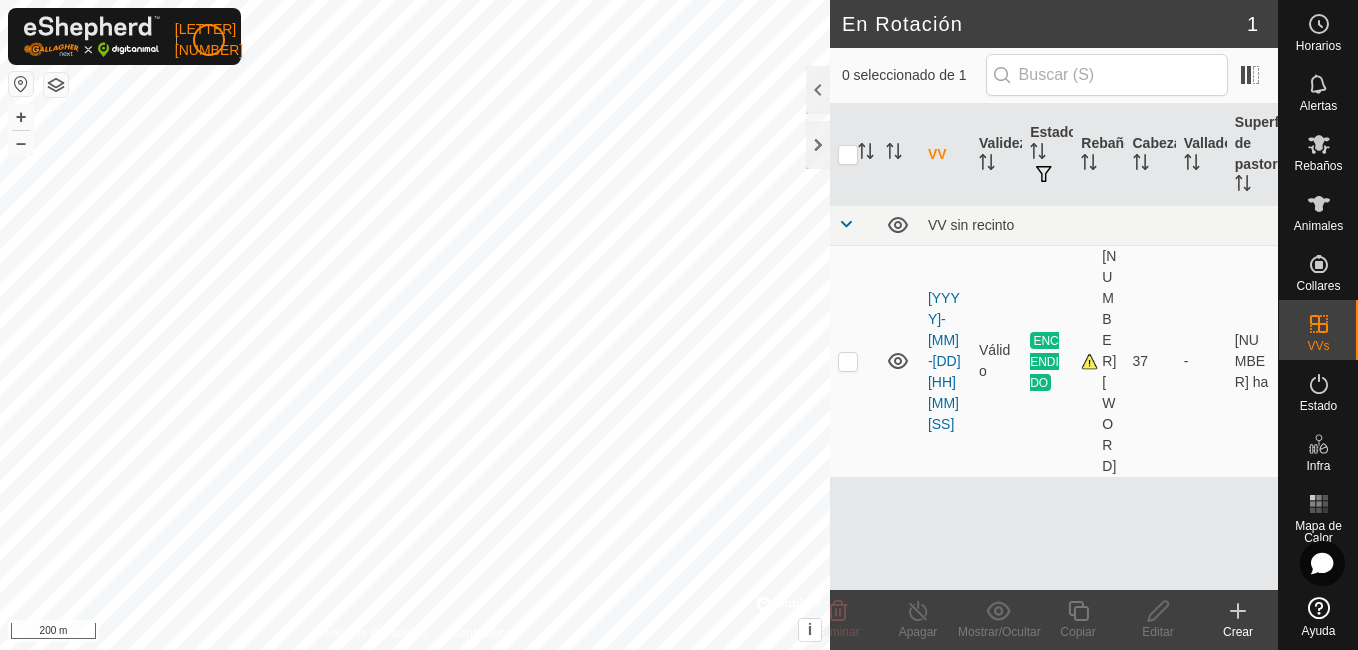 scroll, scrollTop: 0, scrollLeft: 0, axis: both 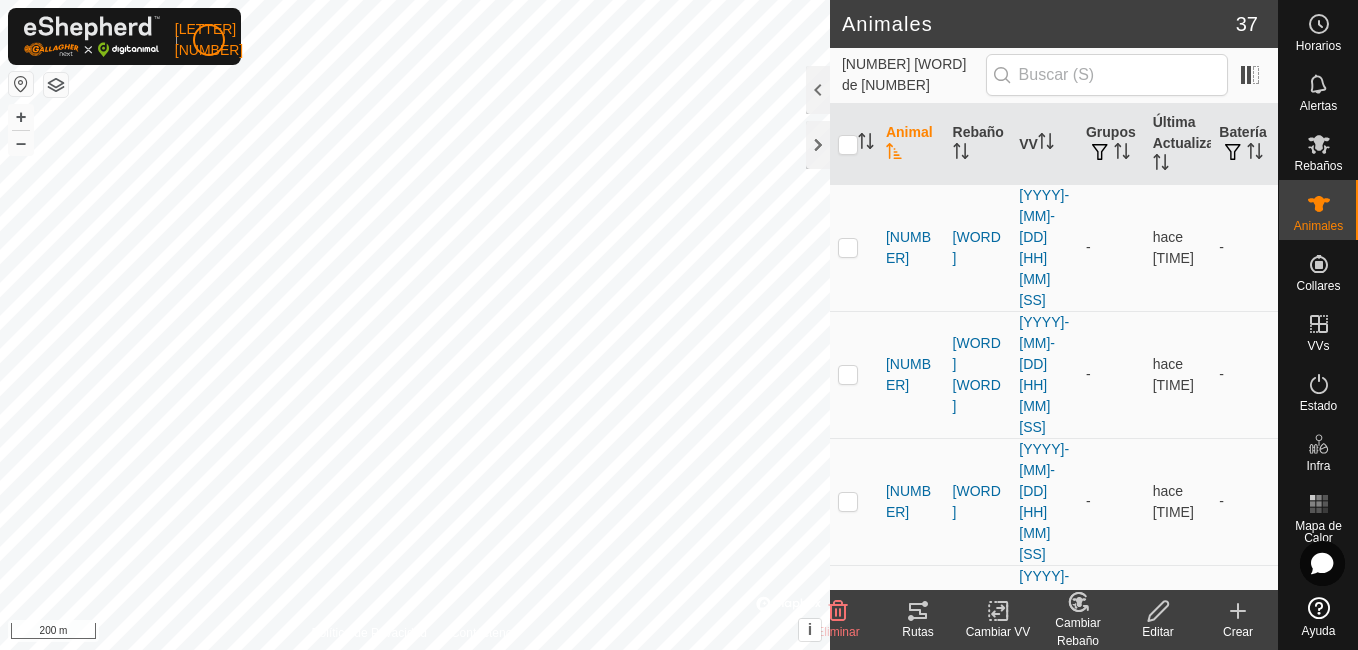 click 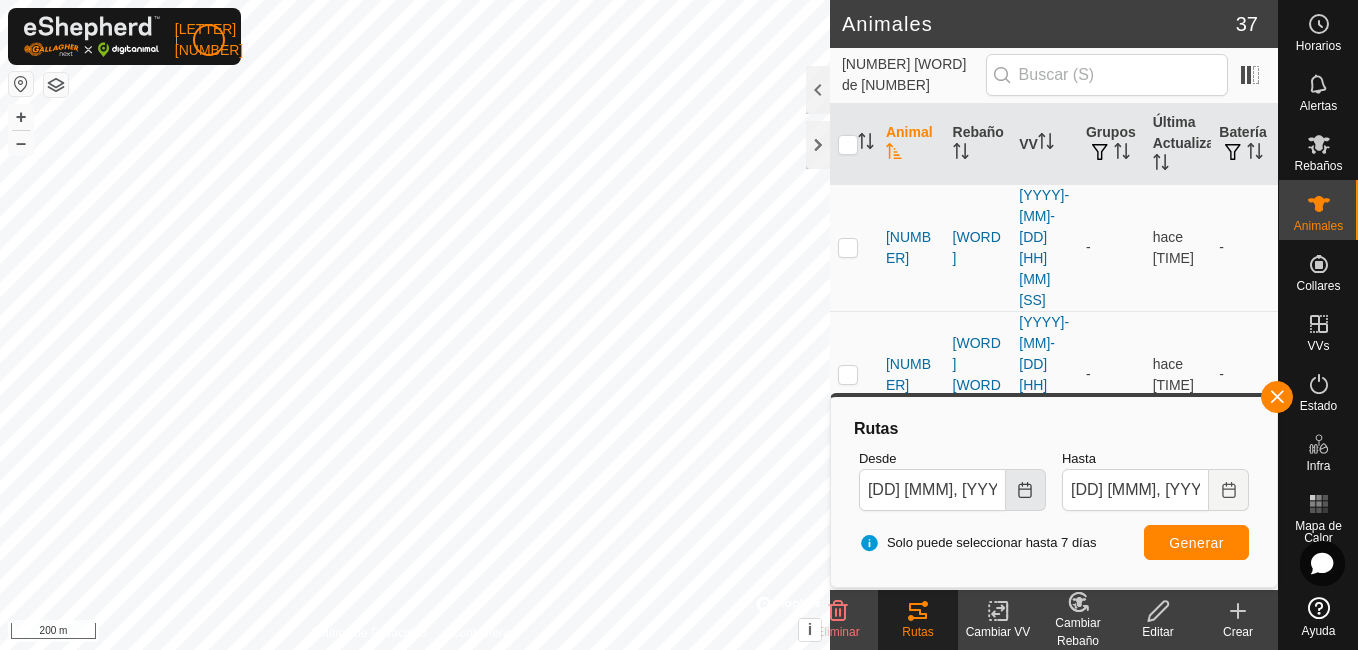 click at bounding box center (1026, 490) 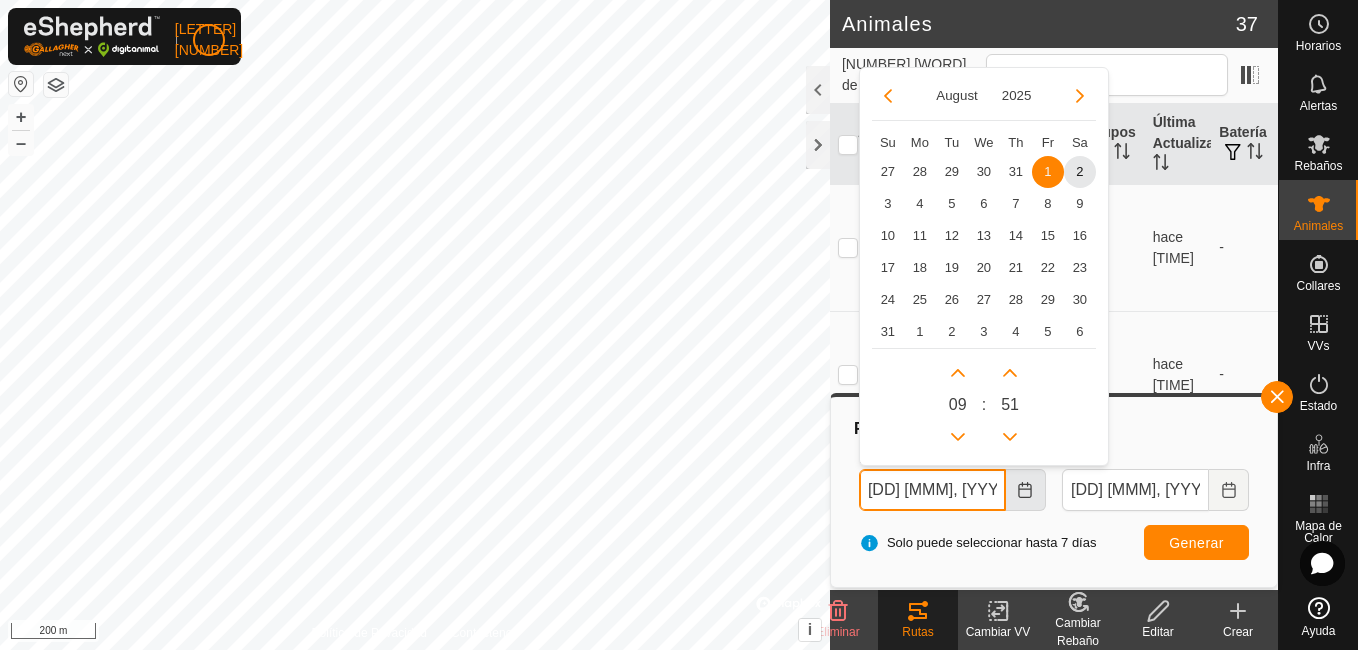 scroll, scrollTop: 0, scrollLeft: 8, axis: horizontal 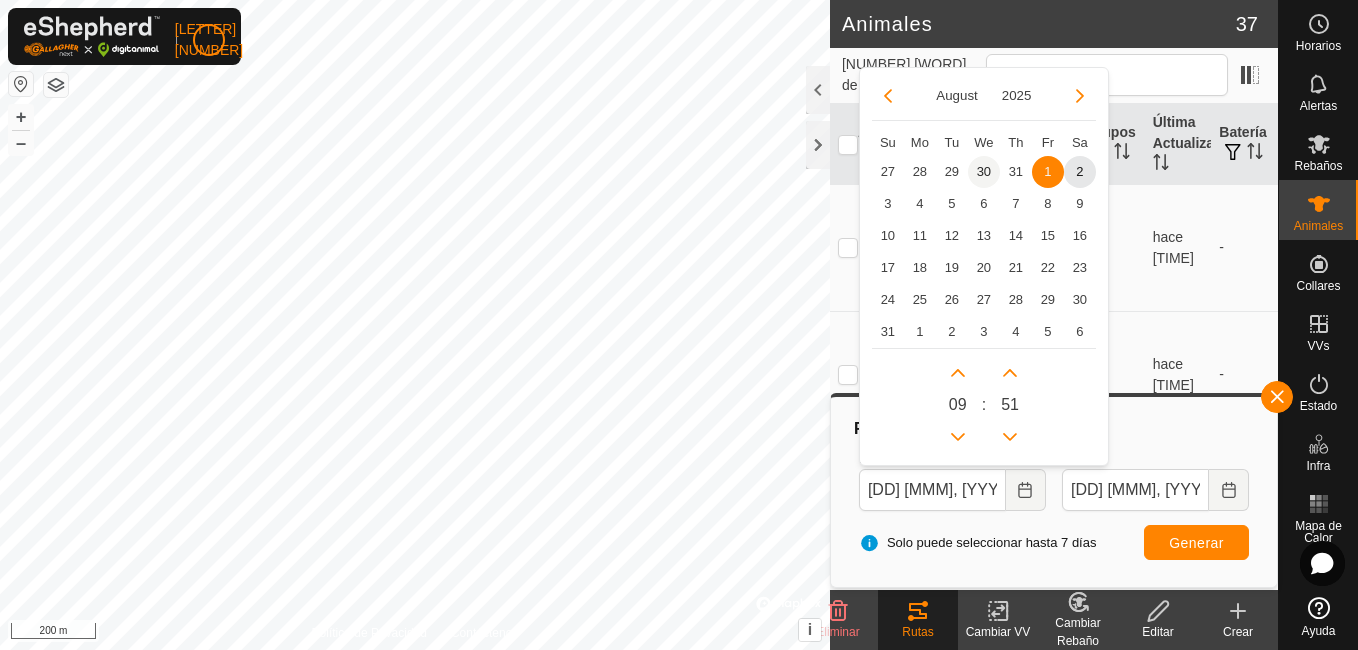 click on "30" at bounding box center (984, 172) 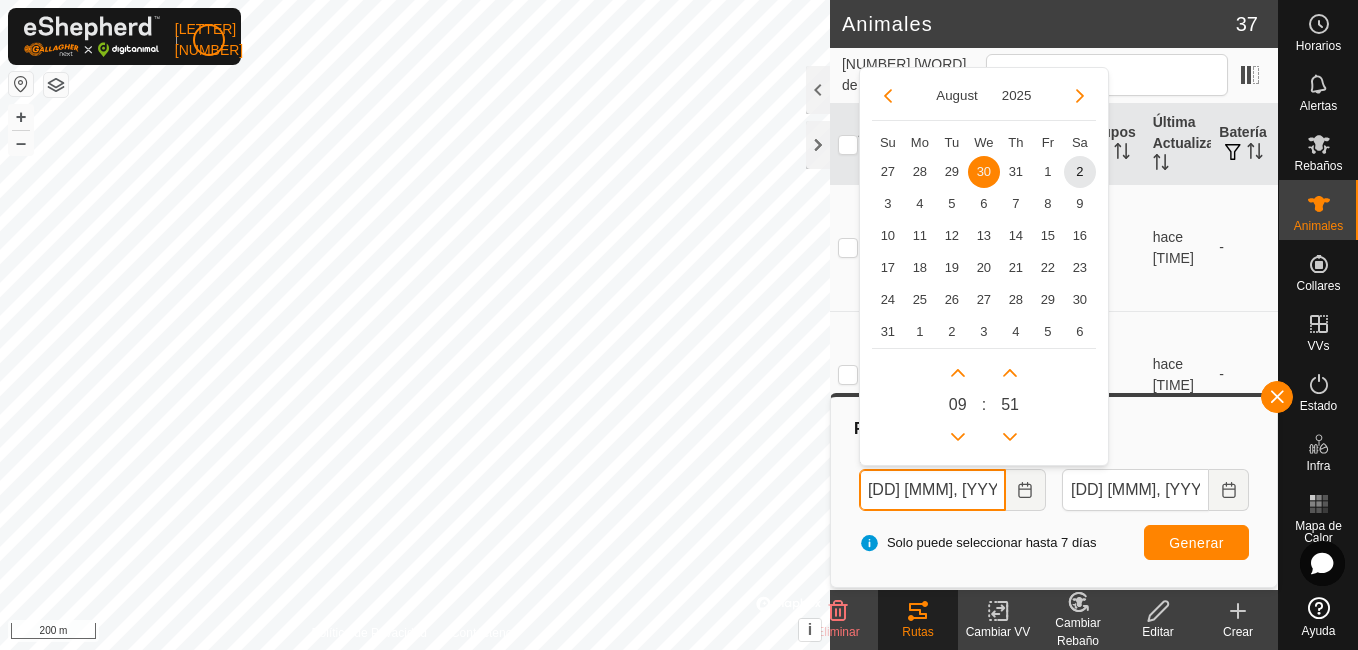 scroll, scrollTop: 0, scrollLeft: 1, axis: horizontal 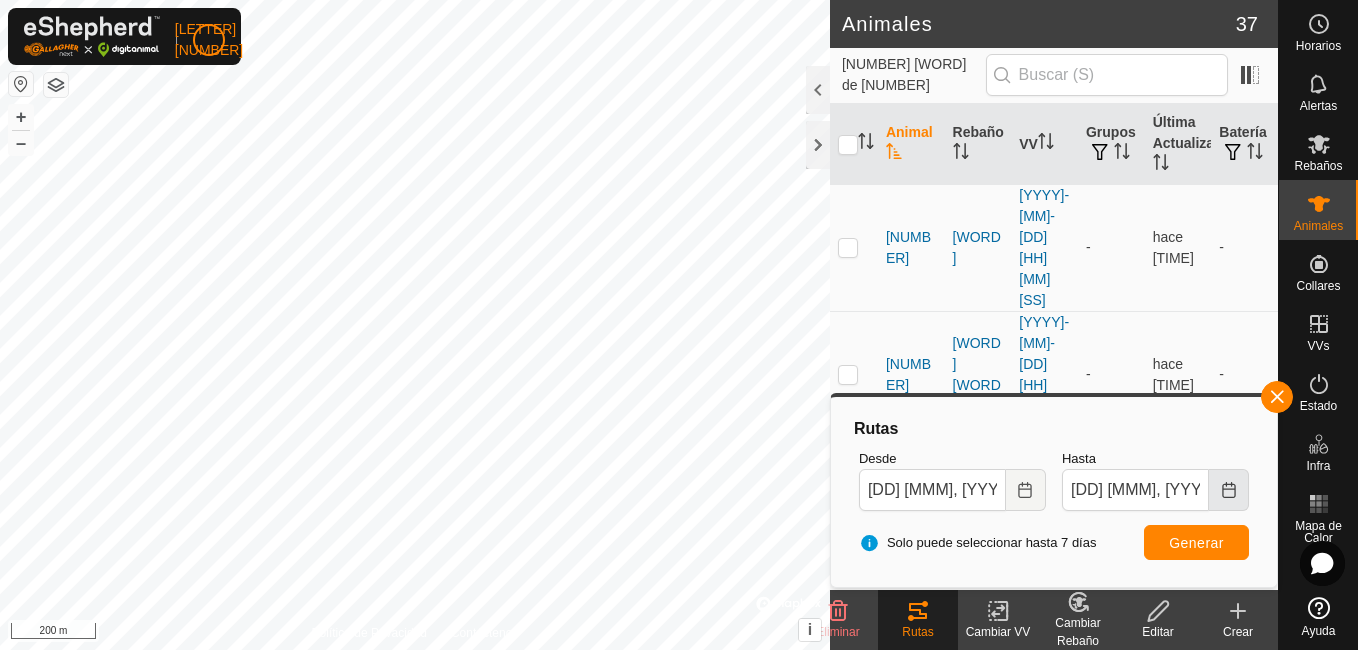 click 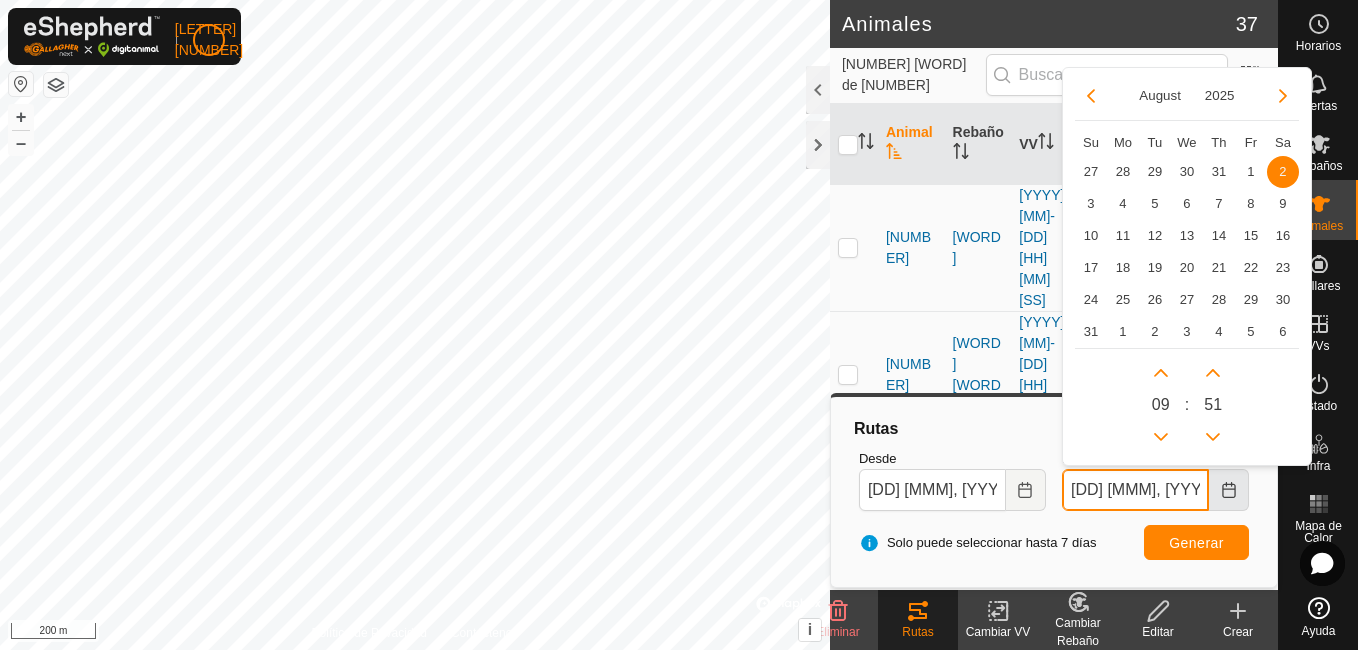 scroll, scrollTop: 0, scrollLeft: 8, axis: horizontal 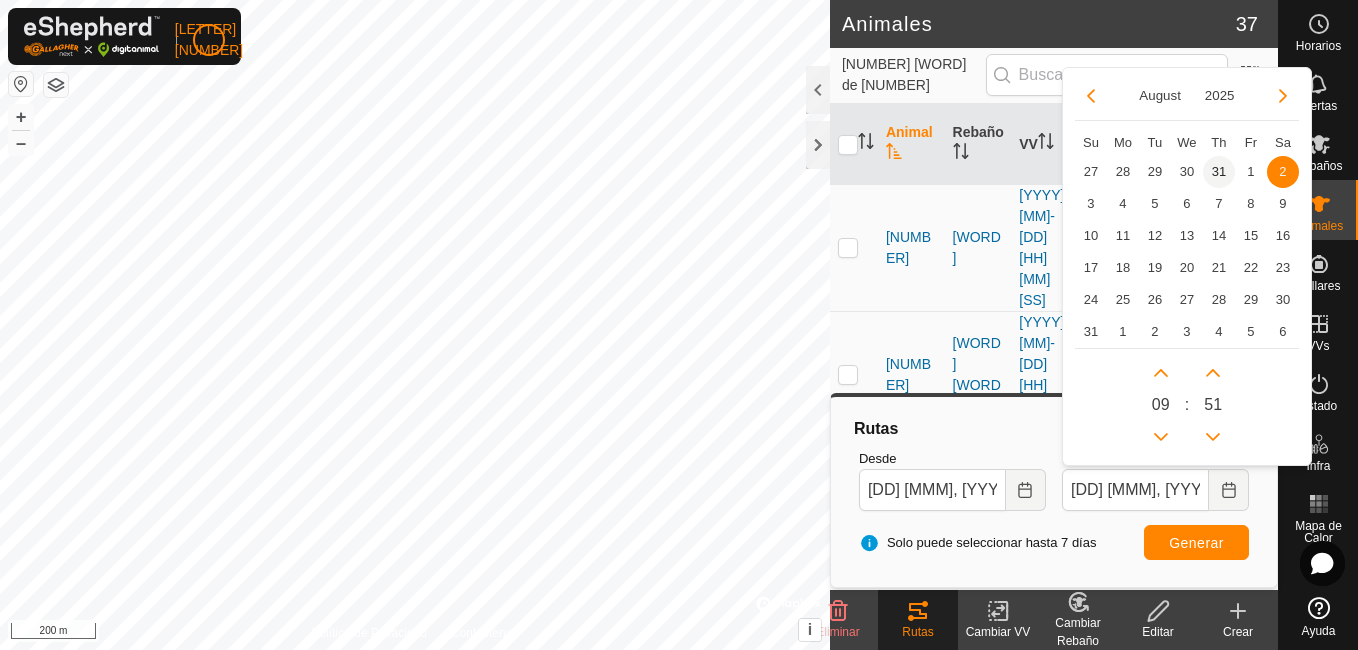 click on "31" at bounding box center (1219, 172) 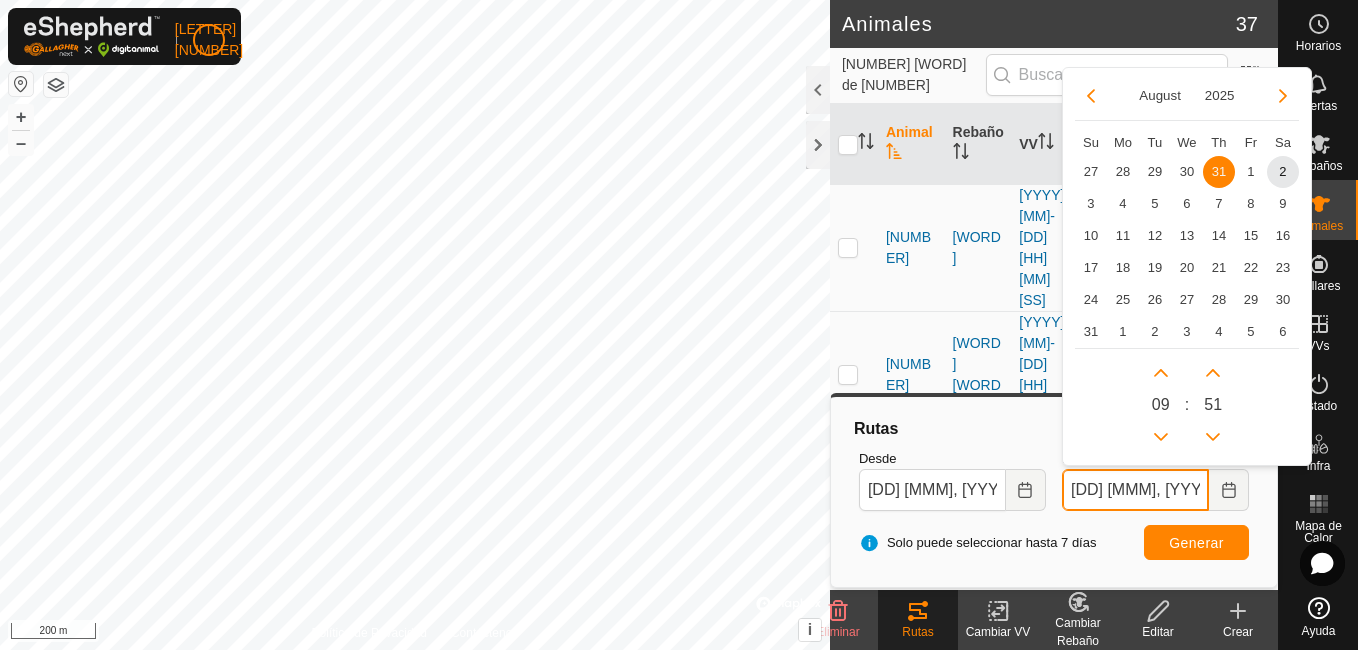 scroll, scrollTop: 0, scrollLeft: 1, axis: horizontal 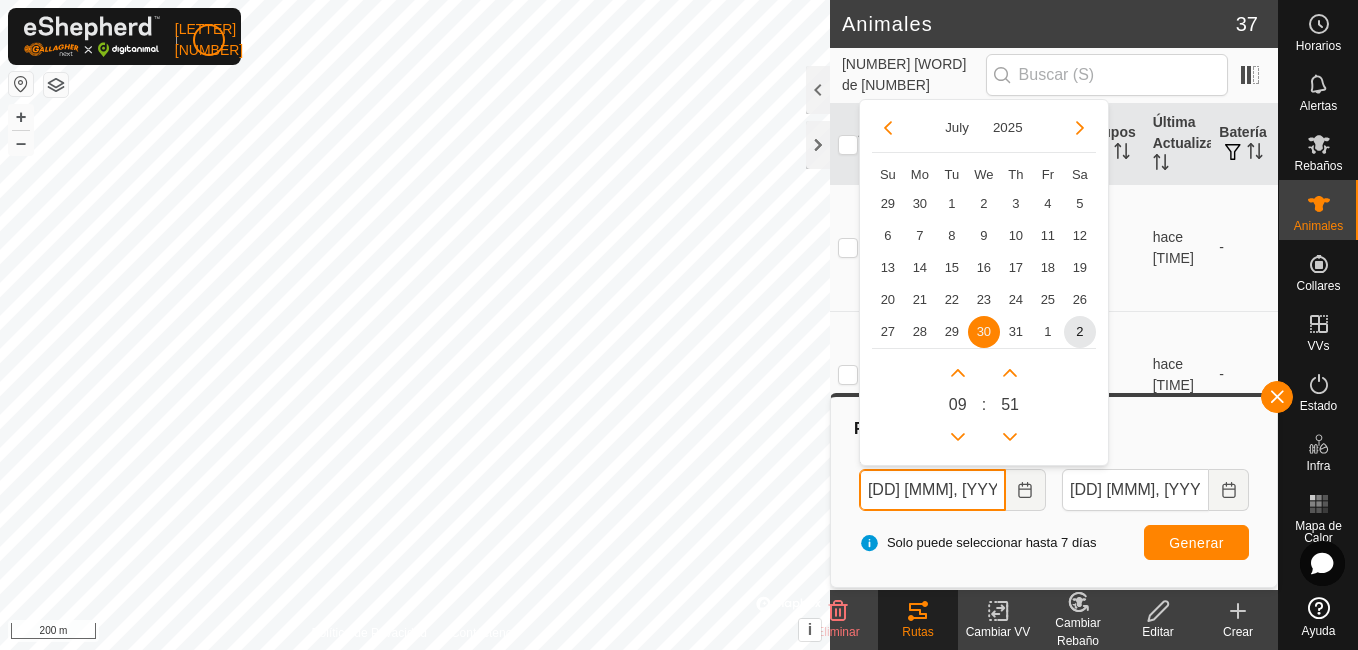 click on "[DD] [MMM], [YYYY] [HH]:[MM]" at bounding box center (932, 490) 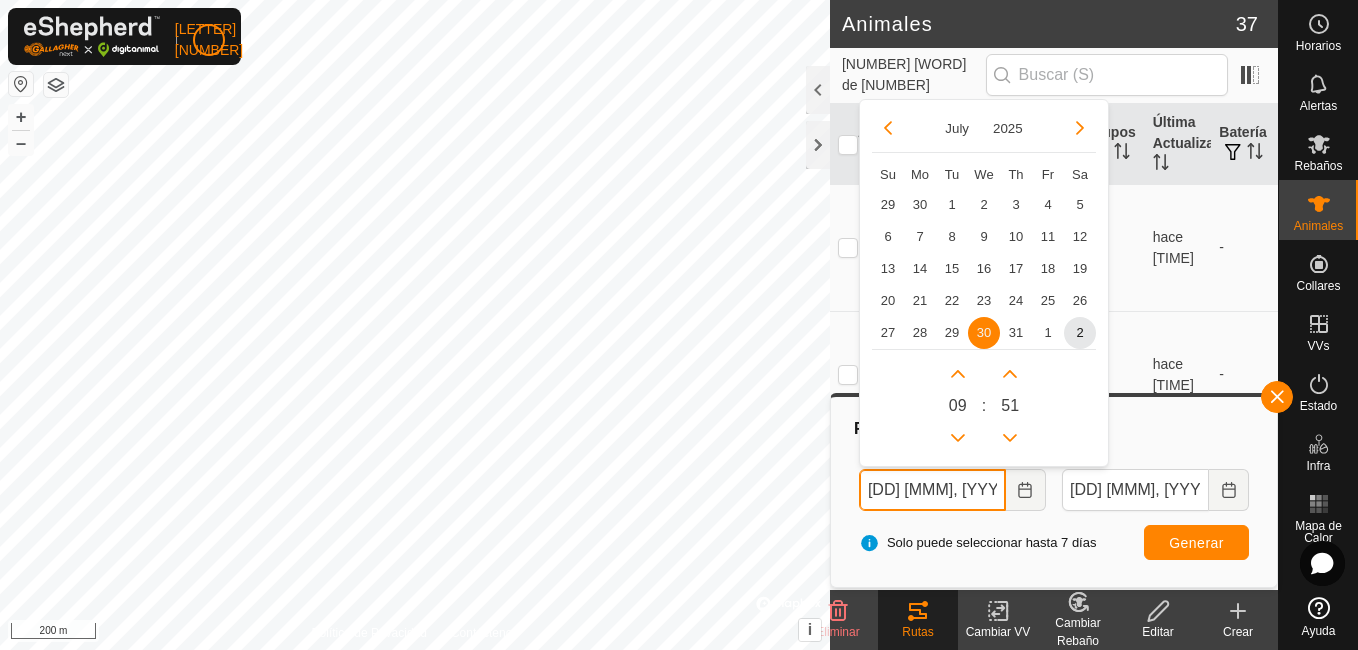 scroll, scrollTop: 0, scrollLeft: 0, axis: both 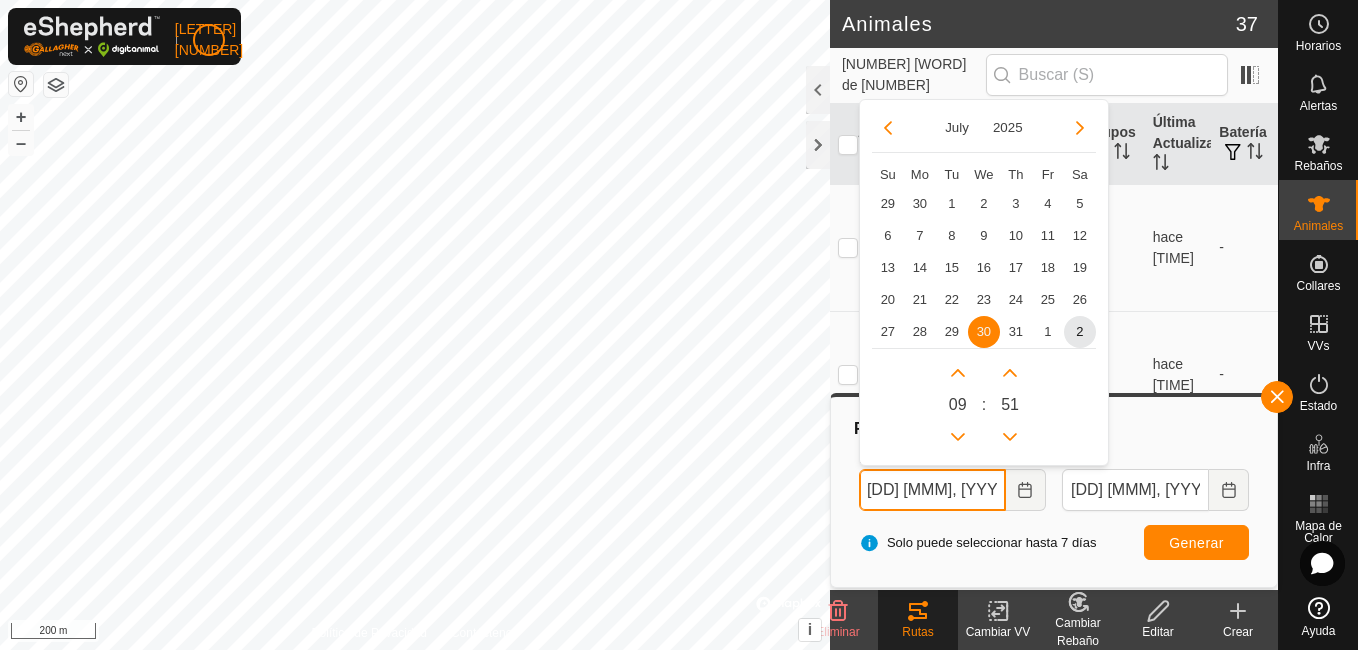 drag, startPoint x: 992, startPoint y: 494, endPoint x: 958, endPoint y: 491, distance: 34.132095 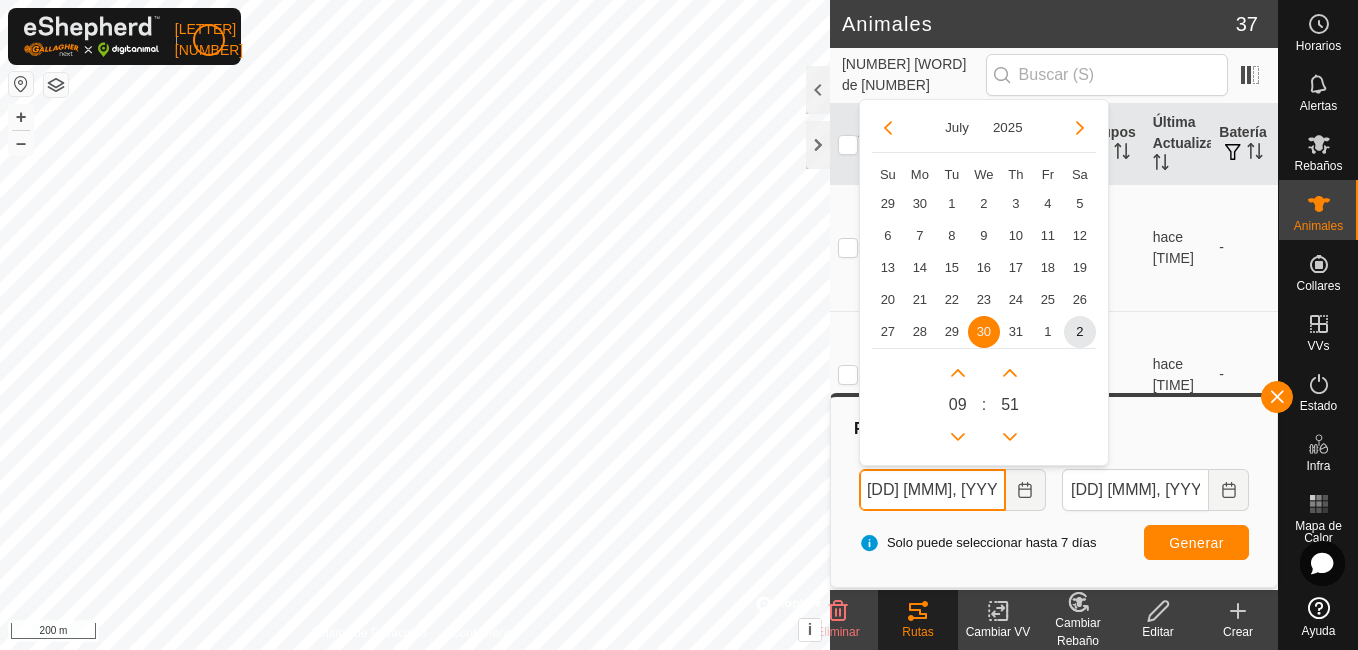 click on "[DD] [MMM], [YYYY] [HH]:[MM]" at bounding box center [932, 490] 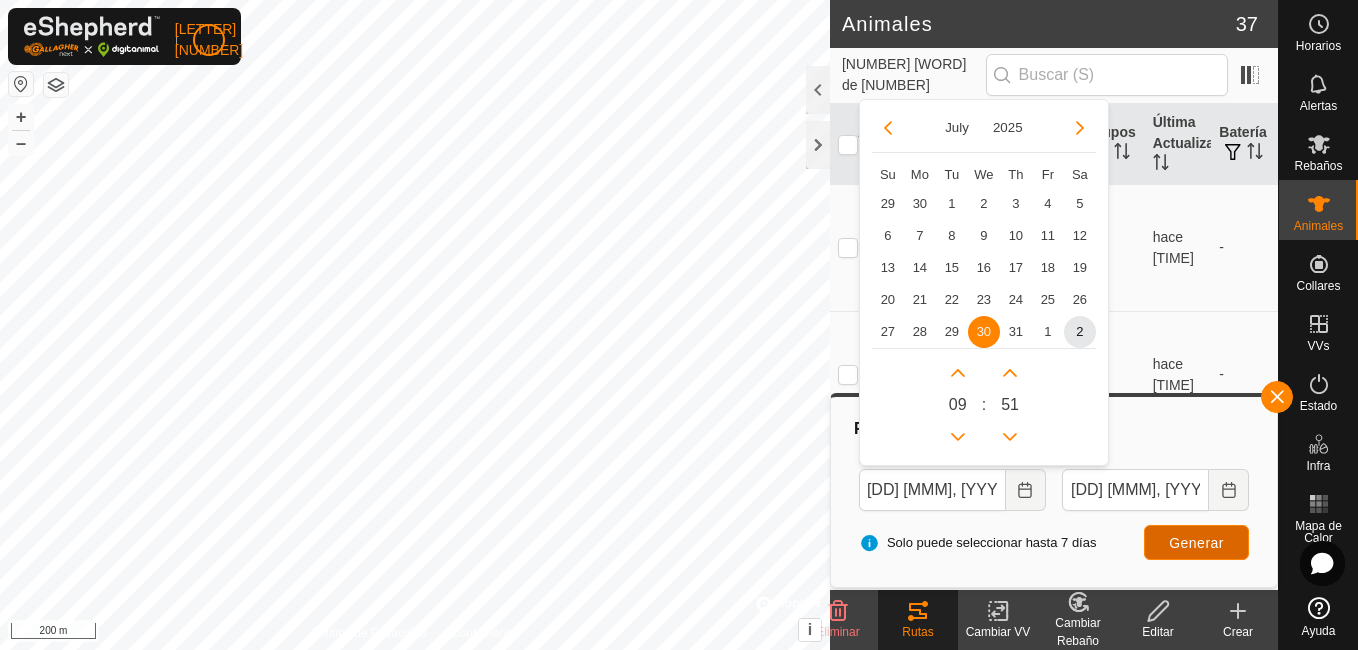 scroll, scrollTop: 0, scrollLeft: 0, axis: both 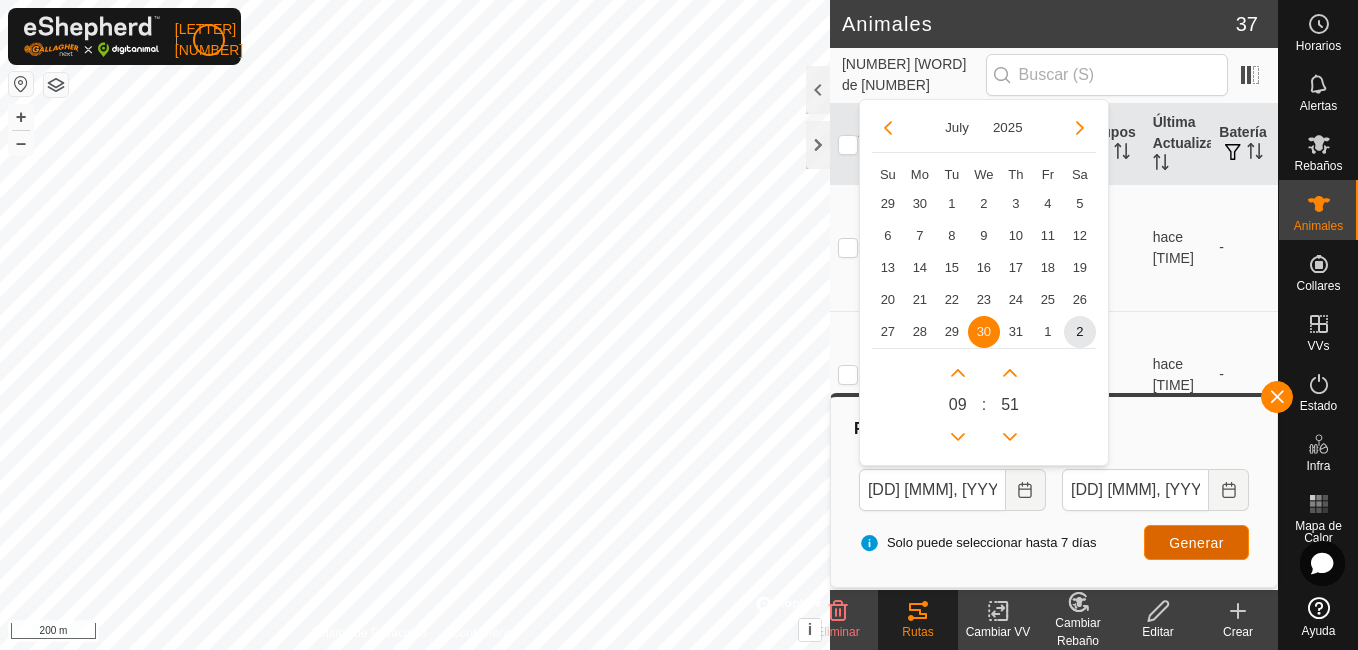 click on "Generar" at bounding box center (1196, 543) 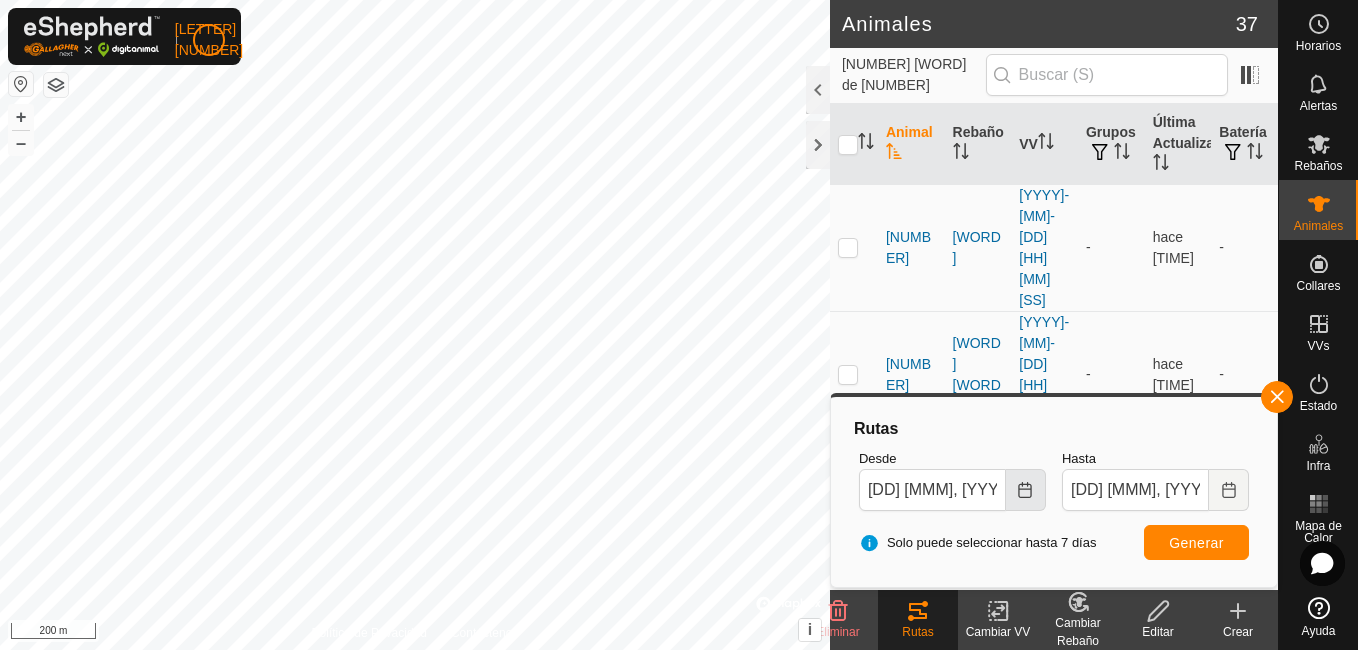 click 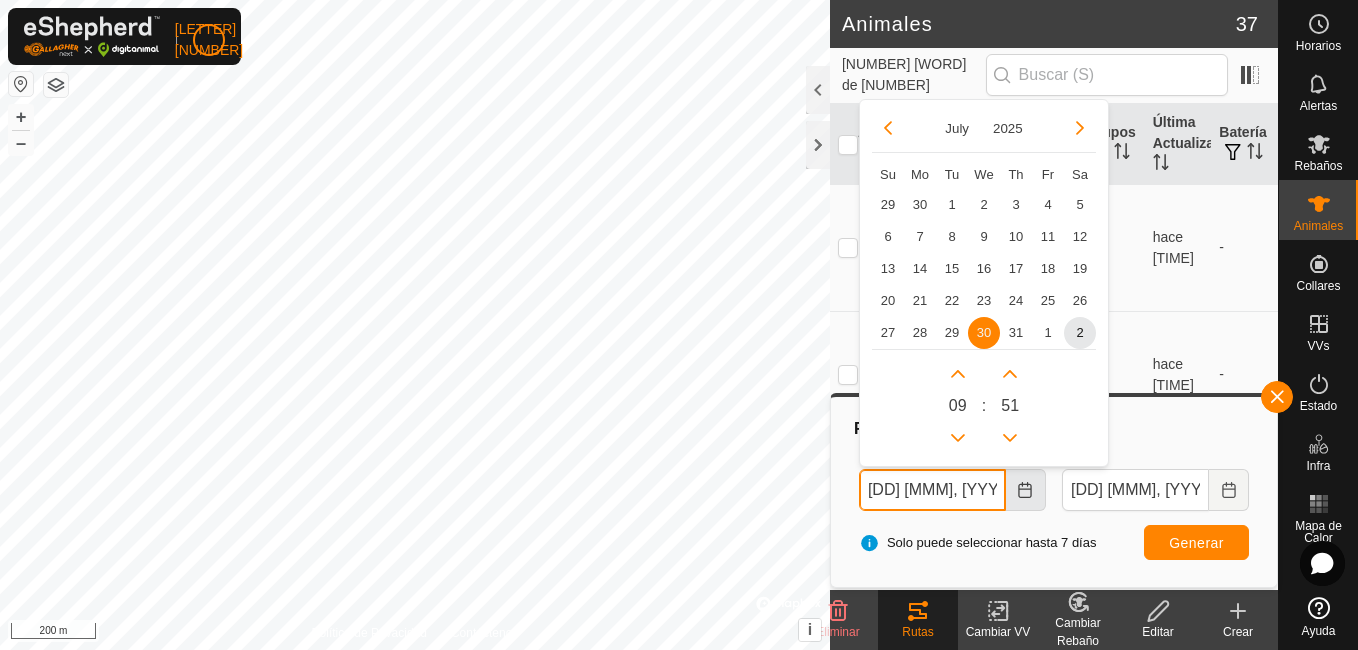 scroll, scrollTop: 0, scrollLeft: 1, axis: horizontal 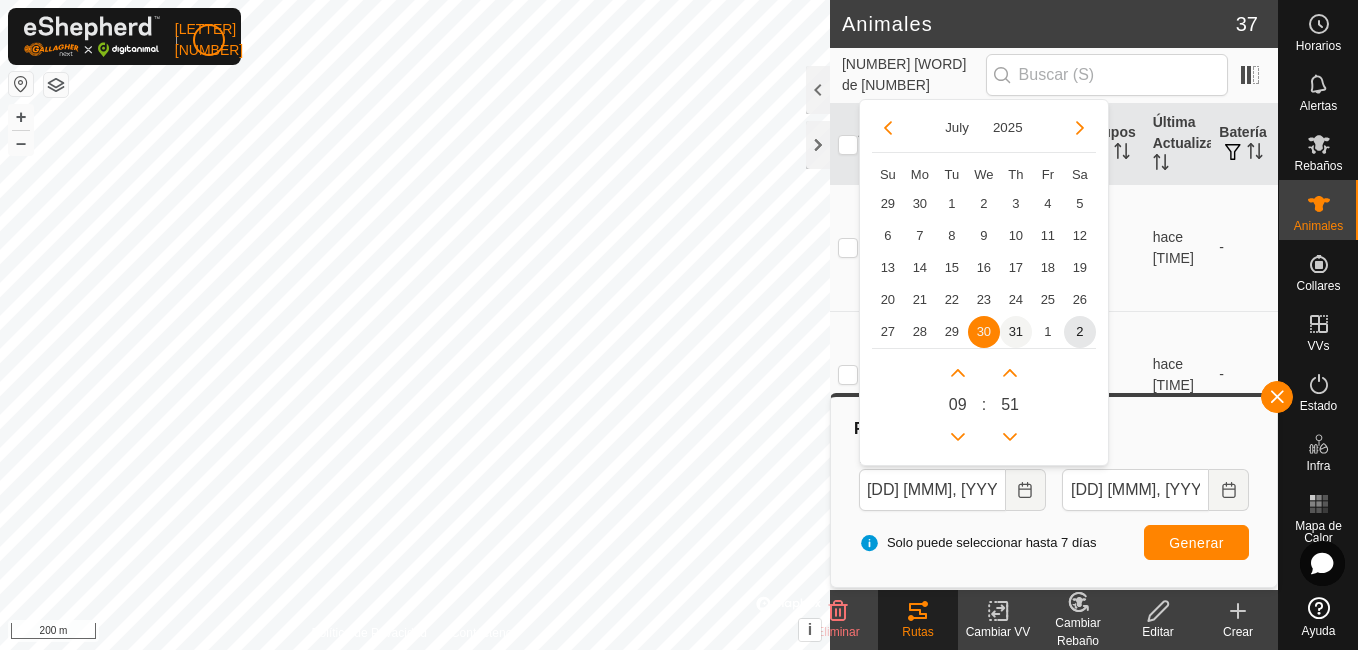click on "31" at bounding box center [1016, 332] 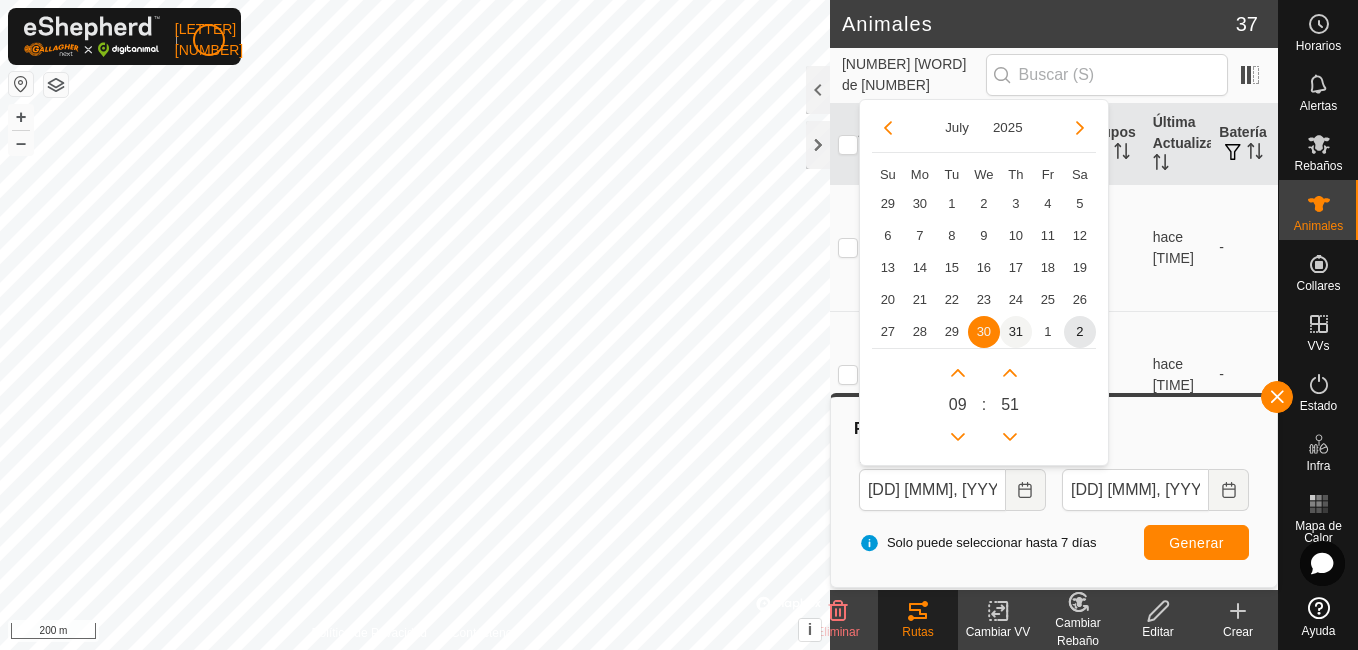 type on "[DD] [MMM], [YYYY] [HH]:[MM]" 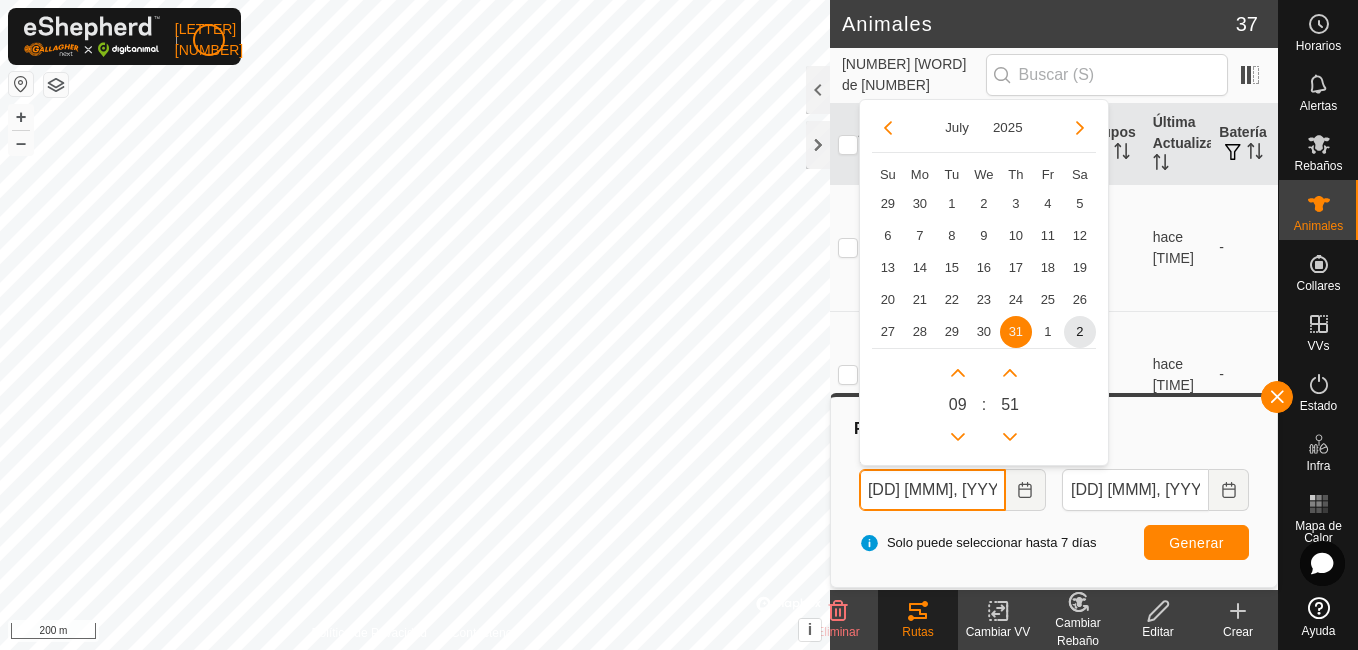 scroll, scrollTop: 0, scrollLeft: 1, axis: horizontal 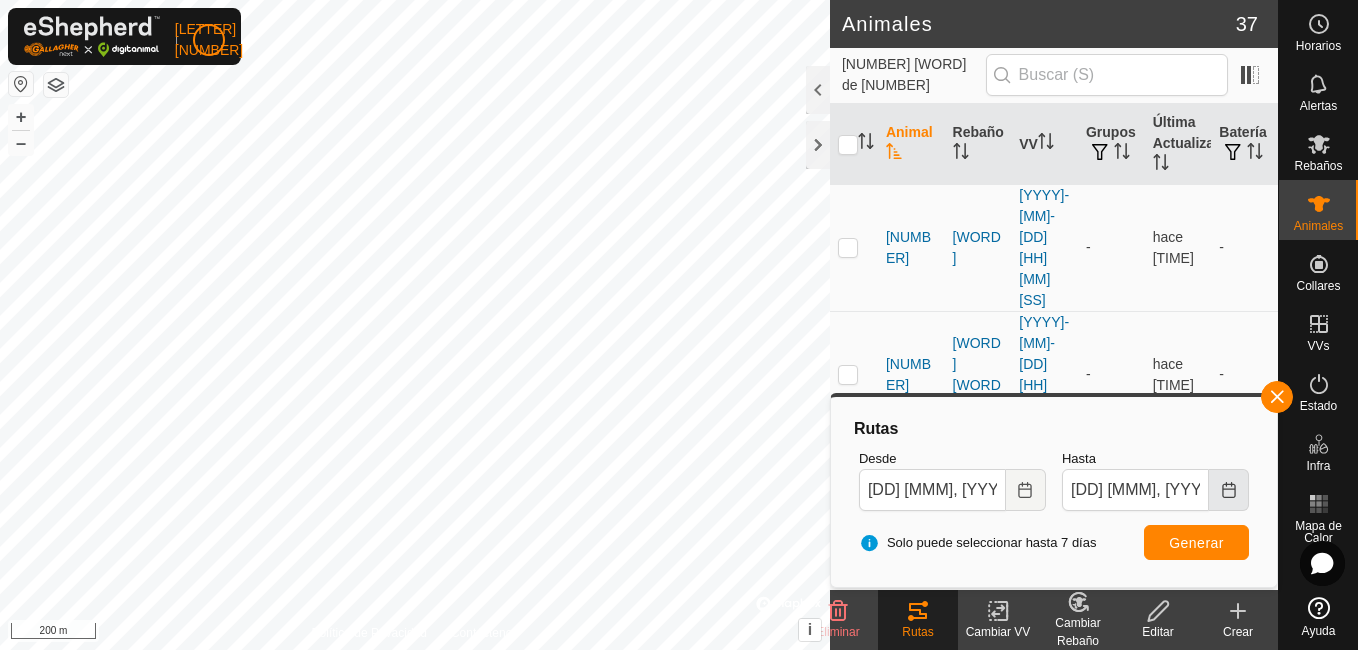 click 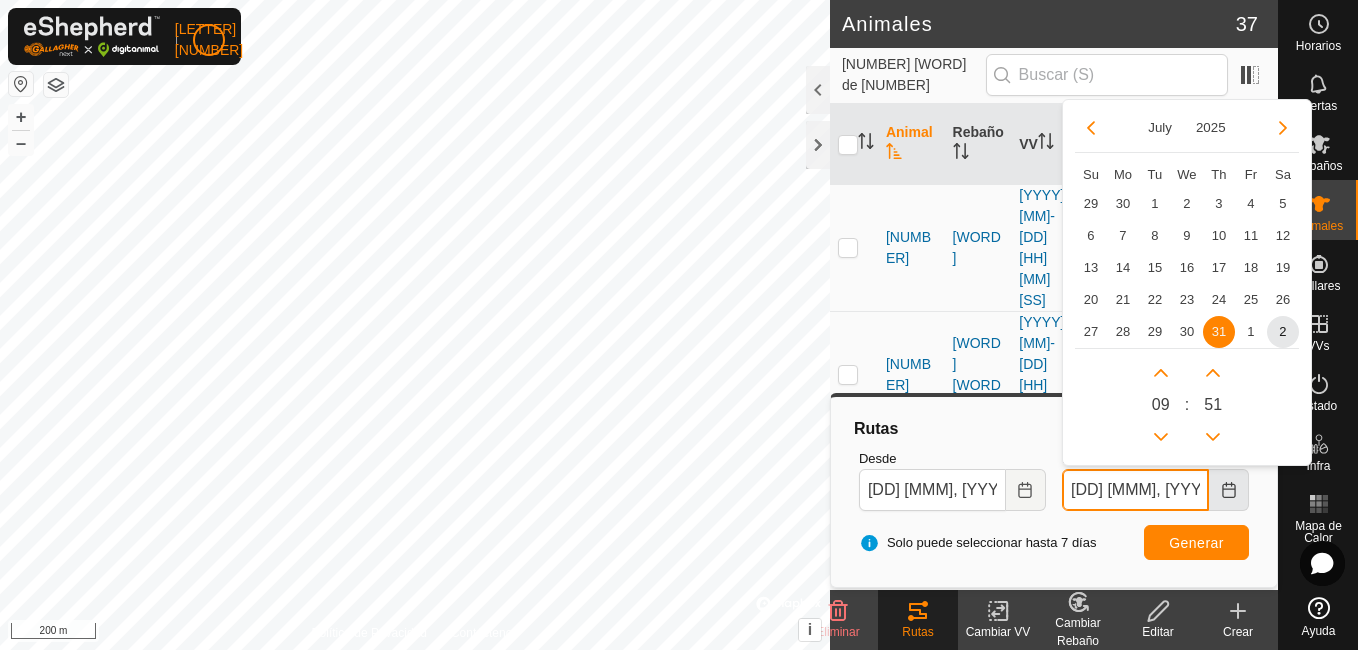 scroll, scrollTop: 0, scrollLeft: 1, axis: horizontal 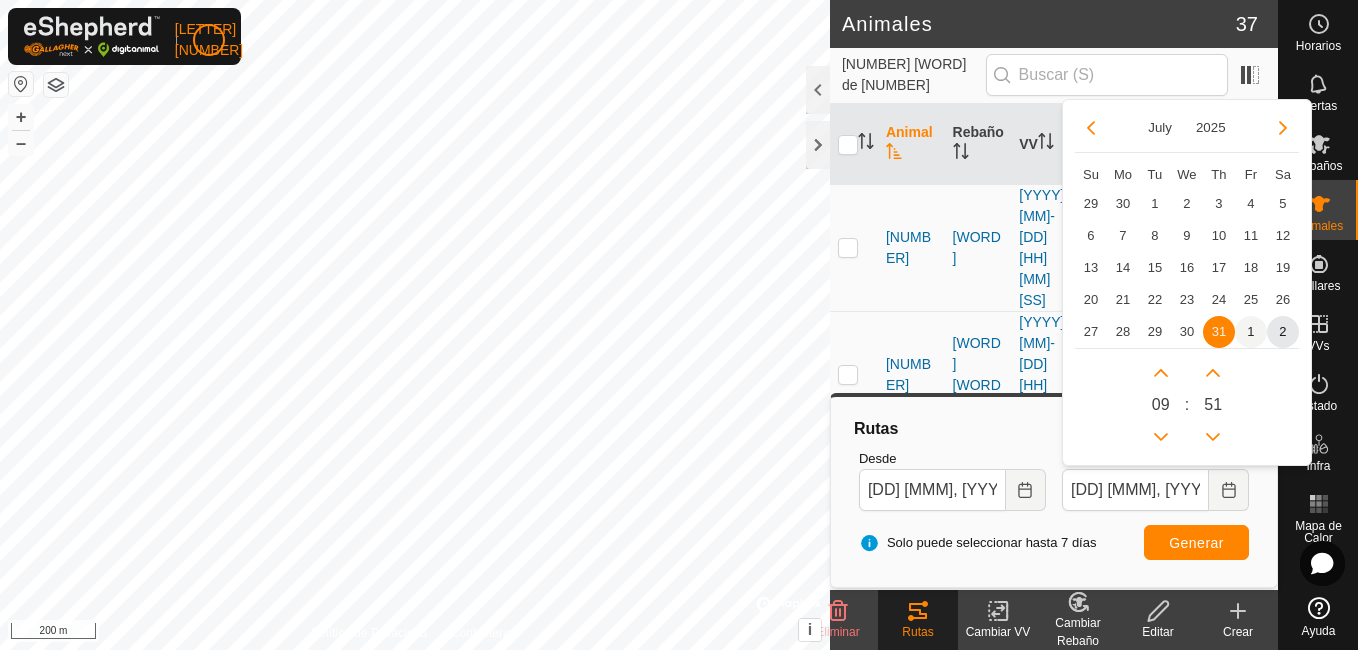 click on "1" at bounding box center [1251, 332] 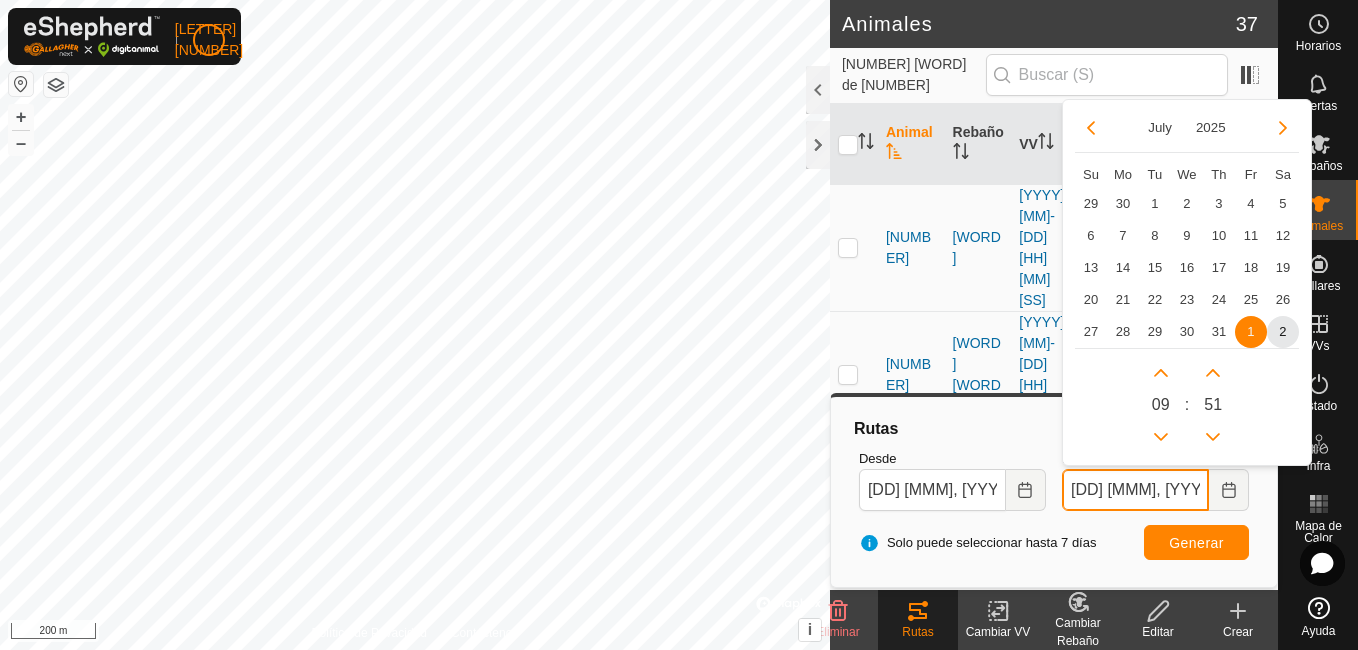 scroll, scrollTop: 0, scrollLeft: 8, axis: horizontal 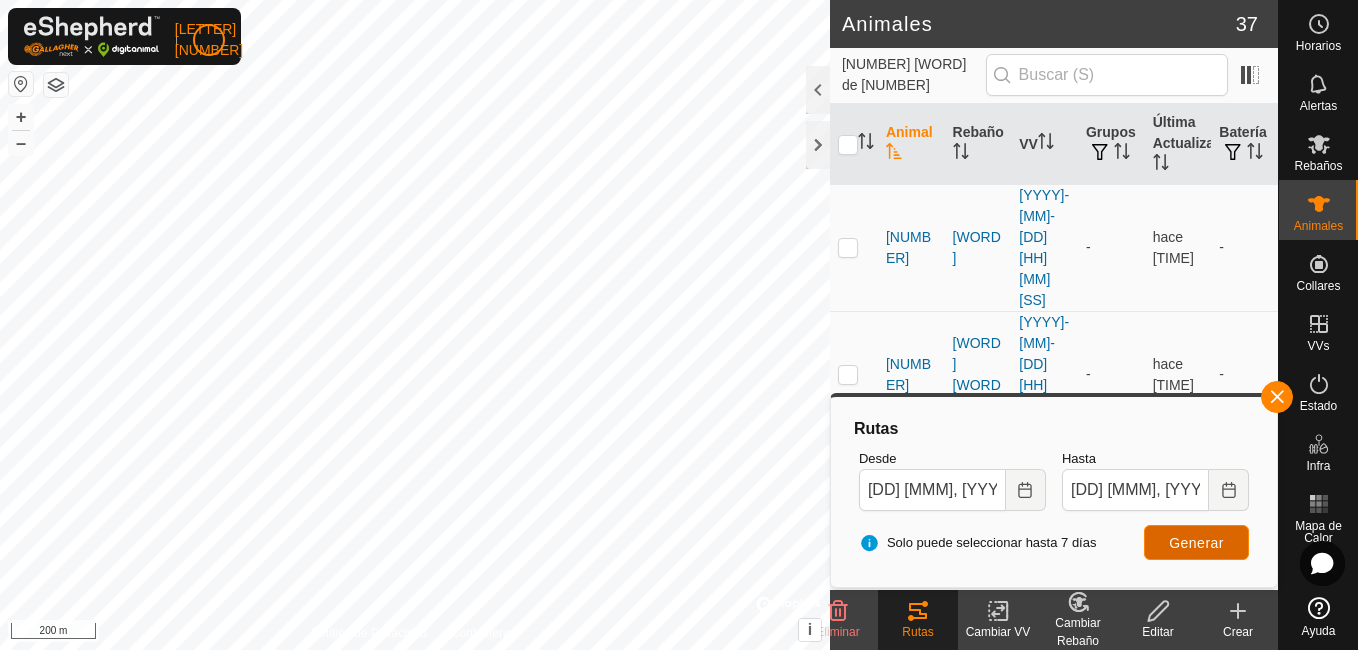 click on "Generar" at bounding box center (1196, 542) 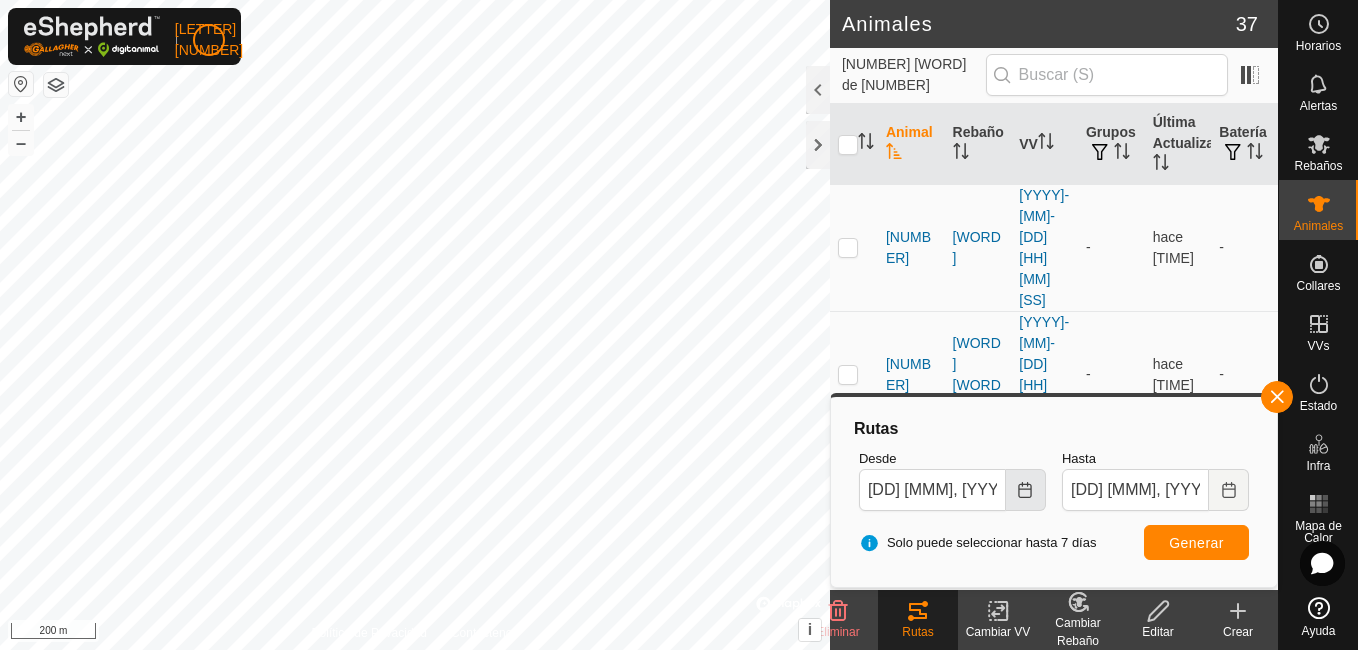 click 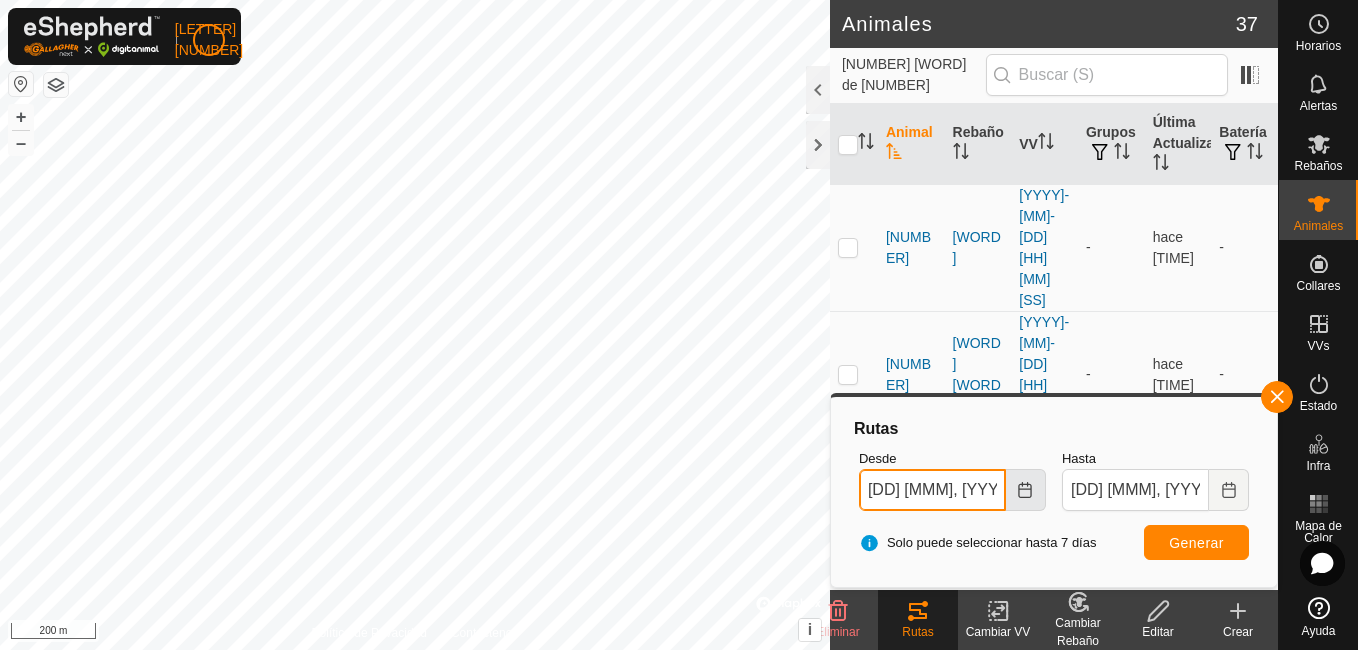 scroll, scrollTop: 0, scrollLeft: 1, axis: horizontal 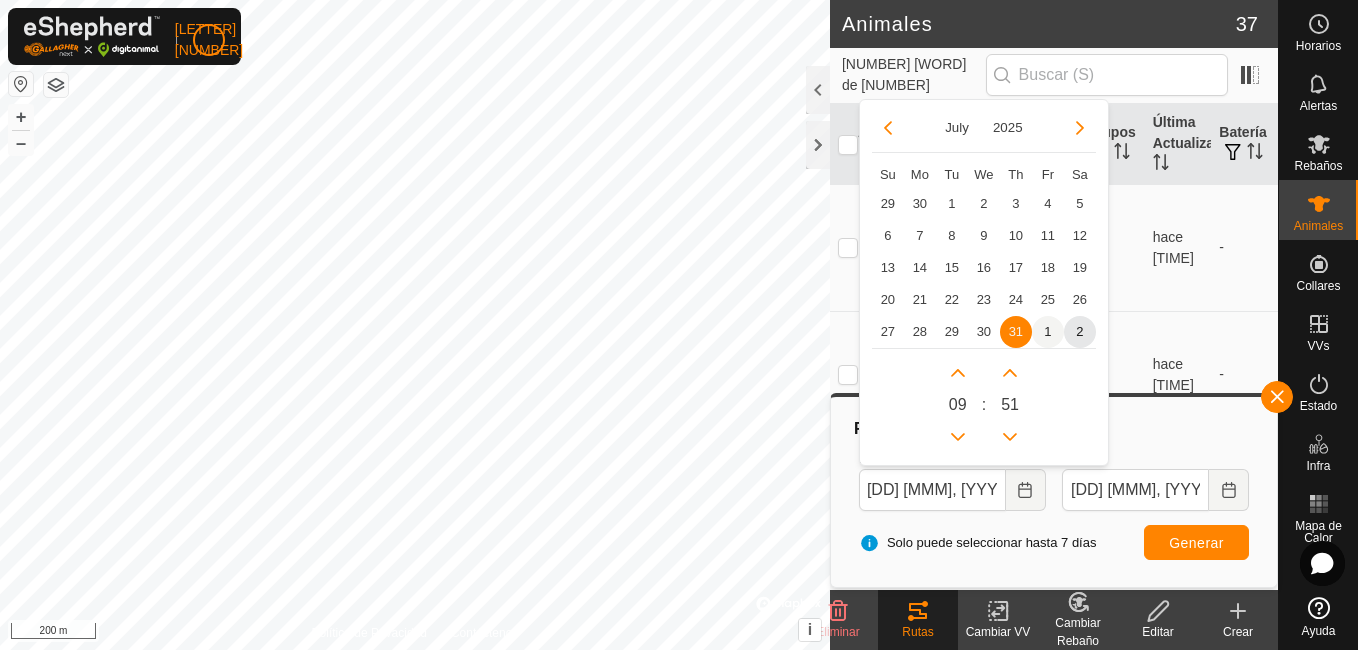 click on "1" at bounding box center [1048, 332] 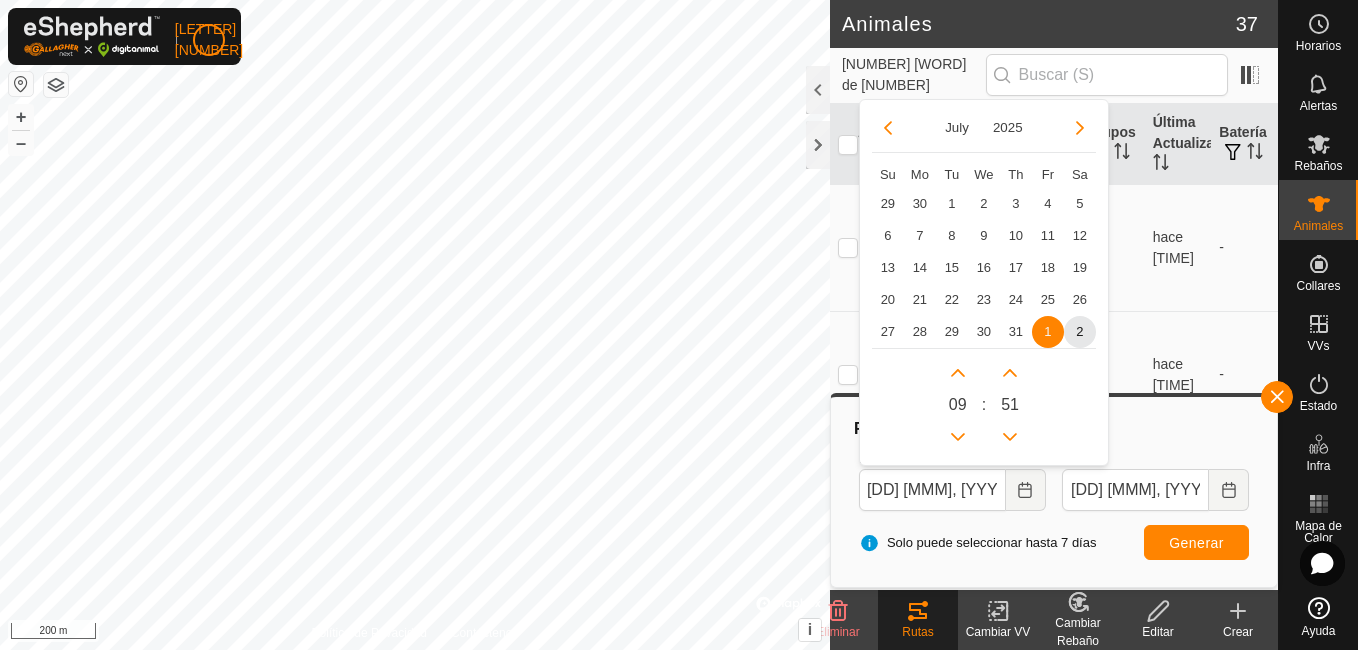 scroll, scrollTop: 0, scrollLeft: 0, axis: both 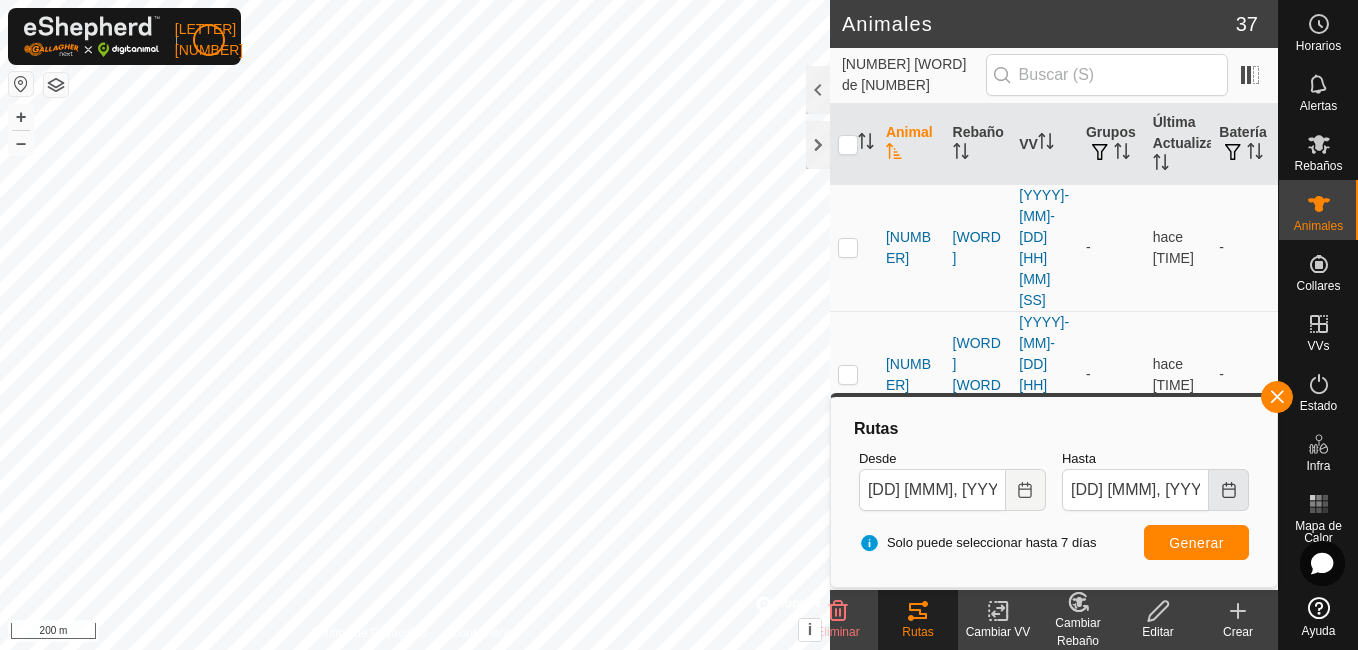 click 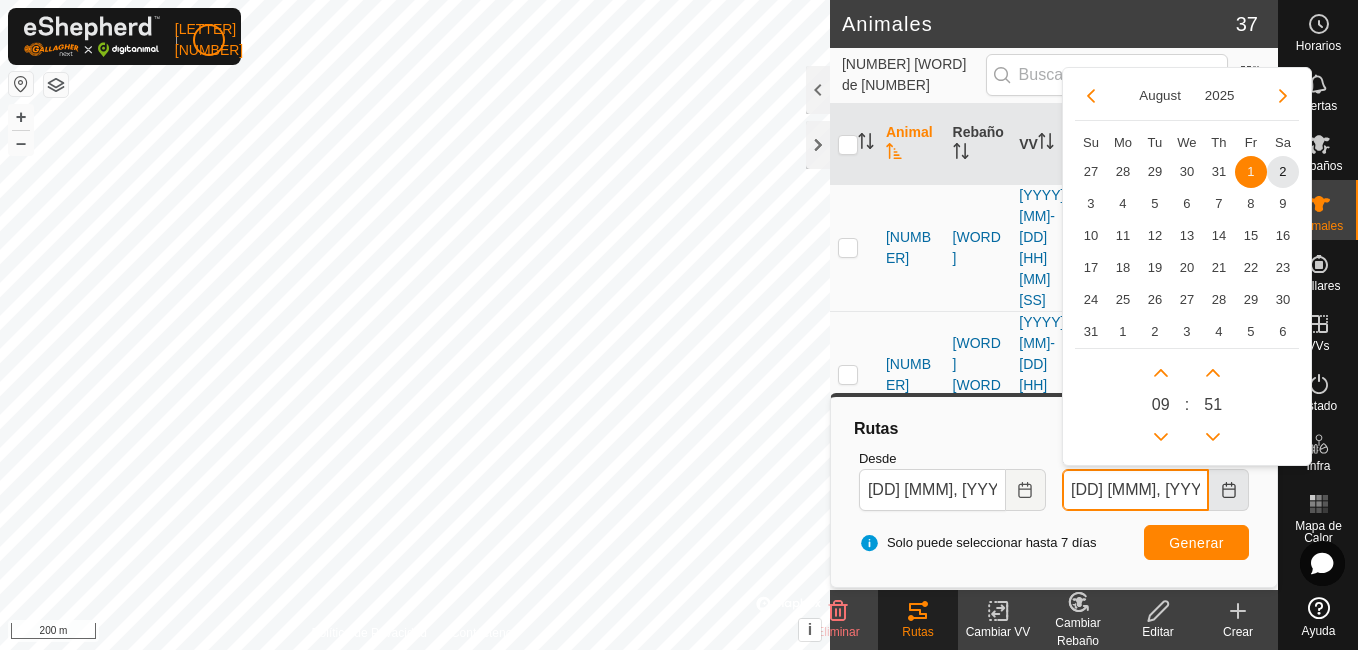 scroll, scrollTop: 0, scrollLeft: 8, axis: horizontal 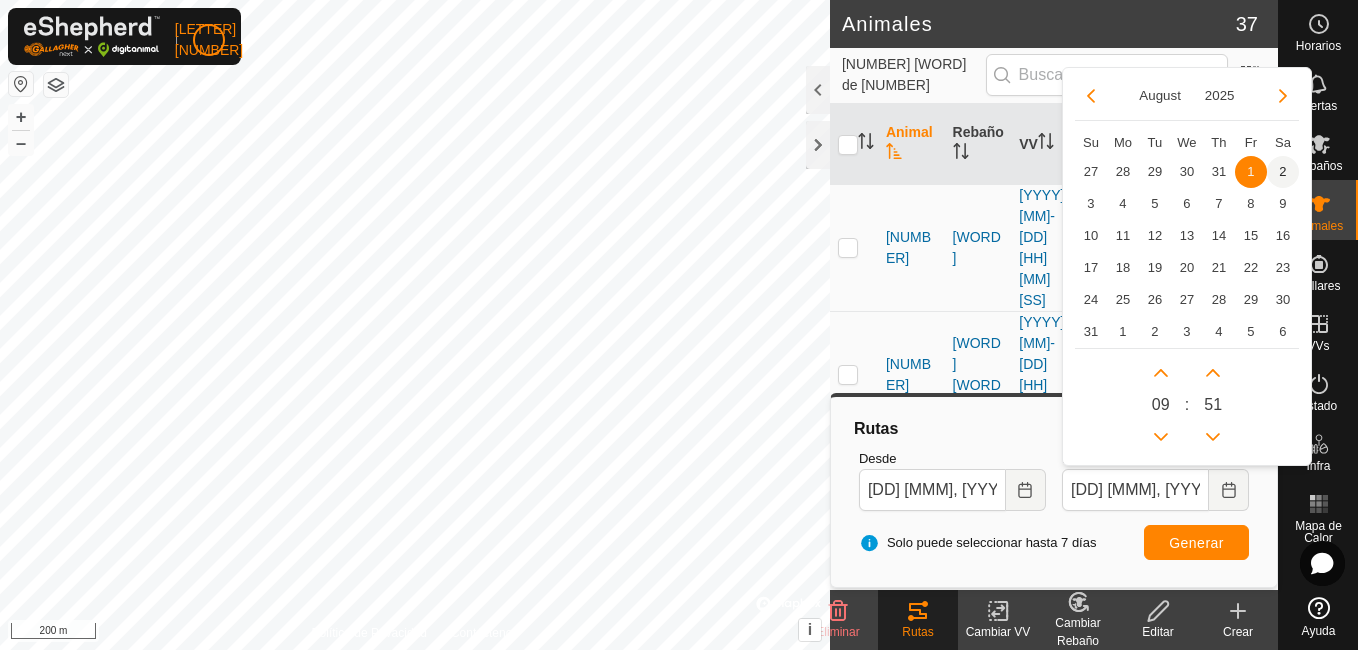 click on "2" at bounding box center [1283, 172] 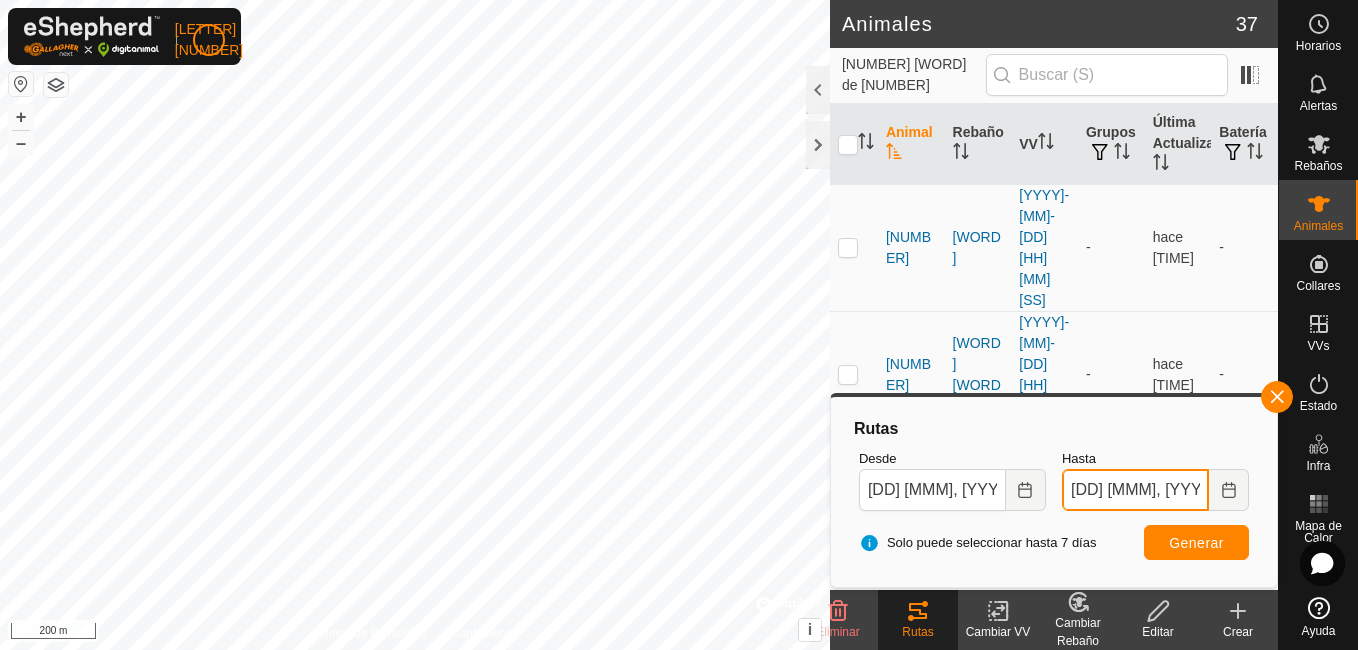 scroll, scrollTop: 0, scrollLeft: 8, axis: horizontal 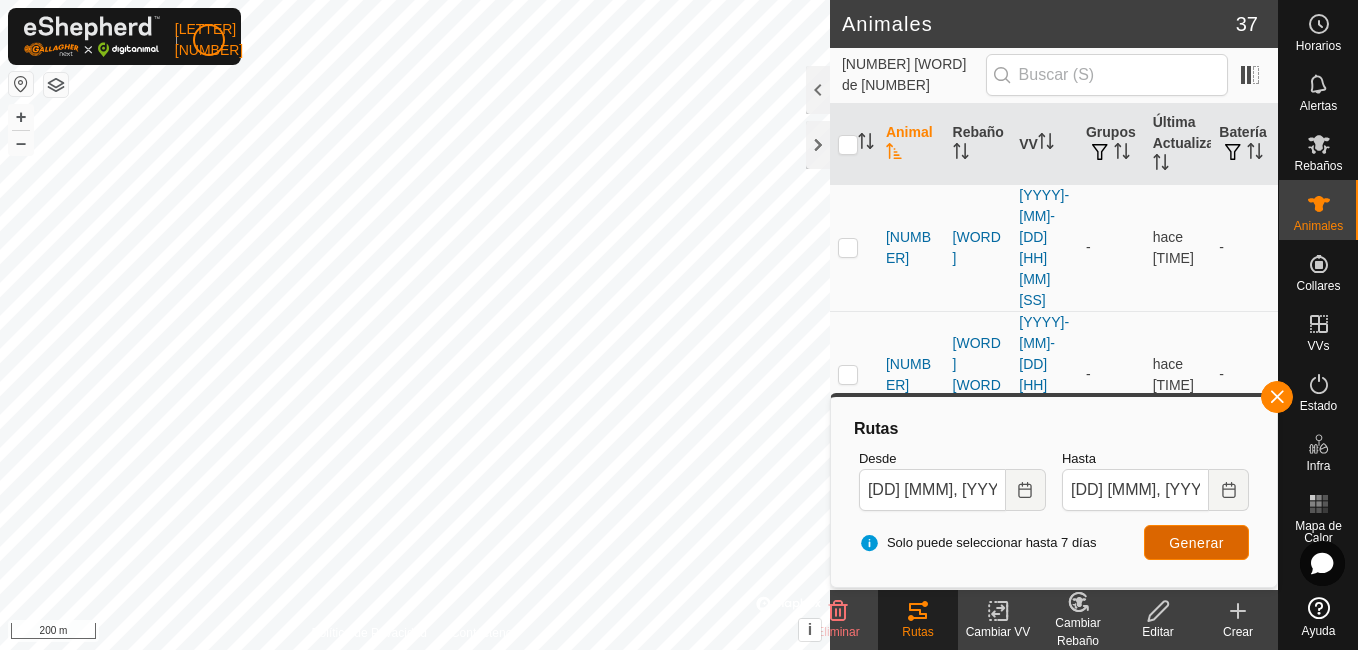click on "Generar" at bounding box center [1196, 543] 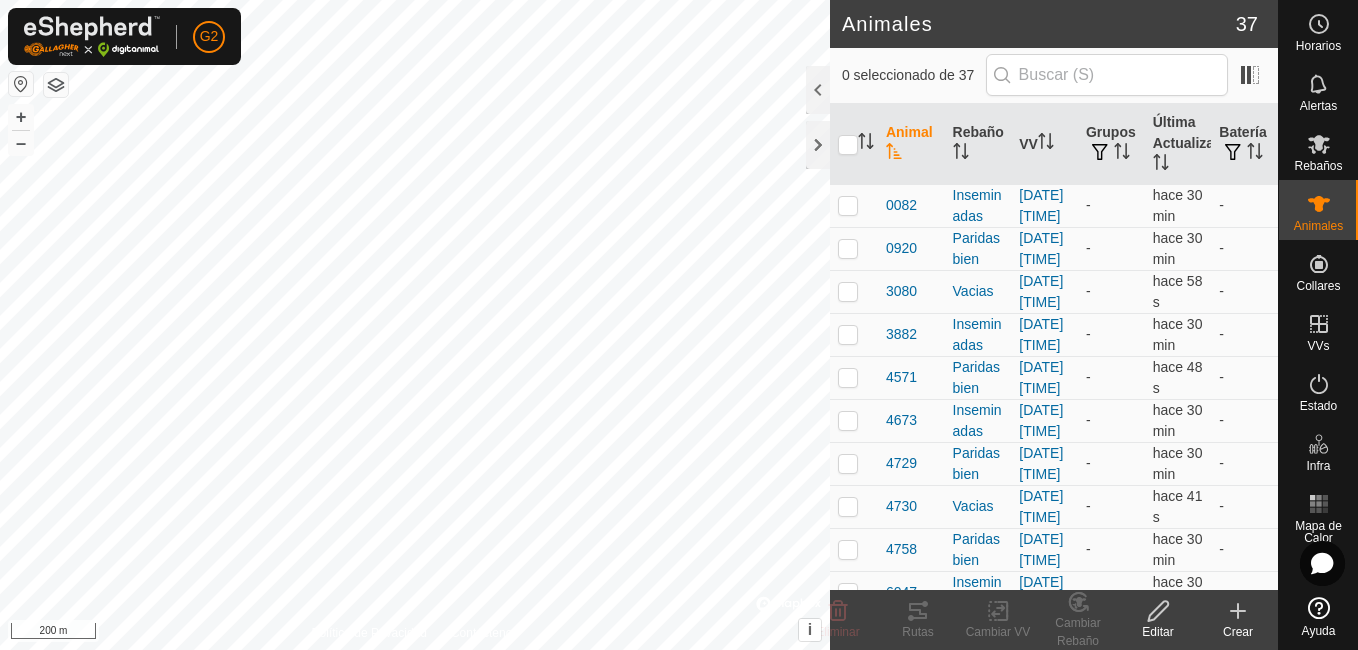 scroll, scrollTop: 0, scrollLeft: 0, axis: both 